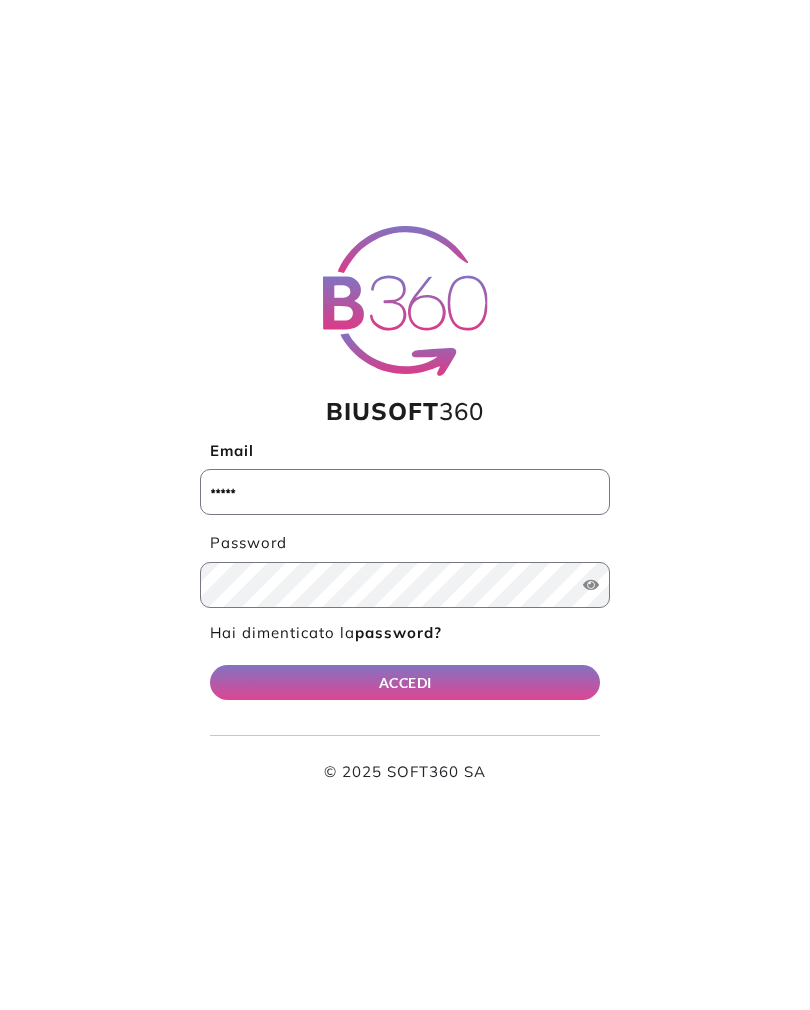 scroll, scrollTop: 0, scrollLeft: 0, axis: both 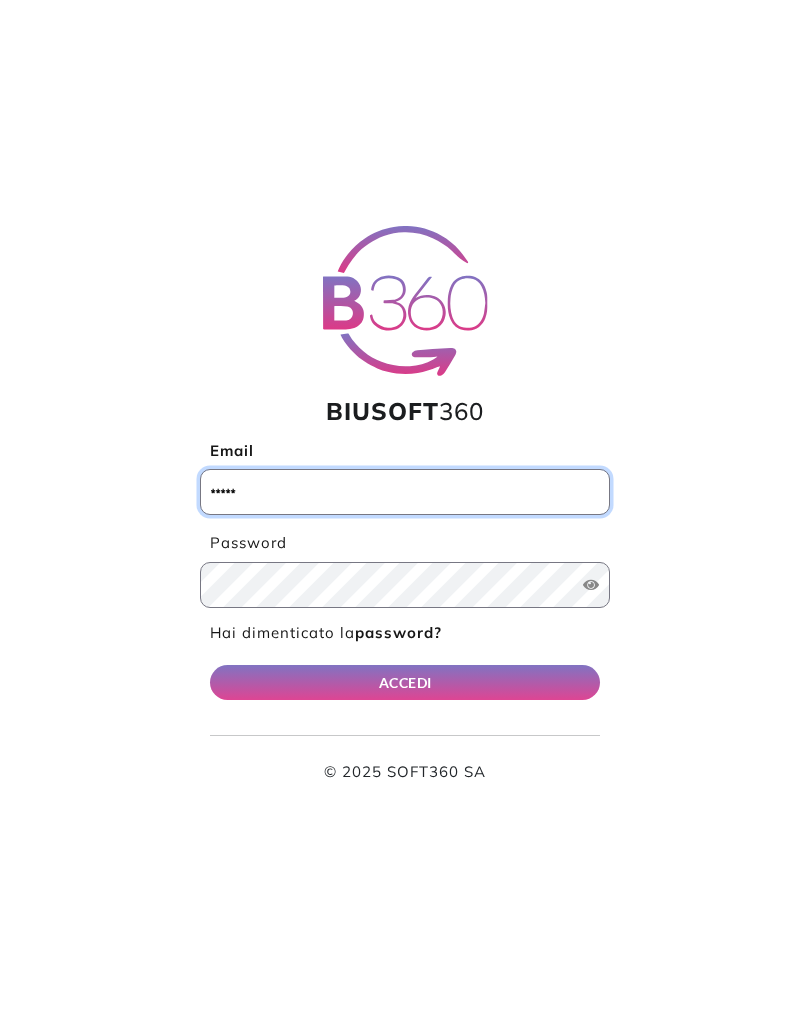type on "**********" 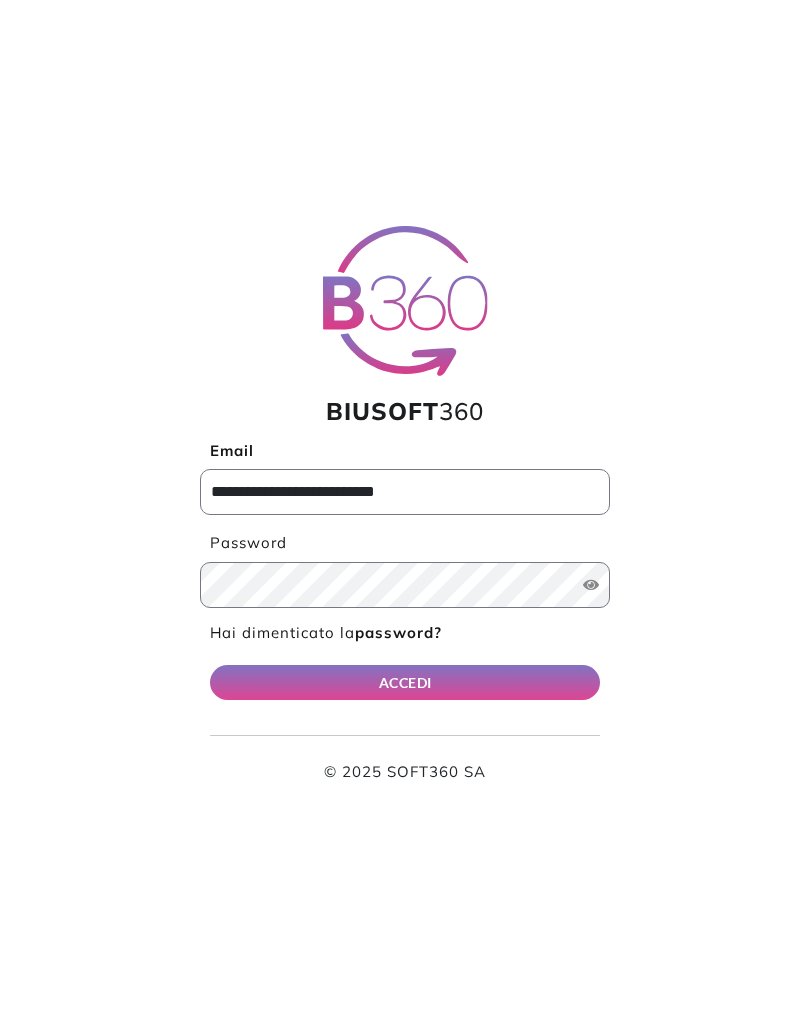 click on "ACCEDI" at bounding box center [405, 682] 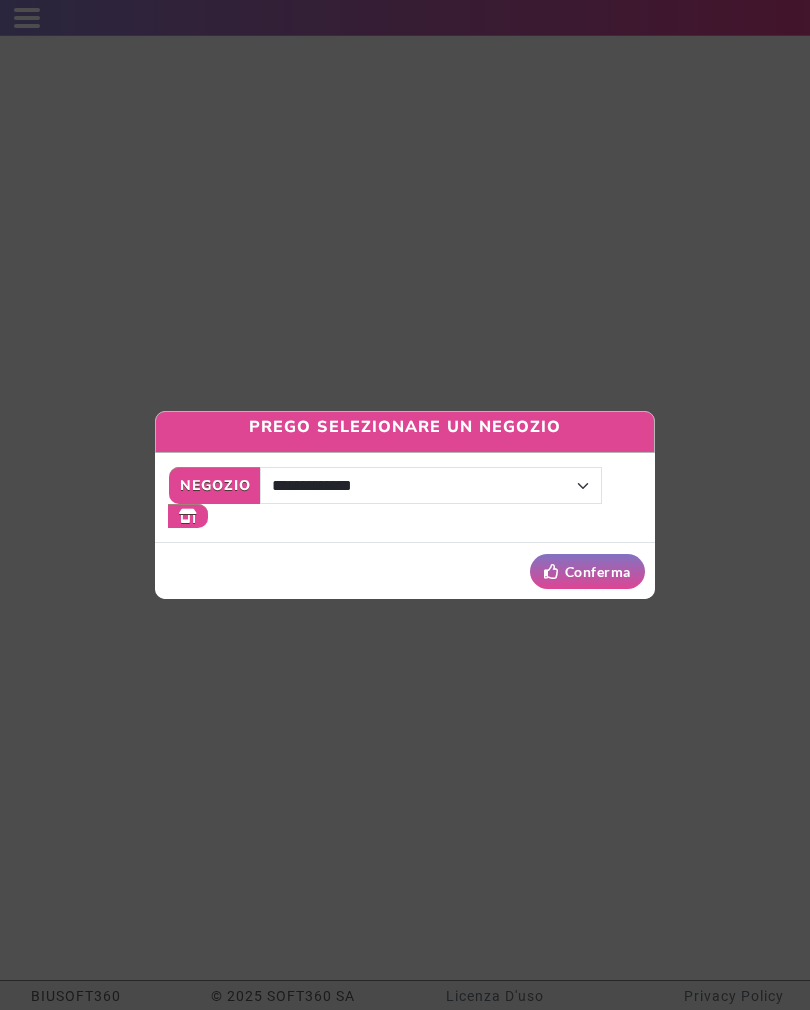 scroll, scrollTop: 0, scrollLeft: 0, axis: both 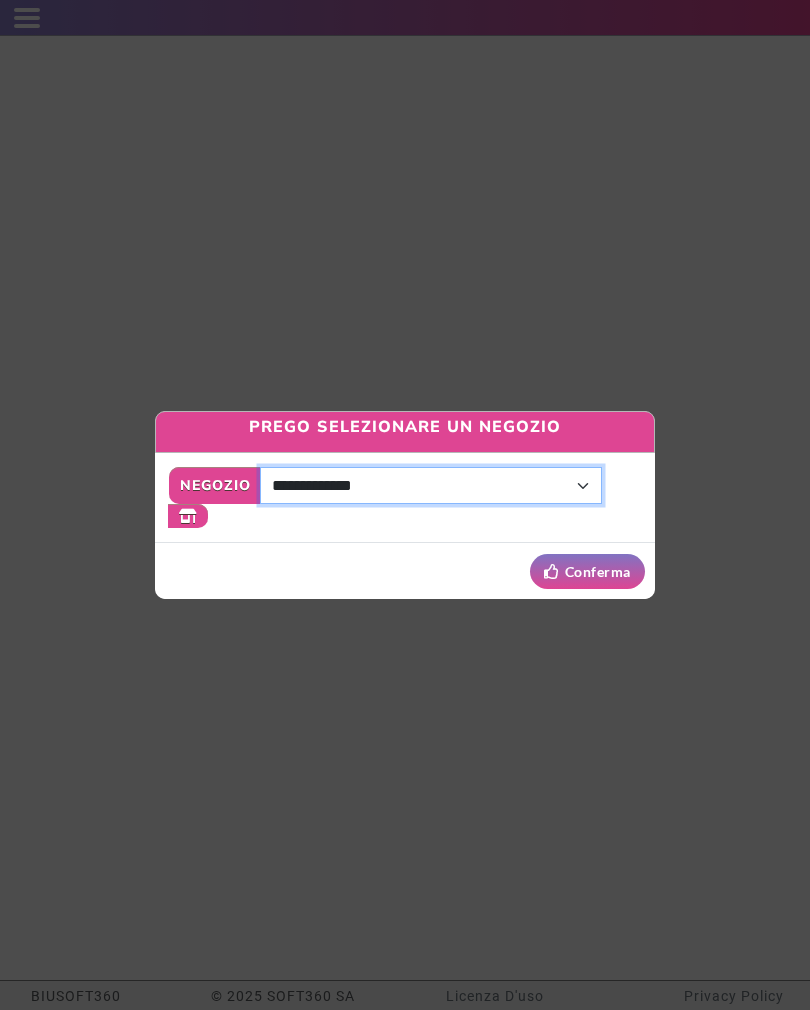 click on "**********" at bounding box center [431, 485] 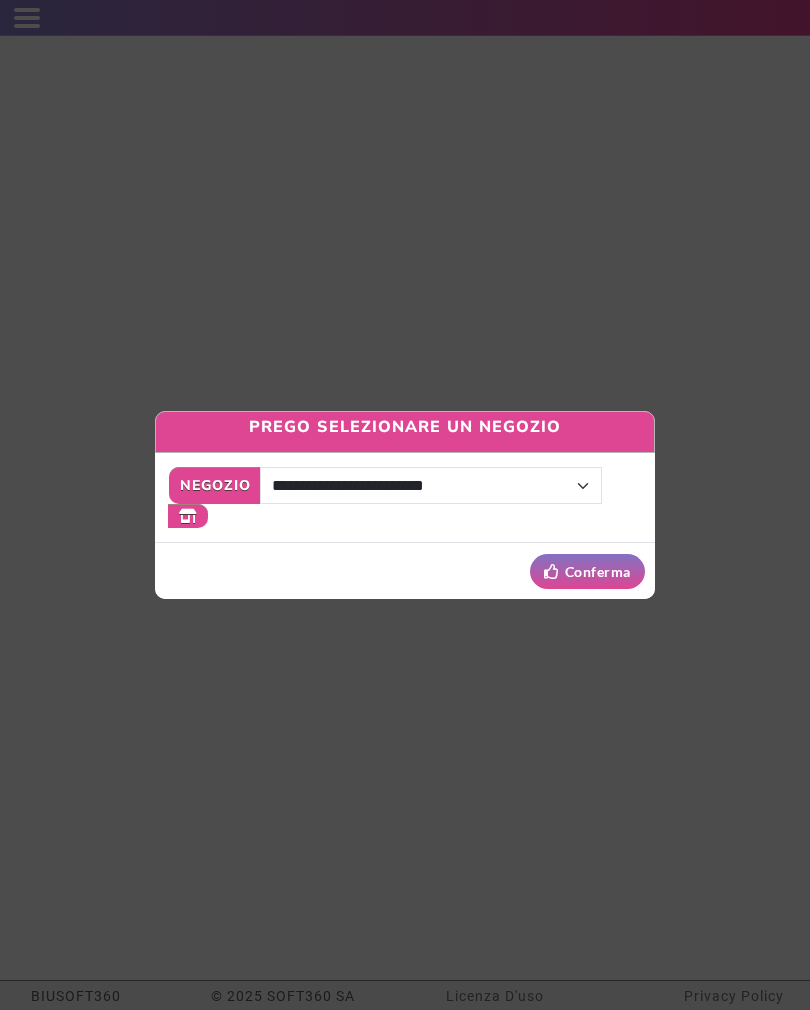 click on "Conferma" at bounding box center (587, 571) 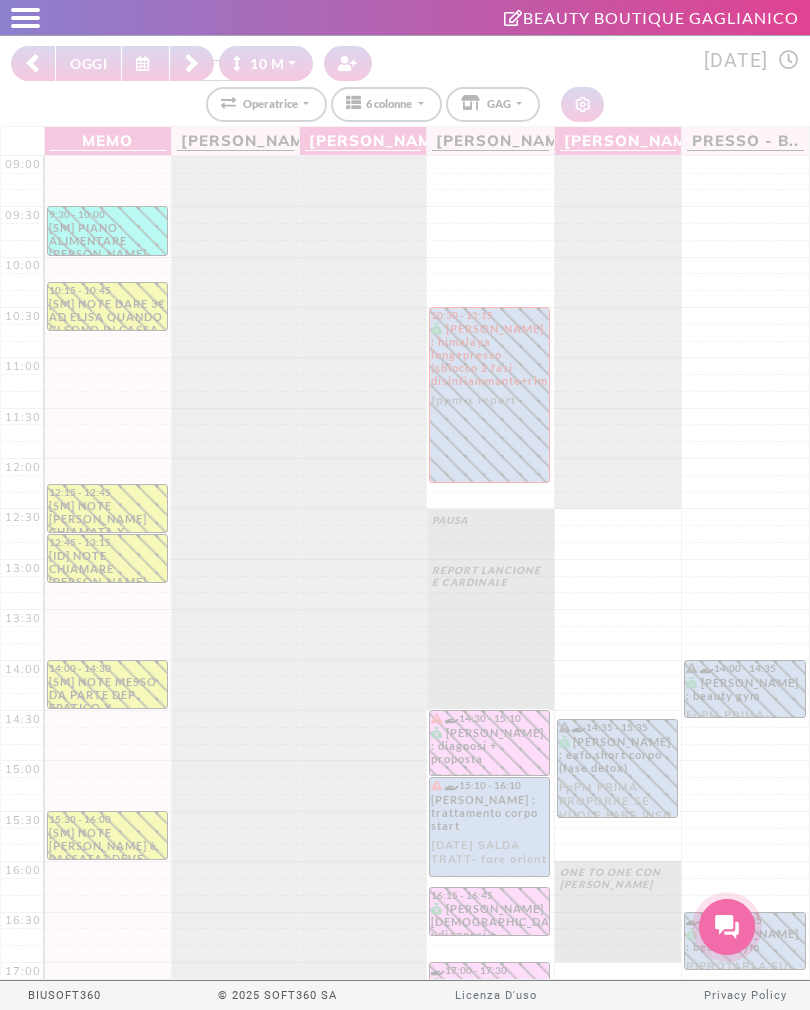 select on "********" 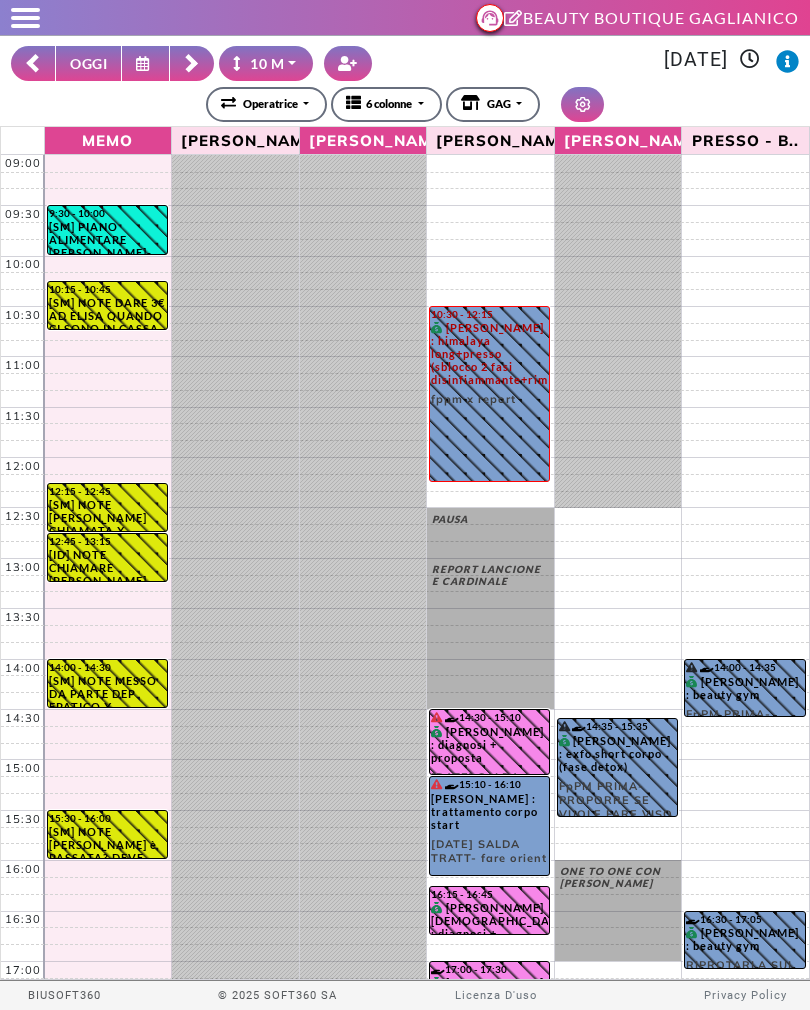 click on "OGGI" at bounding box center [88, 63] 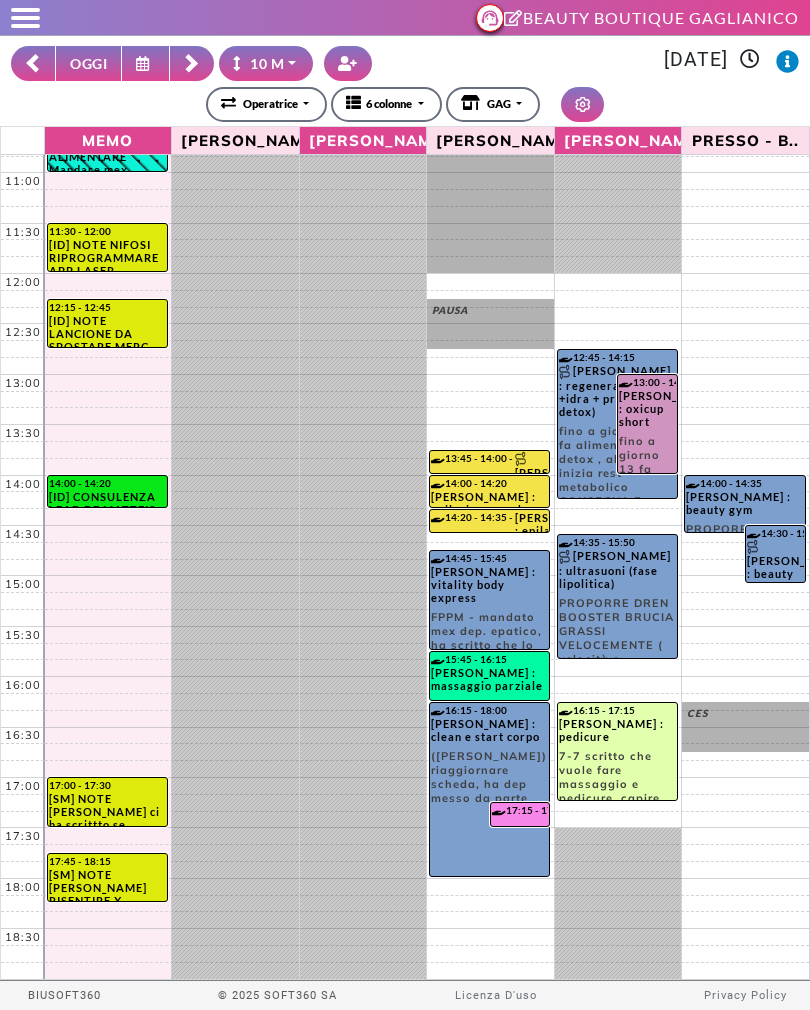 scroll, scrollTop: 185, scrollLeft: 0, axis: vertical 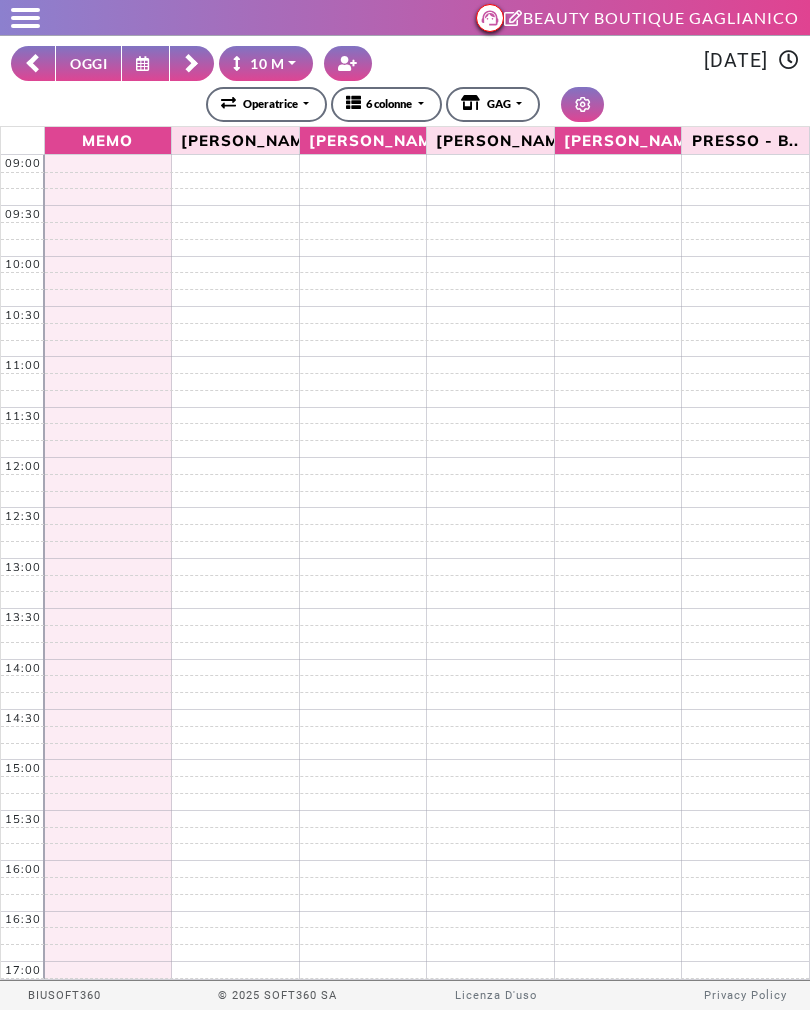 click at bounding box center [33, 63] 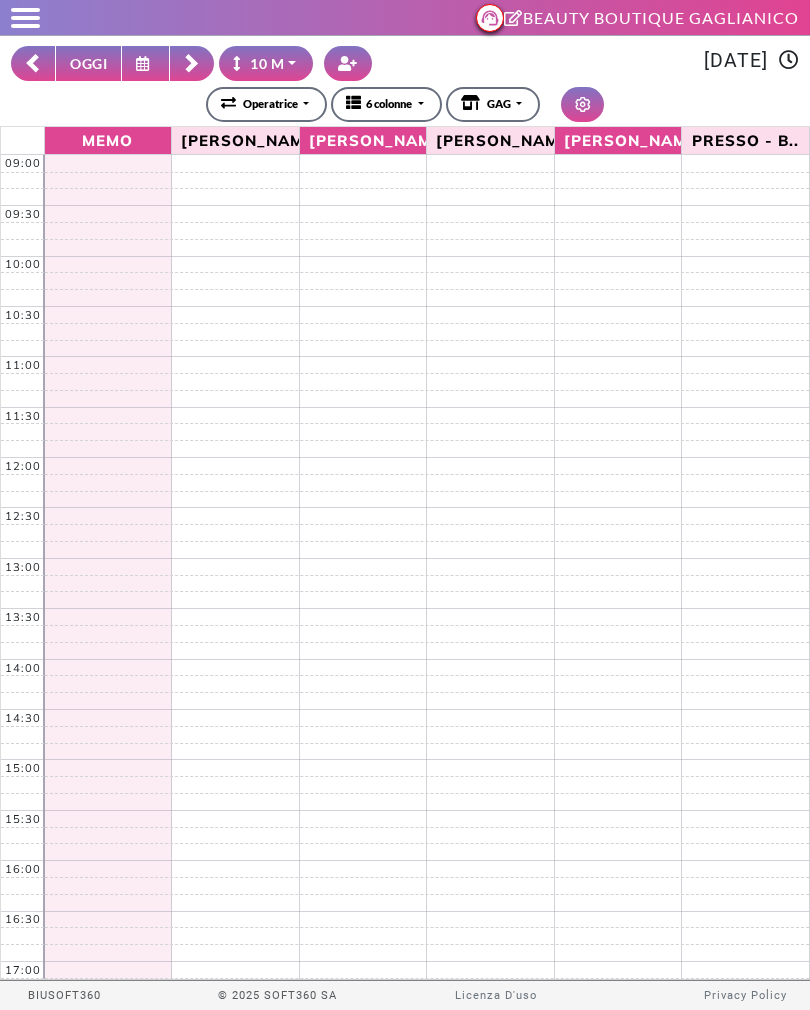 click at bounding box center (33, 63) 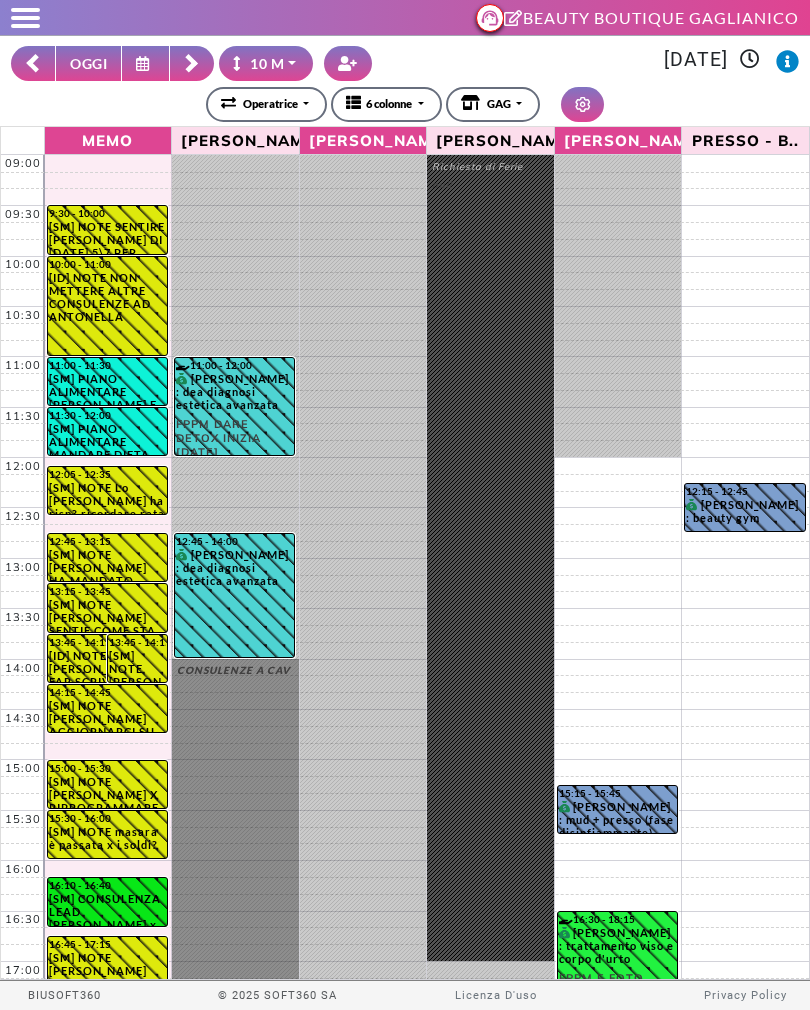 click 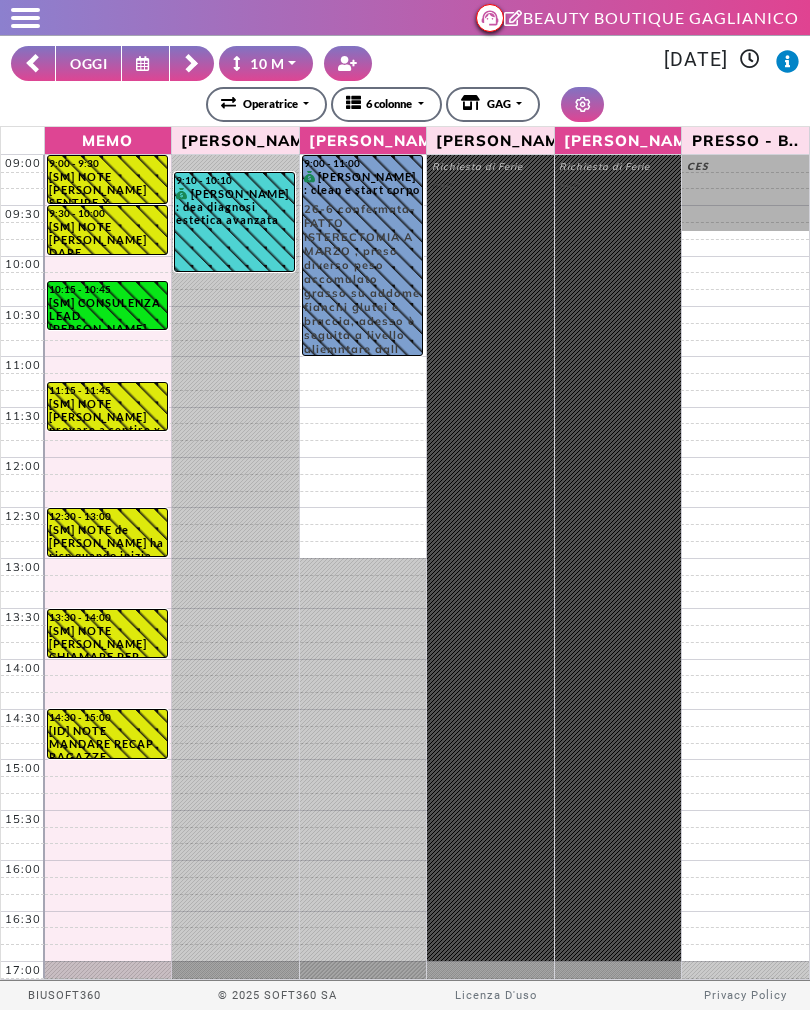 click 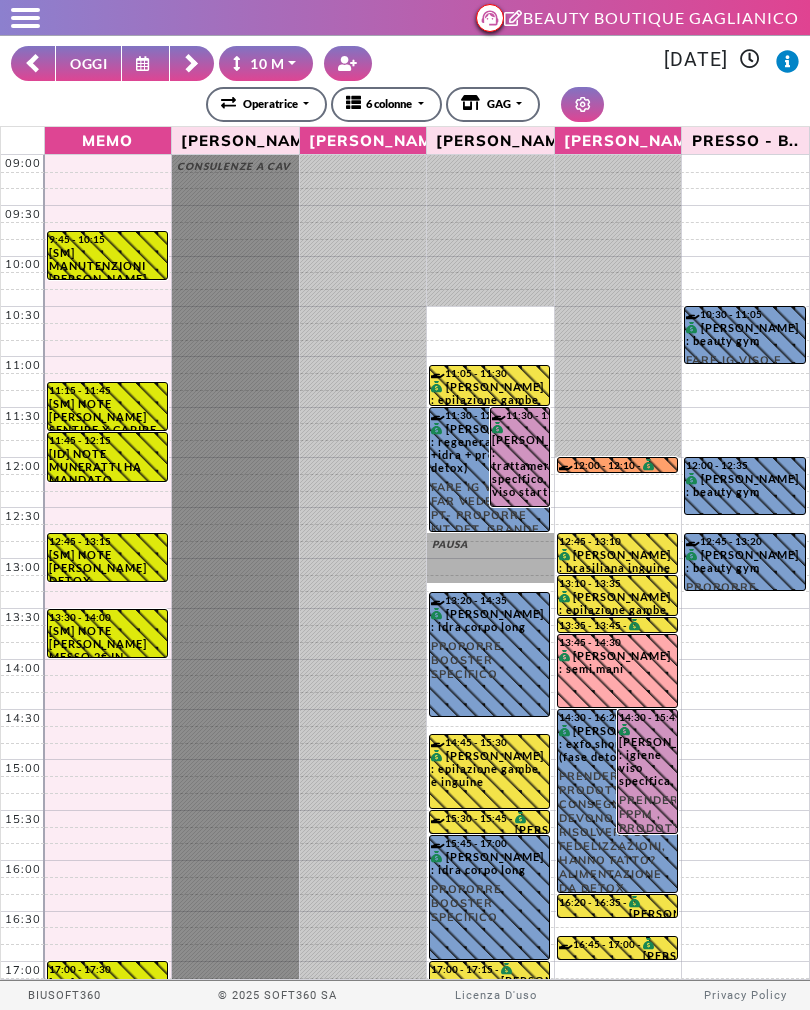 click 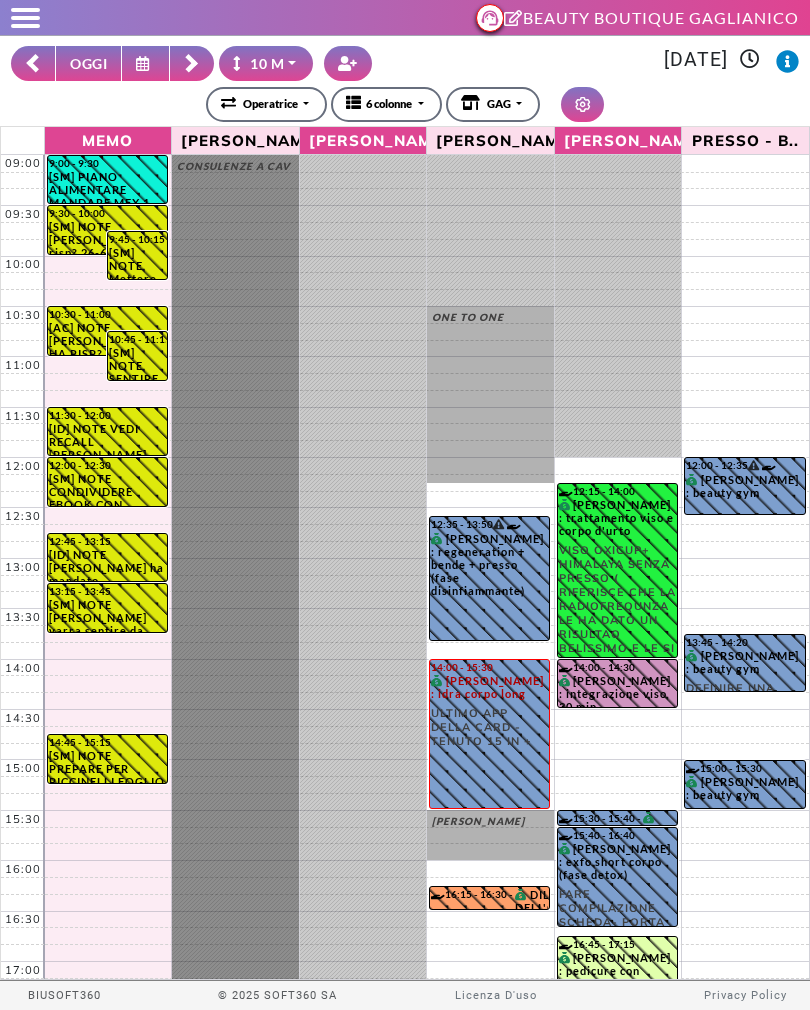click on "OGGI" at bounding box center (88, 63) 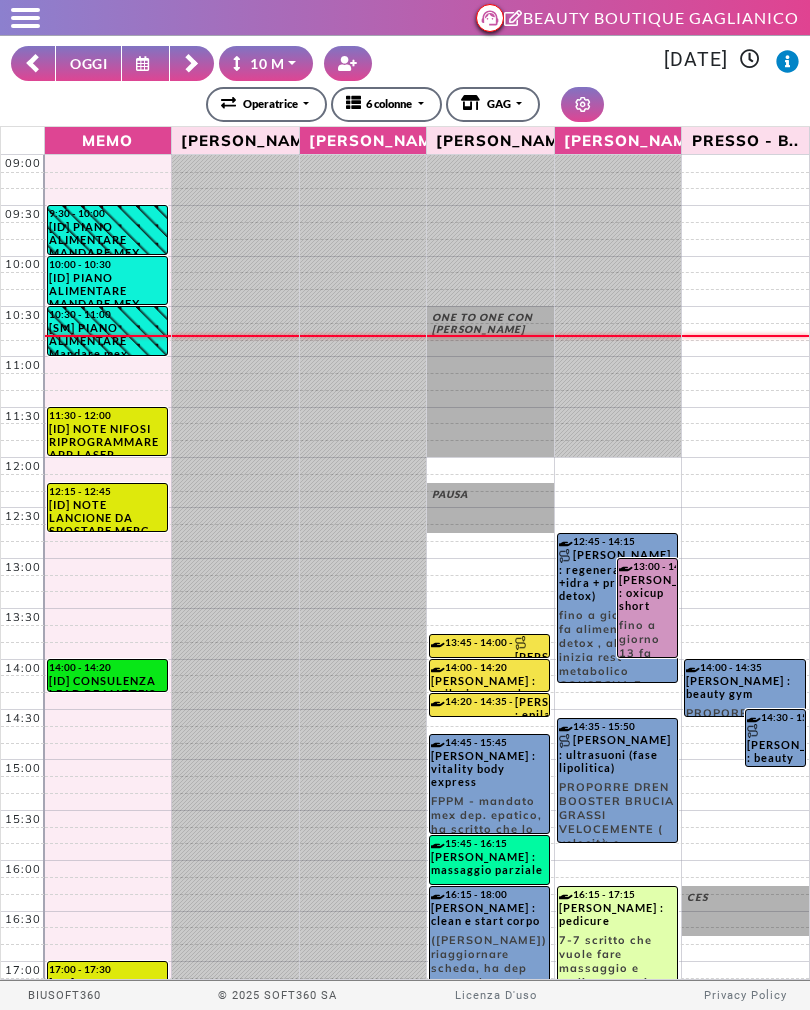 click at bounding box center (145, 63) 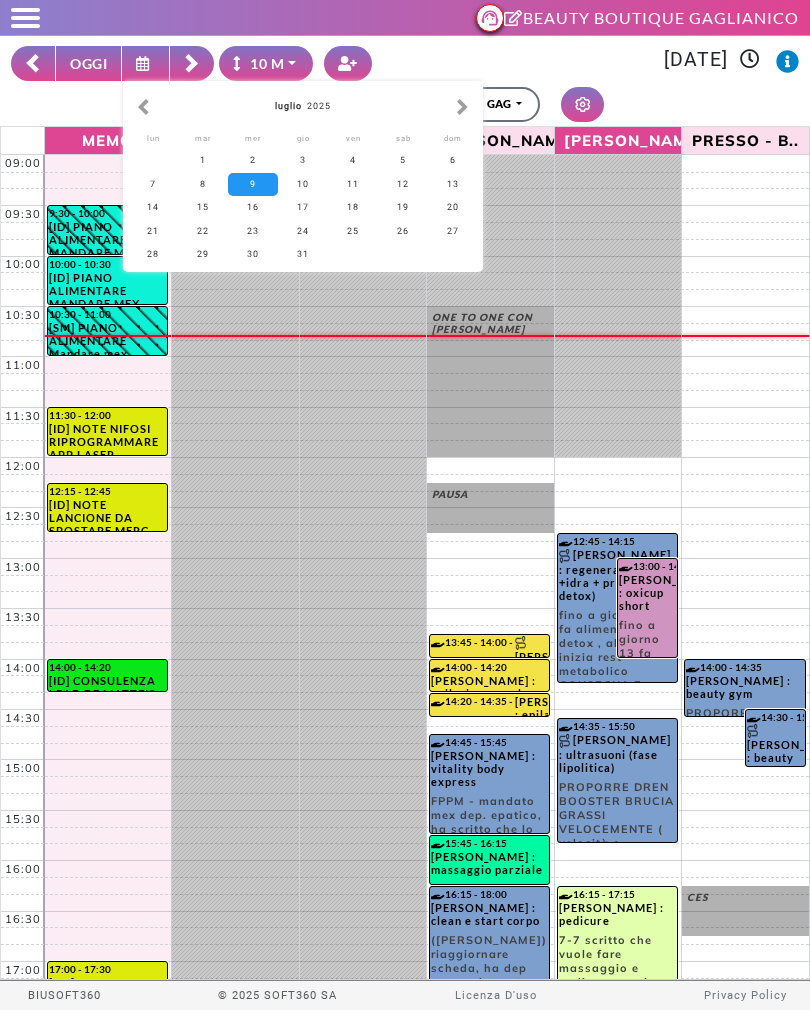 click on "1" at bounding box center [203, 160] 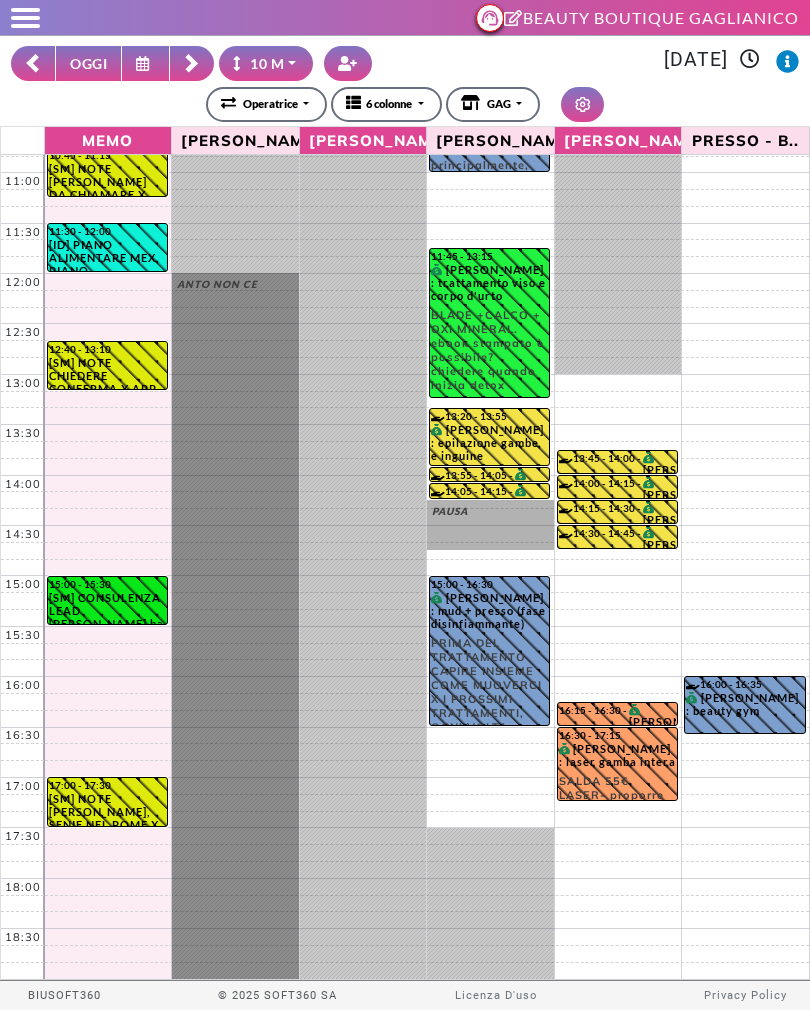 scroll, scrollTop: 185, scrollLeft: 0, axis: vertical 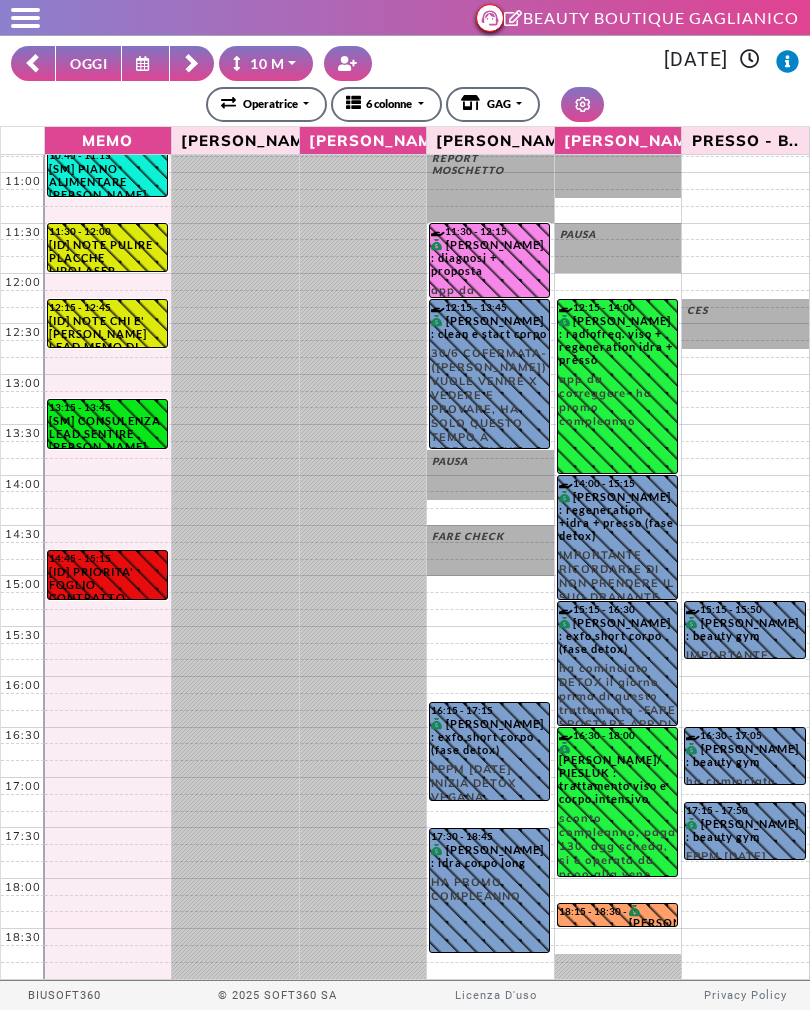 click 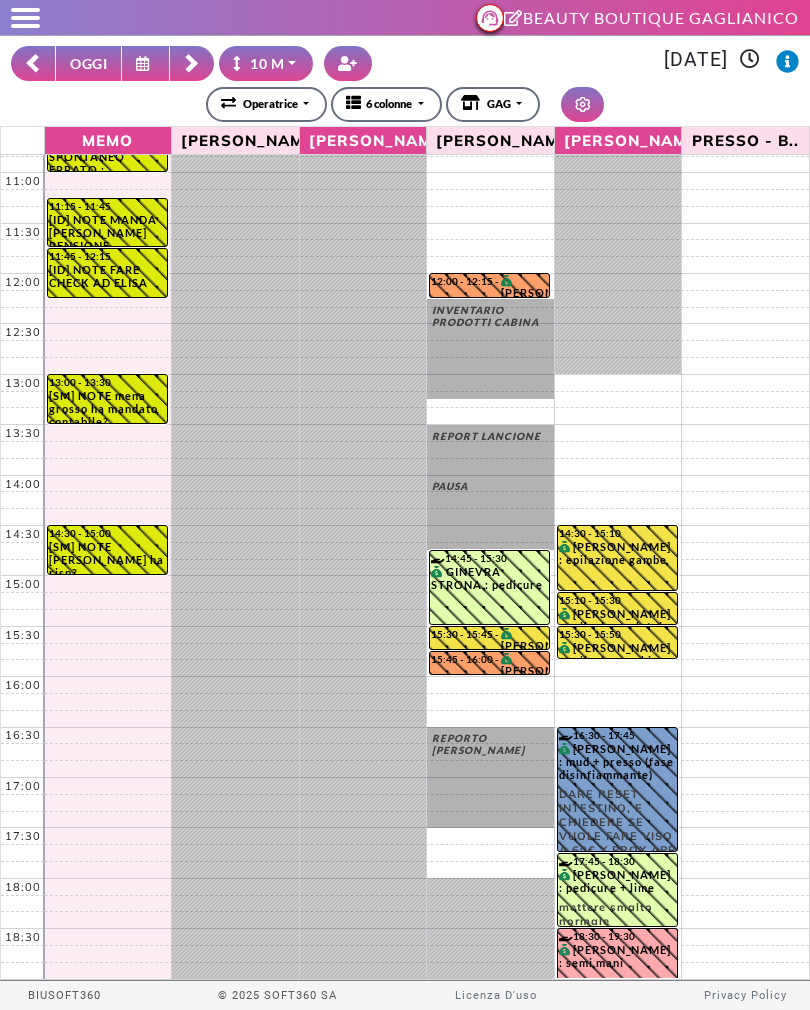 scroll, scrollTop: 198, scrollLeft: 0, axis: vertical 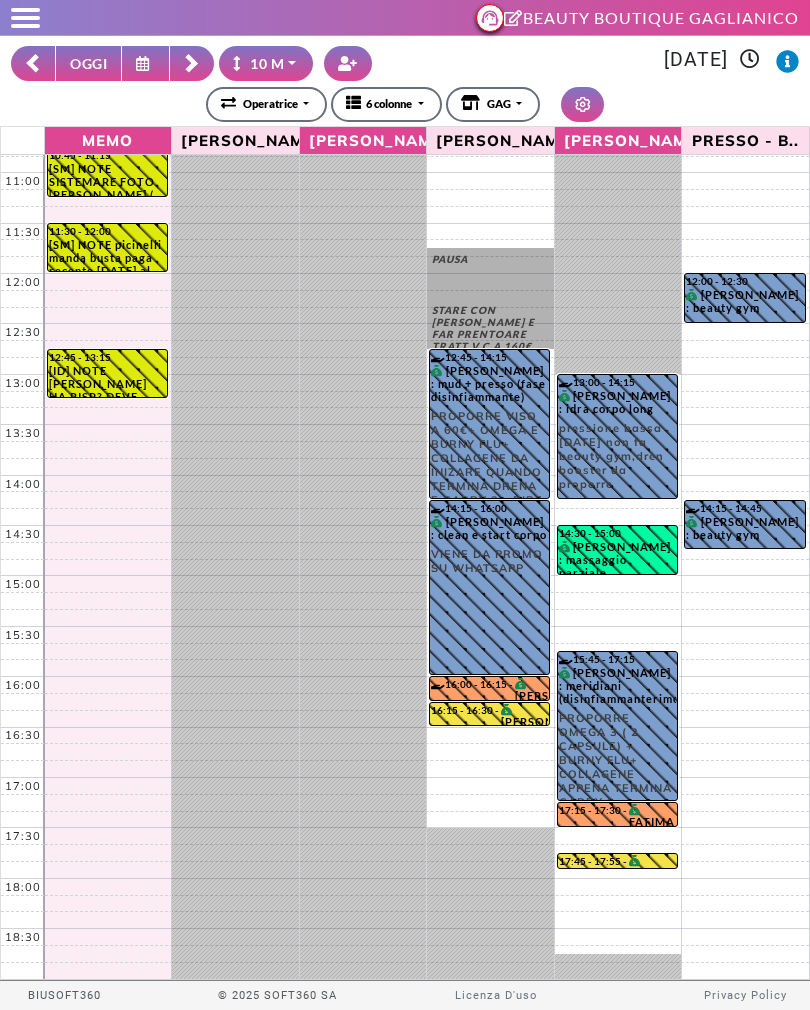 click 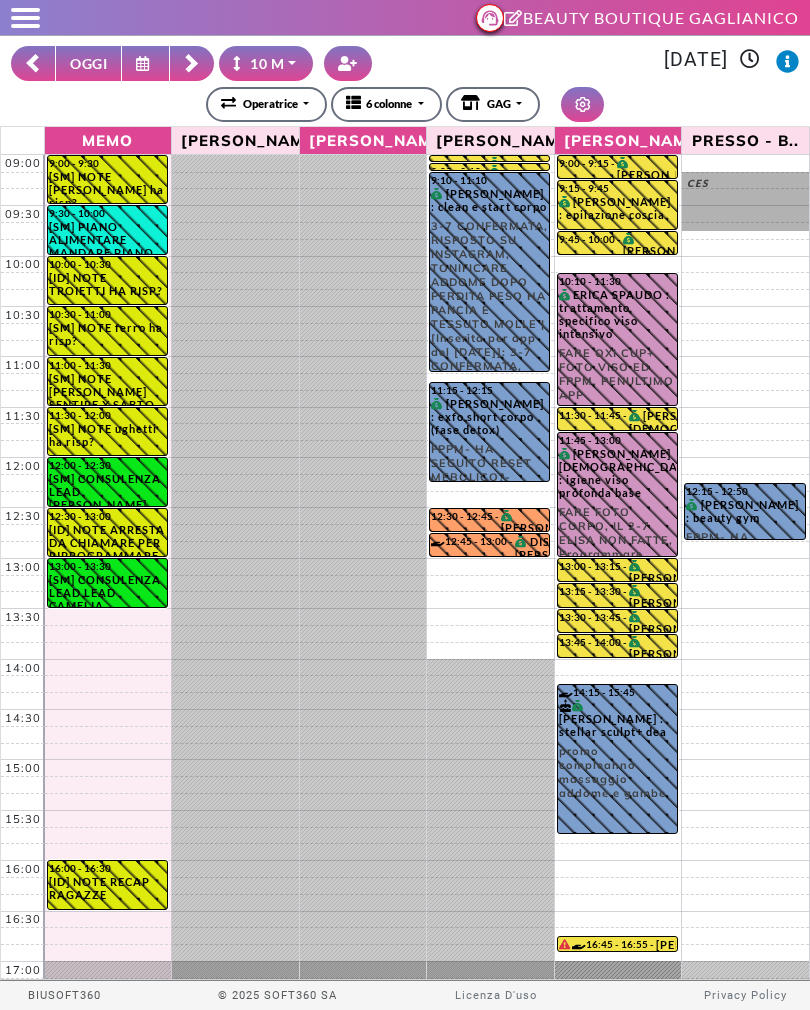 click 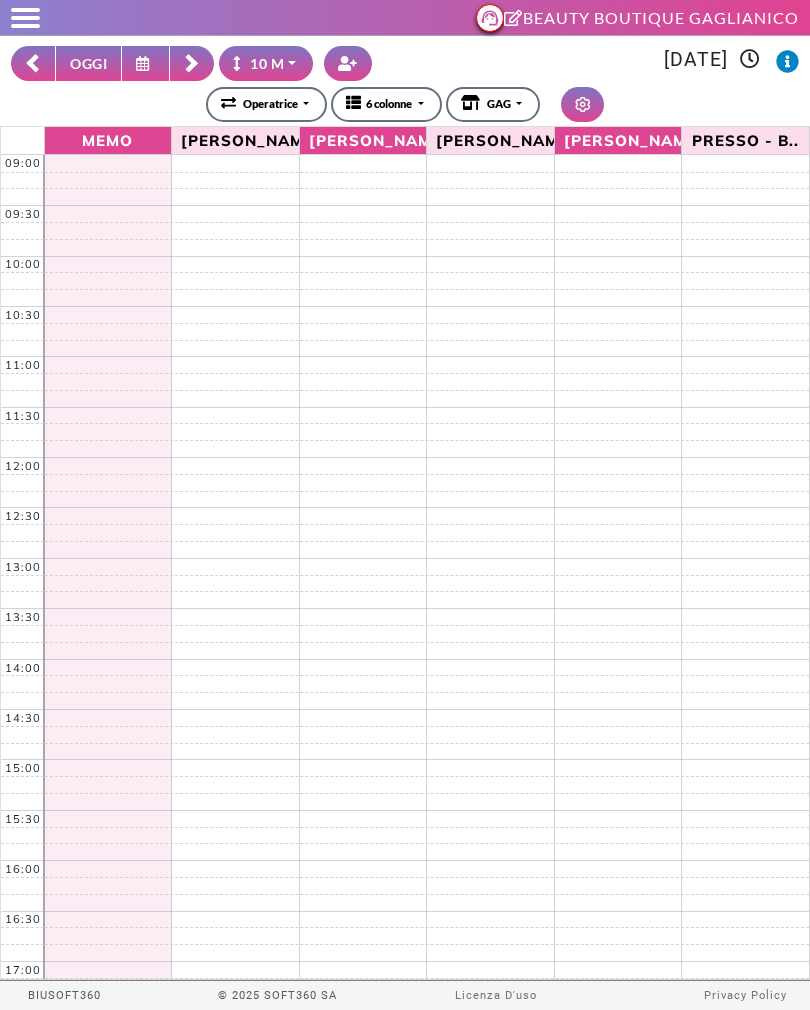 click 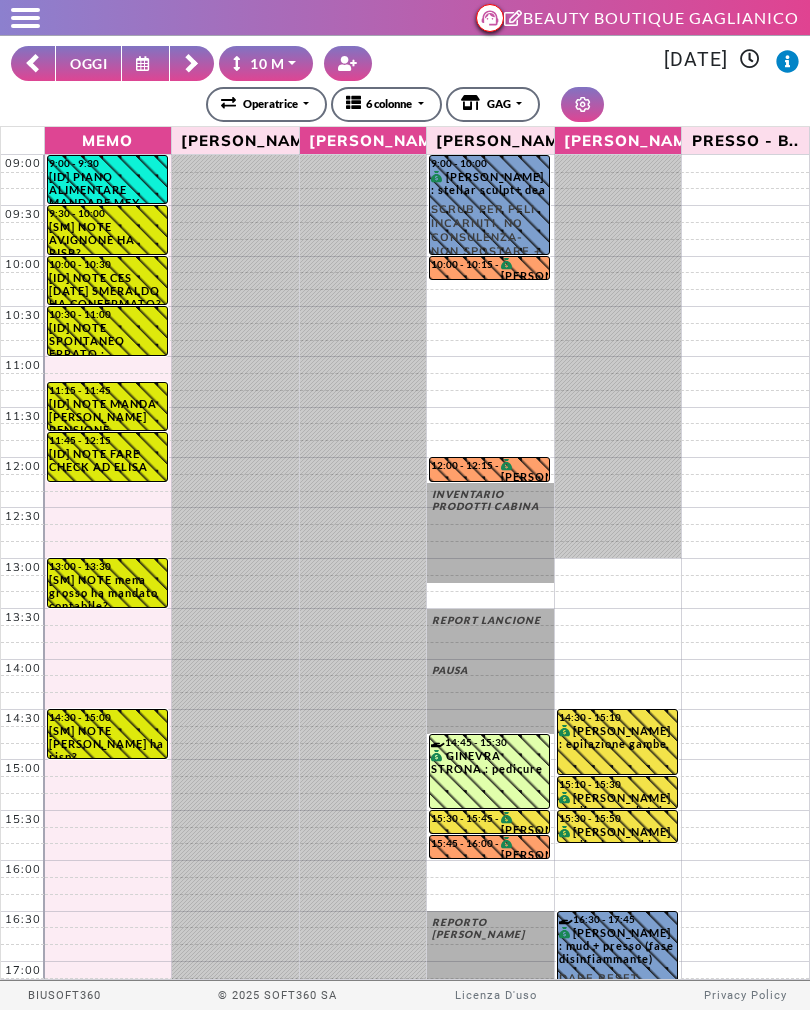 click 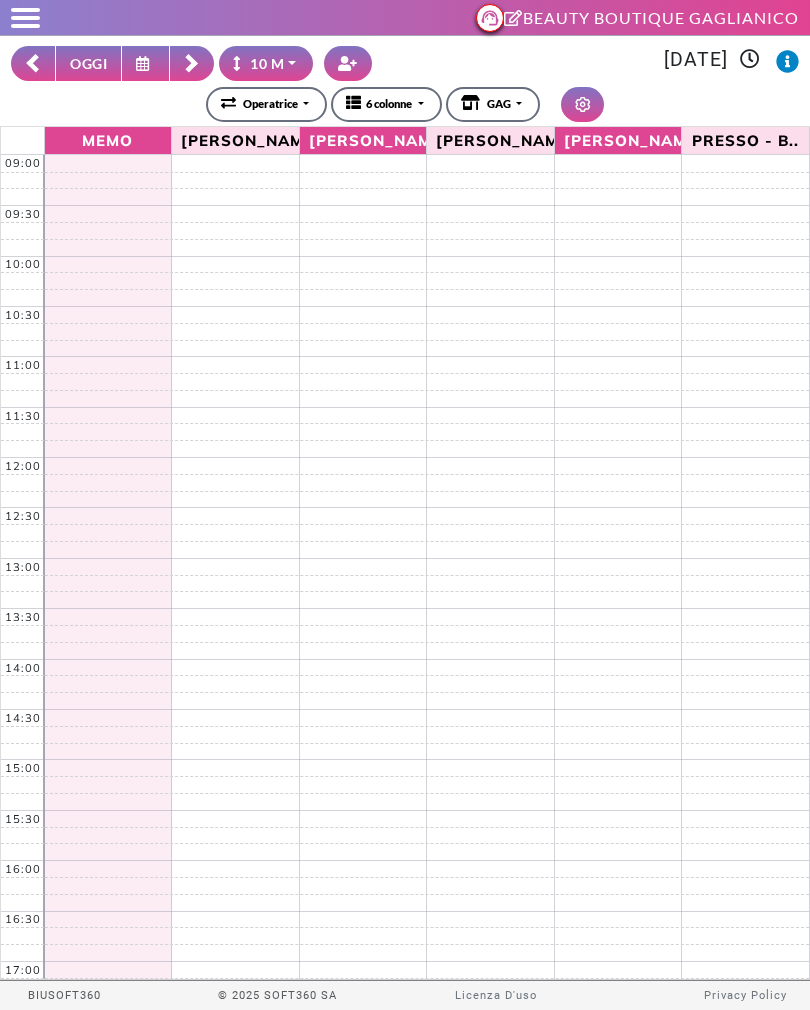 click 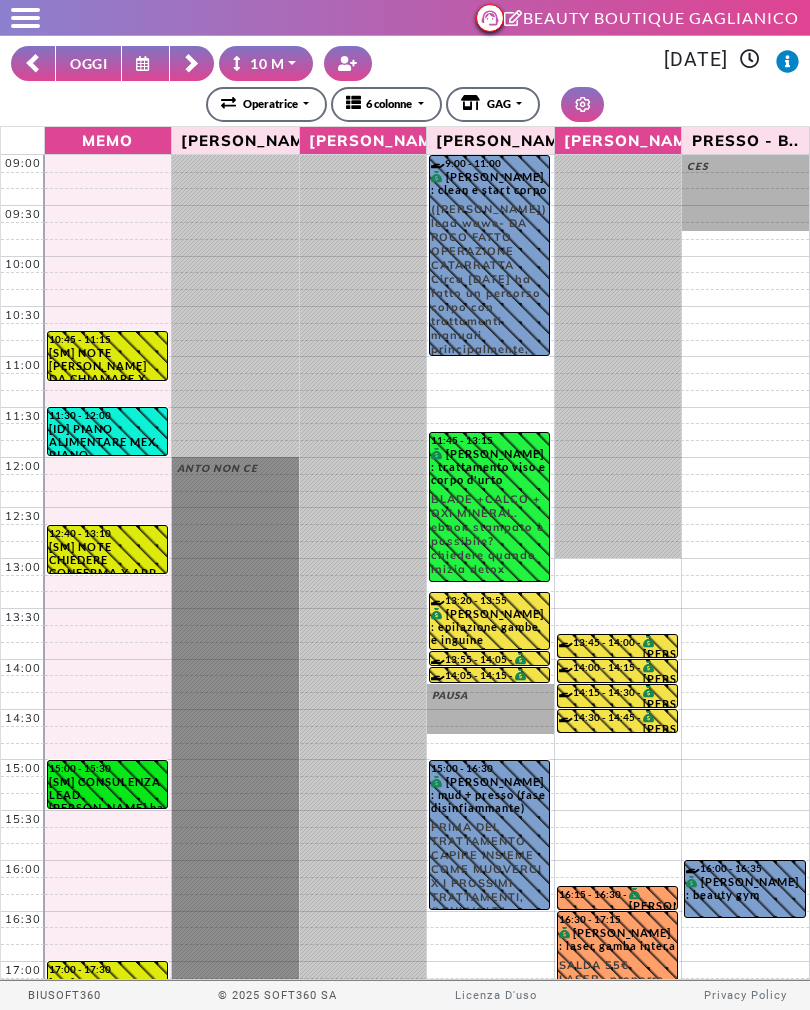 click 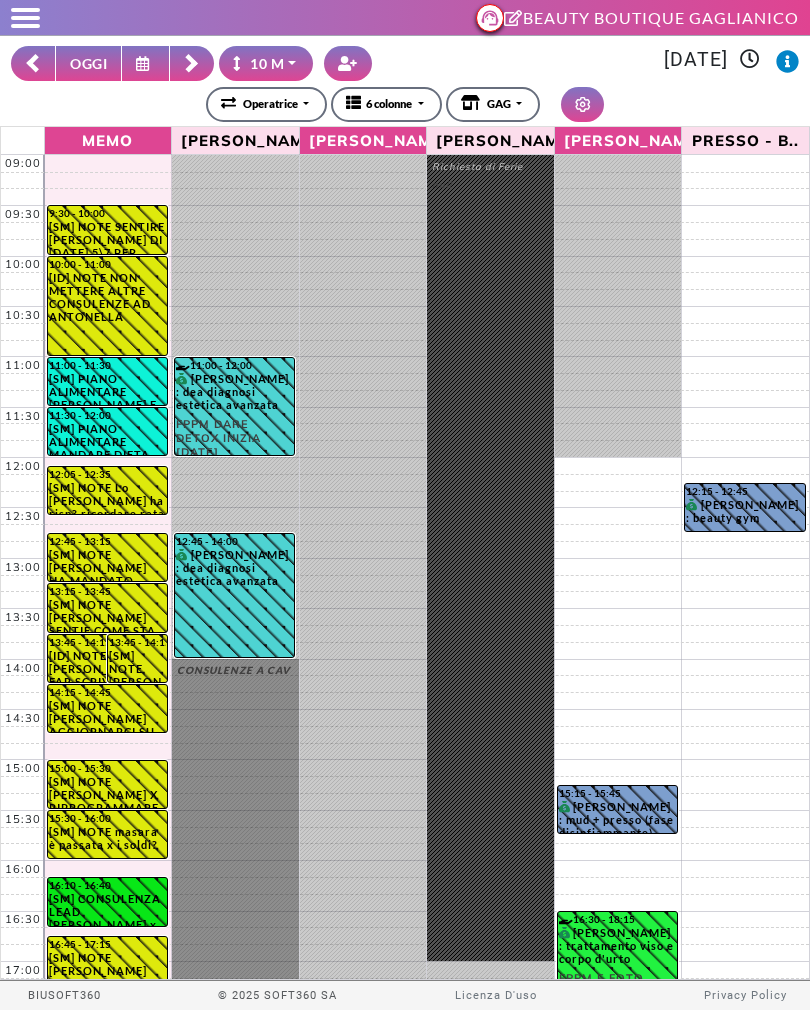 click 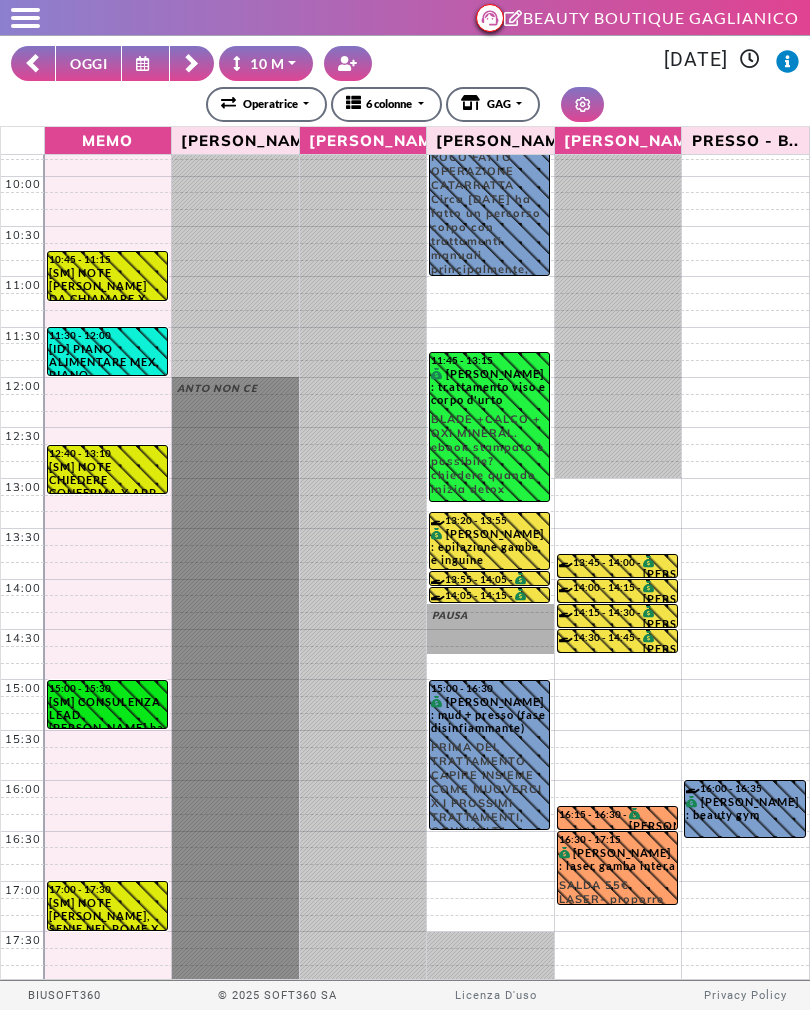 scroll, scrollTop: 82, scrollLeft: 0, axis: vertical 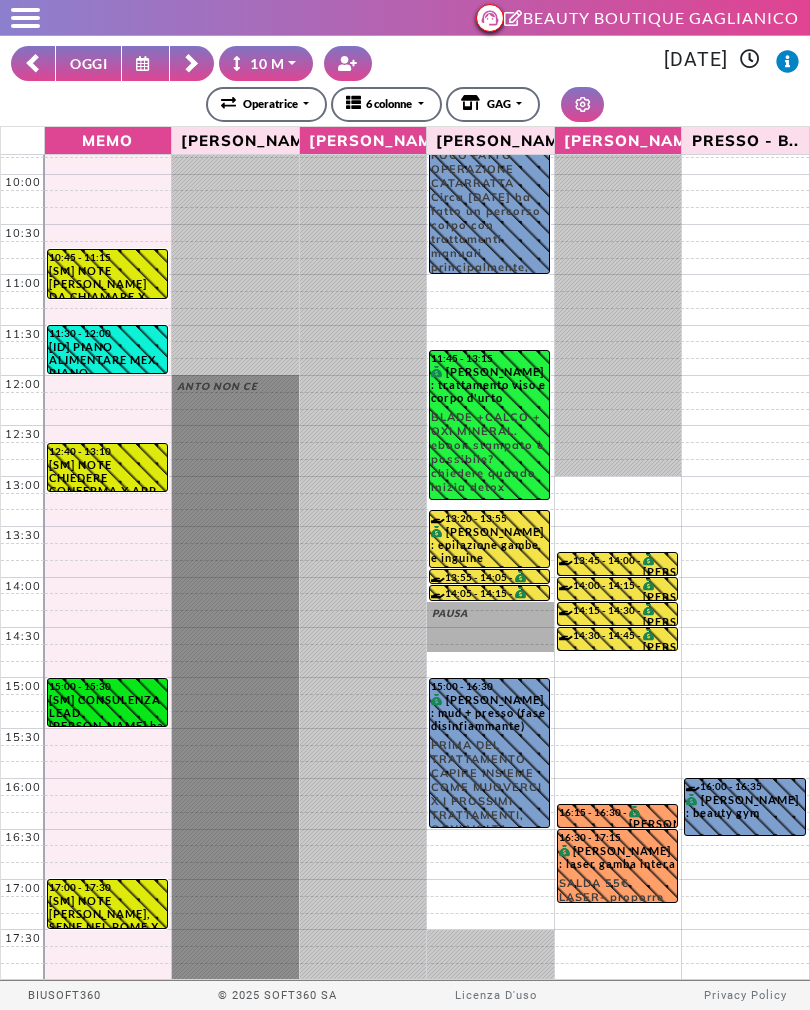 click 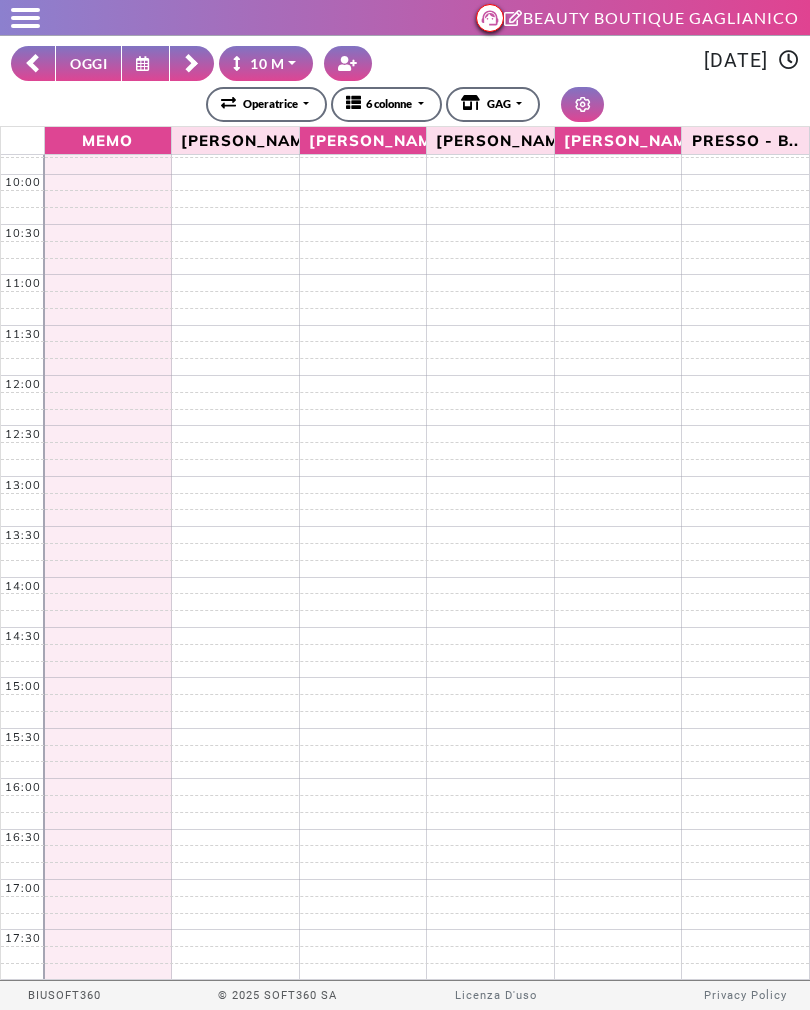 scroll, scrollTop: 0, scrollLeft: 0, axis: both 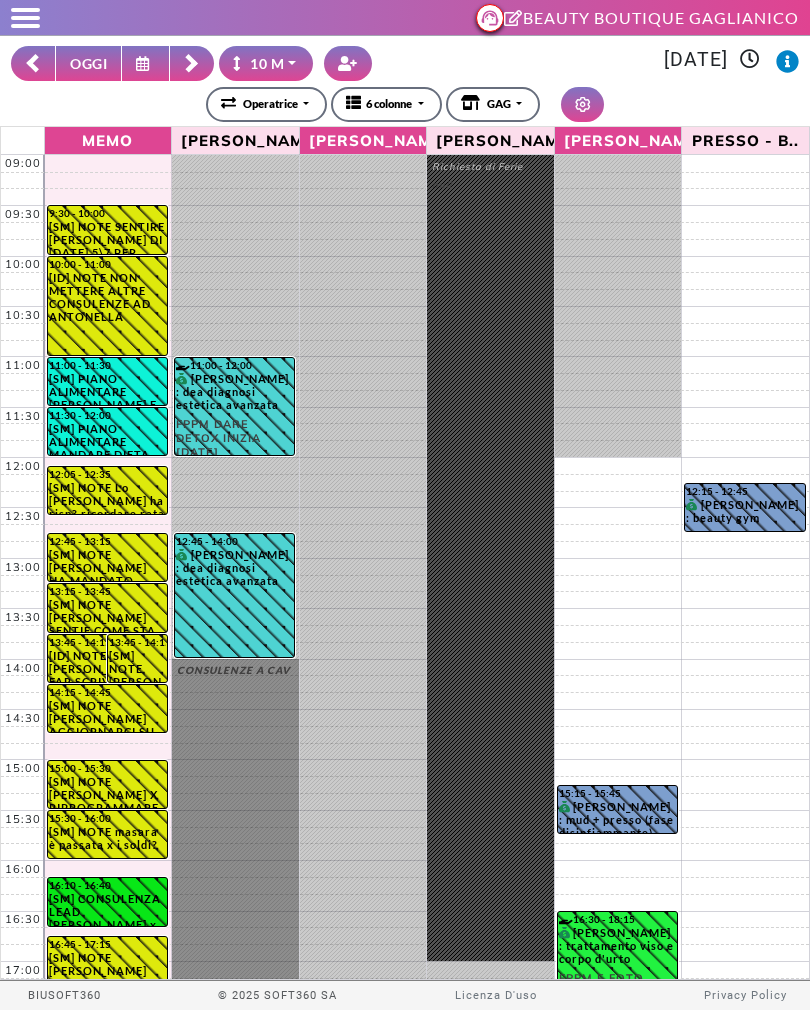 click 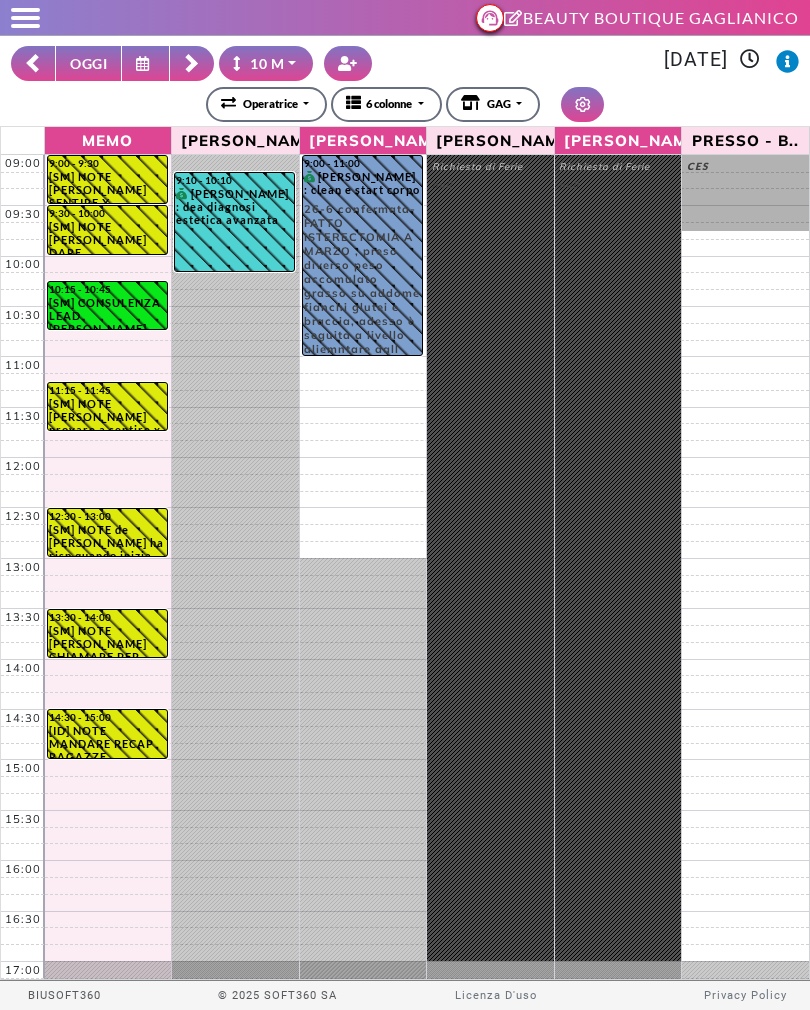 click 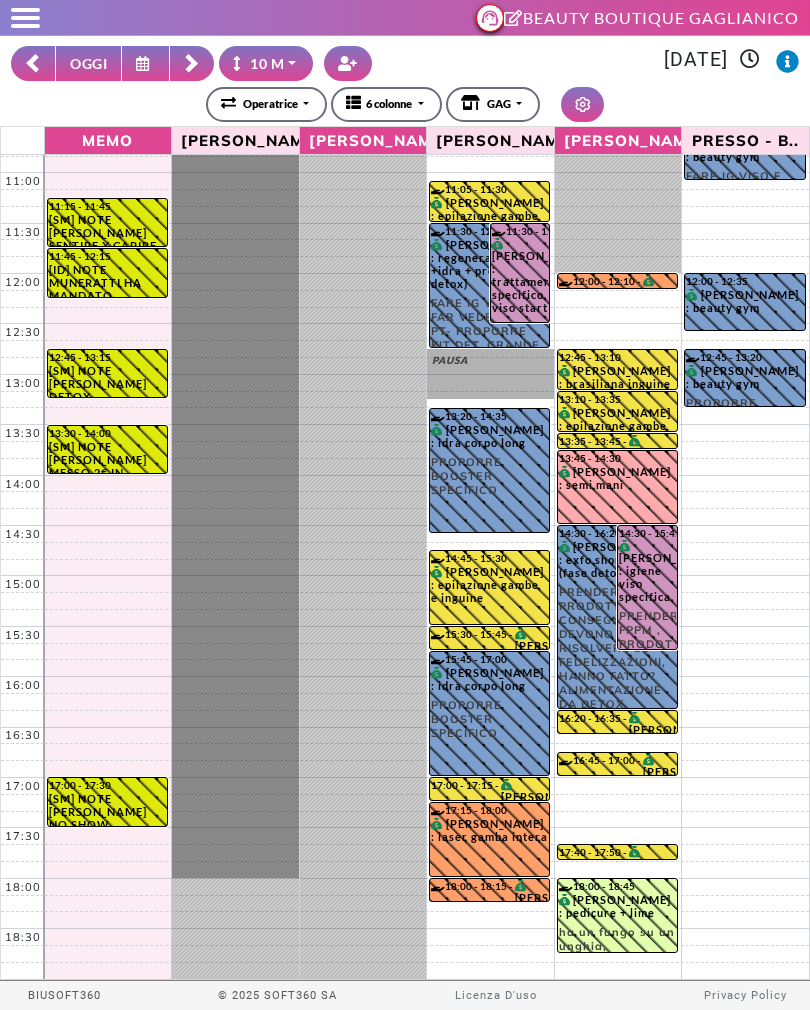 scroll, scrollTop: 185, scrollLeft: 0, axis: vertical 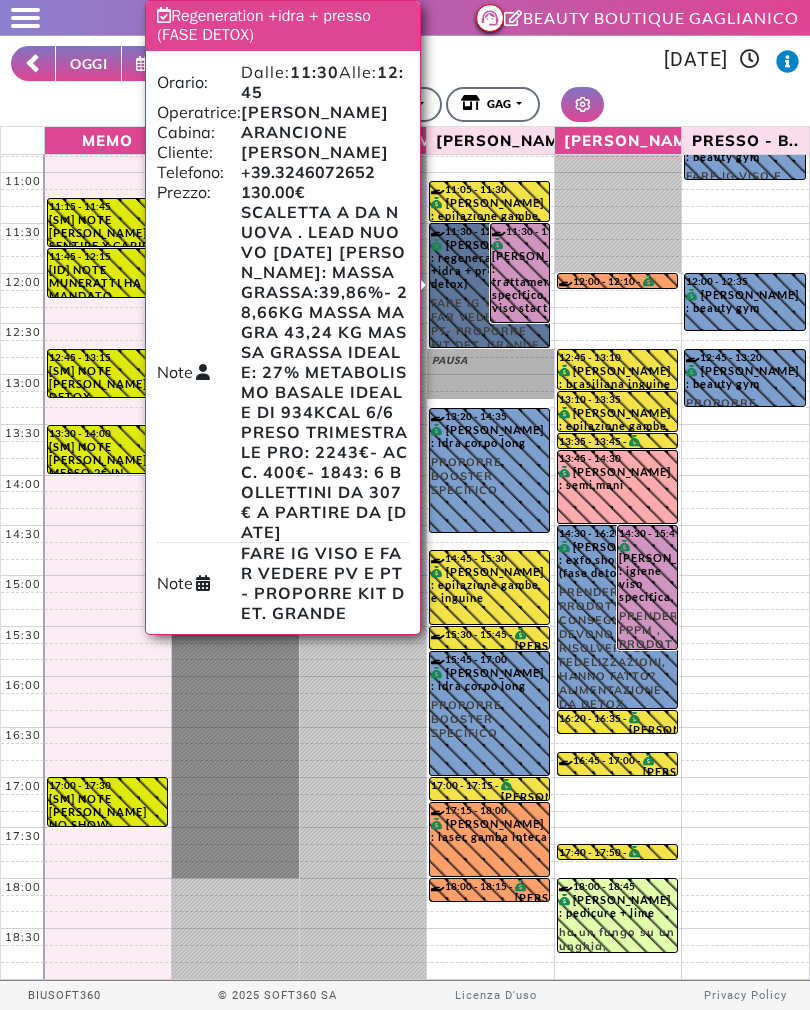 click on "11:30 - 12:45 MARIA TERESA PERA : regeneration +idra + presso (fase detox) FARE IG VISO E FAR VEDERE PV E PT- PROPORRE KIT DET. GRANDE" at bounding box center [489, 285] 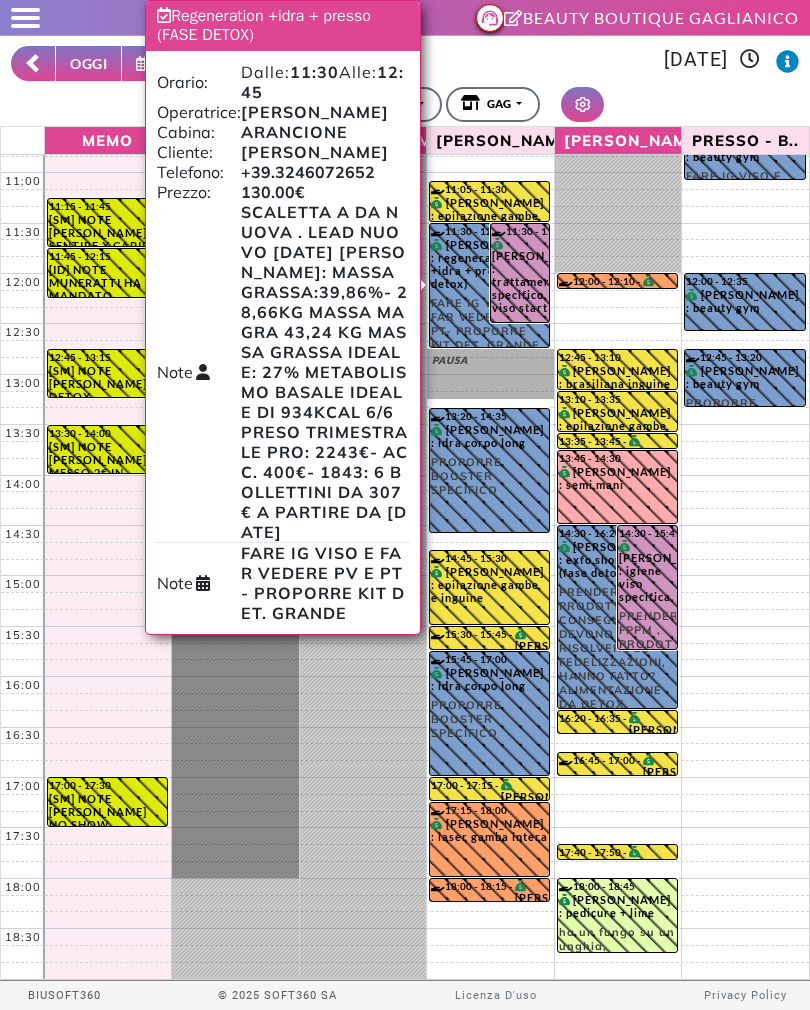 click on "**********" at bounding box center [405, 104] 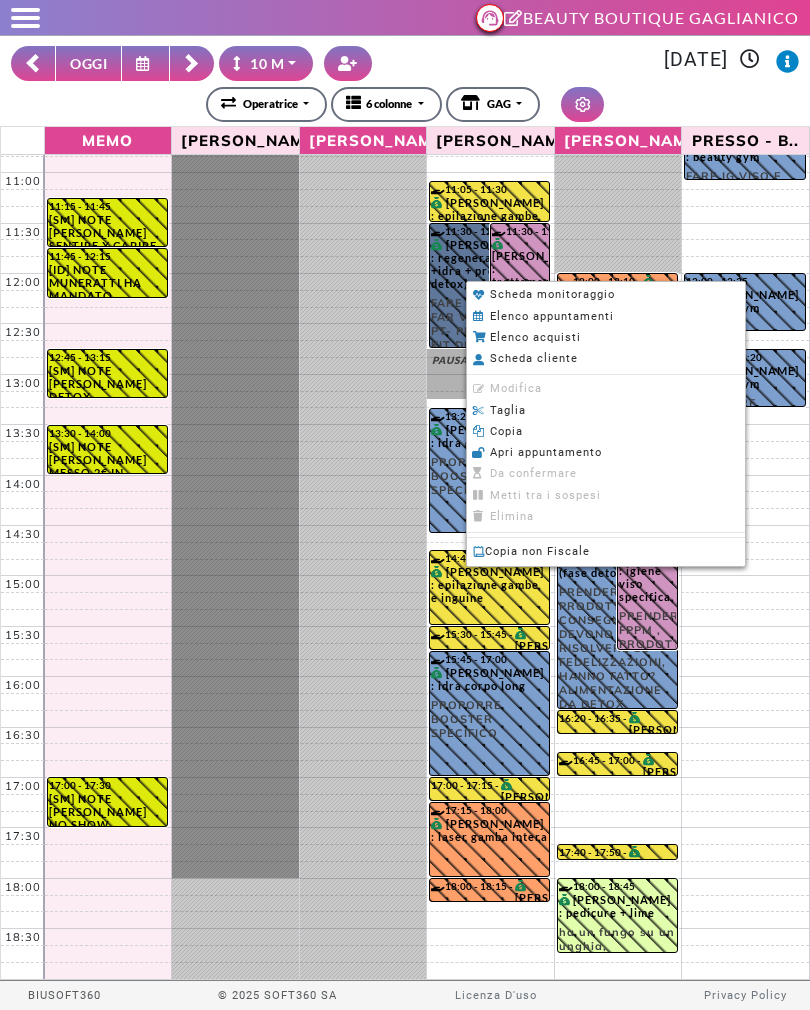 click on "Elenco appuntamenti" at bounding box center [552, 316] 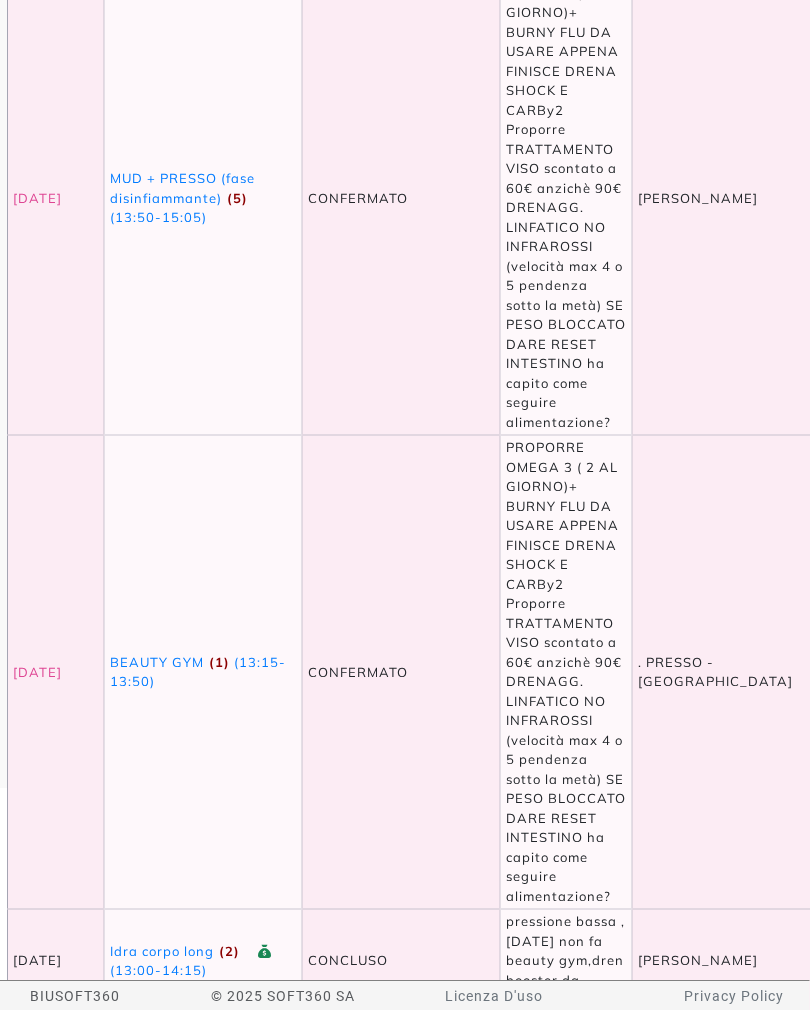 scroll, scrollTop: 0, scrollLeft: 0, axis: both 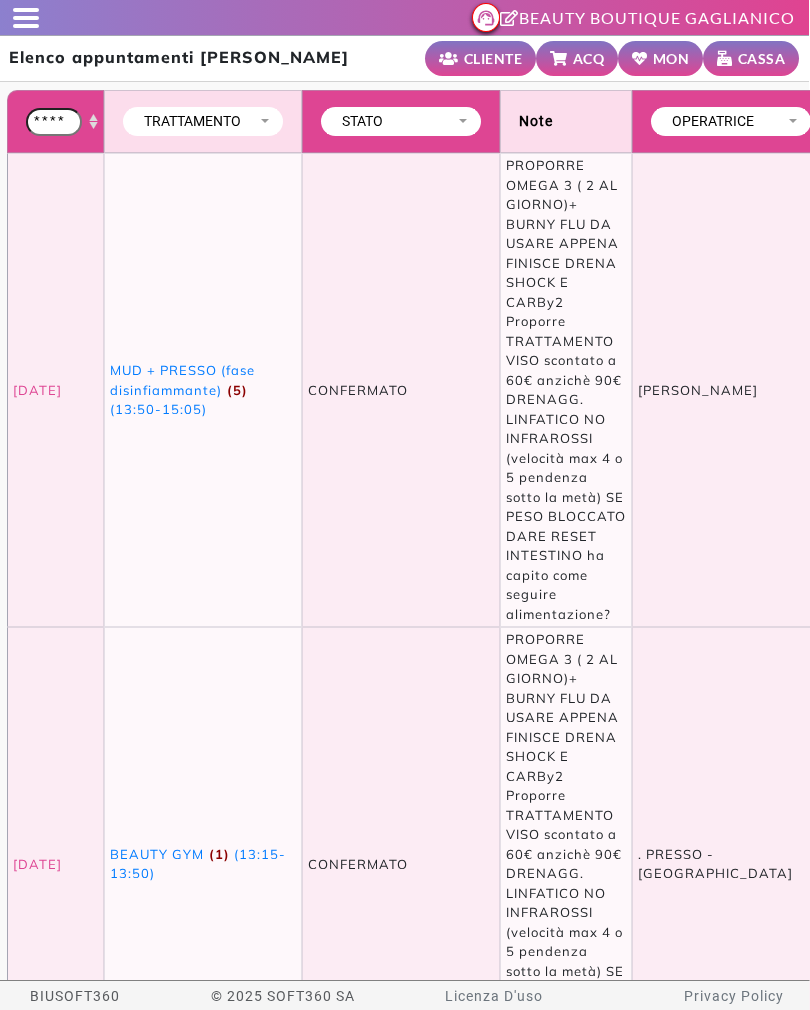 click at bounding box center (27, 18) 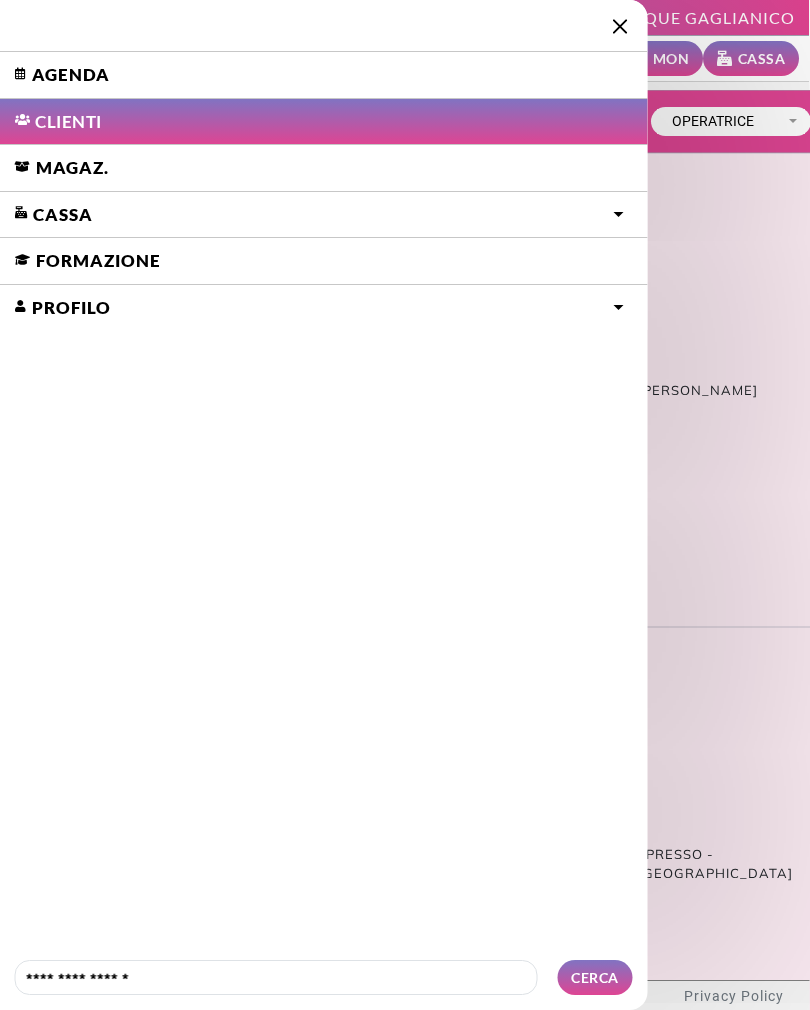 scroll, scrollTop: 0, scrollLeft: 1, axis: horizontal 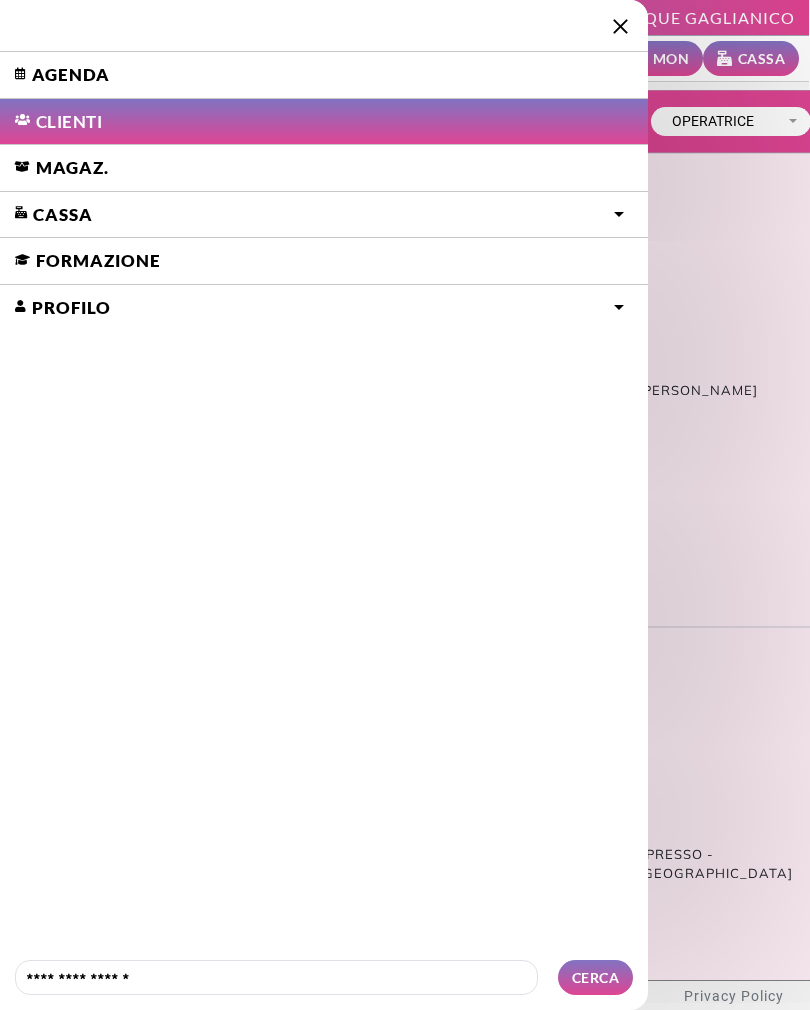 click on "Agenda" at bounding box center (324, 75) 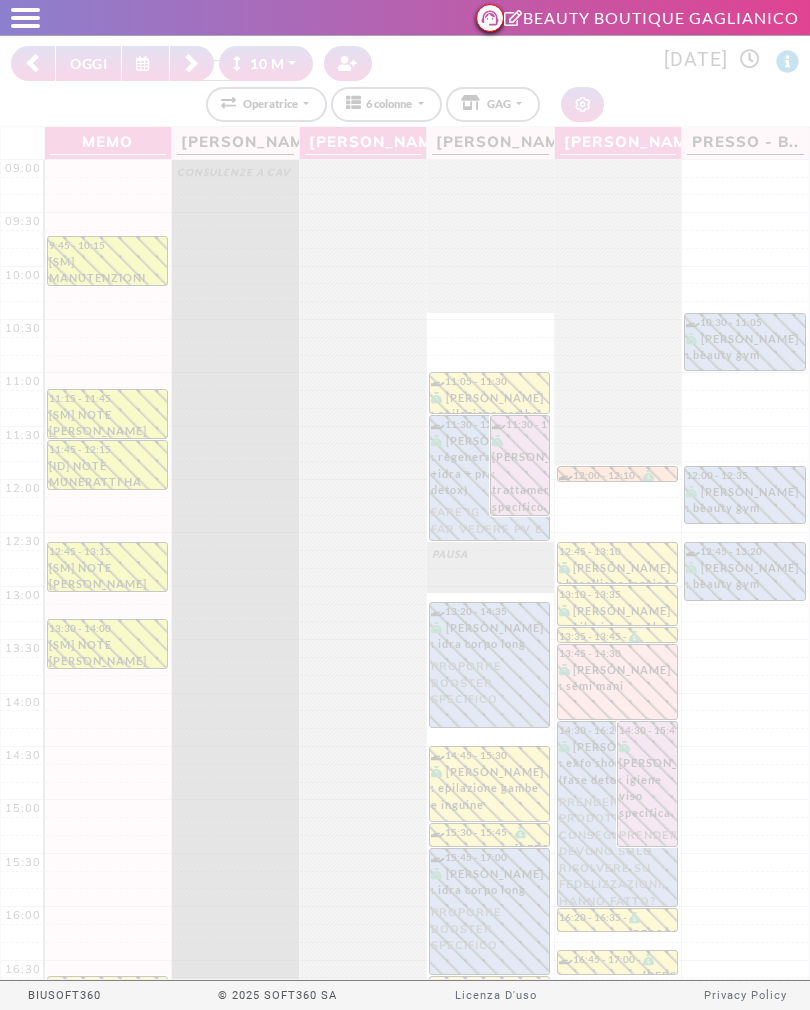 select on "********" 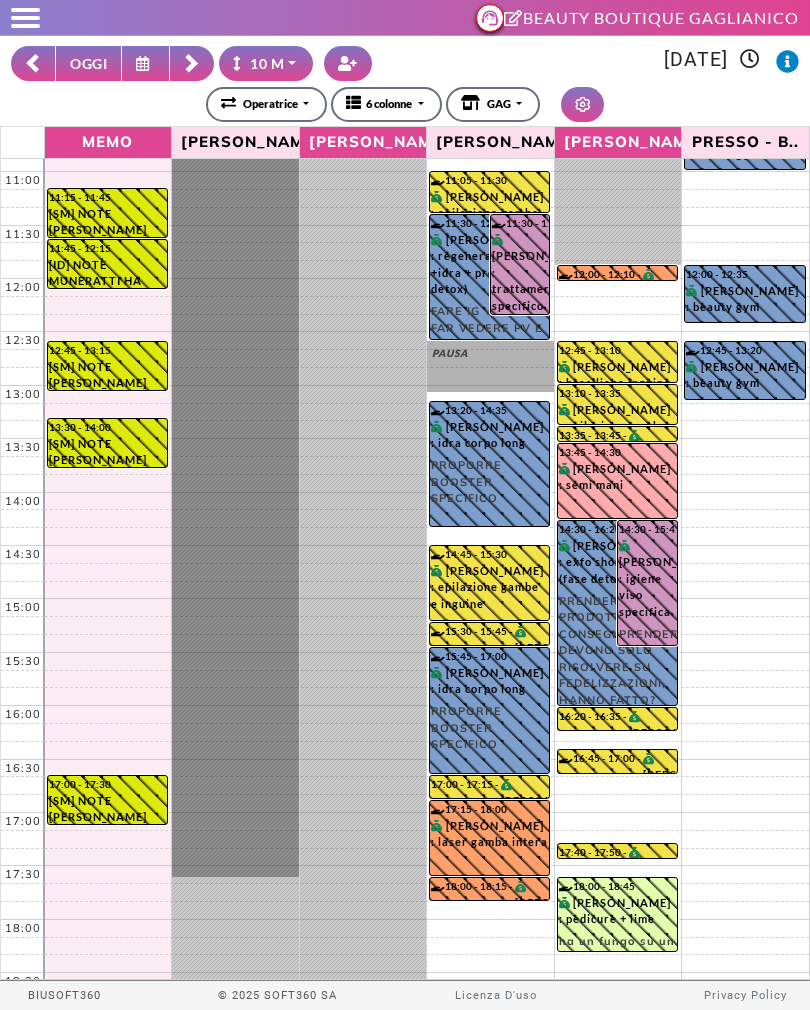 scroll, scrollTop: 199, scrollLeft: 0, axis: vertical 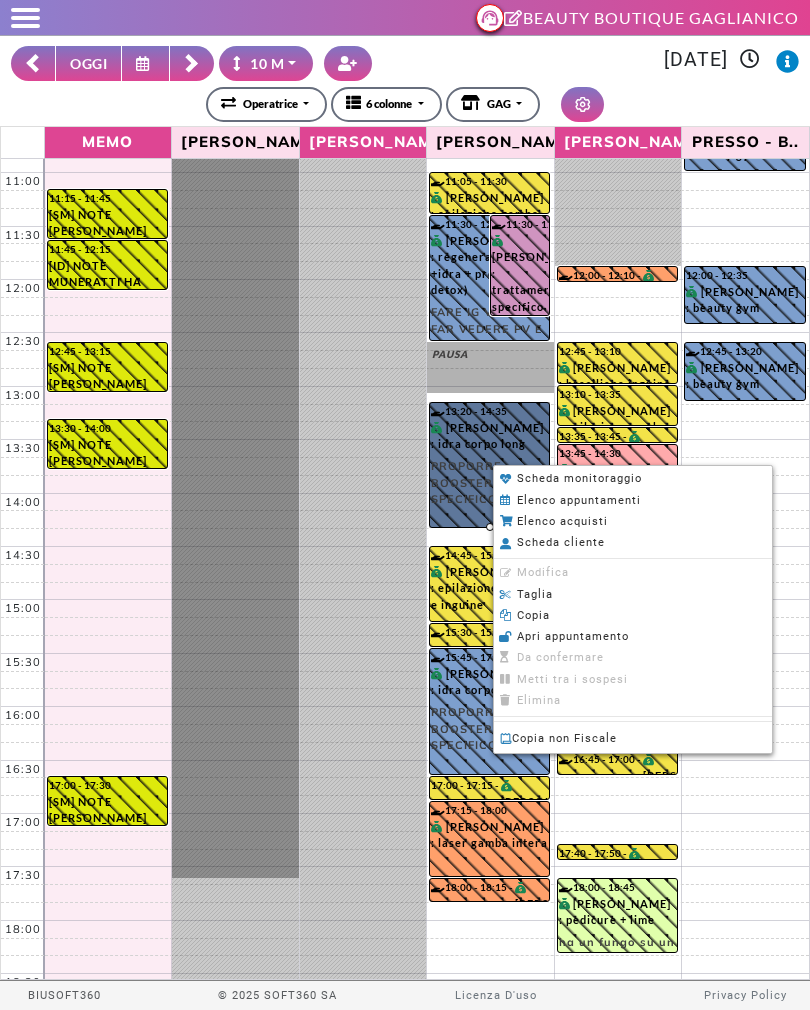 click on "Elenco appuntamenti" at bounding box center (579, 500) 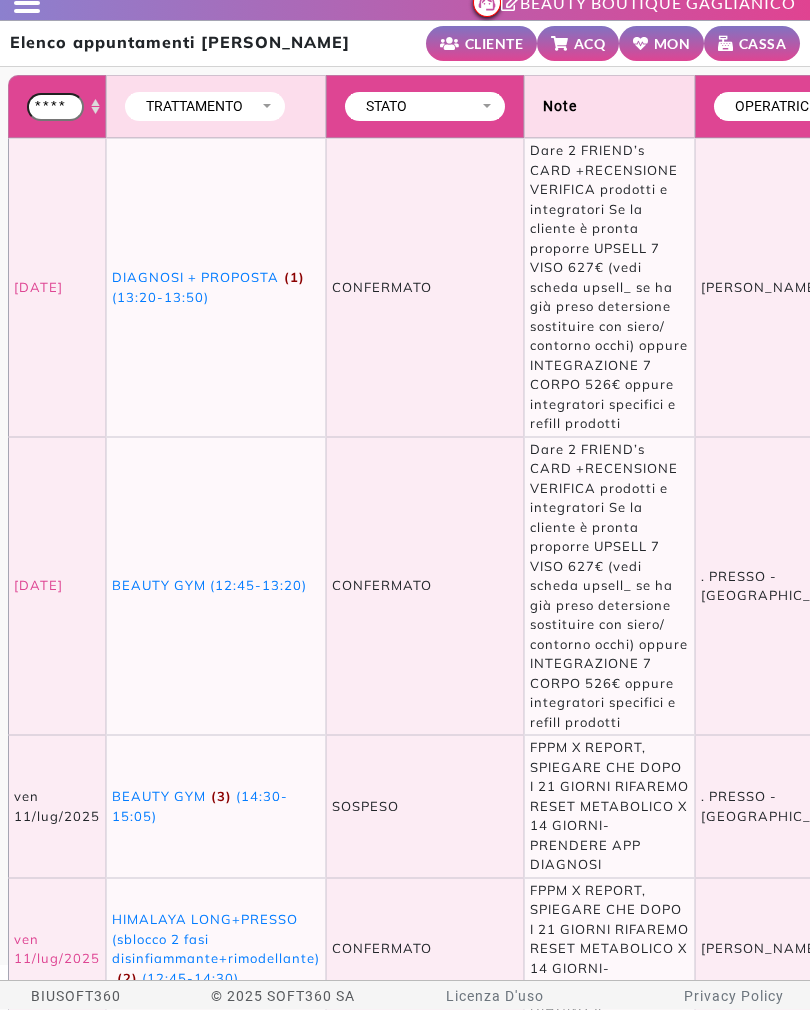 scroll, scrollTop: 0, scrollLeft: 0, axis: both 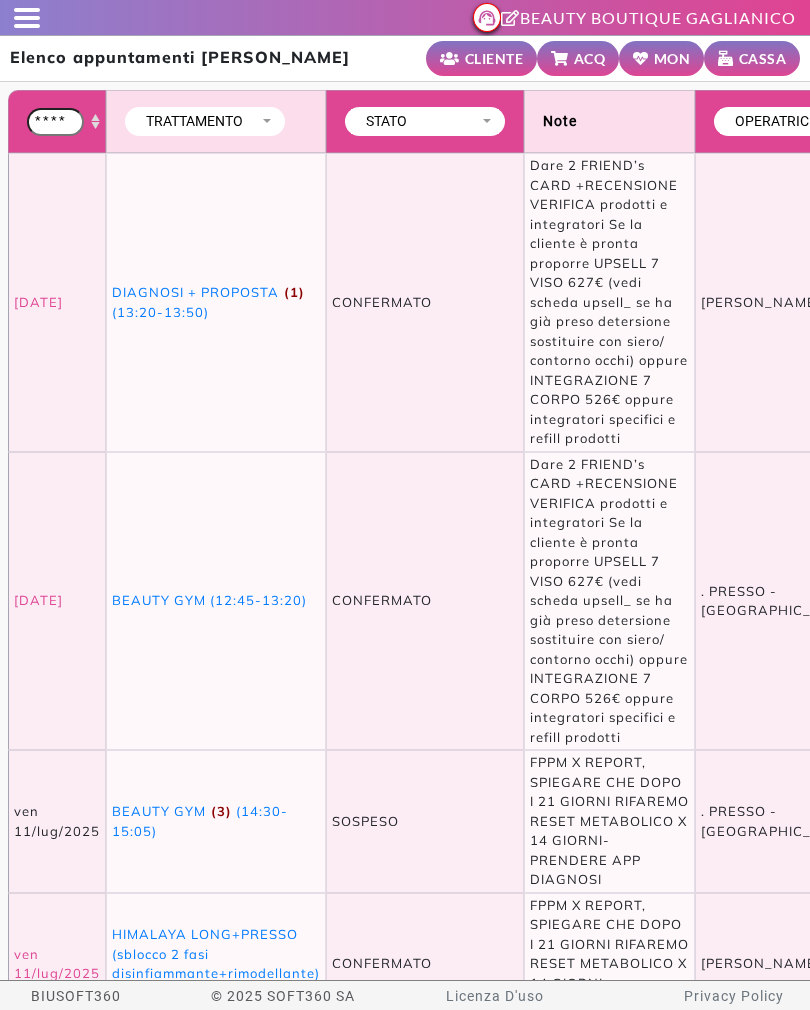 click at bounding box center (27, 18) 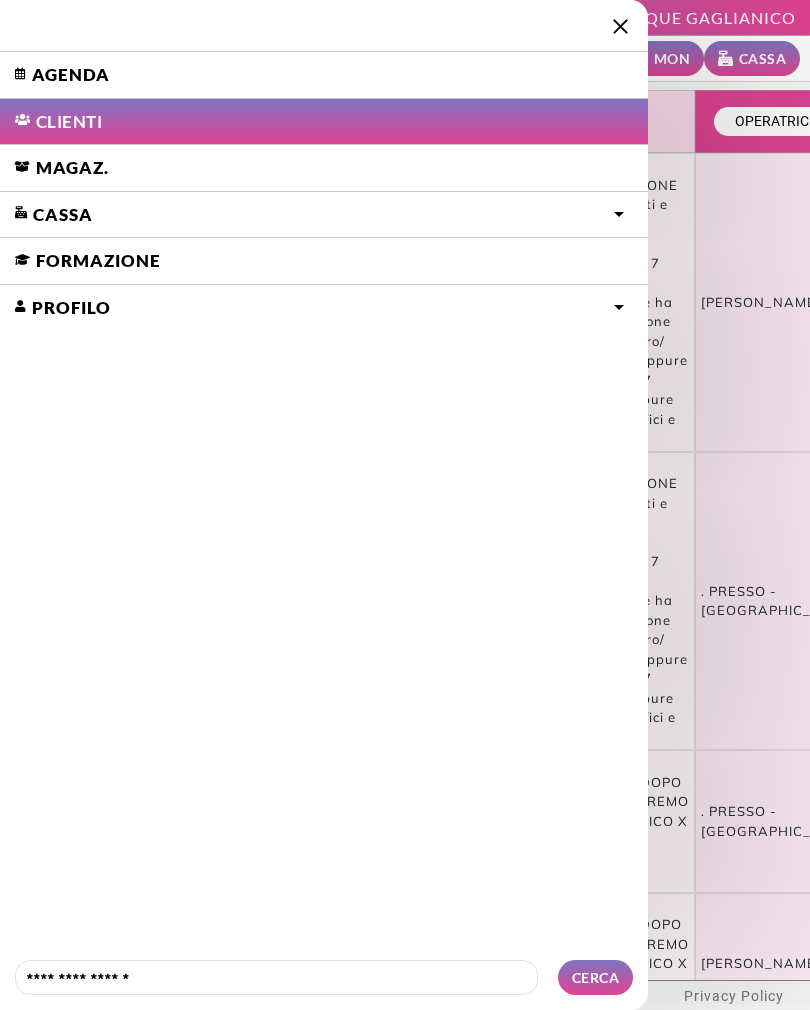 click on "Agenda" at bounding box center [324, 75] 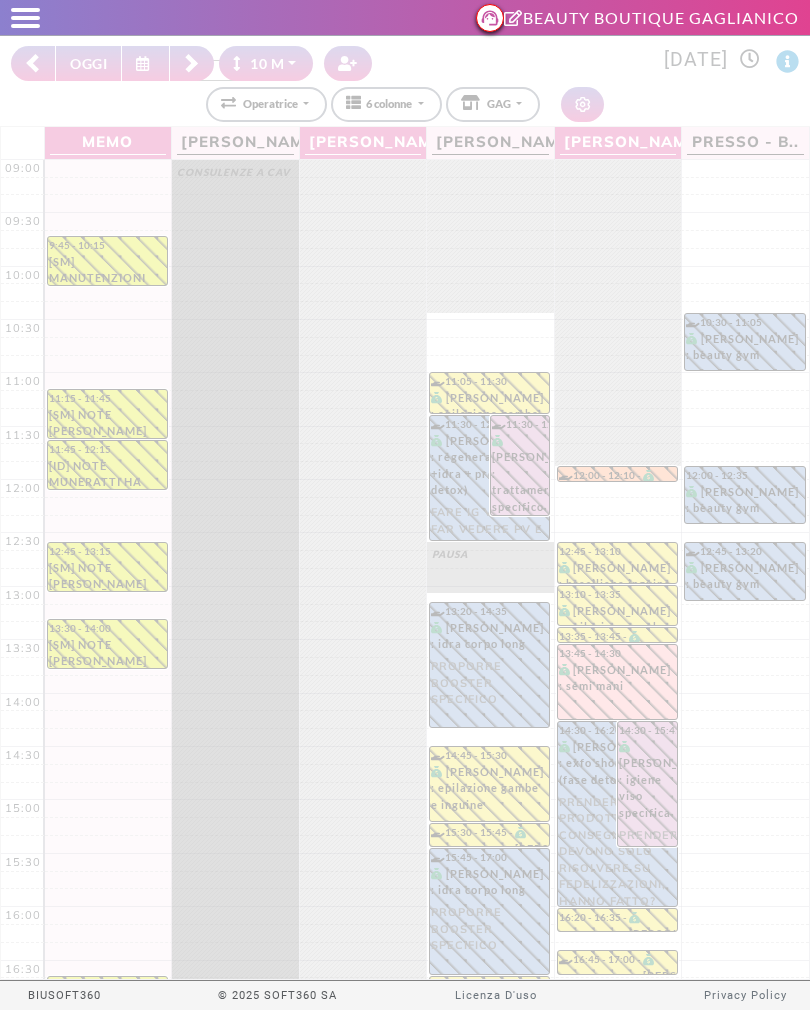 select on "********" 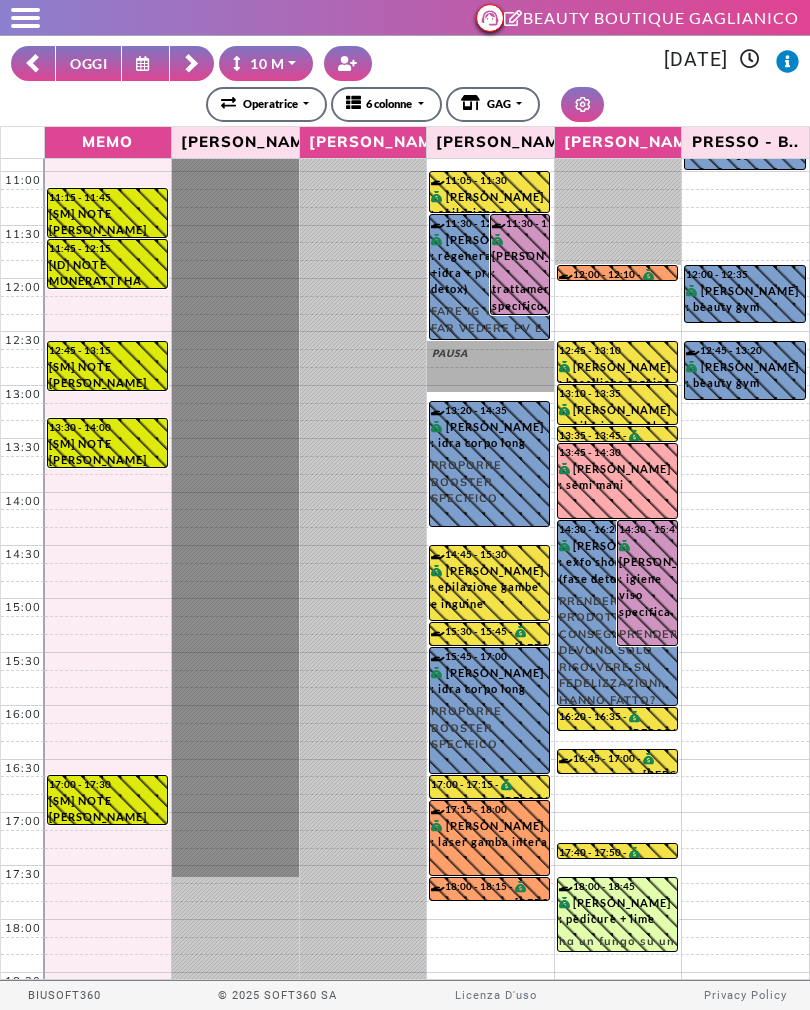 scroll, scrollTop: 199, scrollLeft: 0, axis: vertical 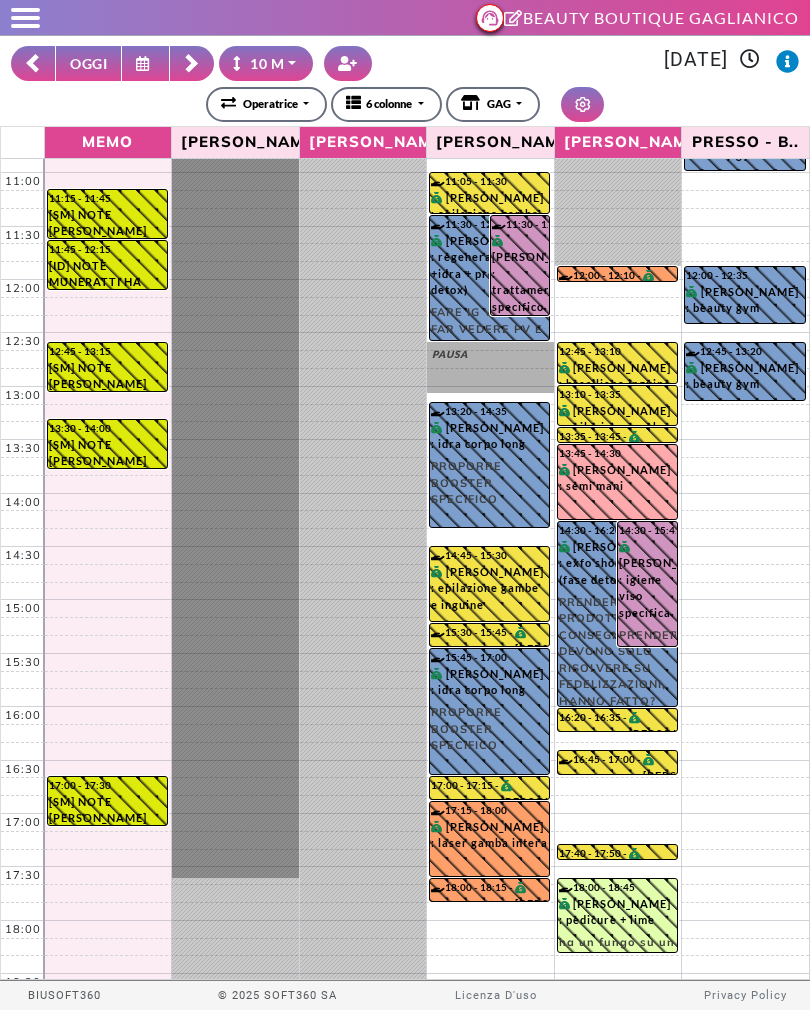 click at bounding box center (192, 63) 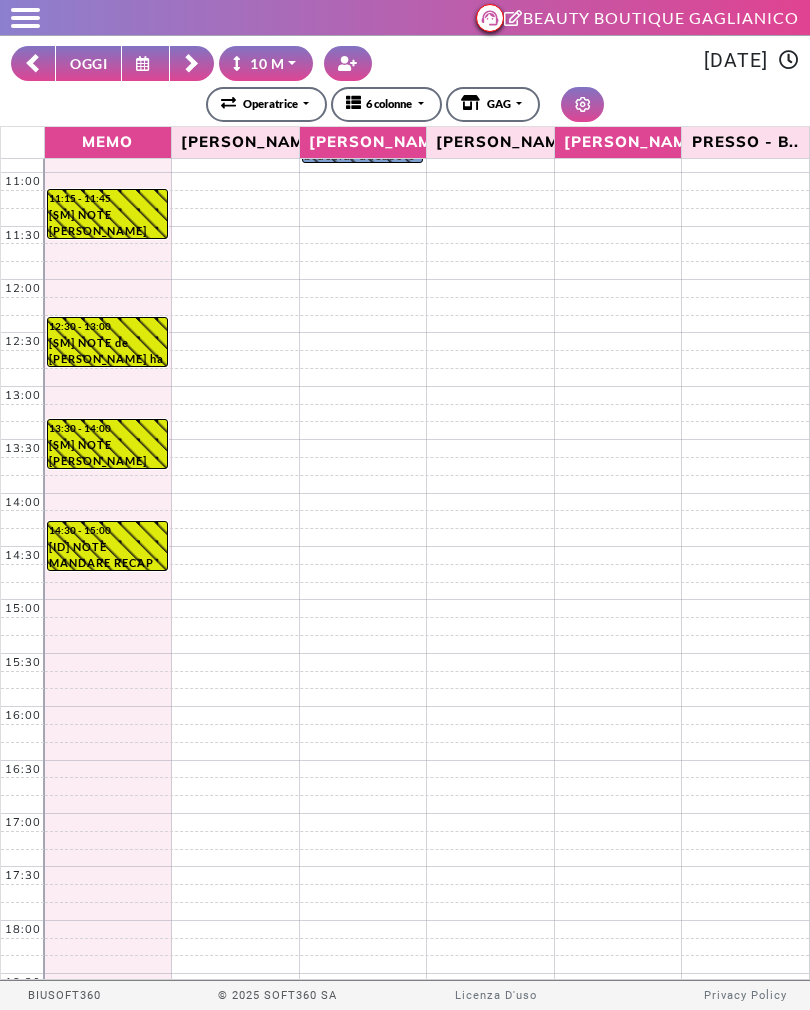 scroll, scrollTop: 0, scrollLeft: 0, axis: both 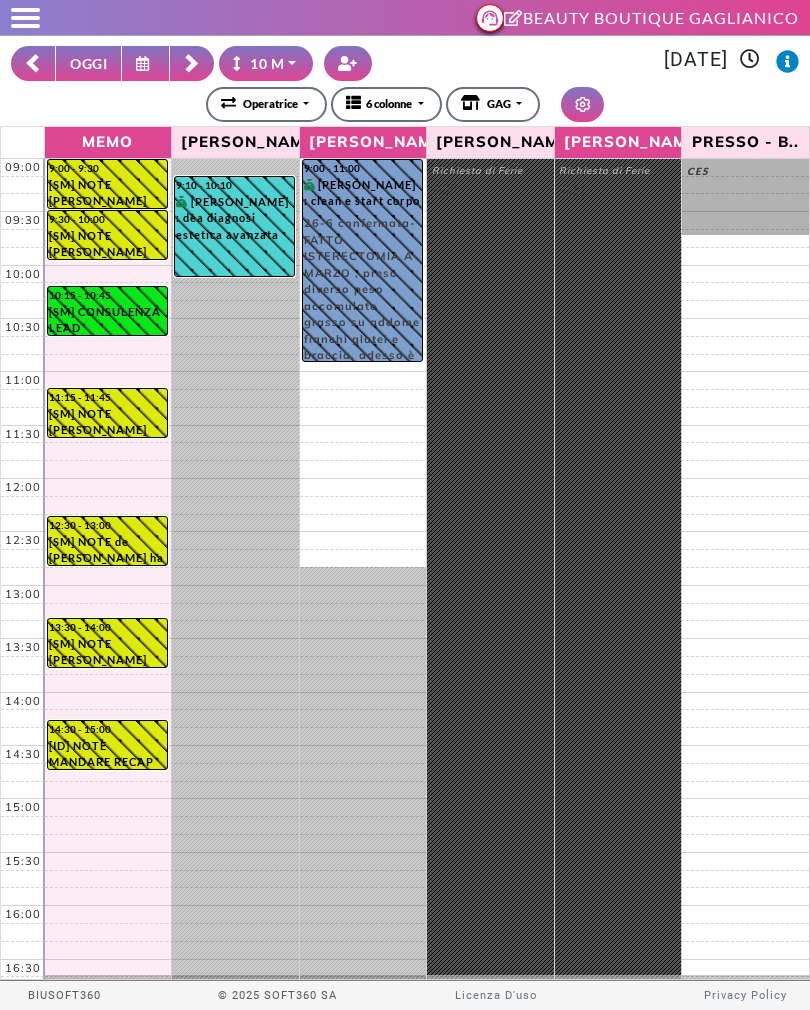click 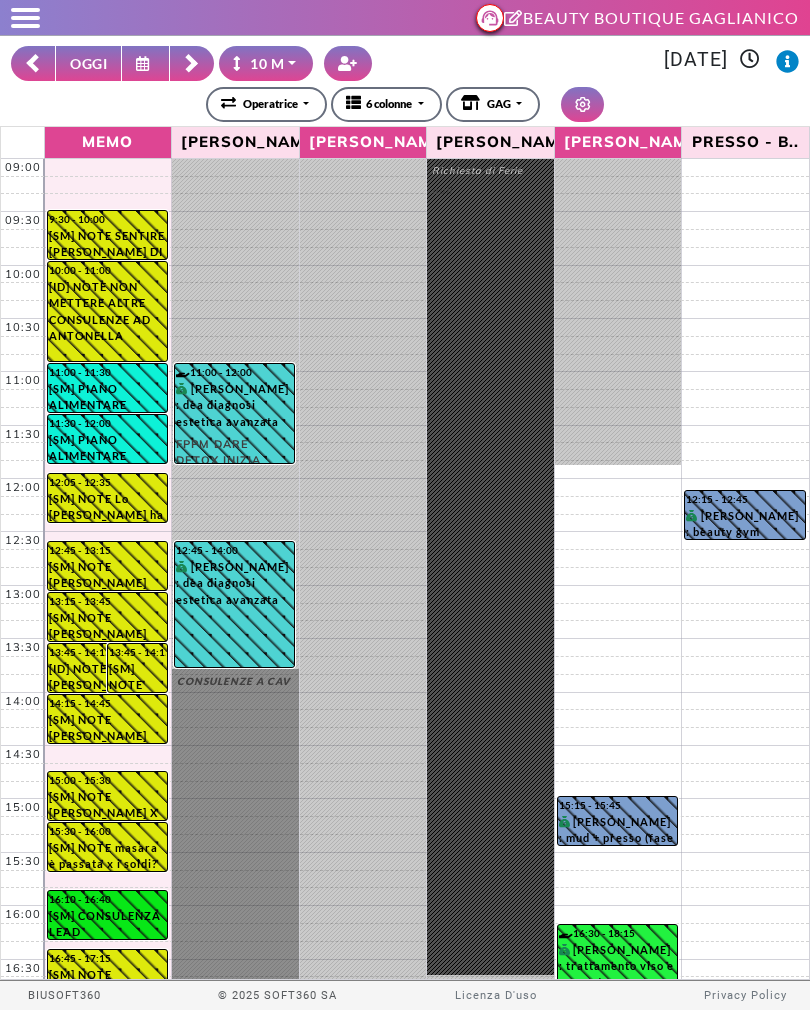 click 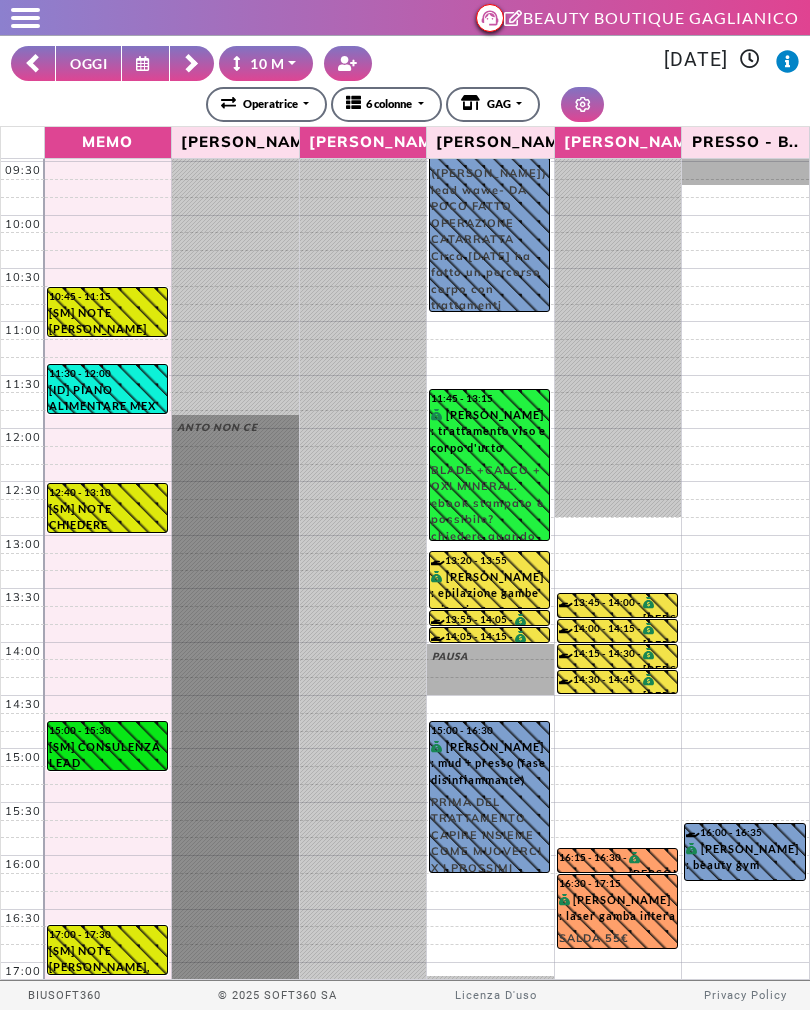 scroll, scrollTop: 55, scrollLeft: 0, axis: vertical 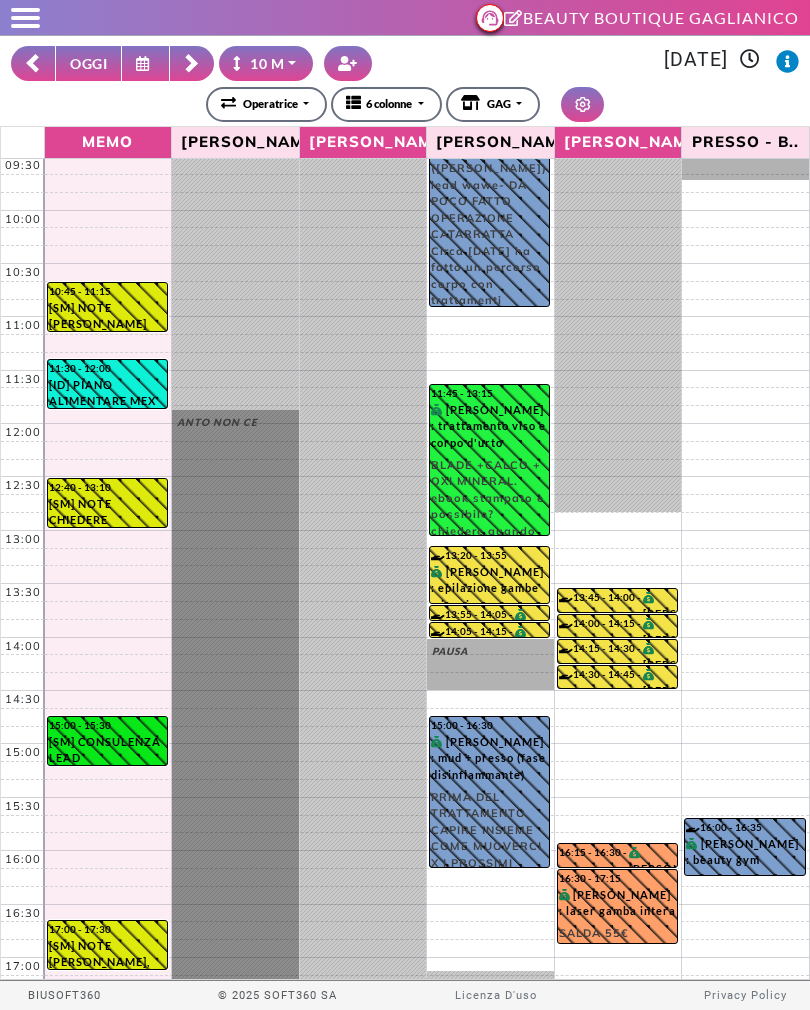 click at bounding box center (192, 63) 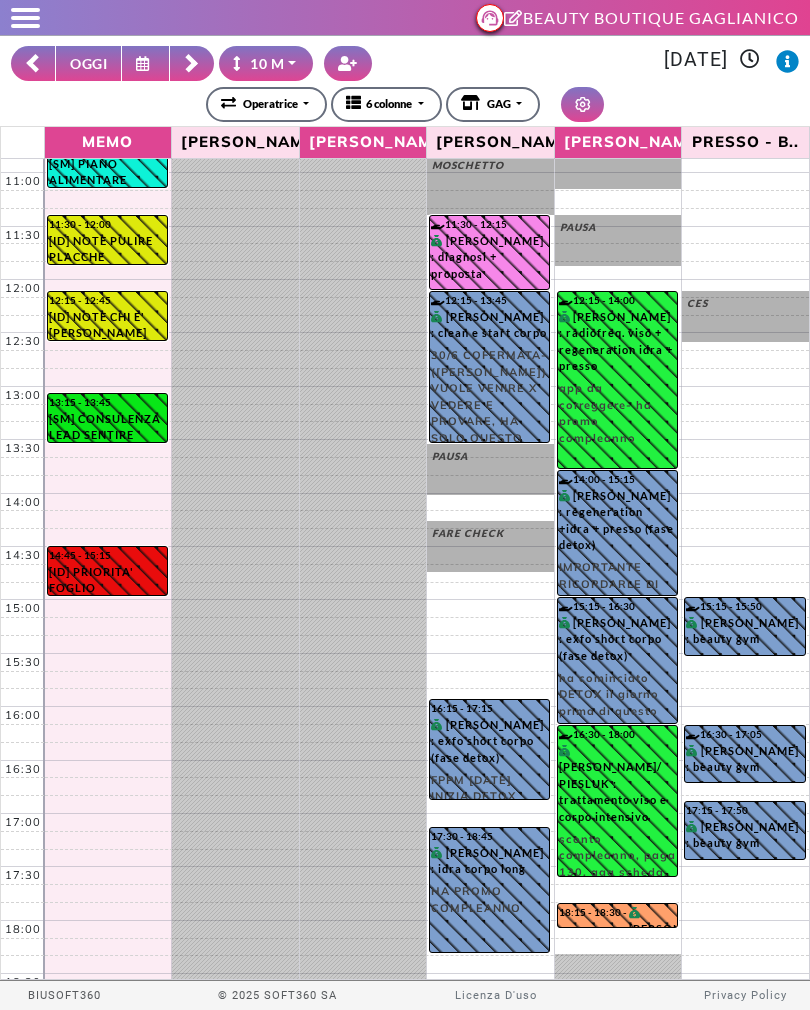 scroll, scrollTop: 199, scrollLeft: 0, axis: vertical 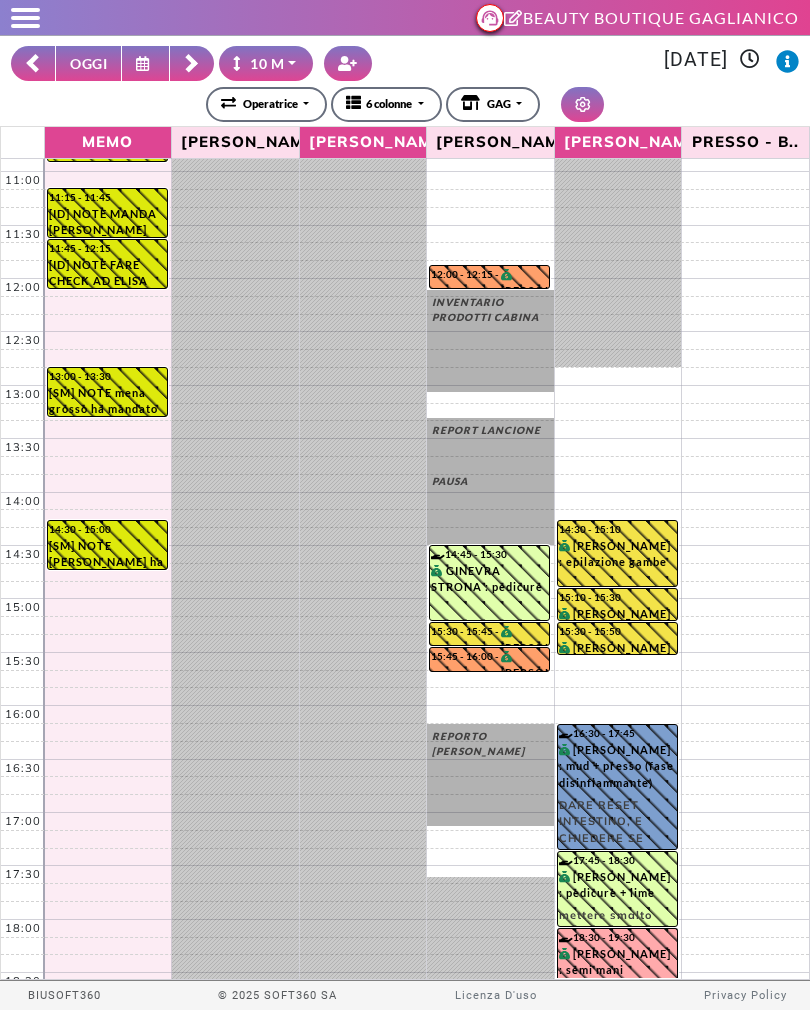 click 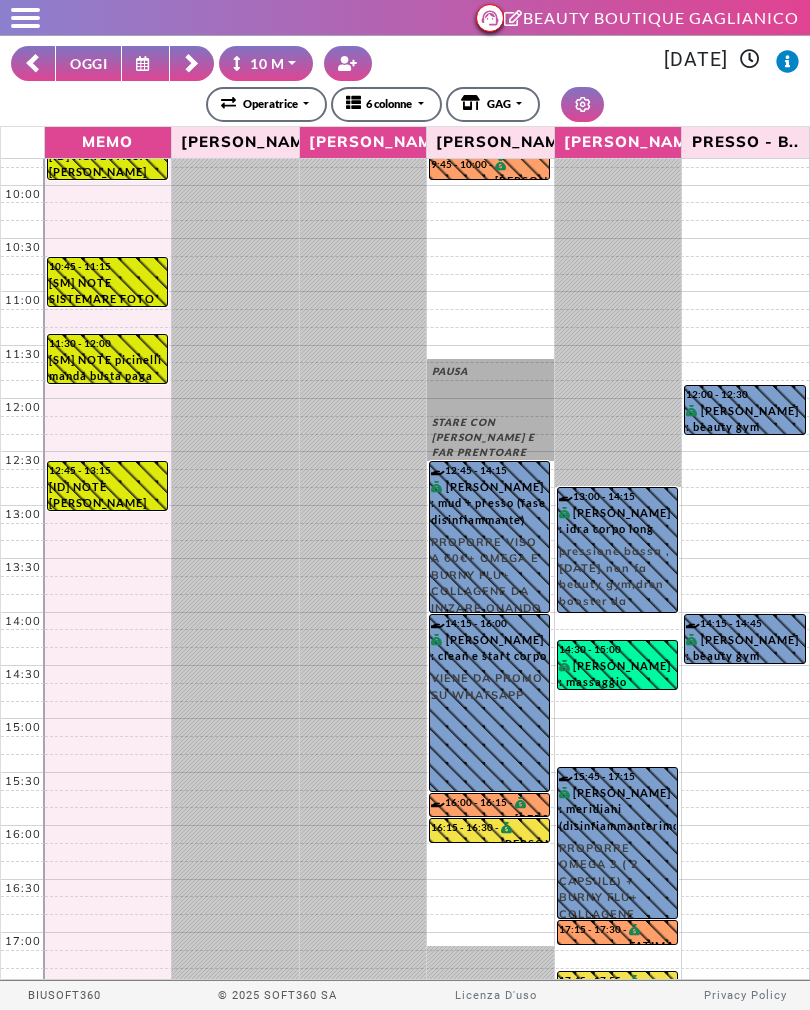 scroll, scrollTop: 91, scrollLeft: 0, axis: vertical 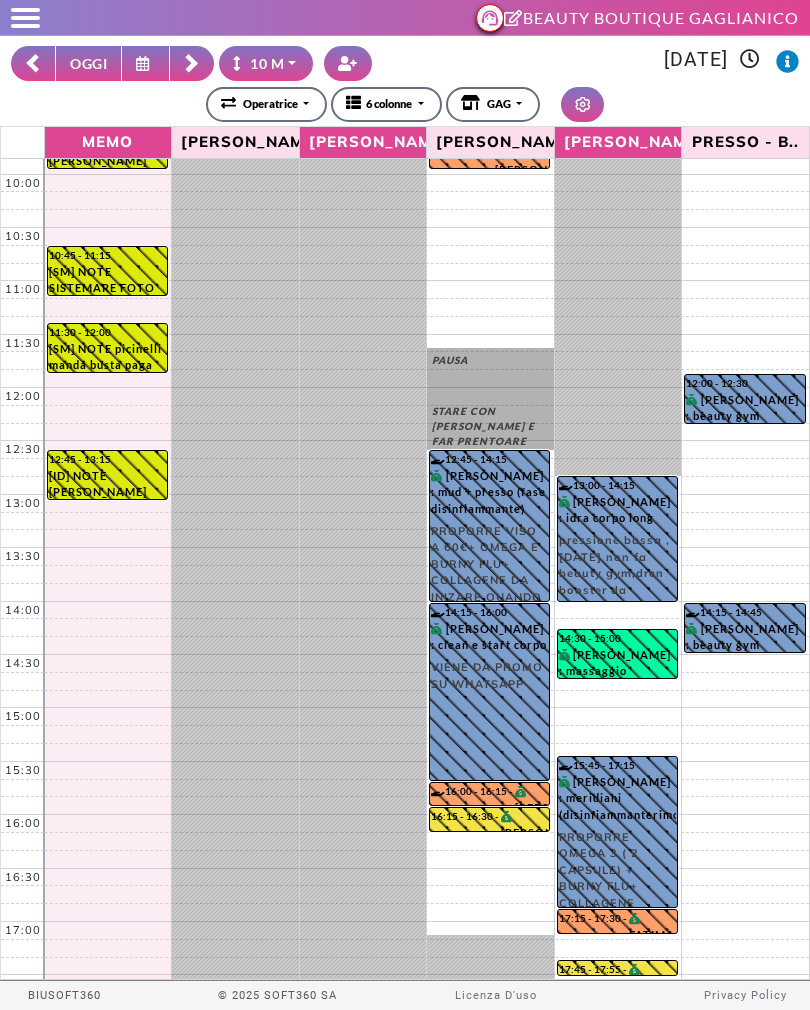 click 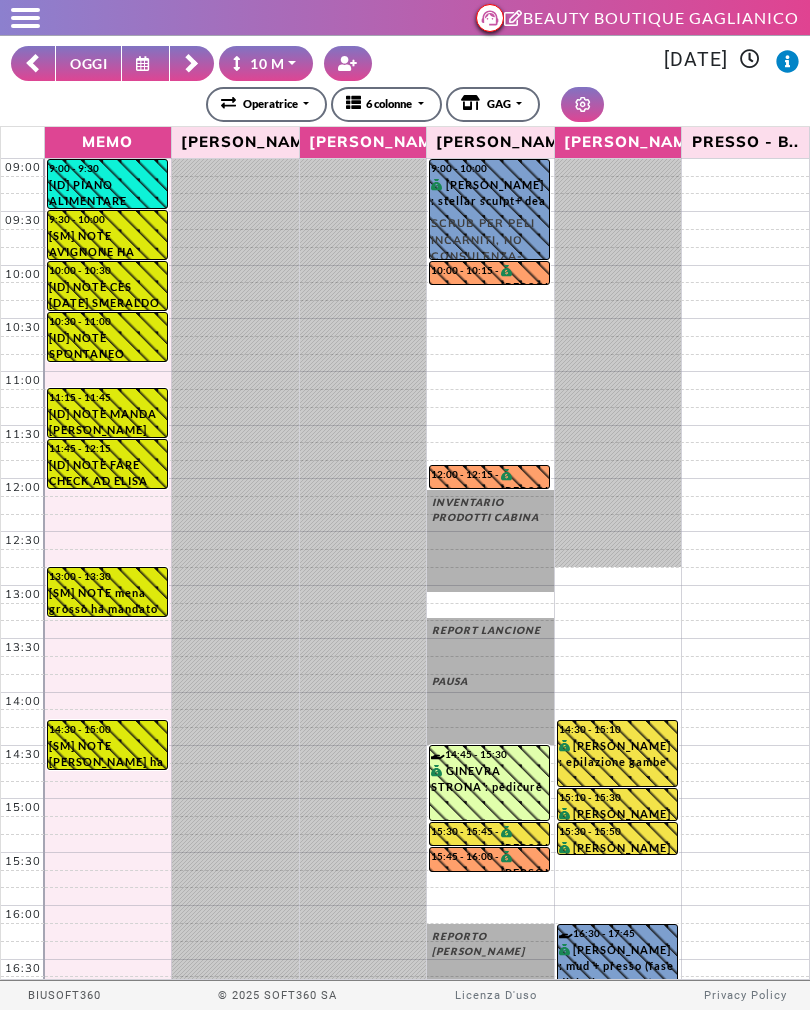 click 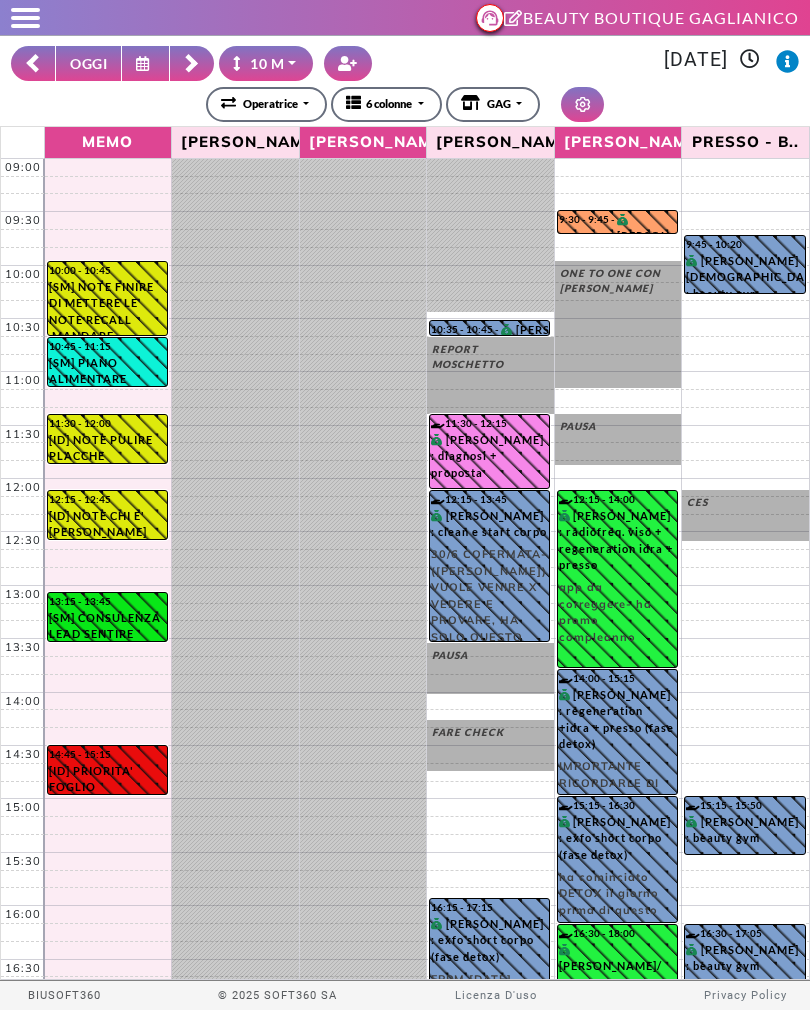 click 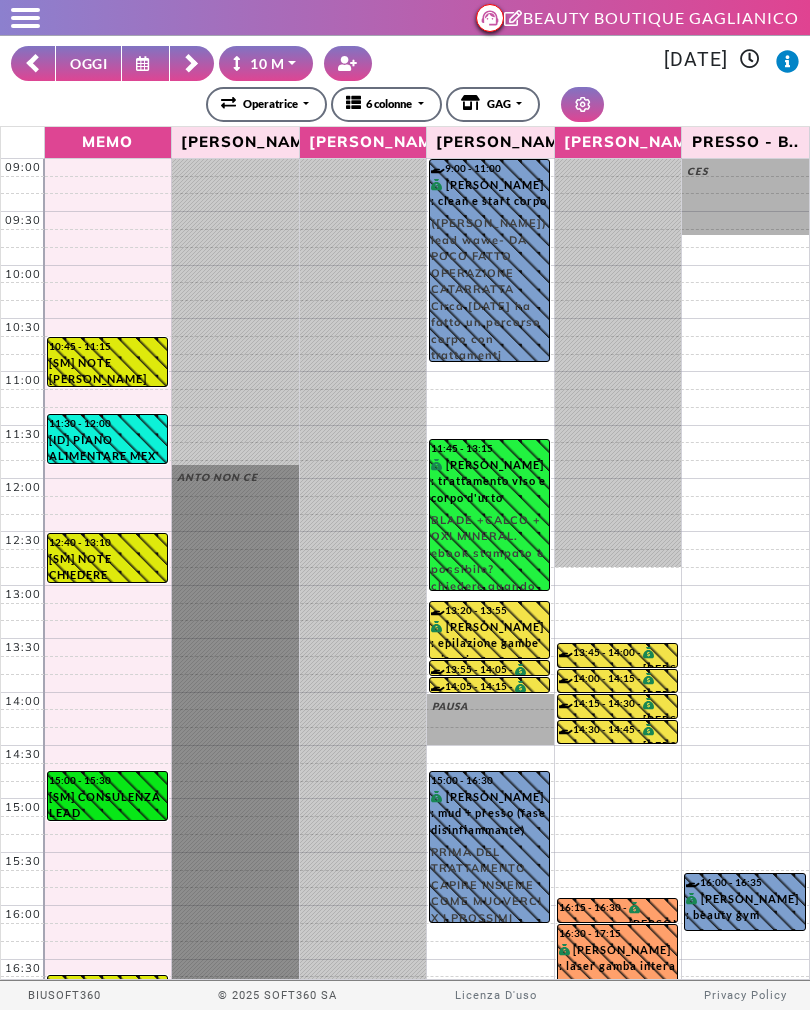 click 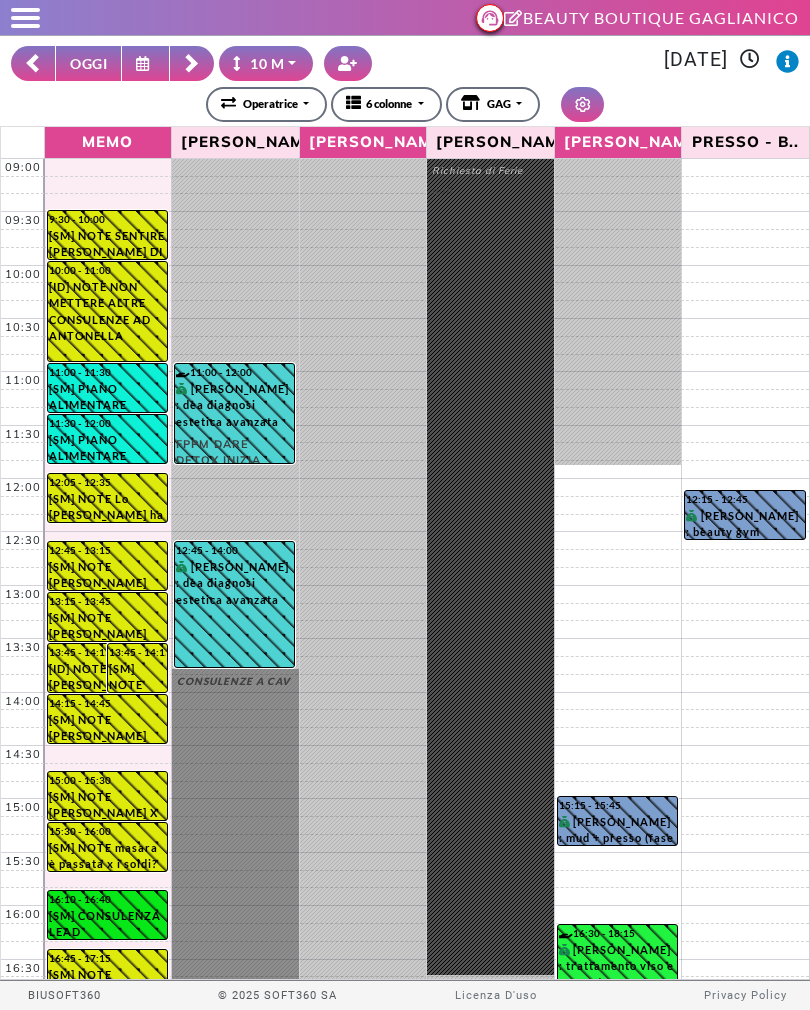 click 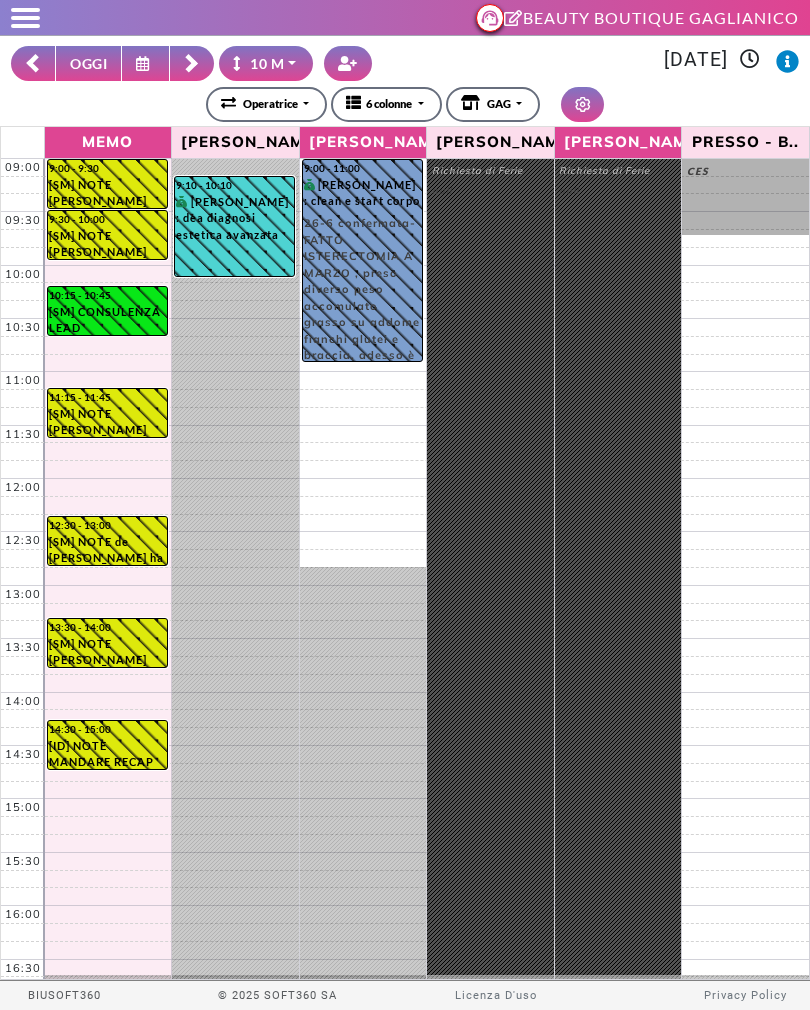 click 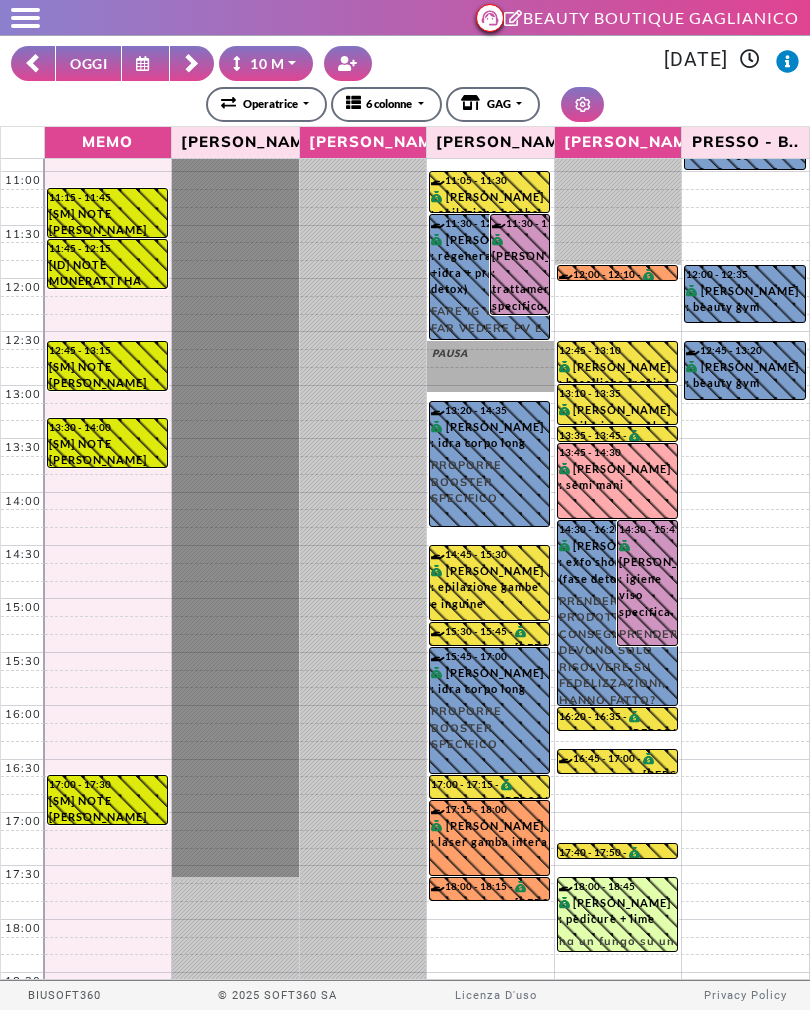 scroll, scrollTop: 199, scrollLeft: 0, axis: vertical 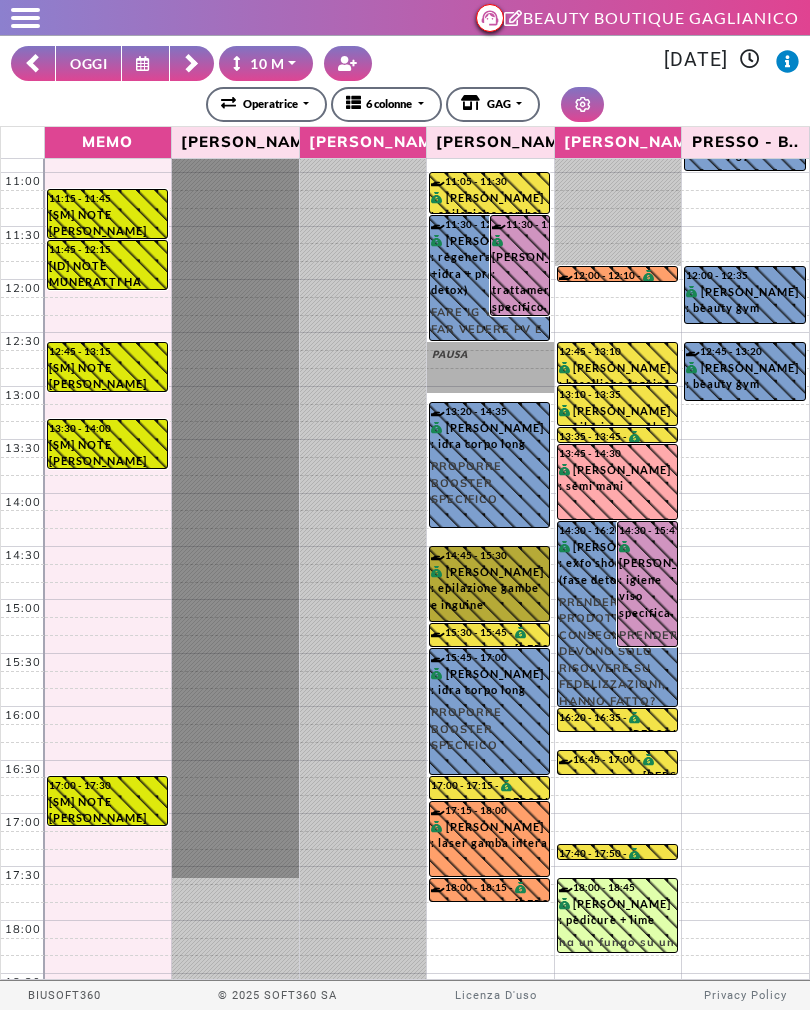 click on "14:45 - 15:30 GIULIA NARDONE : epilazione gambe e inguine" at bounding box center (489, 584) 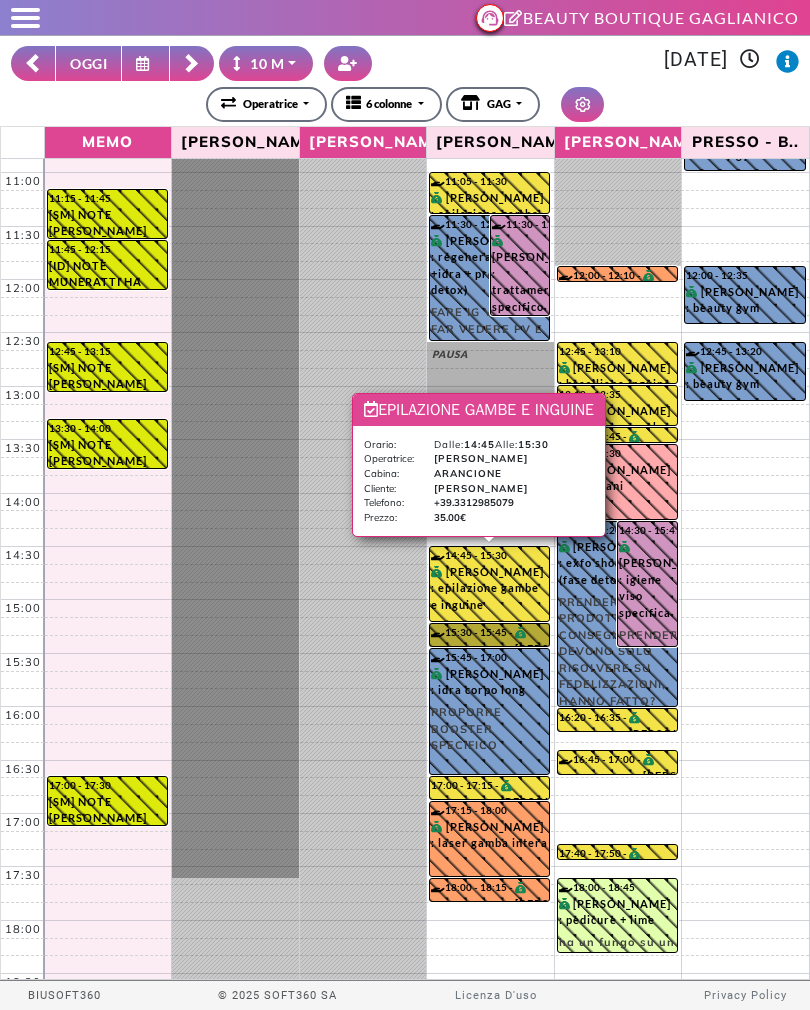click on "15:30 - 15:45 GIULIA NARDONE : epilazione glutei" at bounding box center [489, 635] 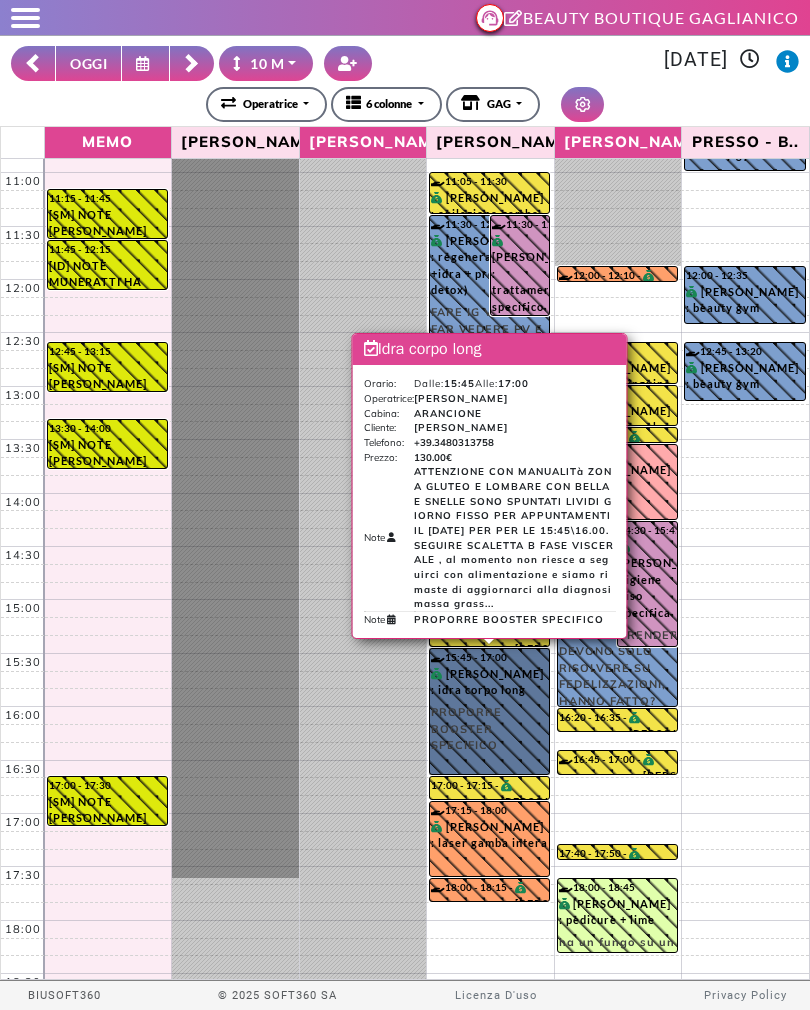 click on "15:45 - 17:00 ROBERTA UGHETTI : idra corpo long PROPORRE BOOSTER SPECIFICO" at bounding box center (489, 711) 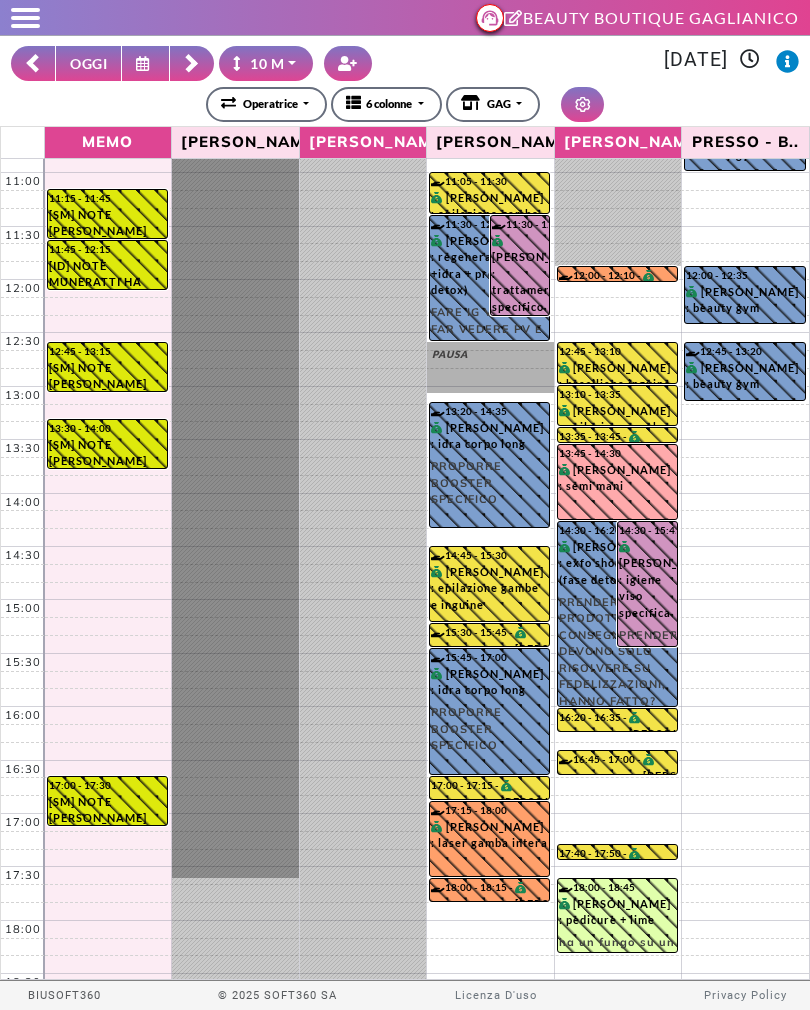 click on "**********" at bounding box center (405, 104) 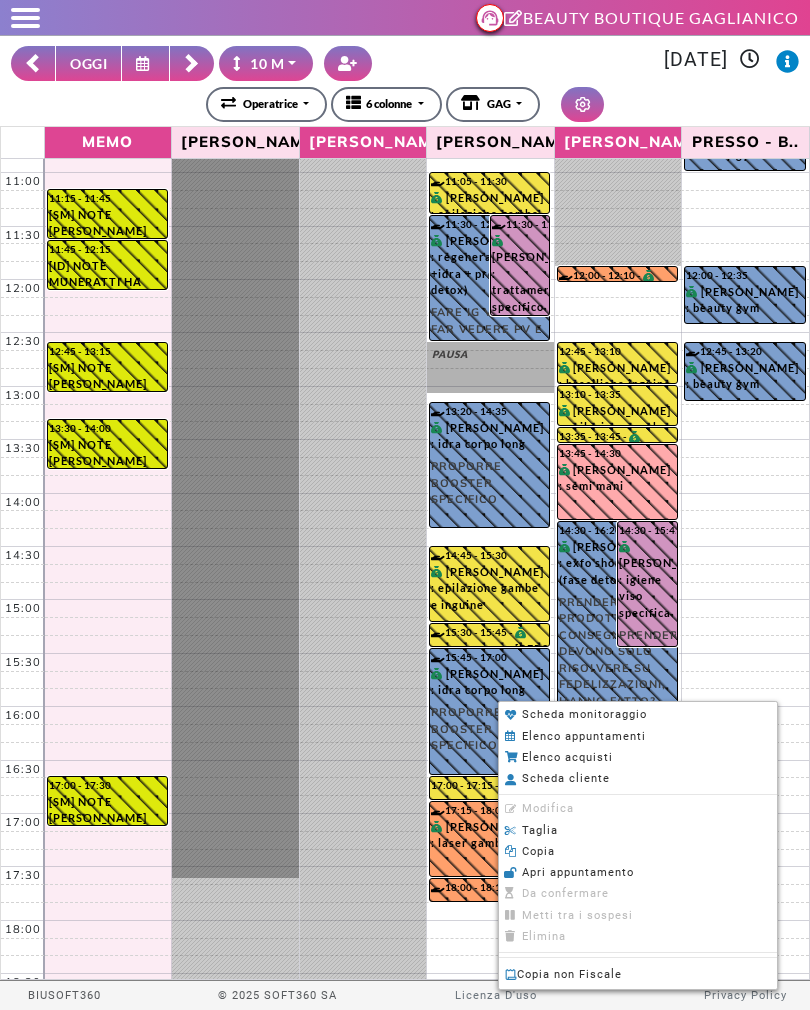 click on "**********" at bounding box center [405, 104] 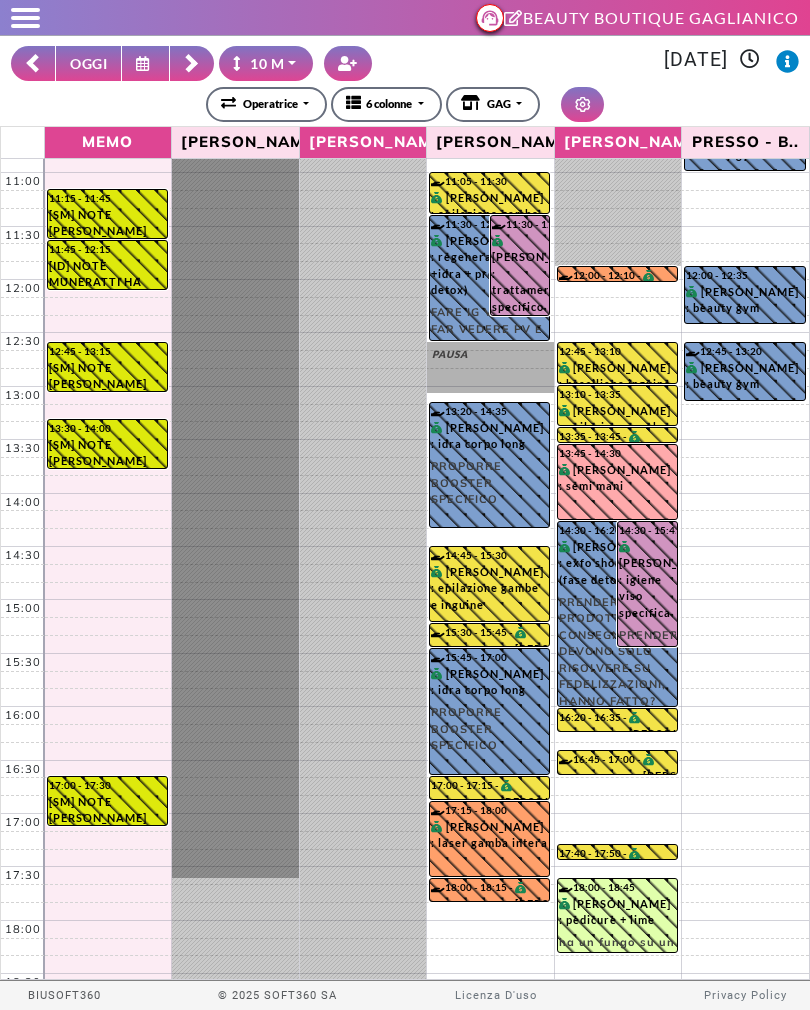 click at bounding box center [25, 10] 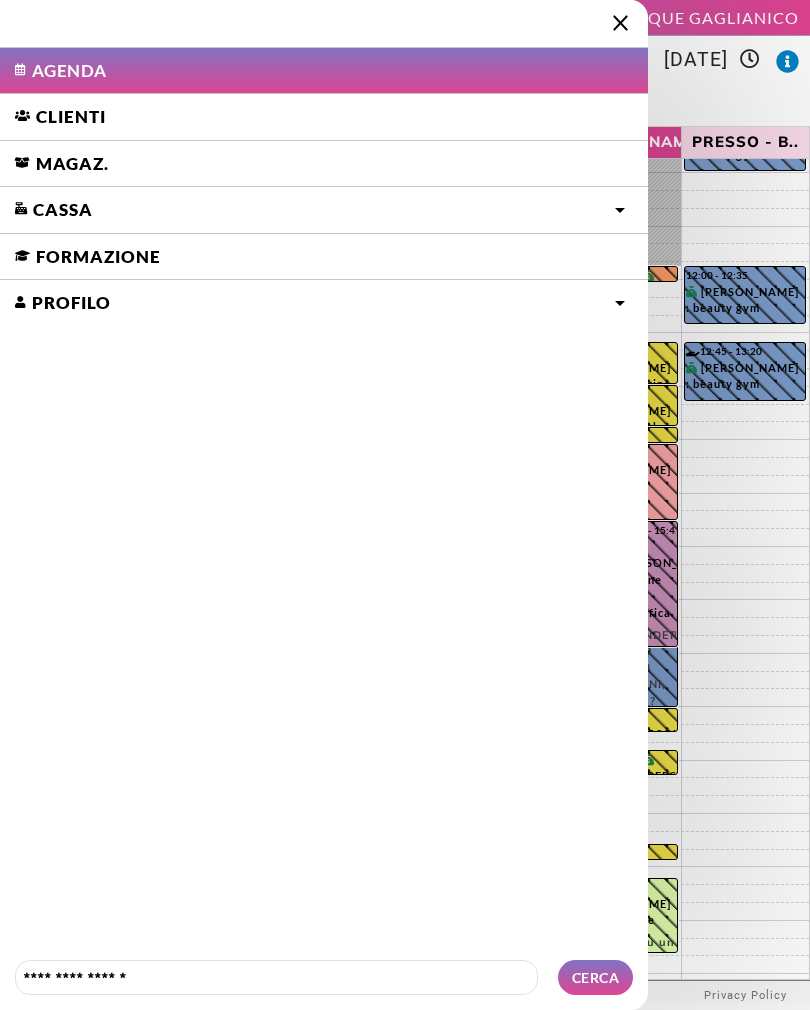 click on "Clienti" at bounding box center [324, 117] 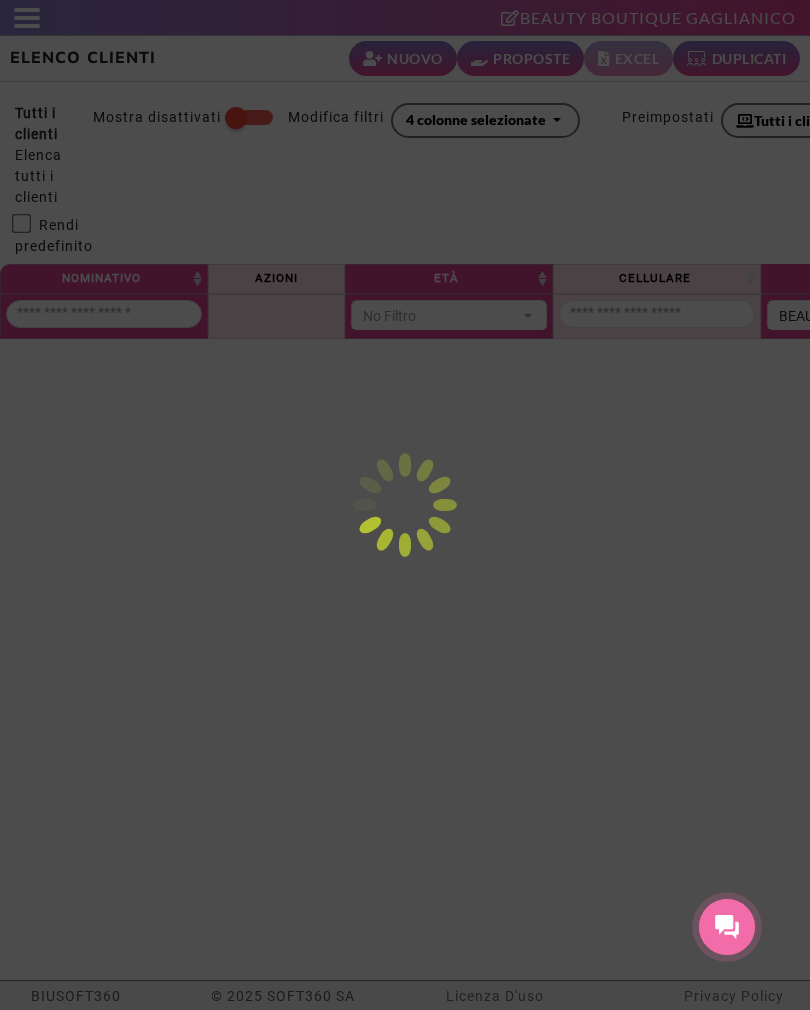 select 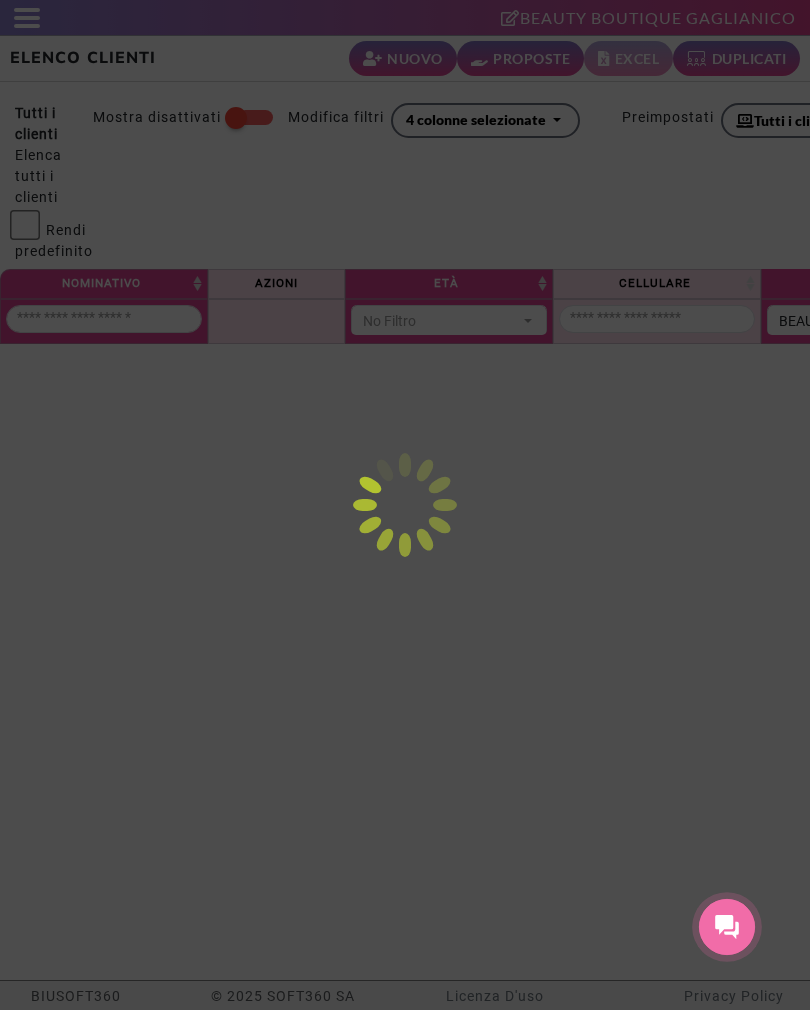 scroll, scrollTop: 0, scrollLeft: 0, axis: both 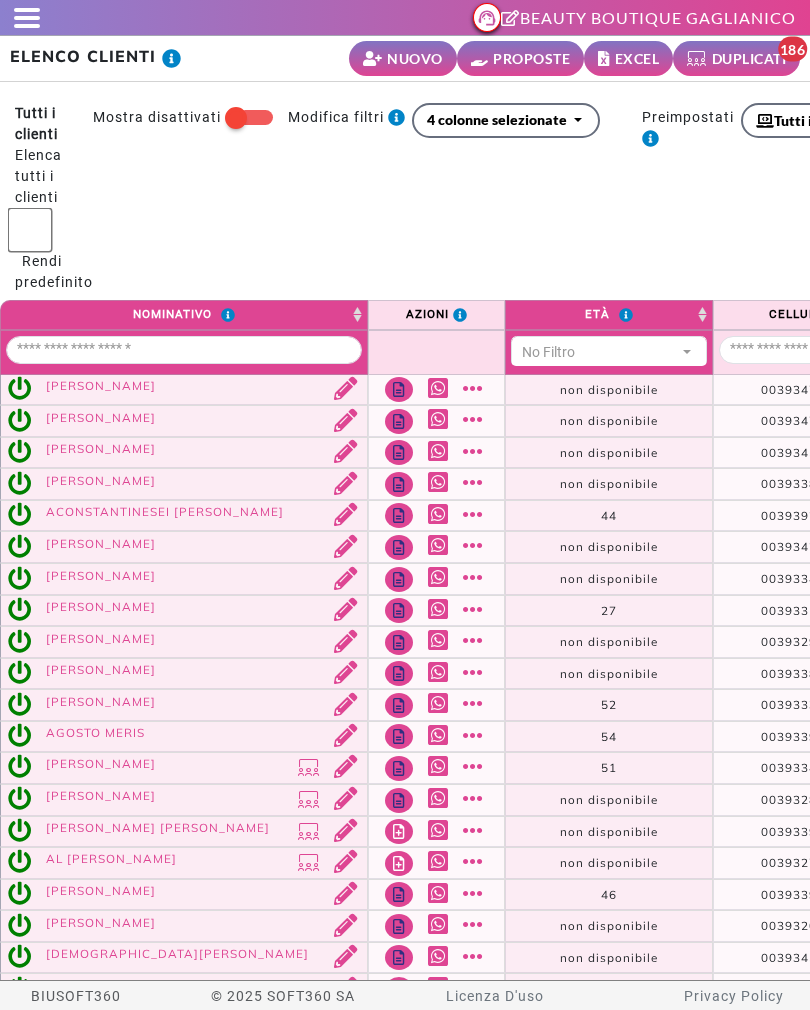 click on "PROPOSTE" at bounding box center [531, 58] 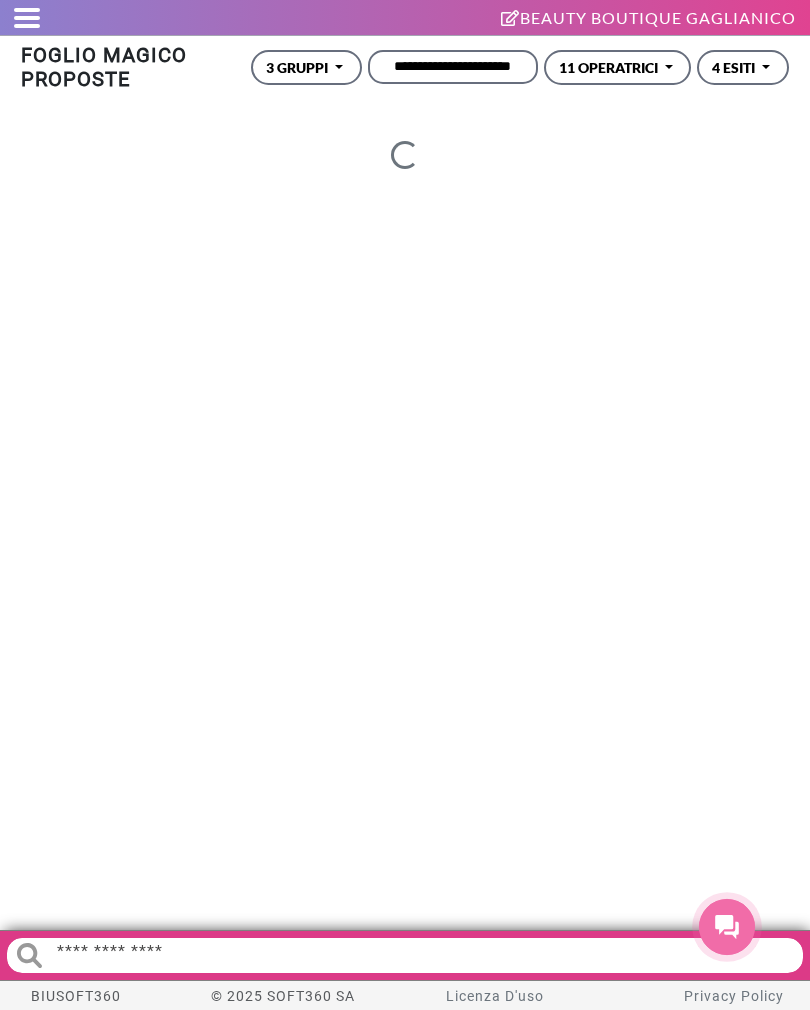 scroll, scrollTop: 0, scrollLeft: 0, axis: both 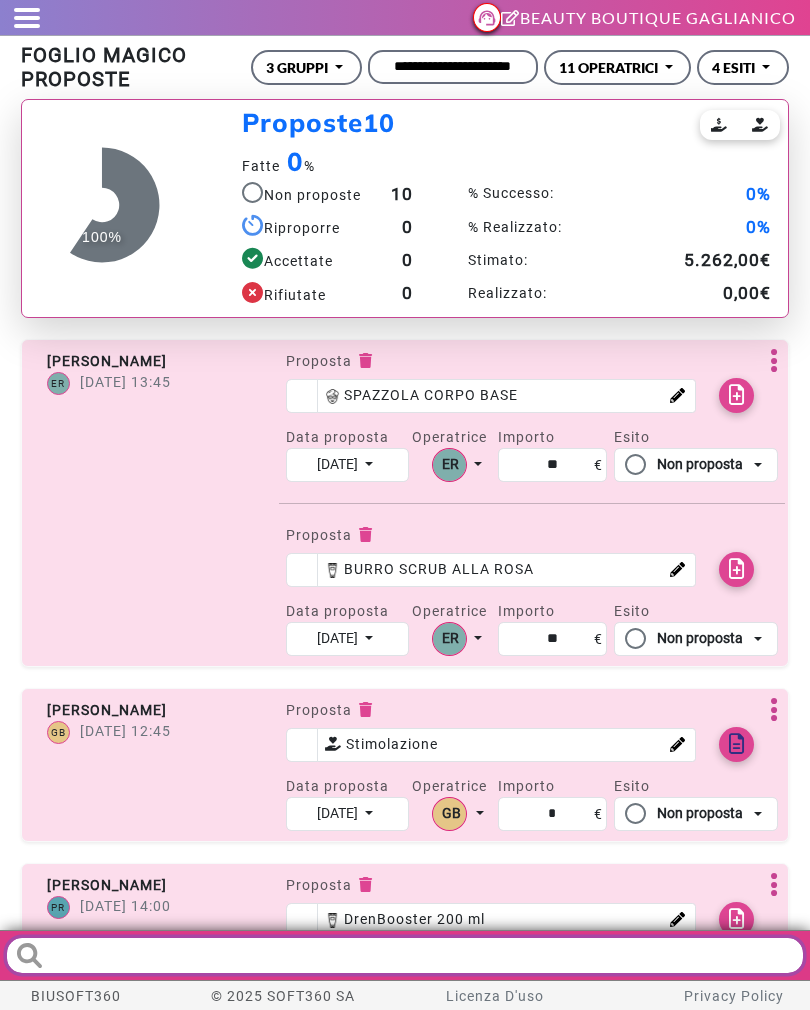 click at bounding box center (405, 955) 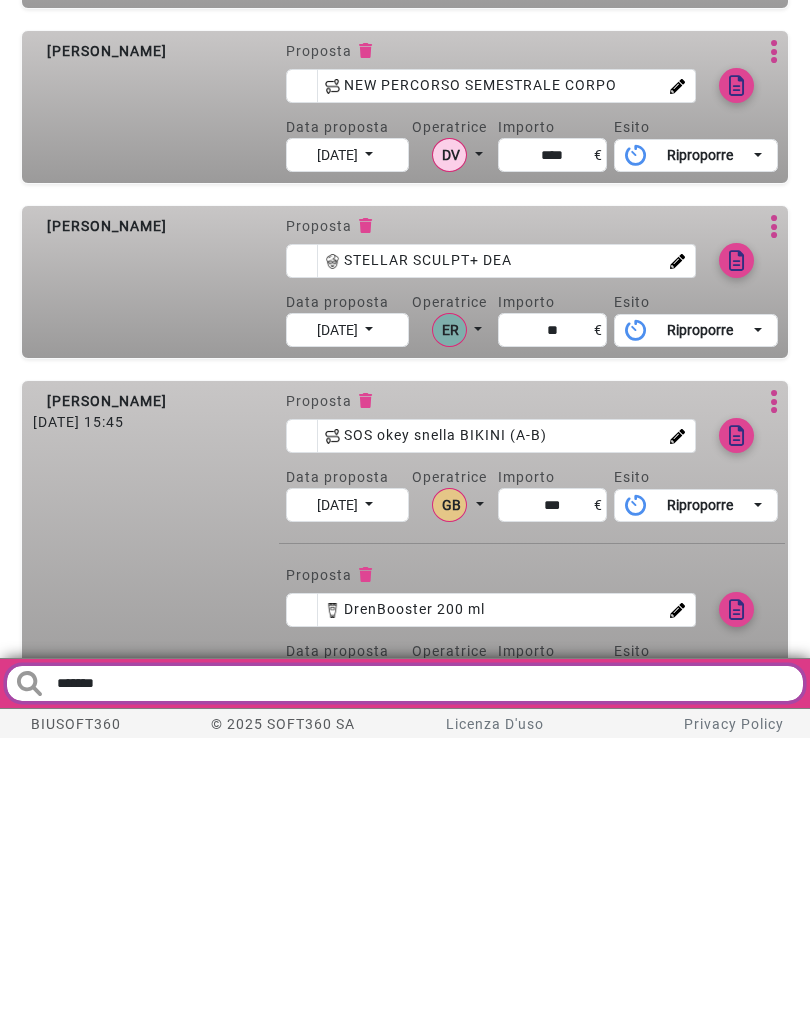 scroll, scrollTop: 223, scrollLeft: 0, axis: vertical 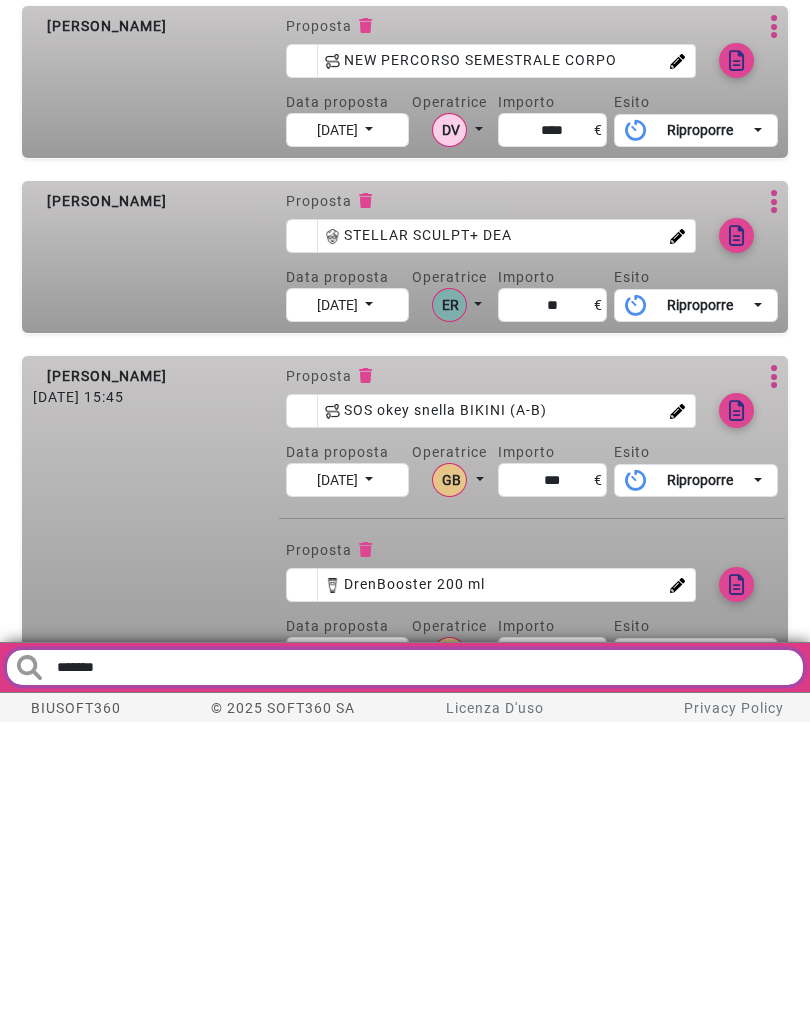 type on "*******" 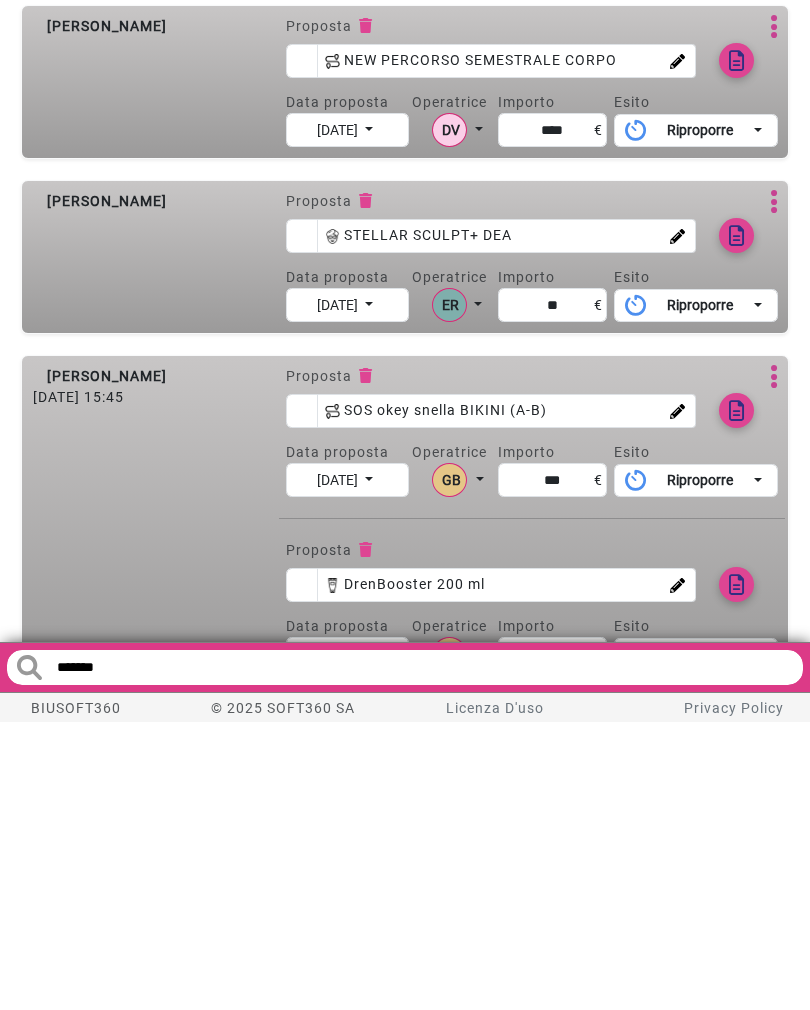 click at bounding box center (737, 873) 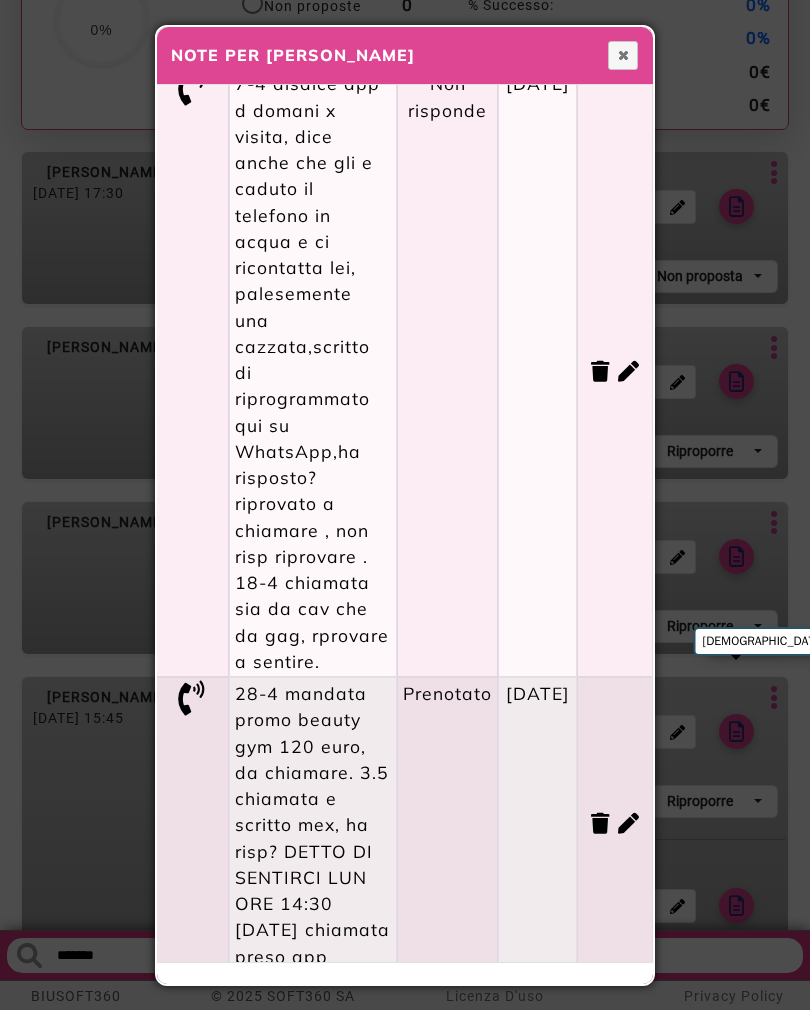 scroll, scrollTop: 1234, scrollLeft: 24, axis: both 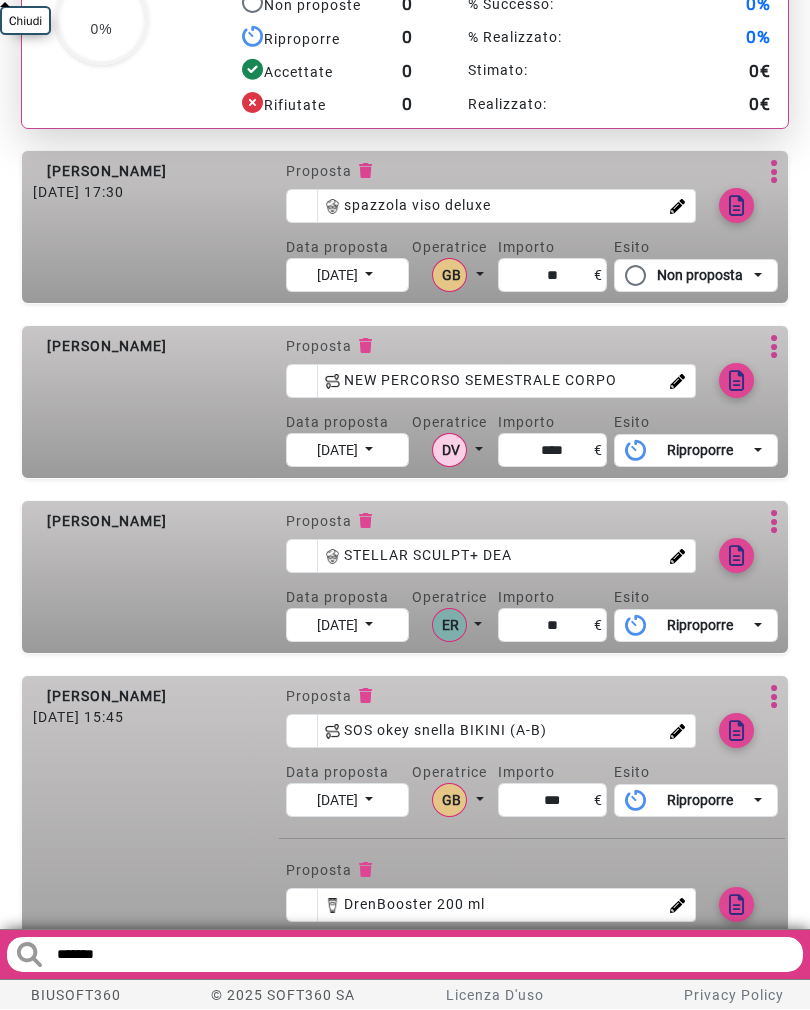 click at bounding box center (737, 732) 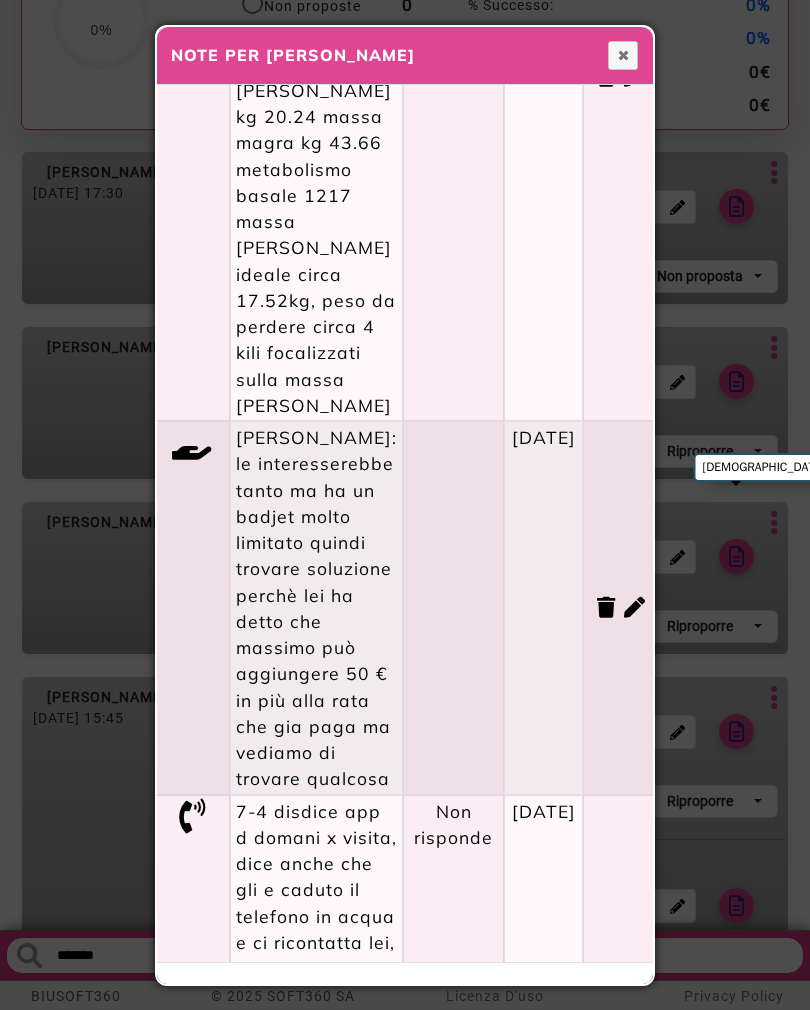 scroll, scrollTop: 743, scrollLeft: 16, axis: both 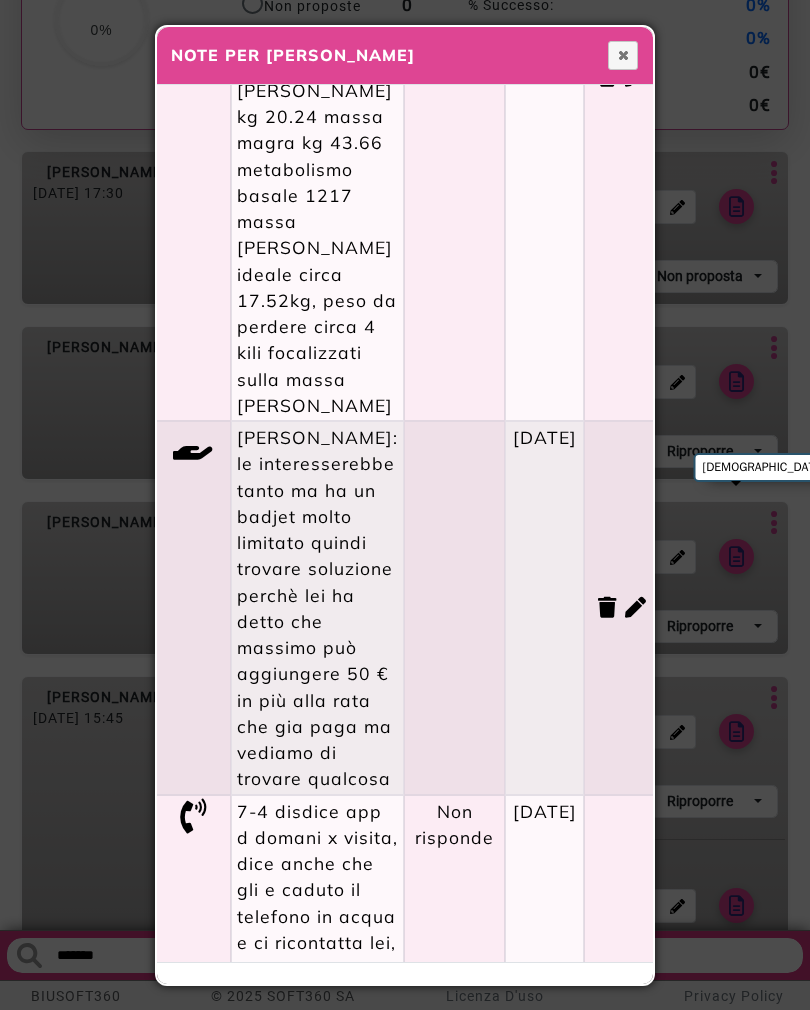 click 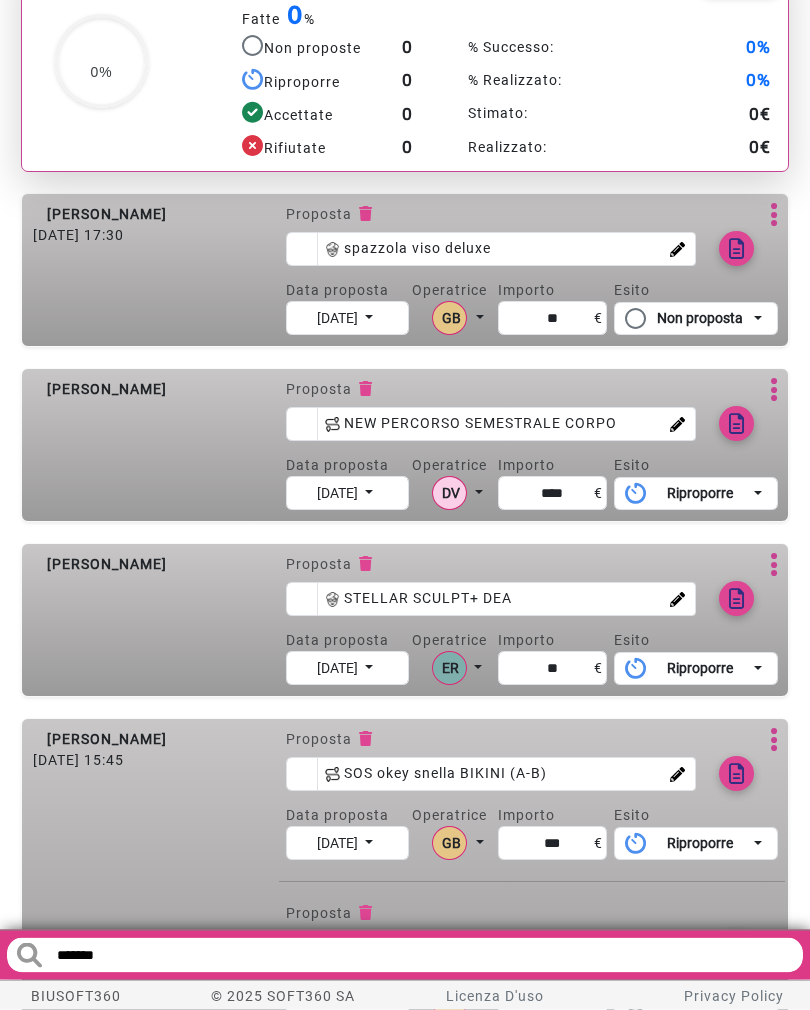 scroll, scrollTop: 0, scrollLeft: 0, axis: both 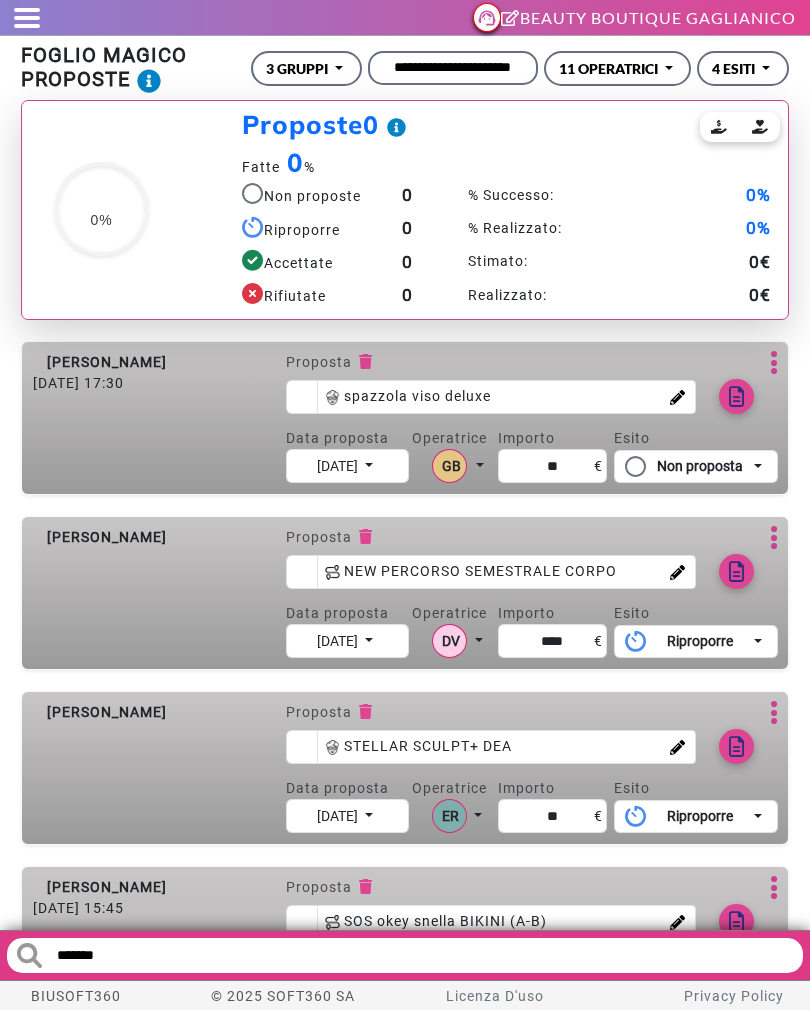 click 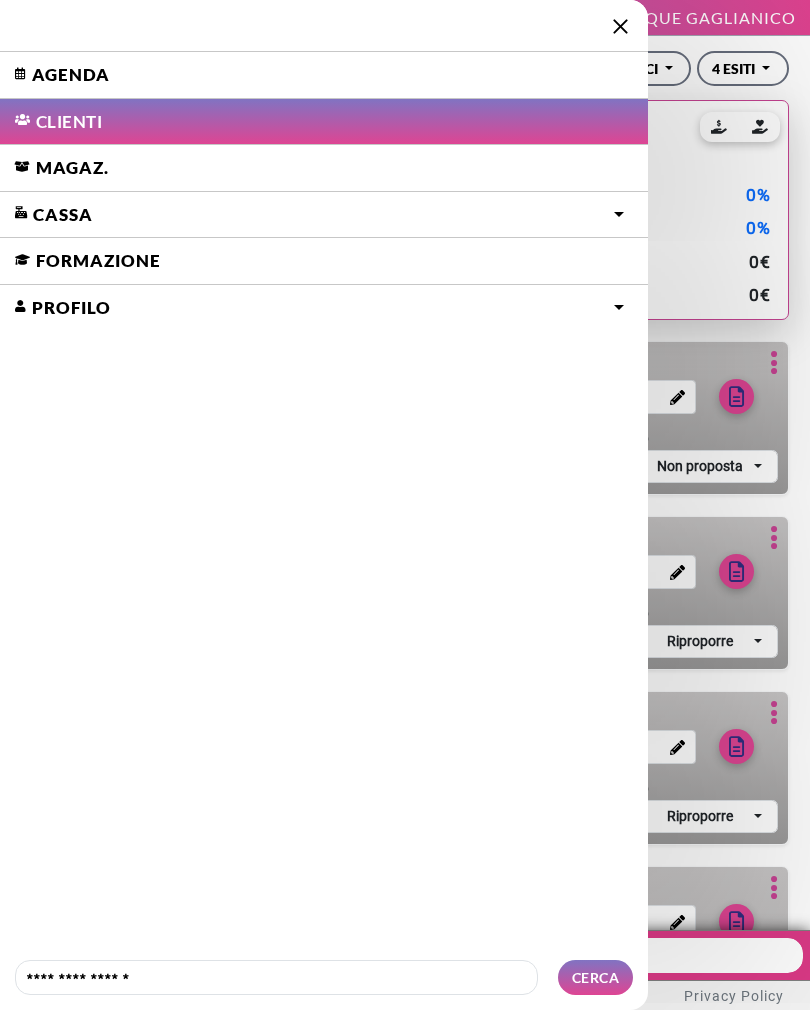 click on "Agenda" 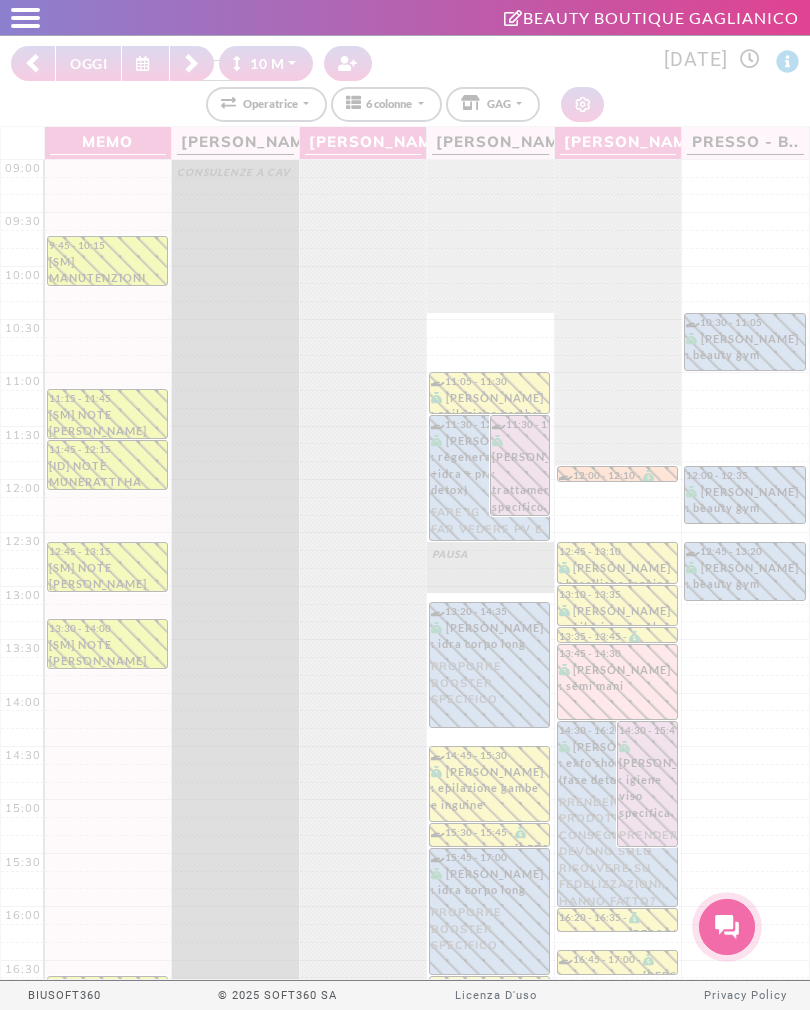 select on "********" 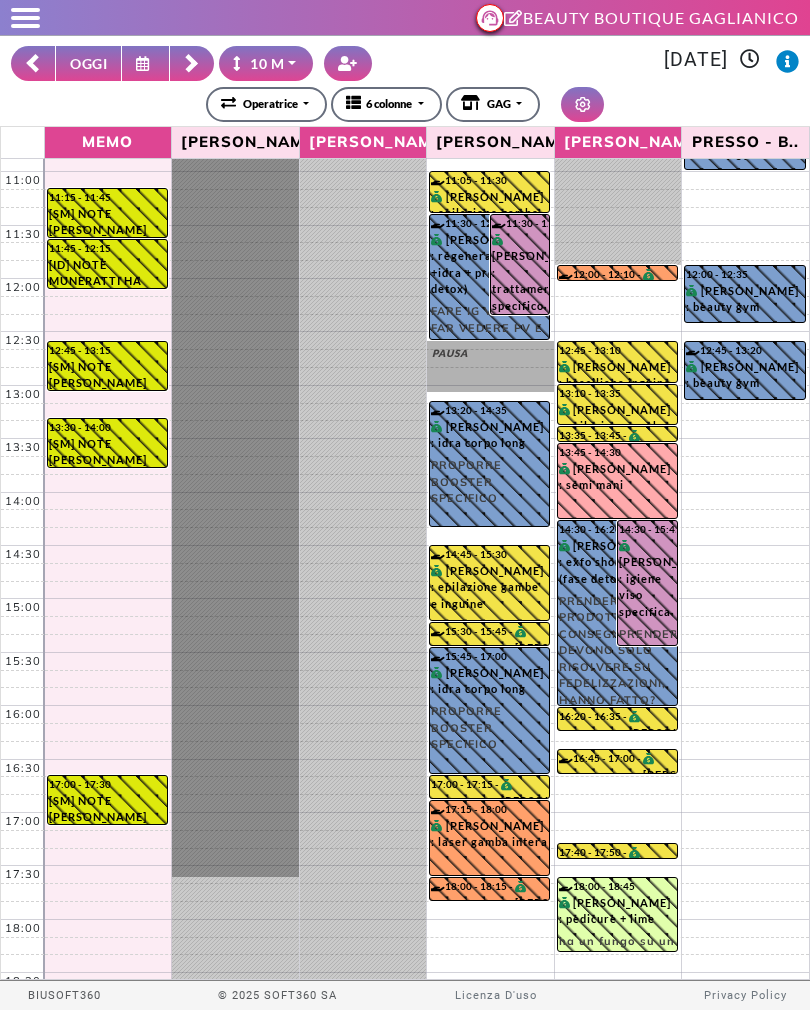 scroll, scrollTop: 199, scrollLeft: 0, axis: vertical 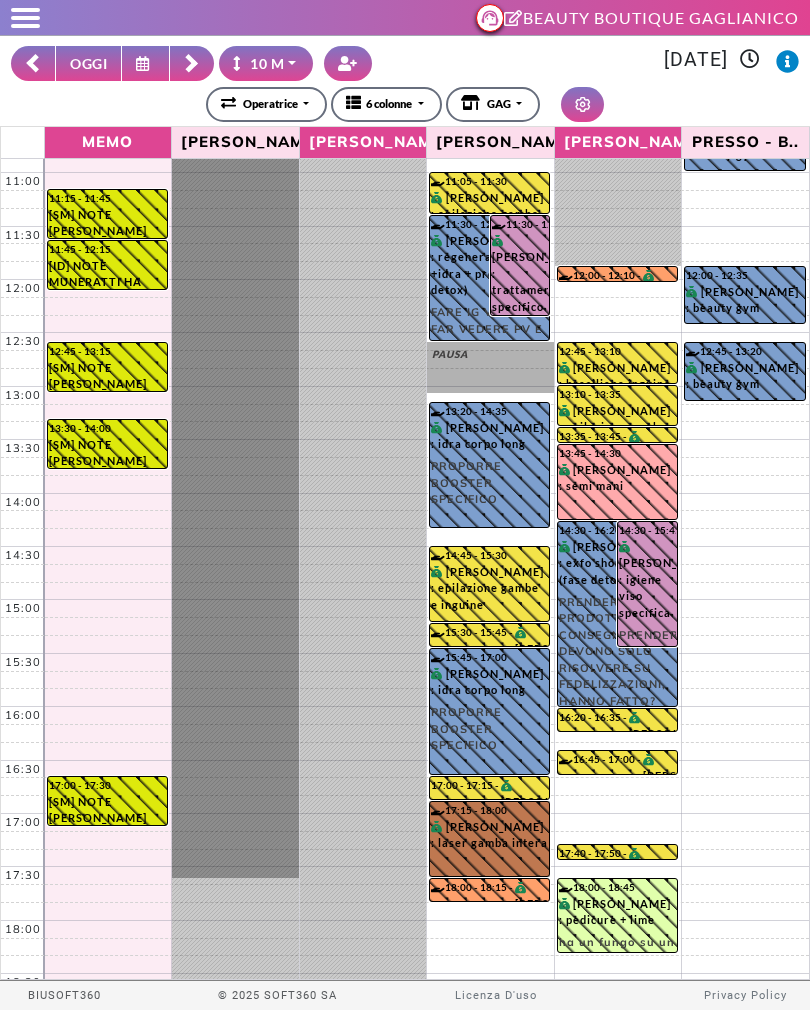 click on "17:15 - 18:00 [PERSON_NAME] : laser gamba intera" at bounding box center [489, 839] 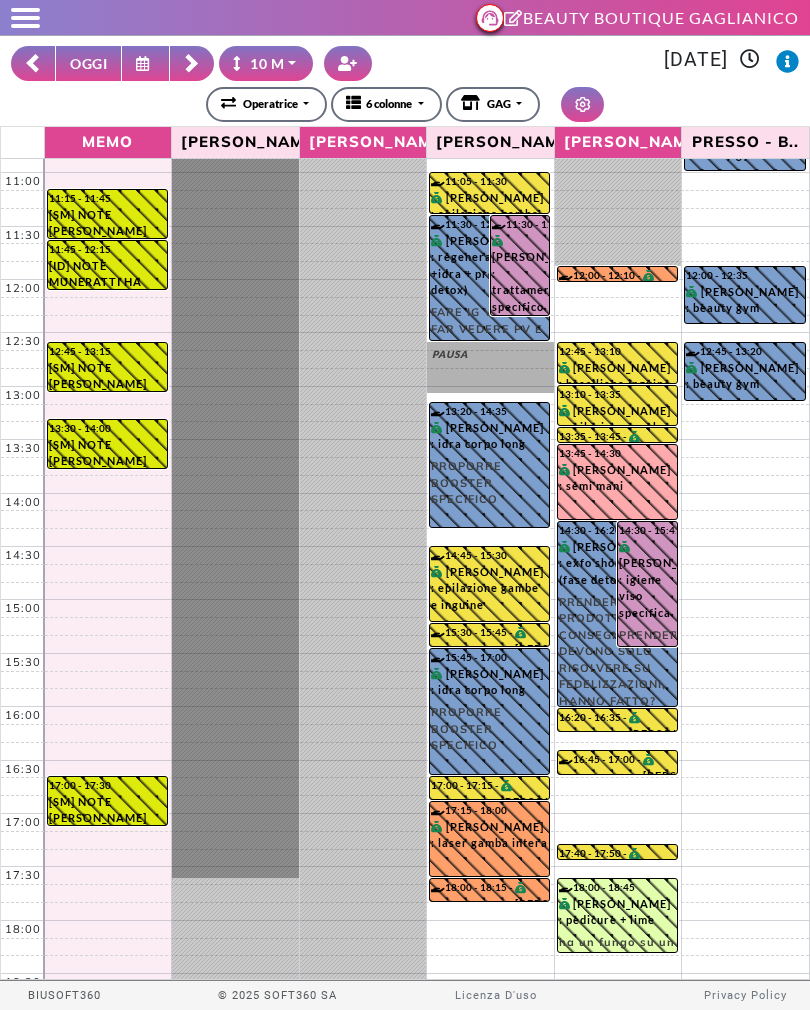 click on "**********" at bounding box center [405, 84] 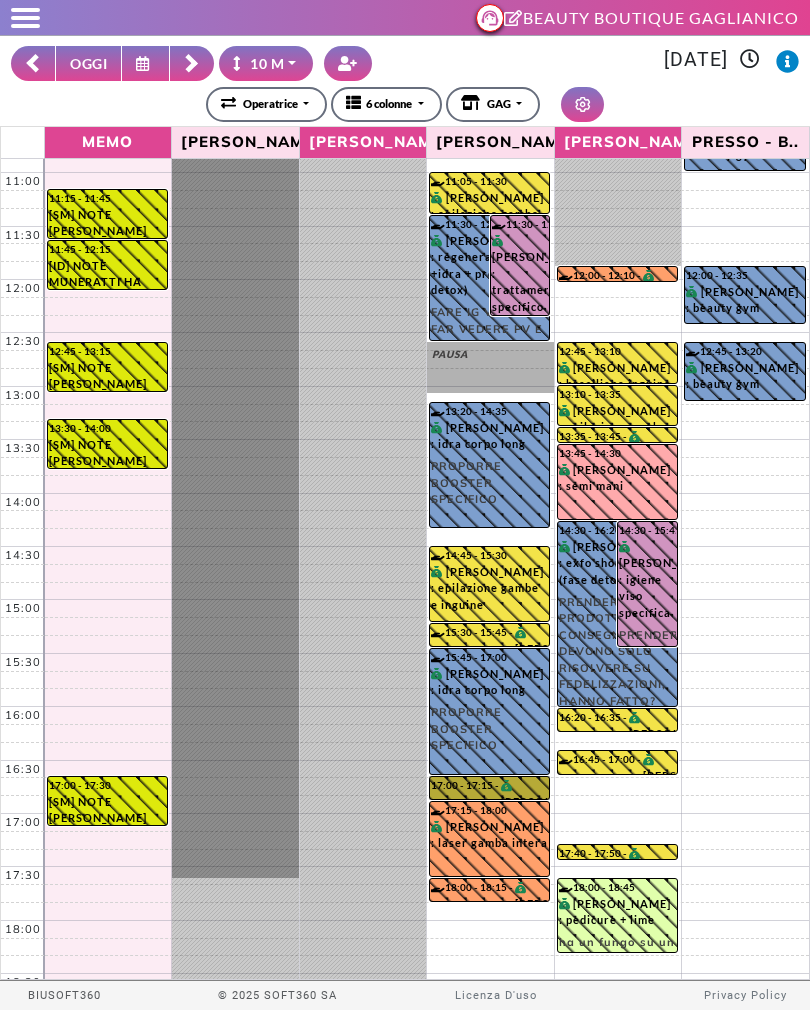 click on "17:00 - 17:15 [PERSON_NAME] MENA : brasiliana viso" at bounding box center (489, 788) 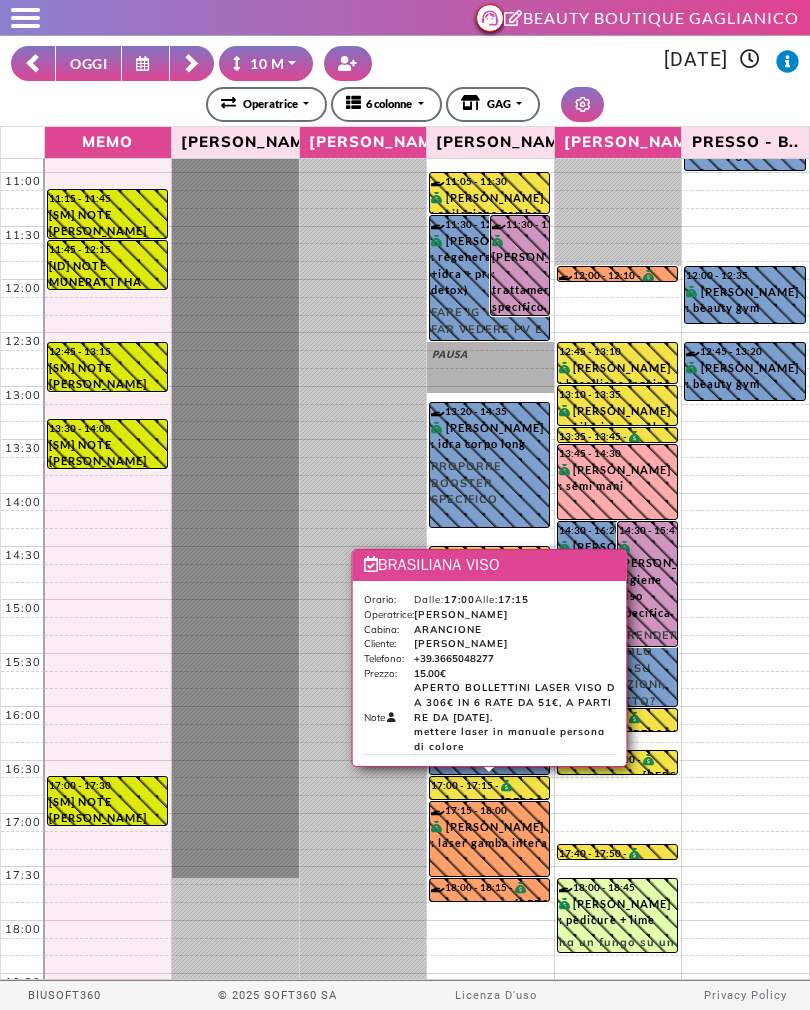 click on "**********" at bounding box center [405, 104] 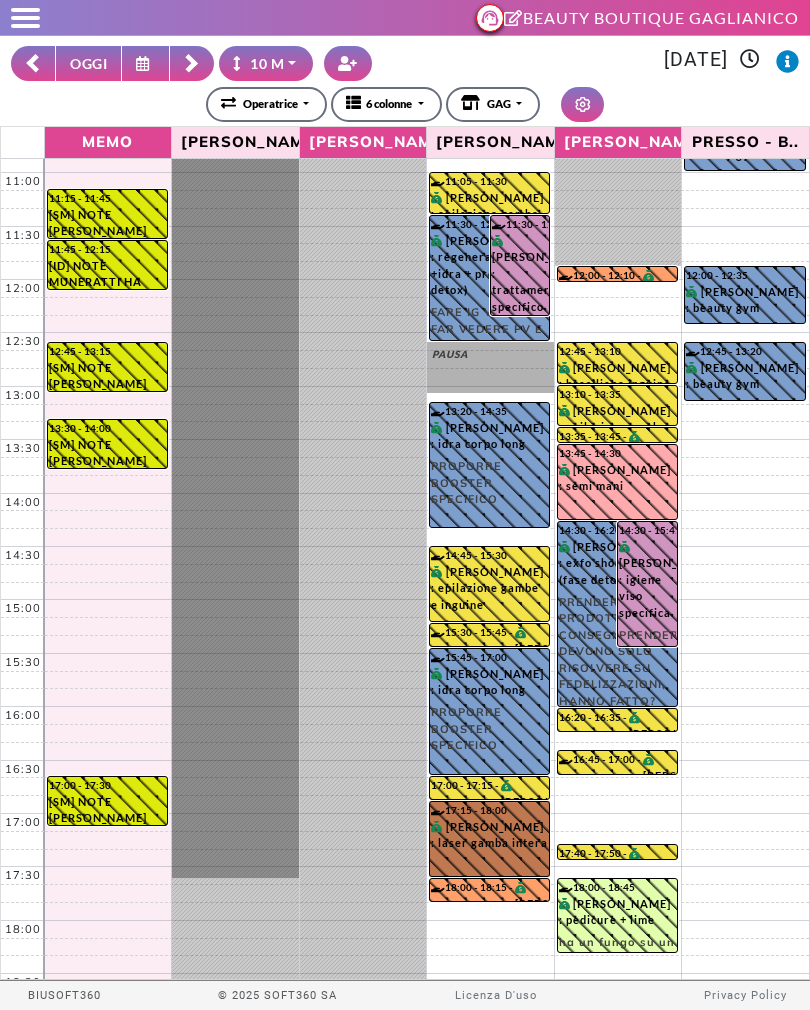 click on "17:15 - 18:00 [PERSON_NAME] : laser gamba intera" at bounding box center [489, 839] 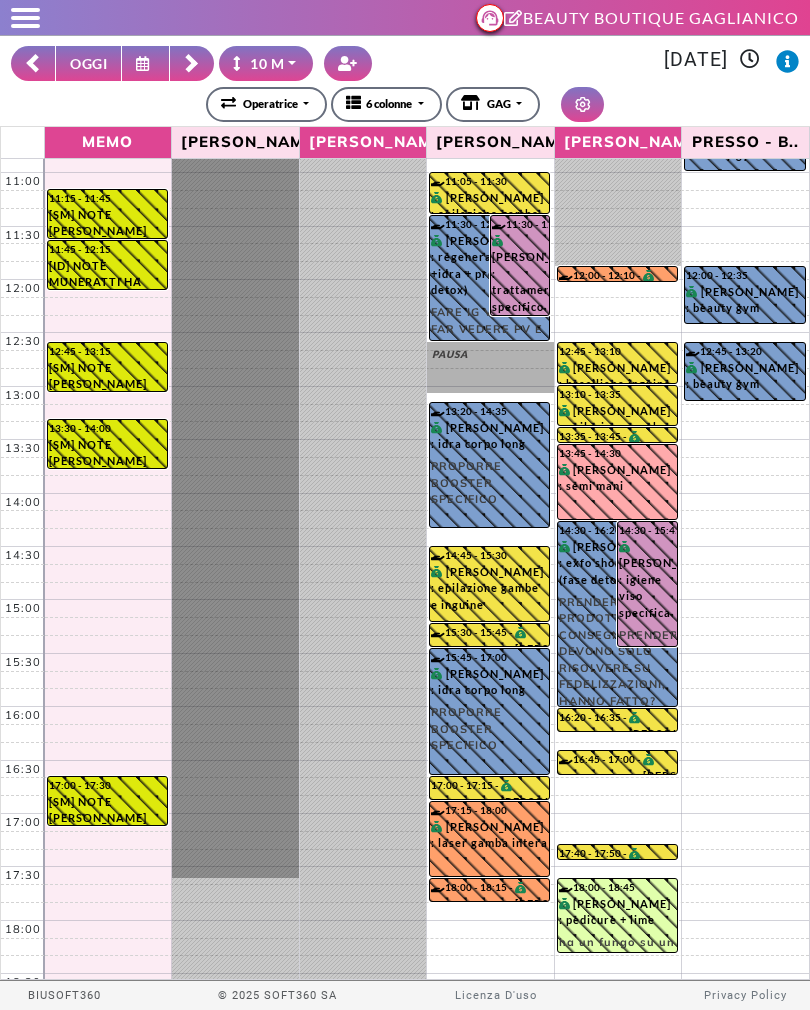 click on "**********" at bounding box center (405, 104) 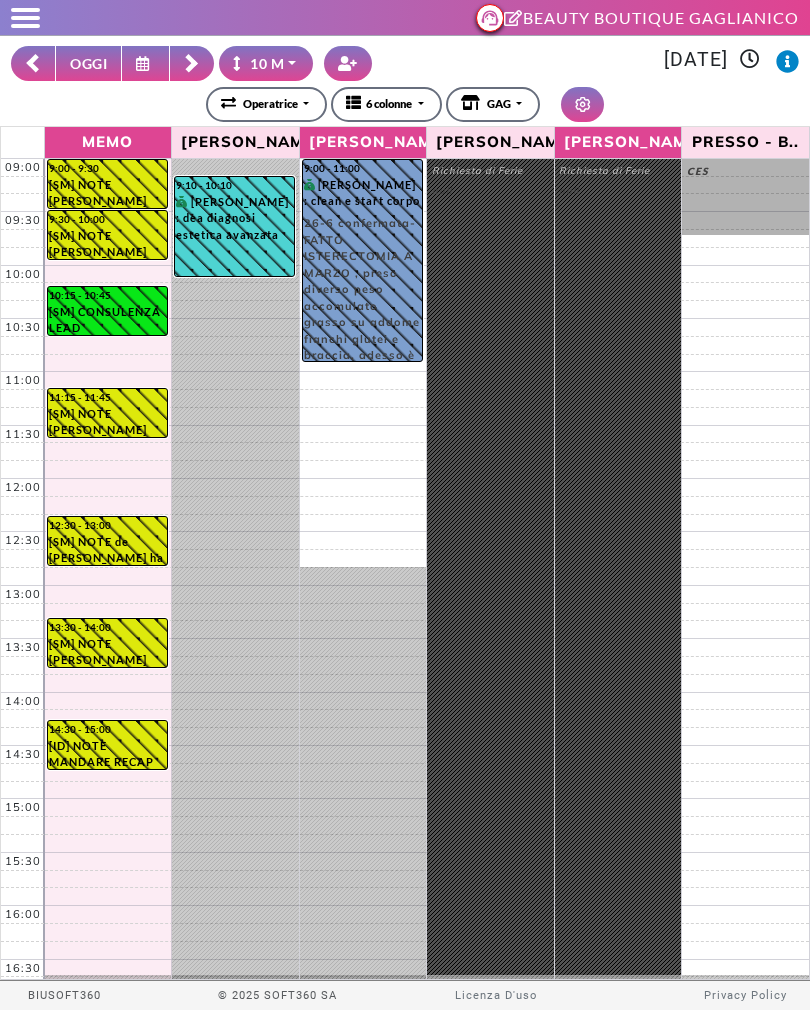 click 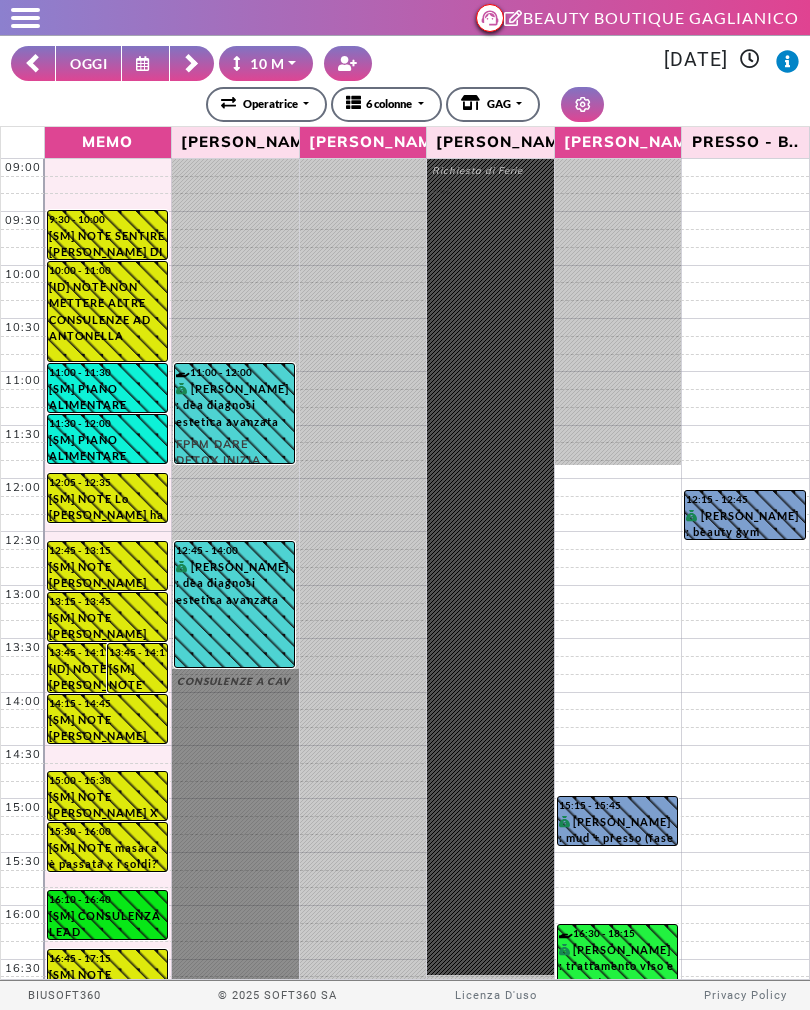 click 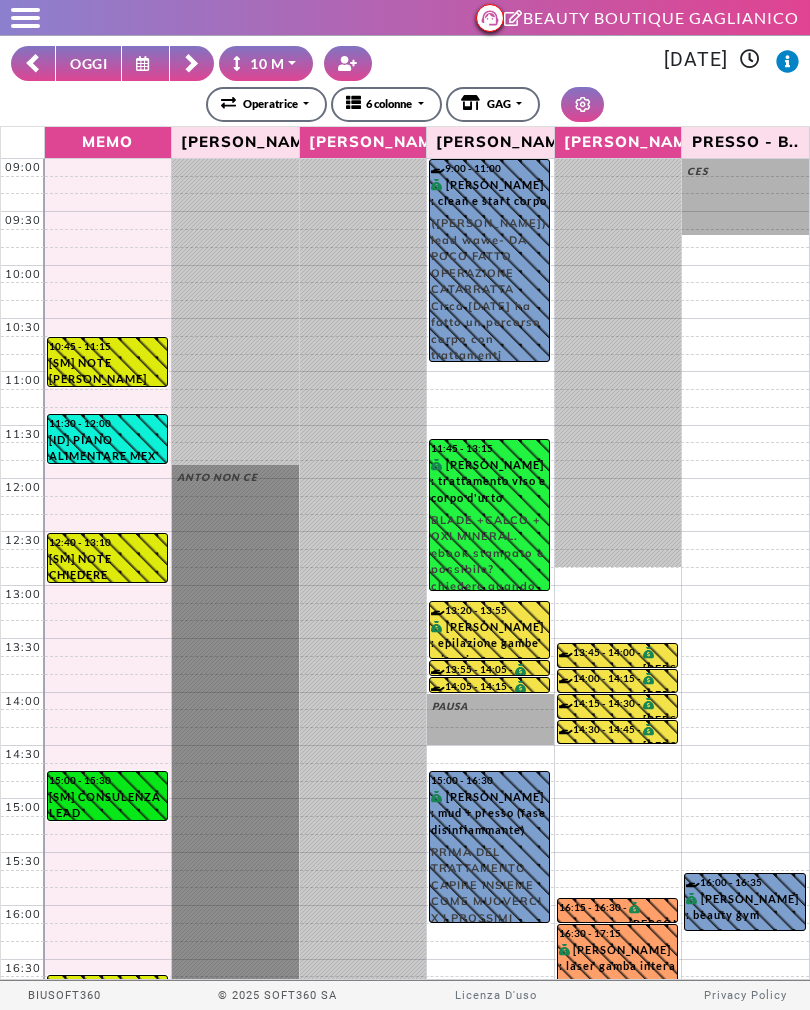 scroll, scrollTop: 0, scrollLeft: 0, axis: both 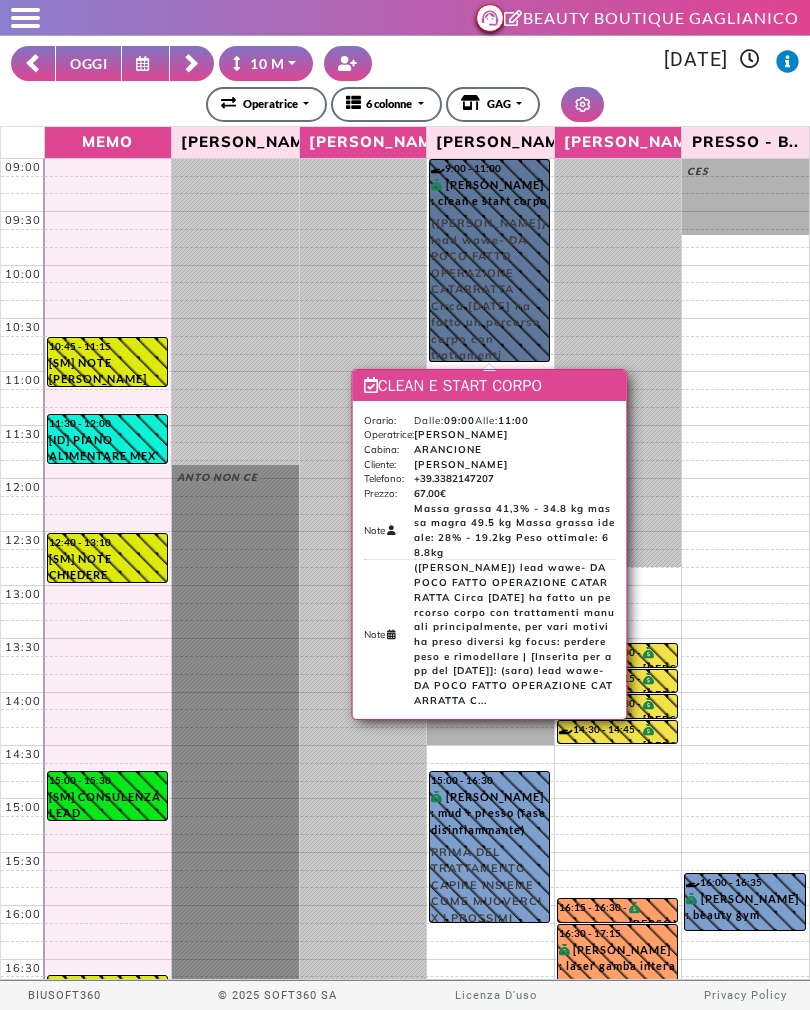 click on "9:00 - 11:00 [PERSON_NAME] : clean e start corpo  (sara) lead wawe- DA POCO FATTO OPERAZIONE CATARRATTA
Circa [DATE] ha fatto un percorso corpo con trattamenti manuali principalmente, per vari motivi ha preso diversi kg
focus: perdere peso e rimodellare  | [Inserita per app del [DATE]]: ([PERSON_NAME]) lead wawe- DA POCO FATTO OPERAZIONE CATARRATTA
Circa [DATE] ha fatto un percorso corpo con trattamenti manuali principalmente, per vari motivi ha preso diversi kg
focus: perdere peso e rimodellare" at bounding box center [489, 260] 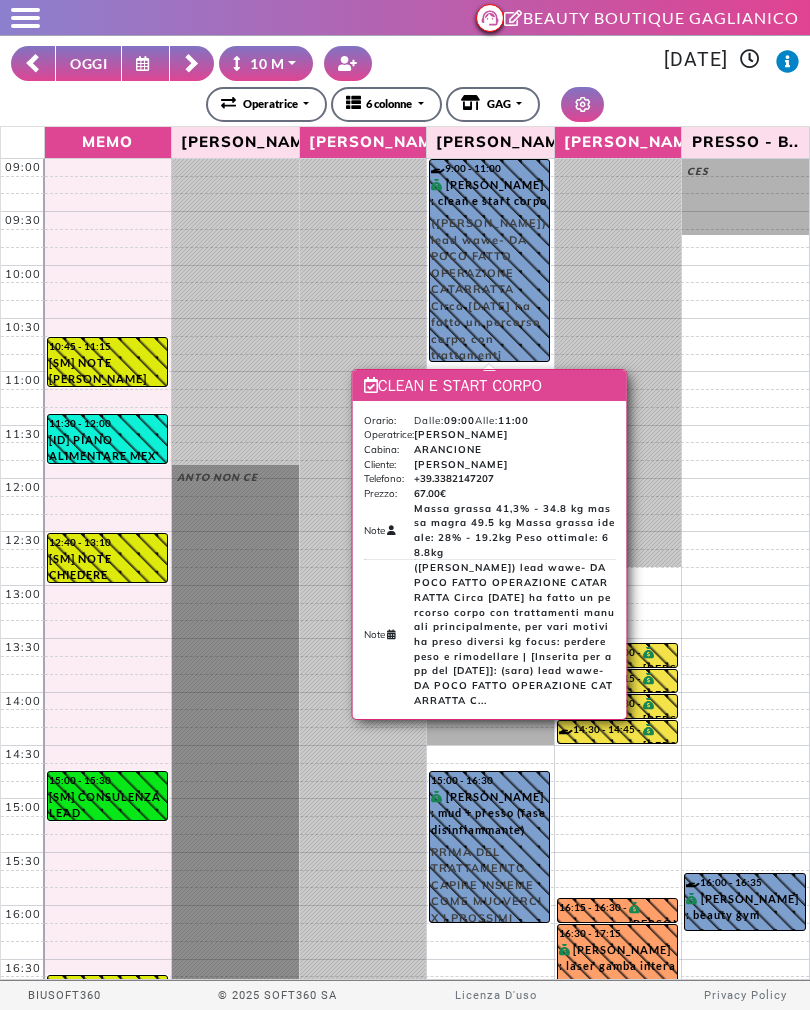 click on "**********" at bounding box center [405, 104] 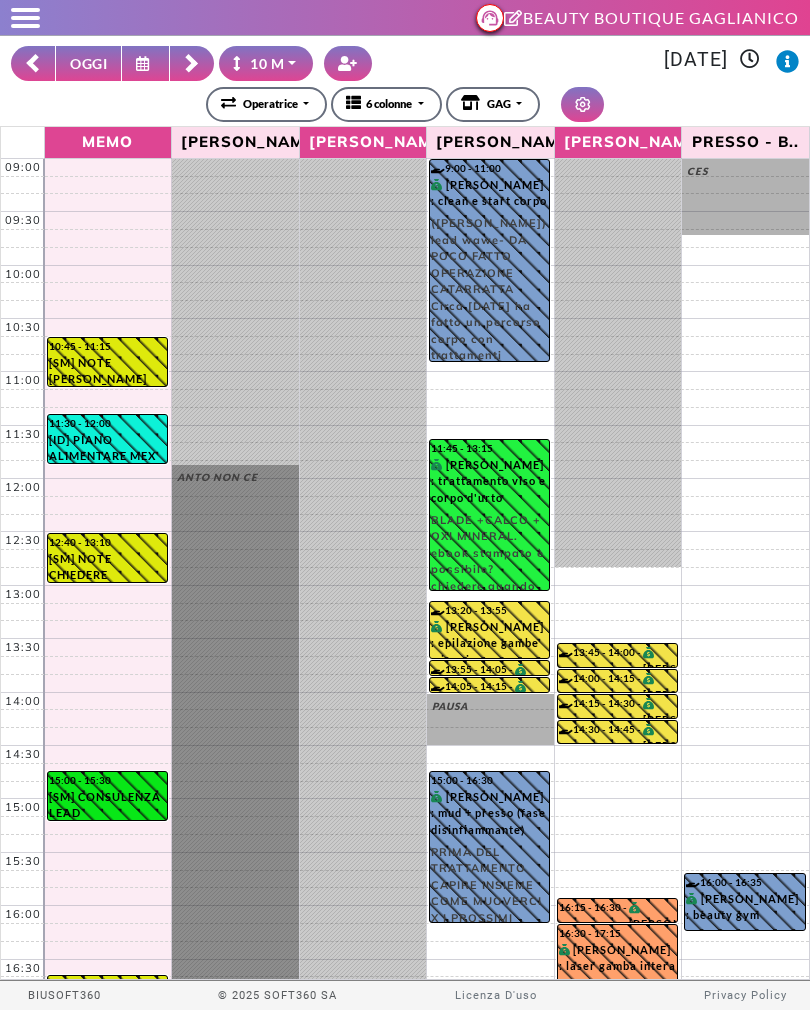 click at bounding box center [20, 18] 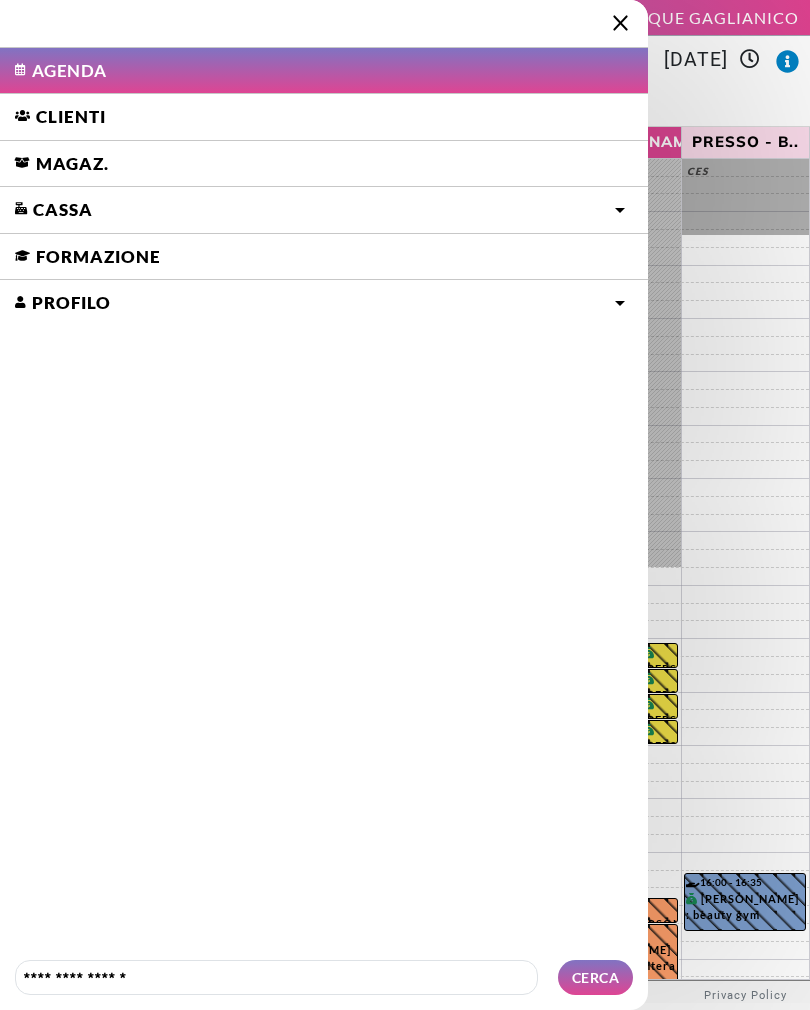 click on "Clienti" at bounding box center [324, 117] 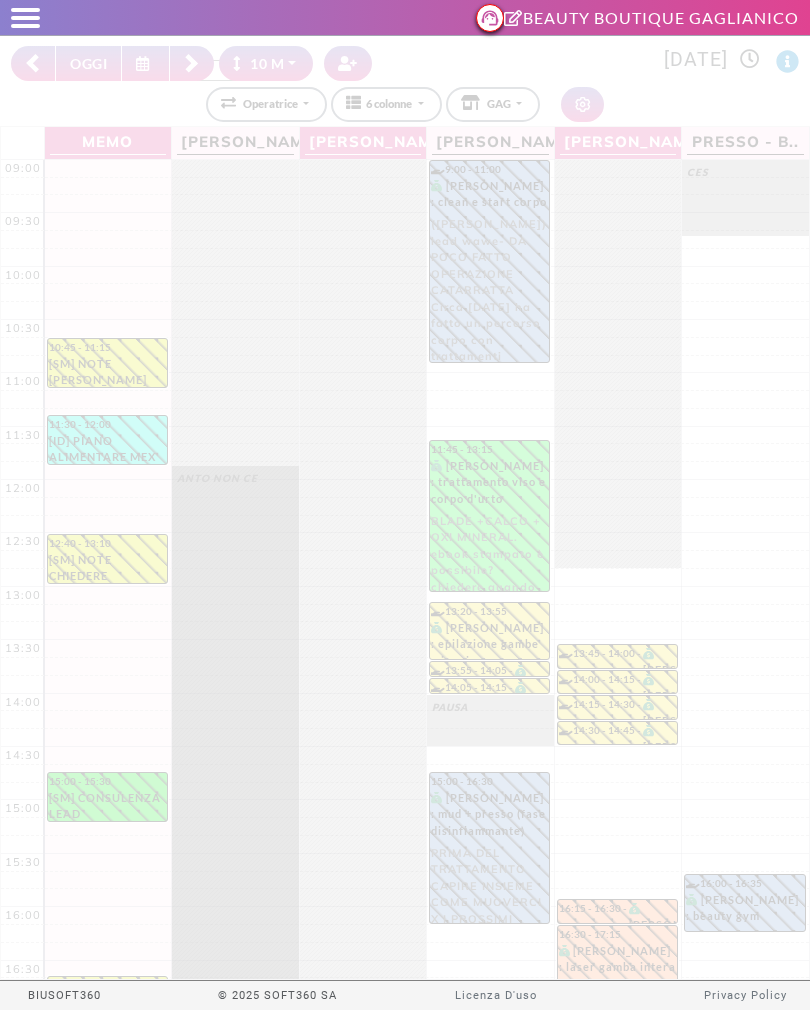 select on "********" 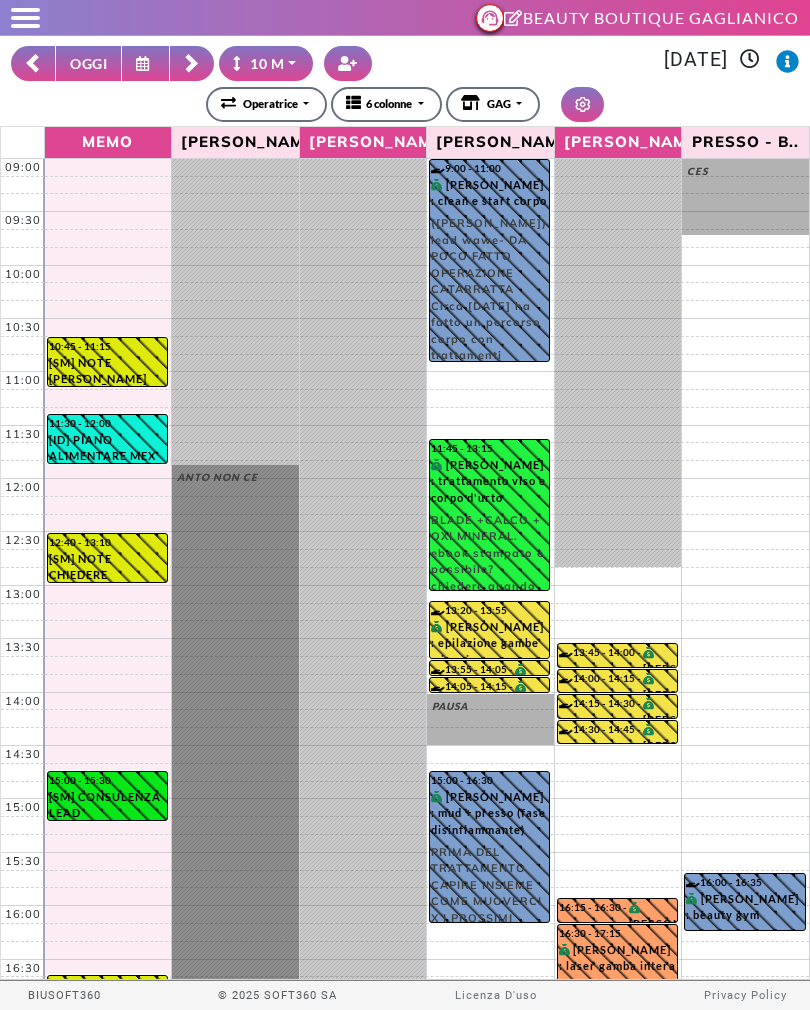 click at bounding box center (25, 10) 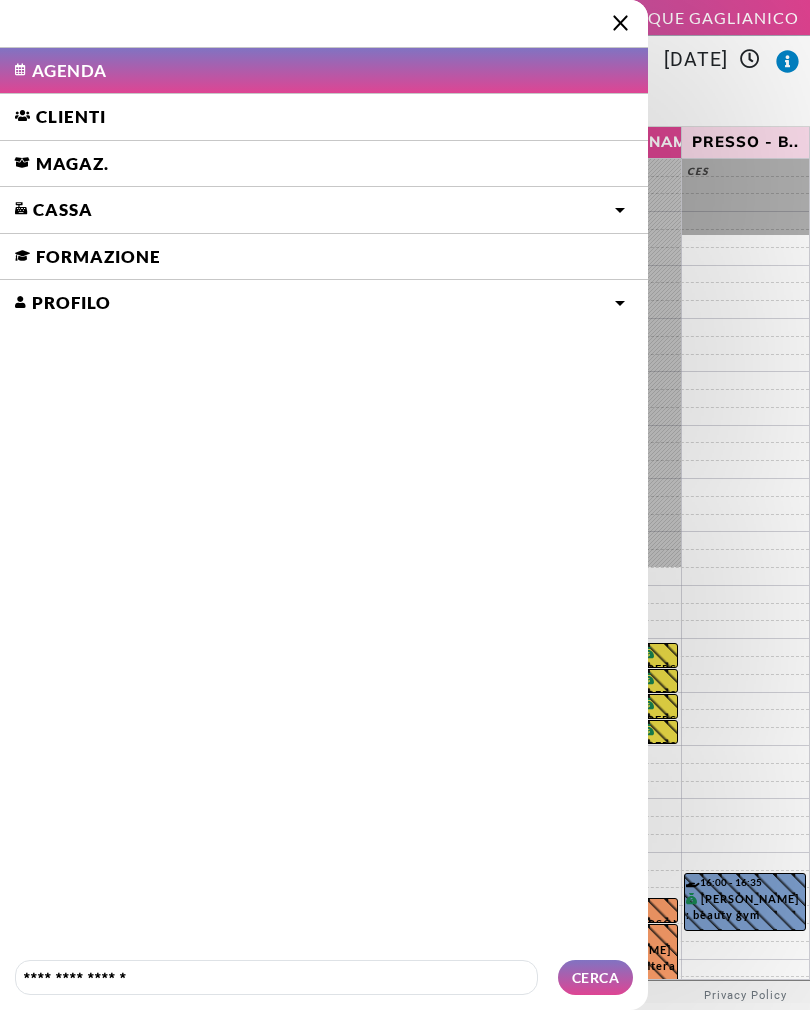 click on "Clienti" at bounding box center [324, 117] 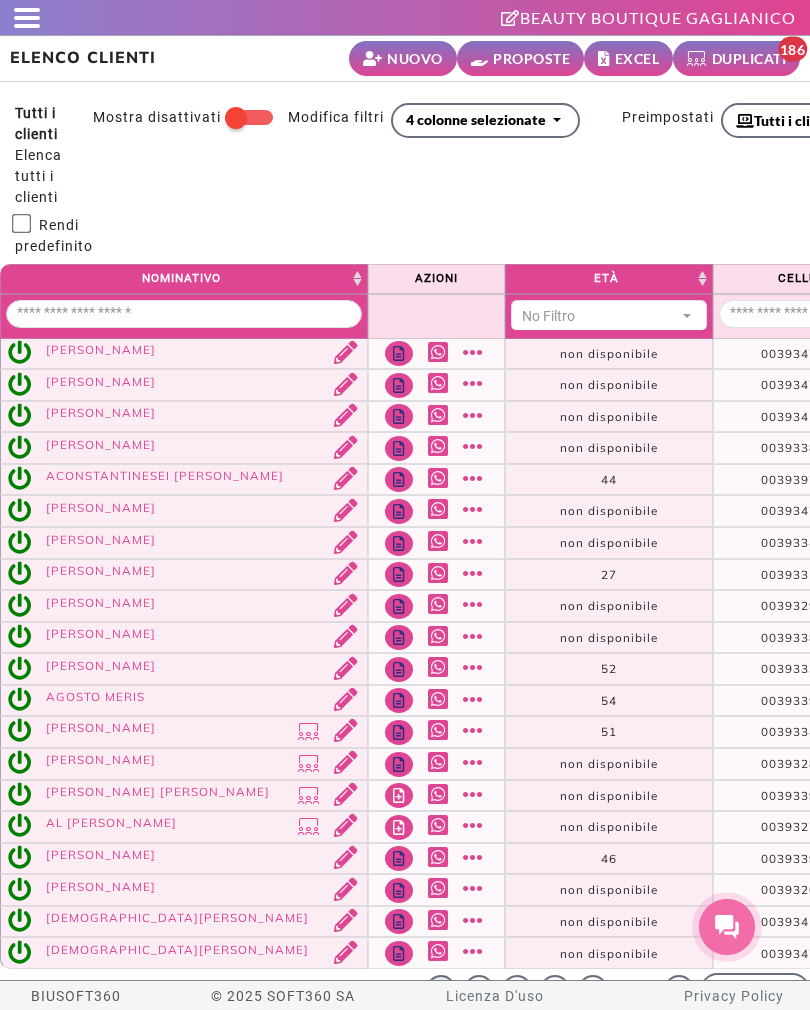 select 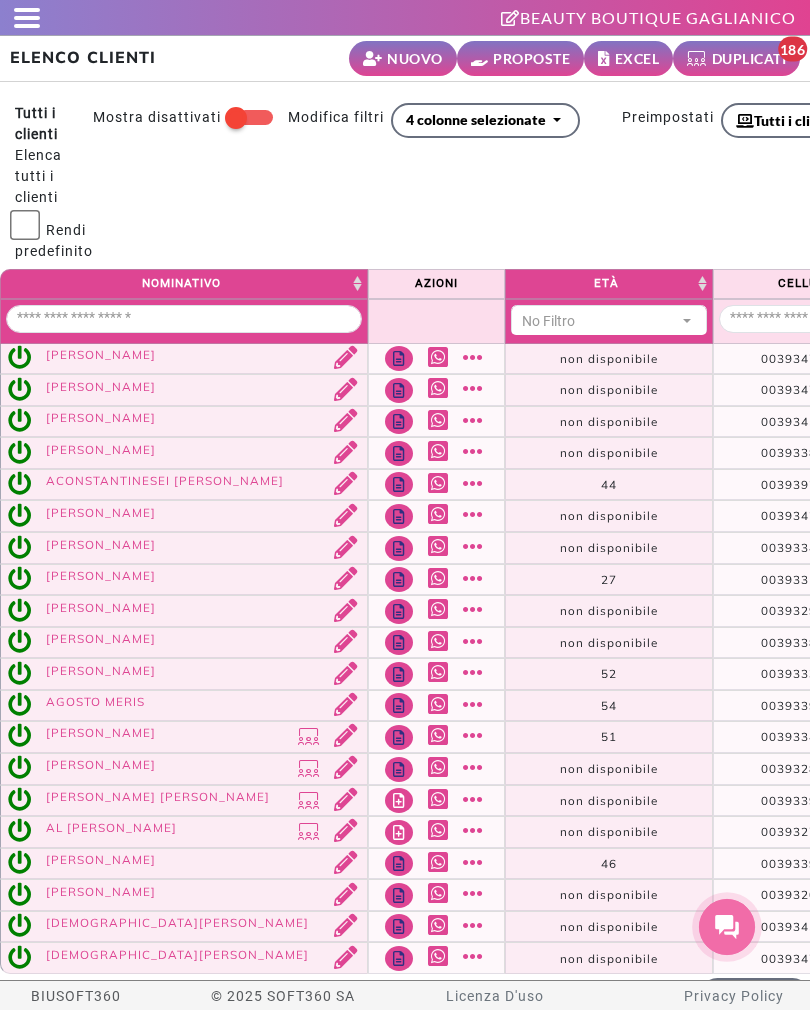 scroll, scrollTop: 0, scrollLeft: 0, axis: both 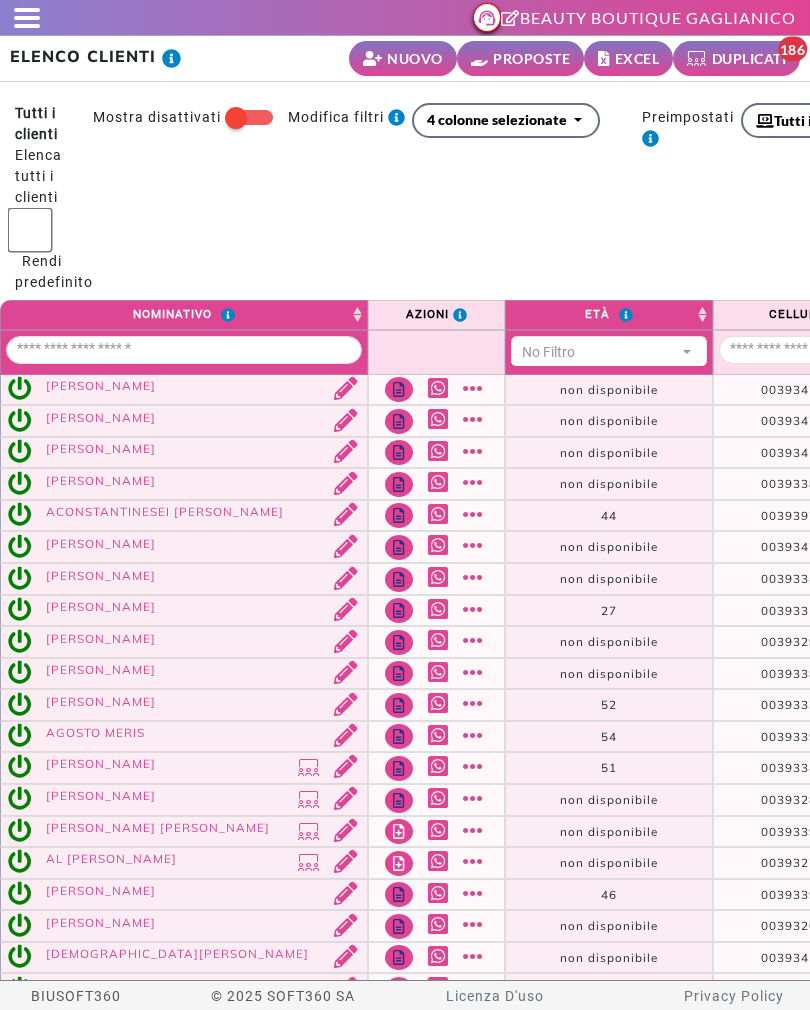 click on "PROPOSTE" at bounding box center [531, 58] 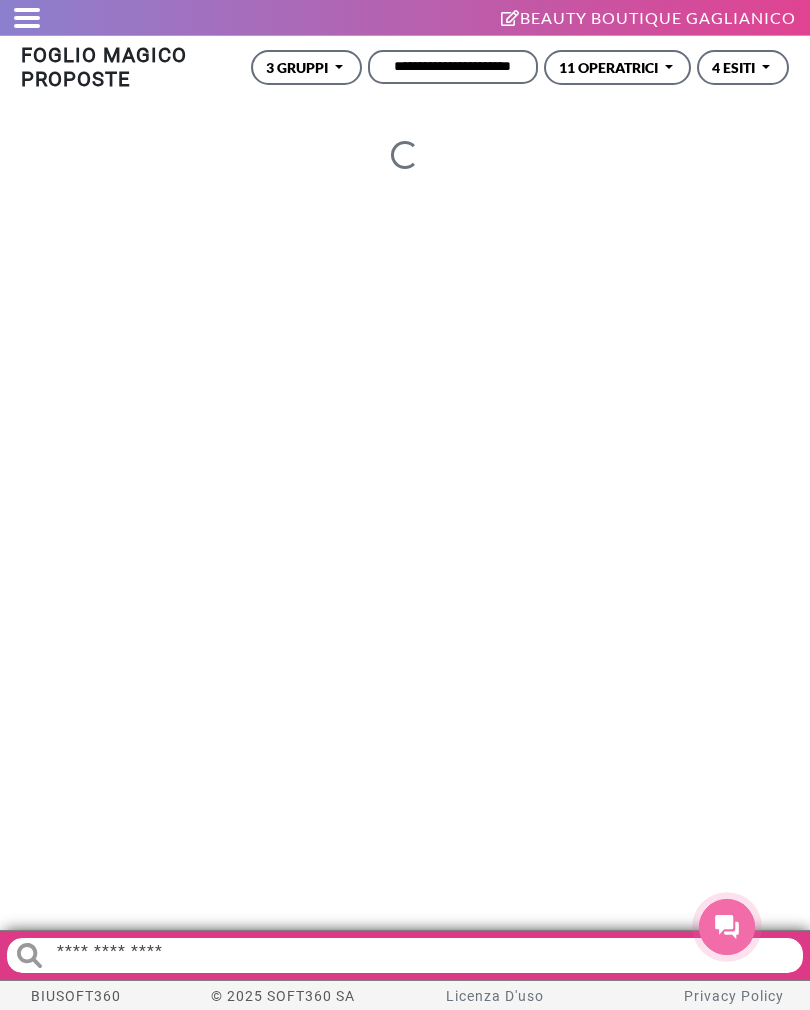 scroll, scrollTop: 0, scrollLeft: 0, axis: both 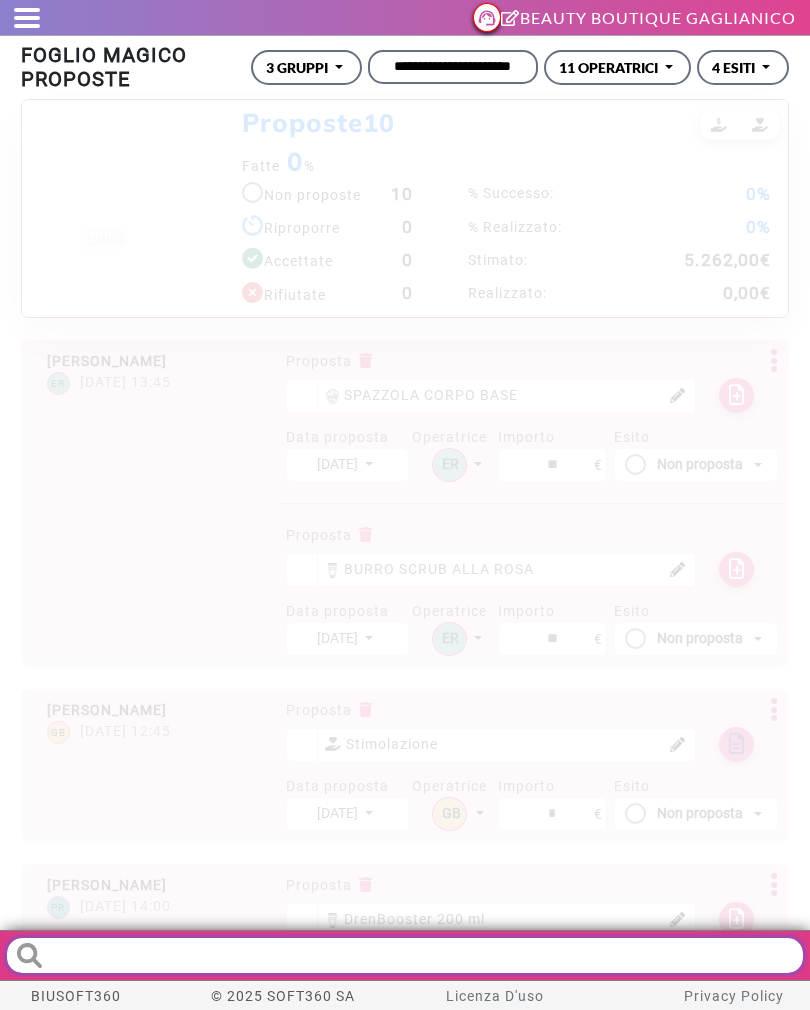 click at bounding box center [405, 955] 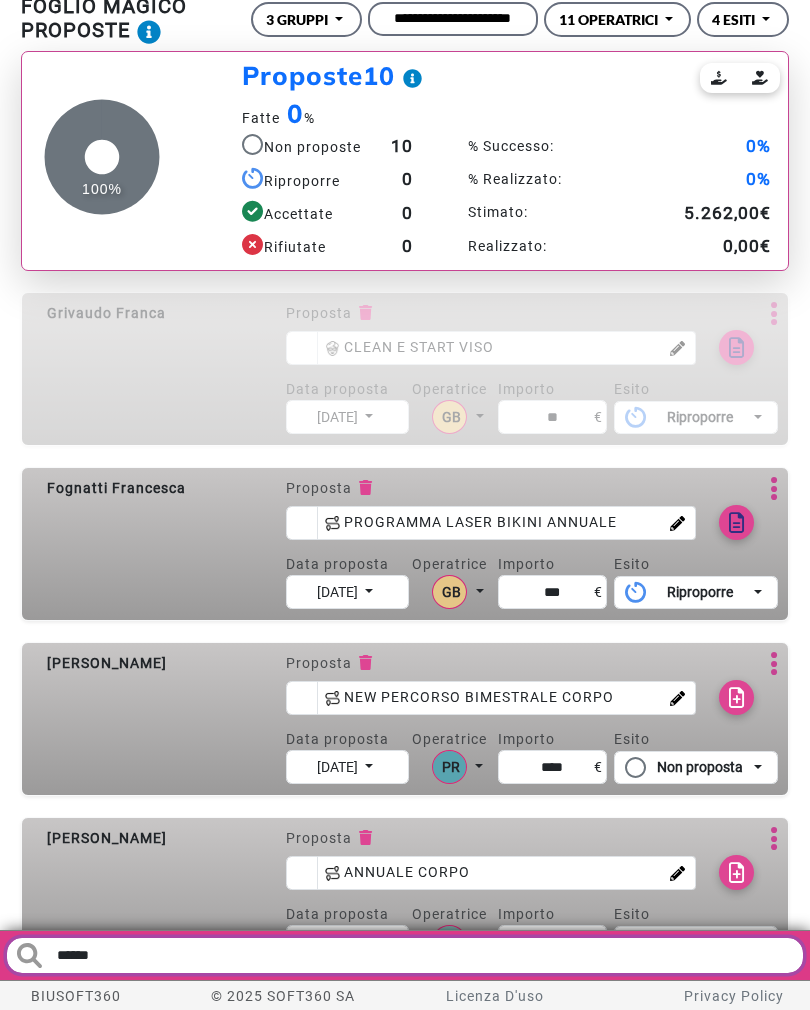scroll, scrollTop: 0, scrollLeft: 0, axis: both 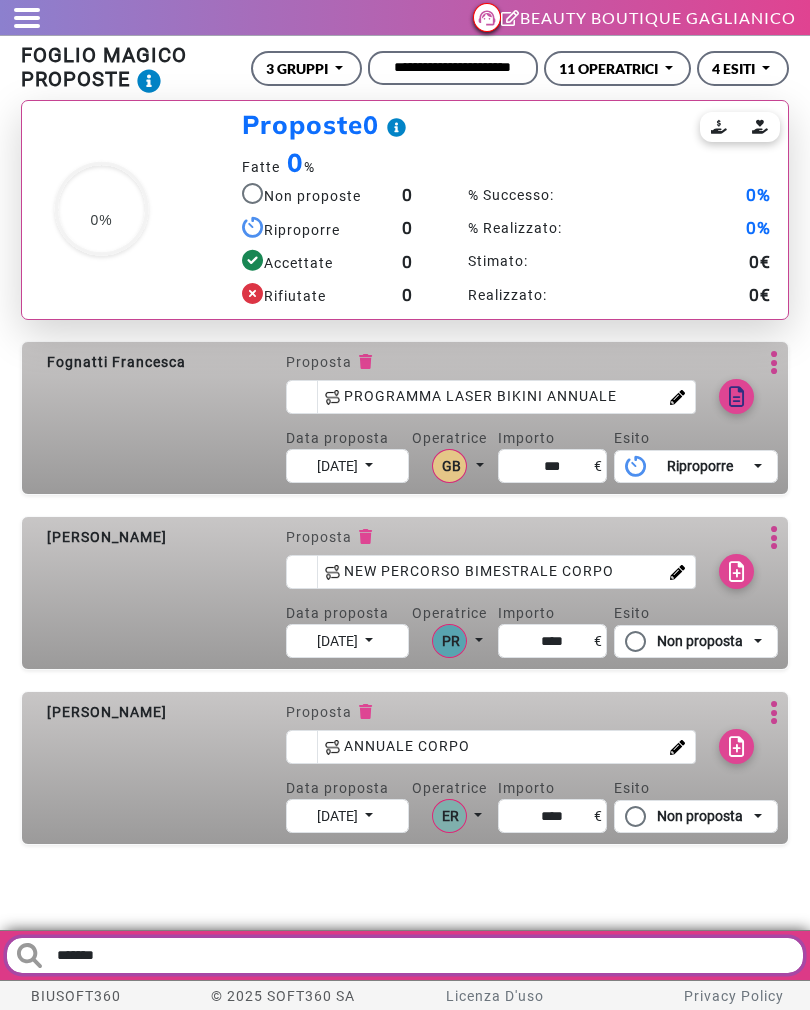 type on "*******" 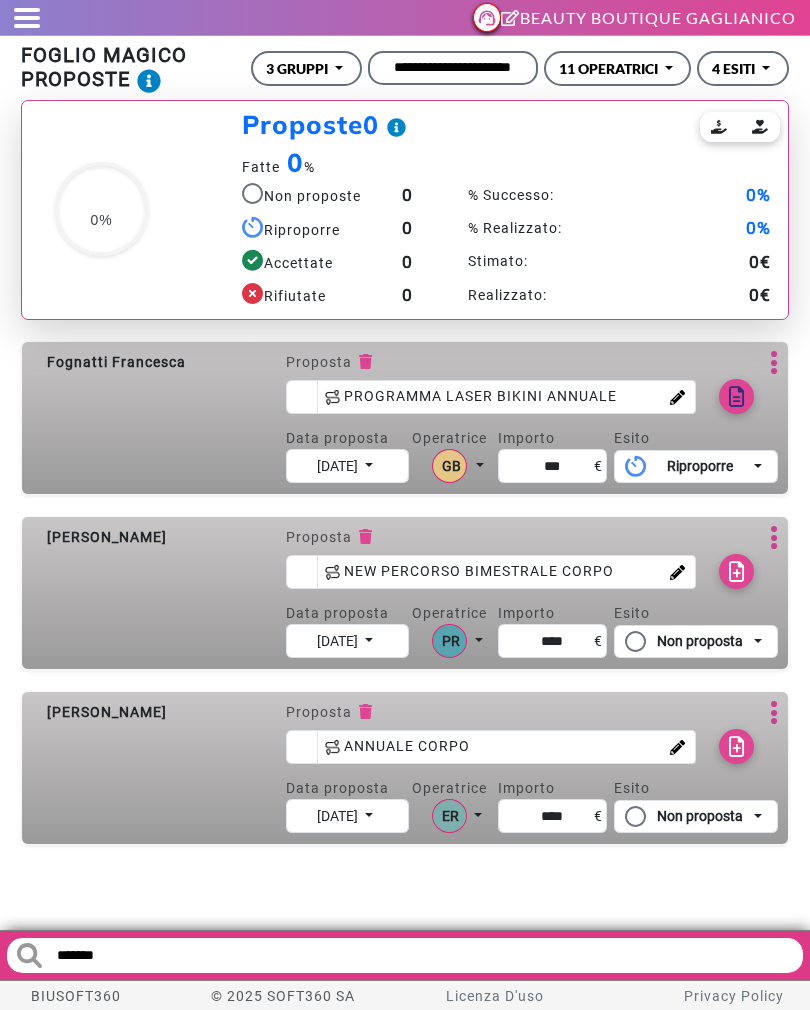 click at bounding box center [20, 18] 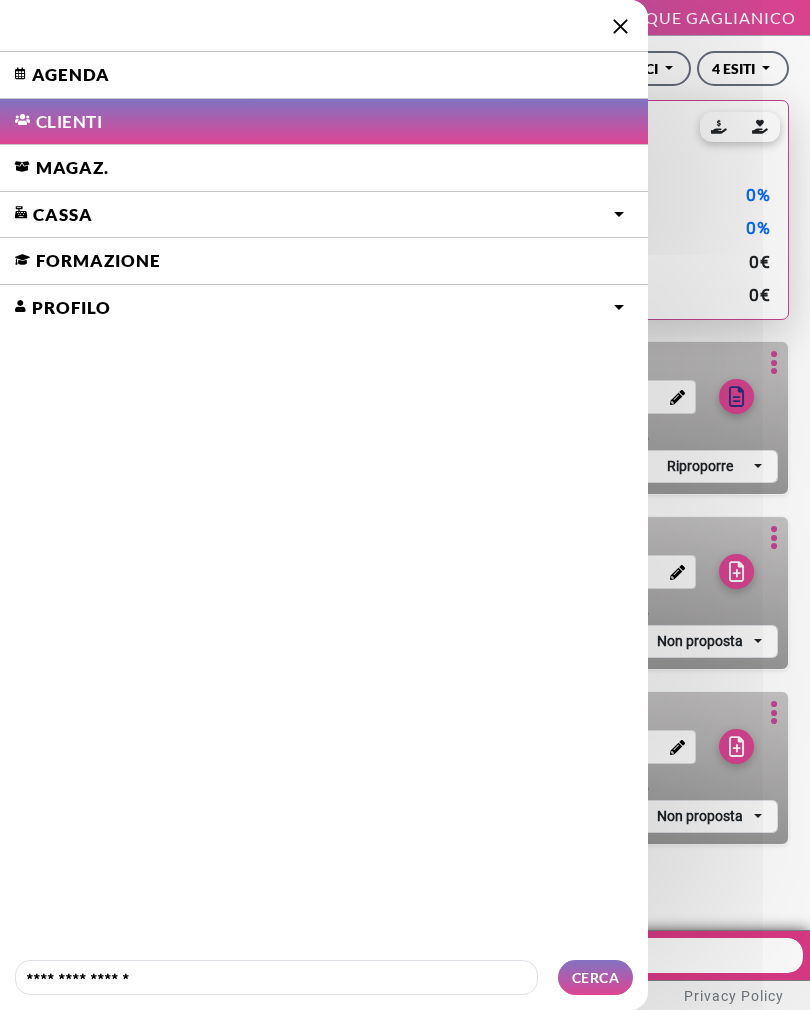 click on "Agenda" at bounding box center [324, 75] 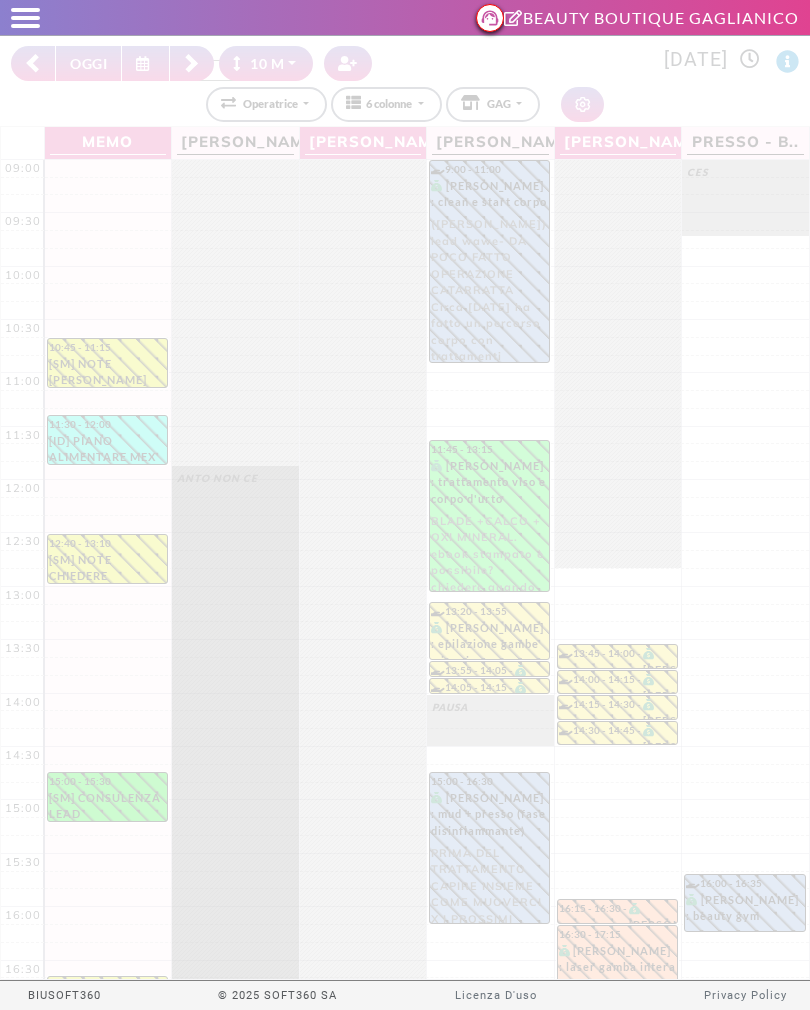 select on "********" 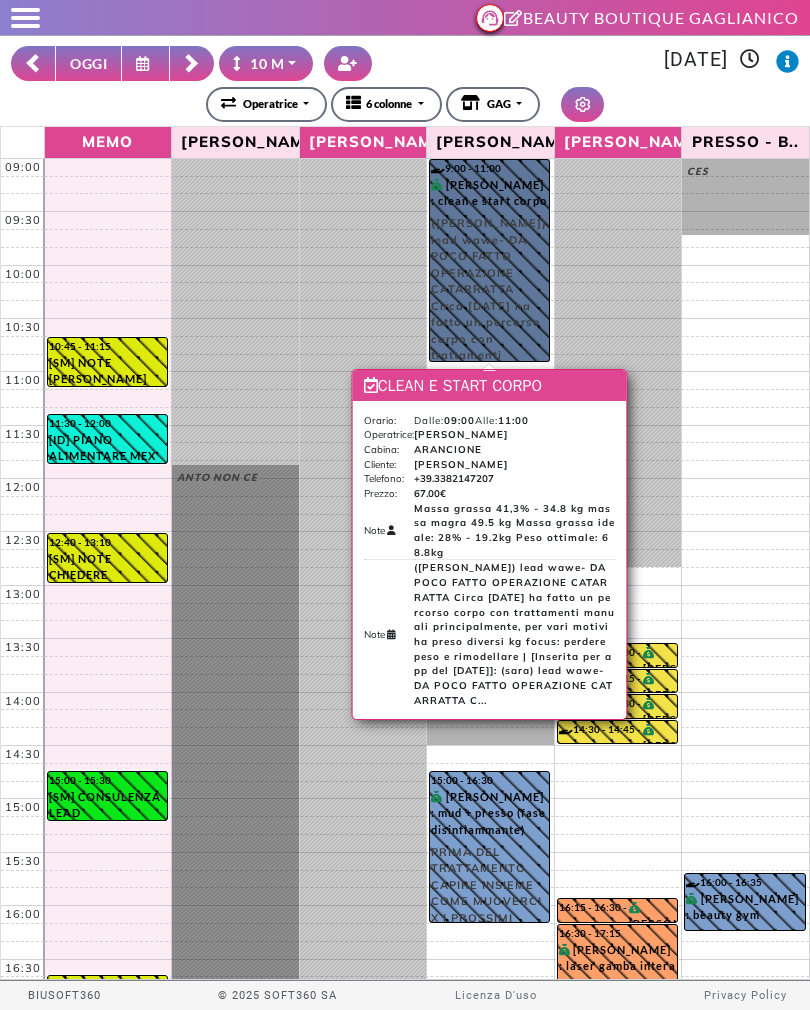 click on "9:00 - 11:00 [PERSON_NAME] : clean e start corpo  (sara) lead wawe- DA POCO FATTO OPERAZIONE CATARRATTA
Circa [DATE] ha fatto un percorso corpo con trattamenti manuali principalmente, per vari motivi ha preso diversi kg
focus: perdere peso e rimodellare  | [Inserita per app del [DATE]]: ([PERSON_NAME]) lead wawe- DA POCO FATTO OPERAZIONE CATARRATTA
Circa [DATE] ha fatto un percorso corpo con trattamenti manuali principalmente, per vari motivi ha preso diversi kg
focus: perdere peso e rimodellare" at bounding box center (489, 260) 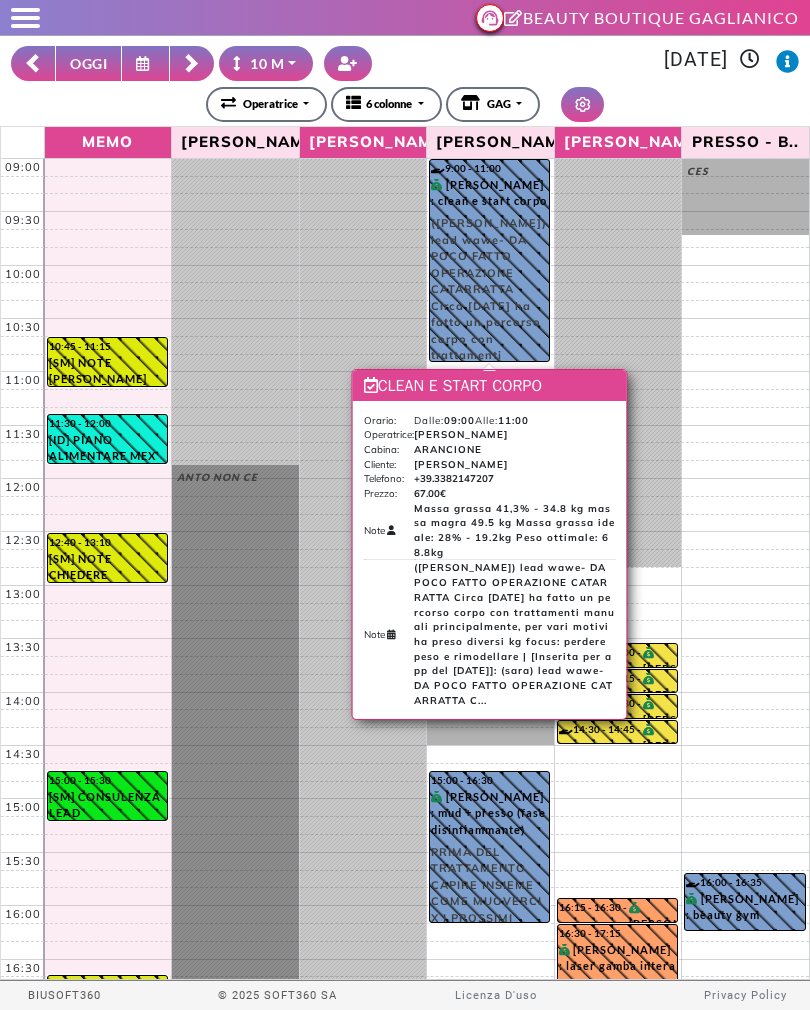 click on "**********" at bounding box center [405, 104] 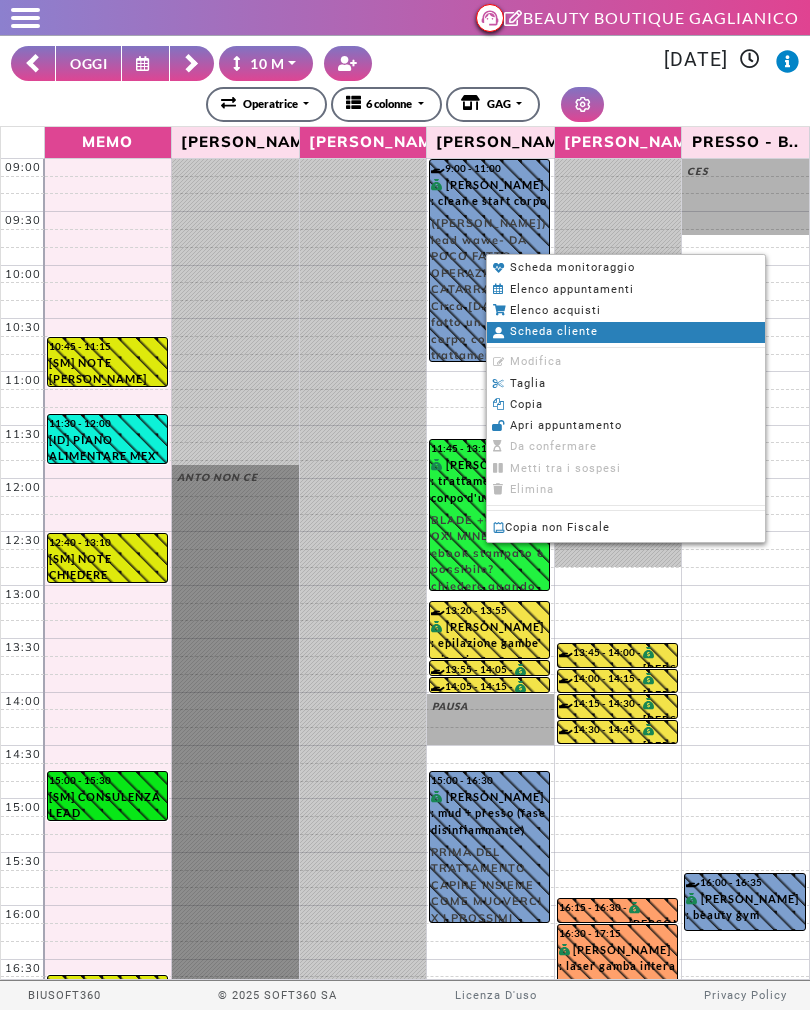 click on "Scheda cliente" at bounding box center (554, 331) 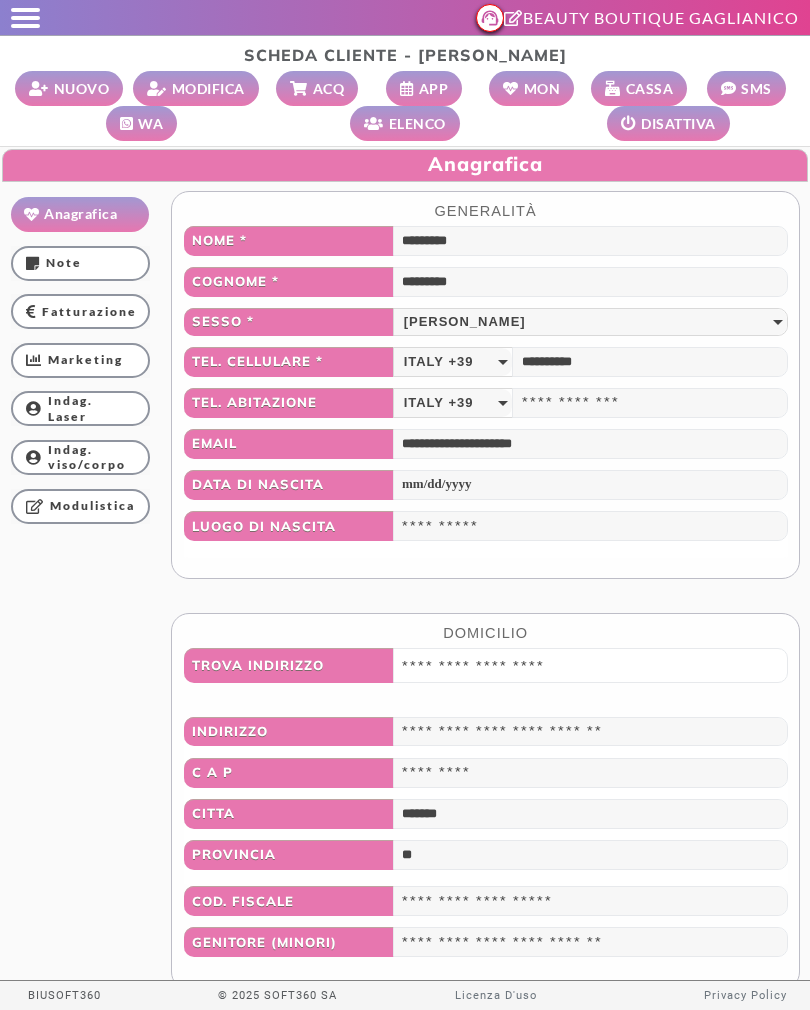 scroll, scrollTop: 1, scrollLeft: 0, axis: vertical 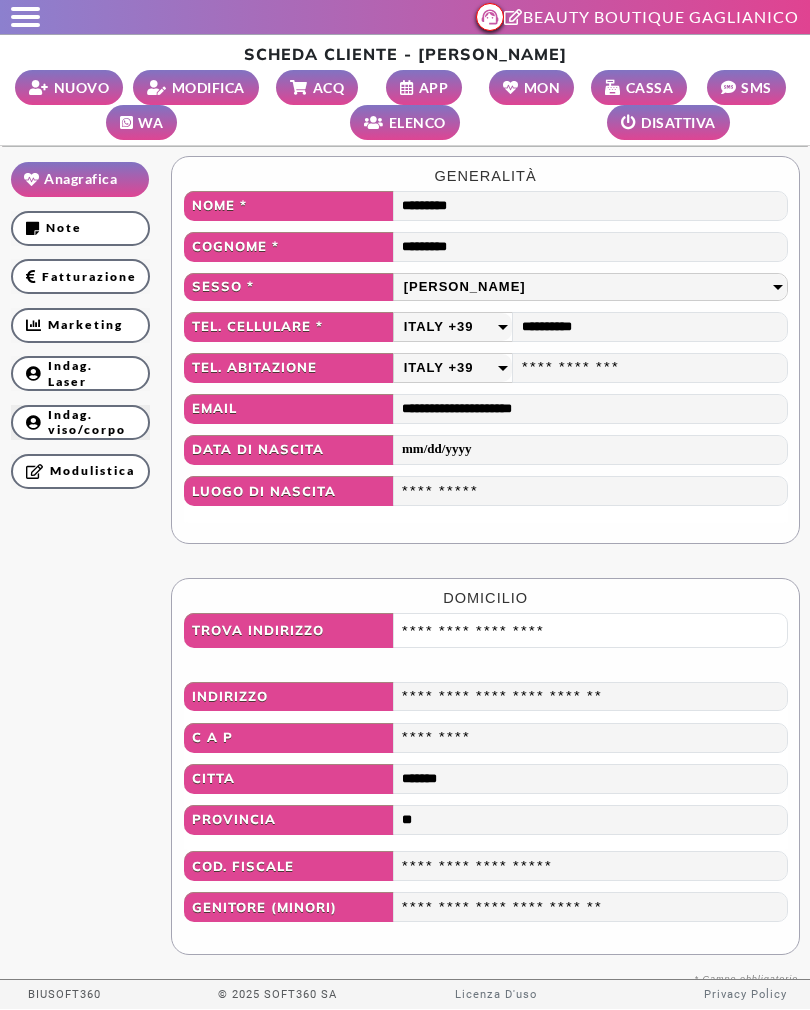 click on "Indag.
viso/corpo" at bounding box center (80, 422) 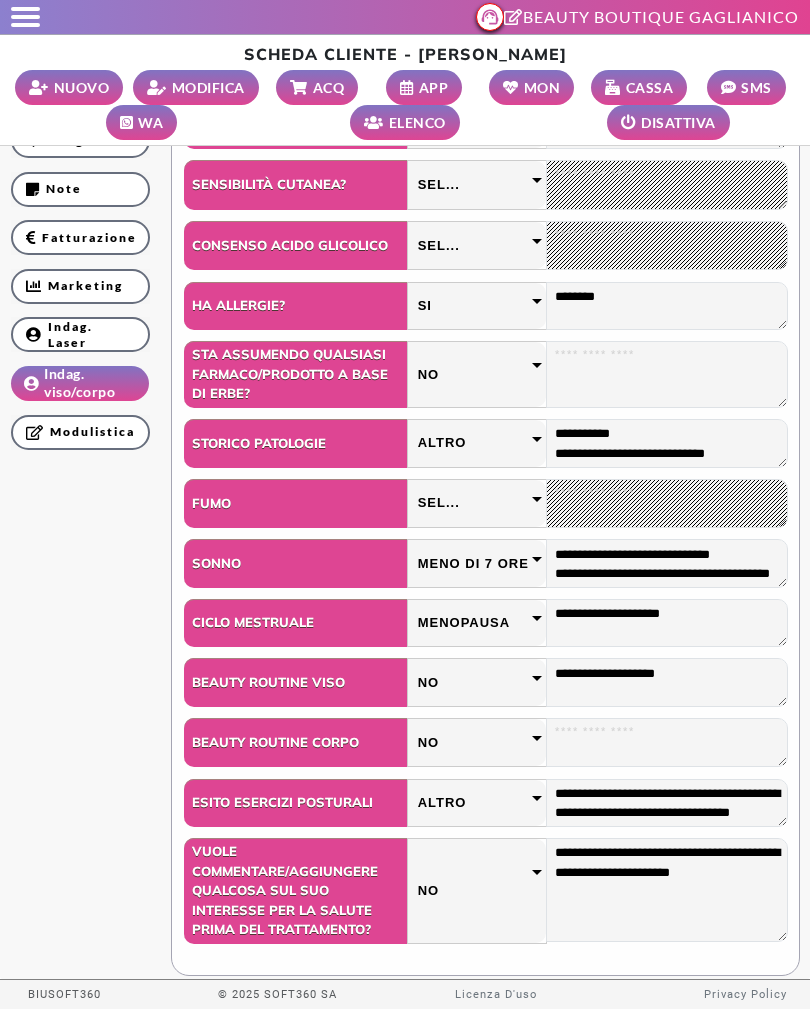 scroll, scrollTop: 648, scrollLeft: 0, axis: vertical 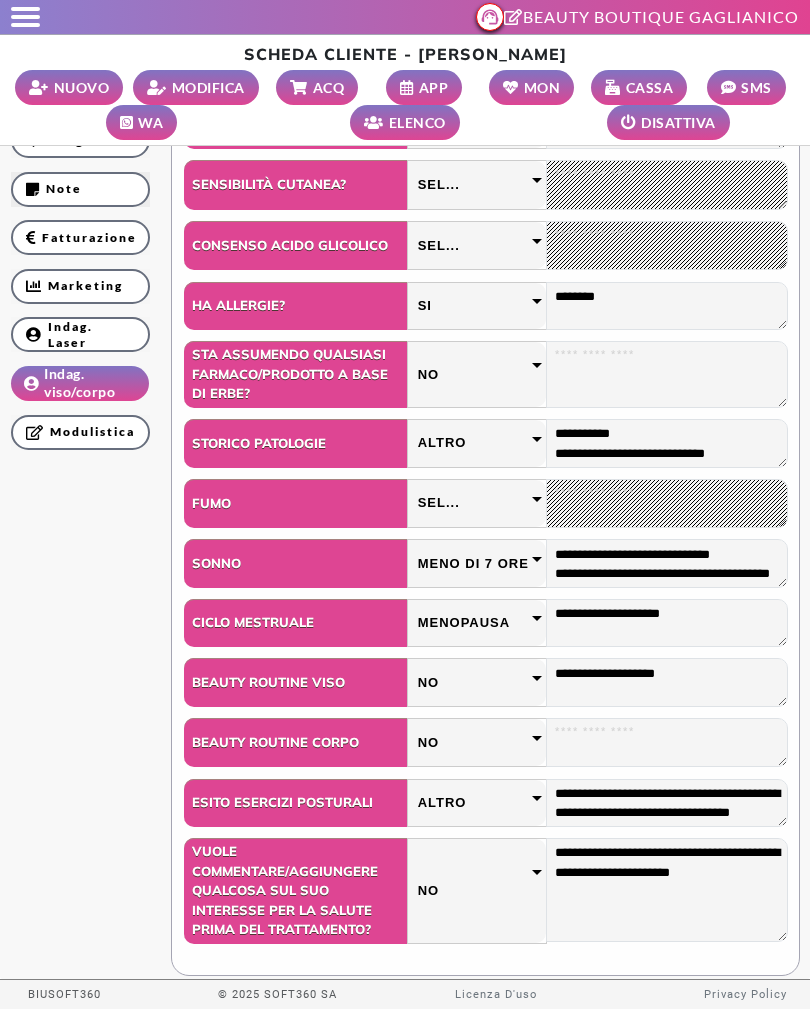 click on "Note" at bounding box center (80, 189) 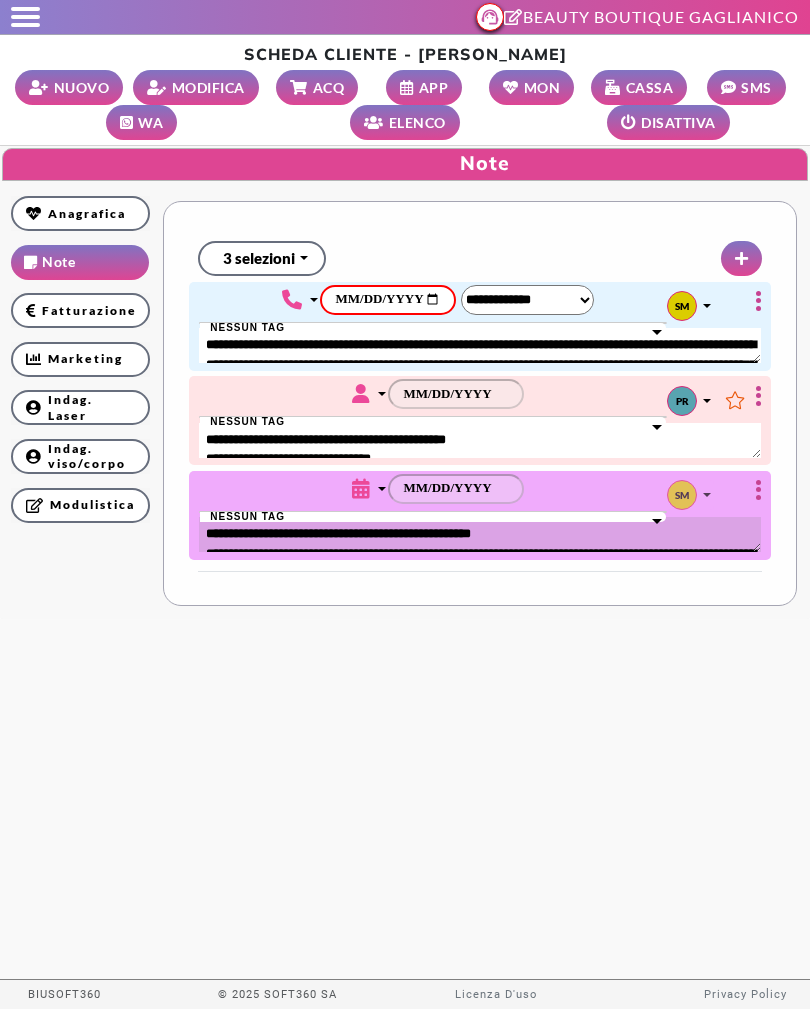 scroll, scrollTop: 0, scrollLeft: 0, axis: both 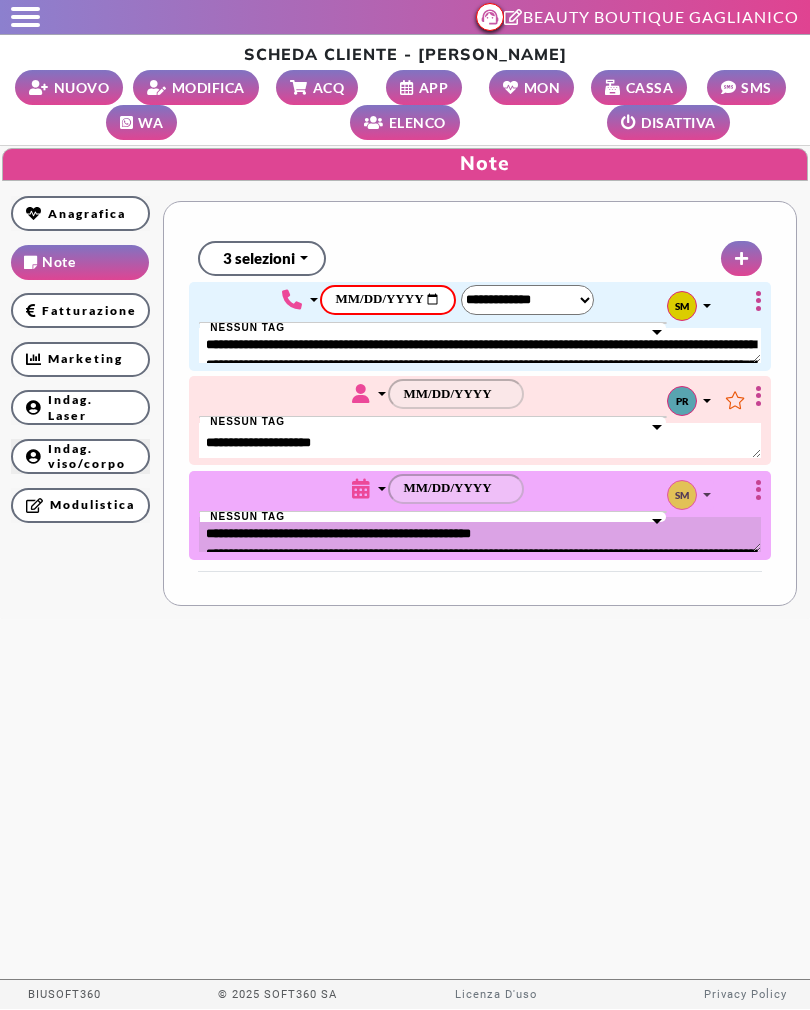 click on "Indag.
viso/corpo" at bounding box center [80, 456] 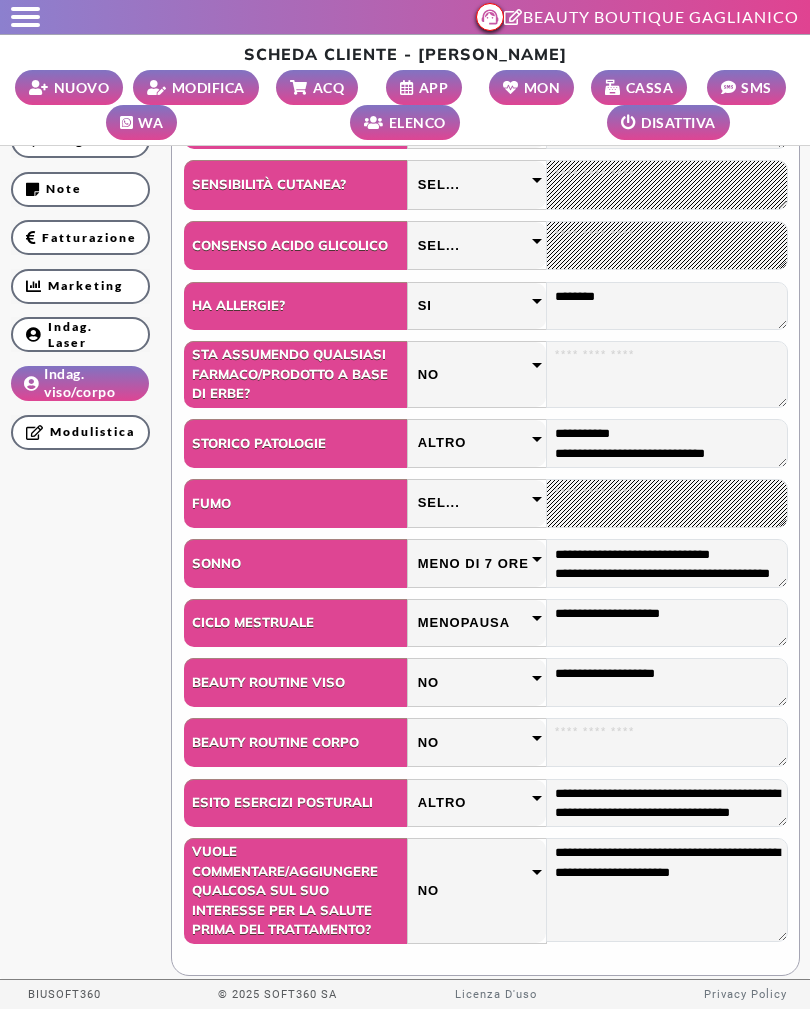 scroll, scrollTop: 648, scrollLeft: 0, axis: vertical 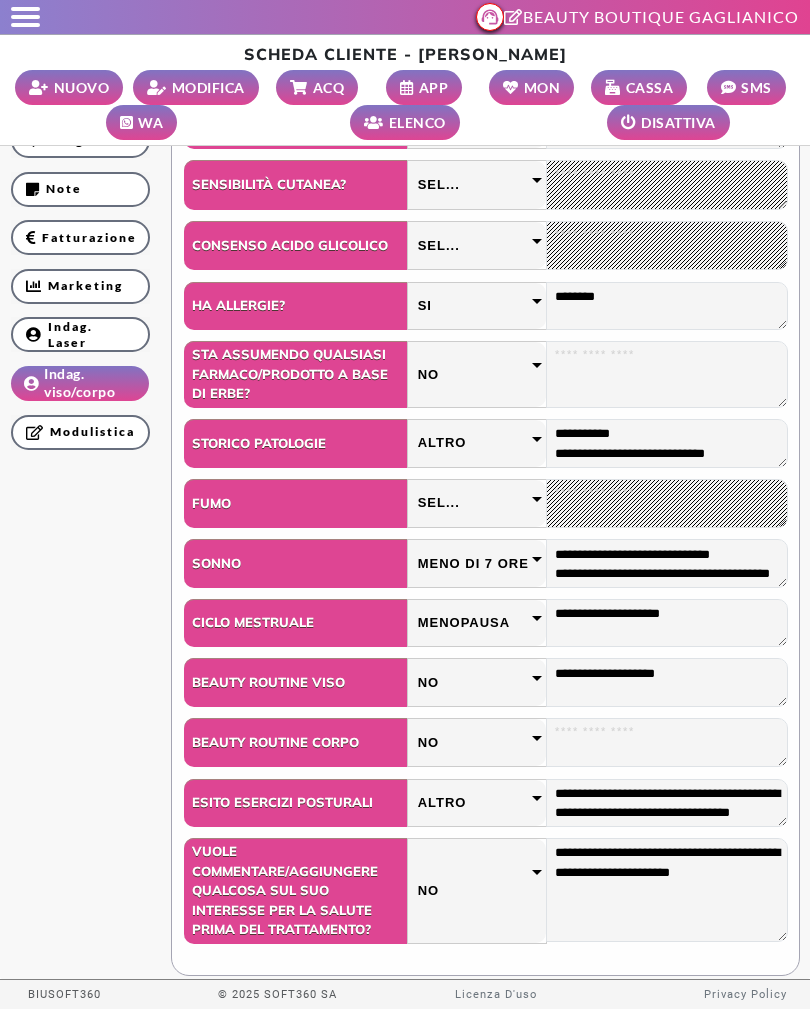 click at bounding box center (20, 17) 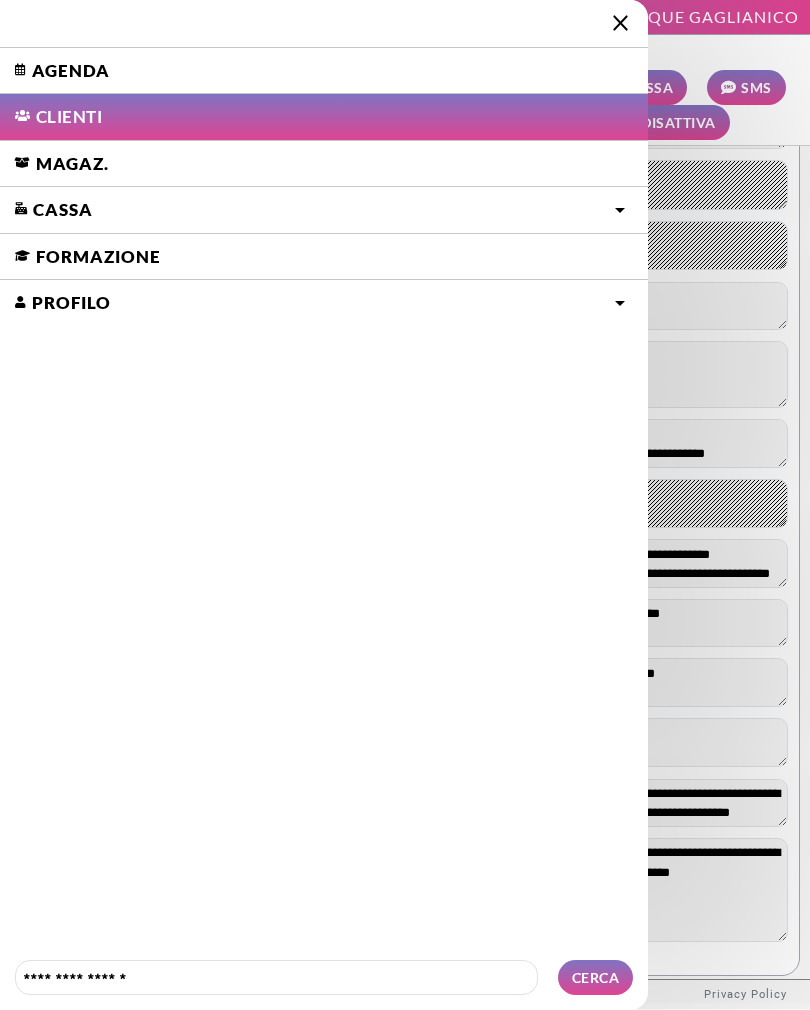 click on "Agenda" at bounding box center [324, 71] 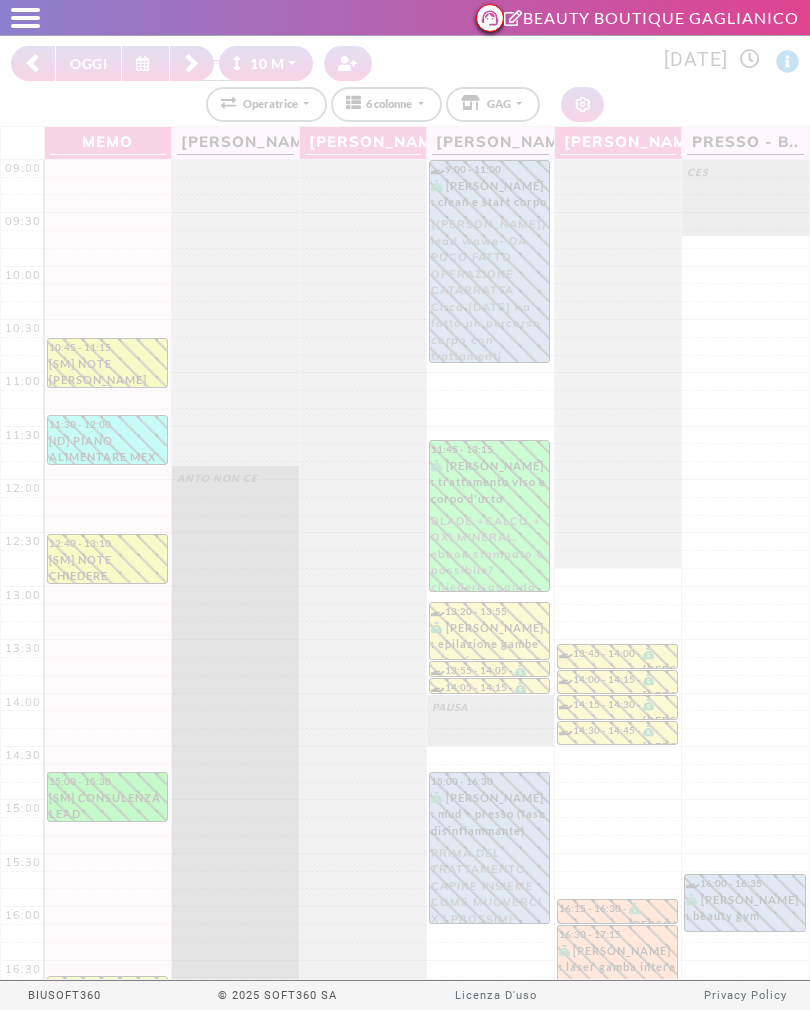 select on "********" 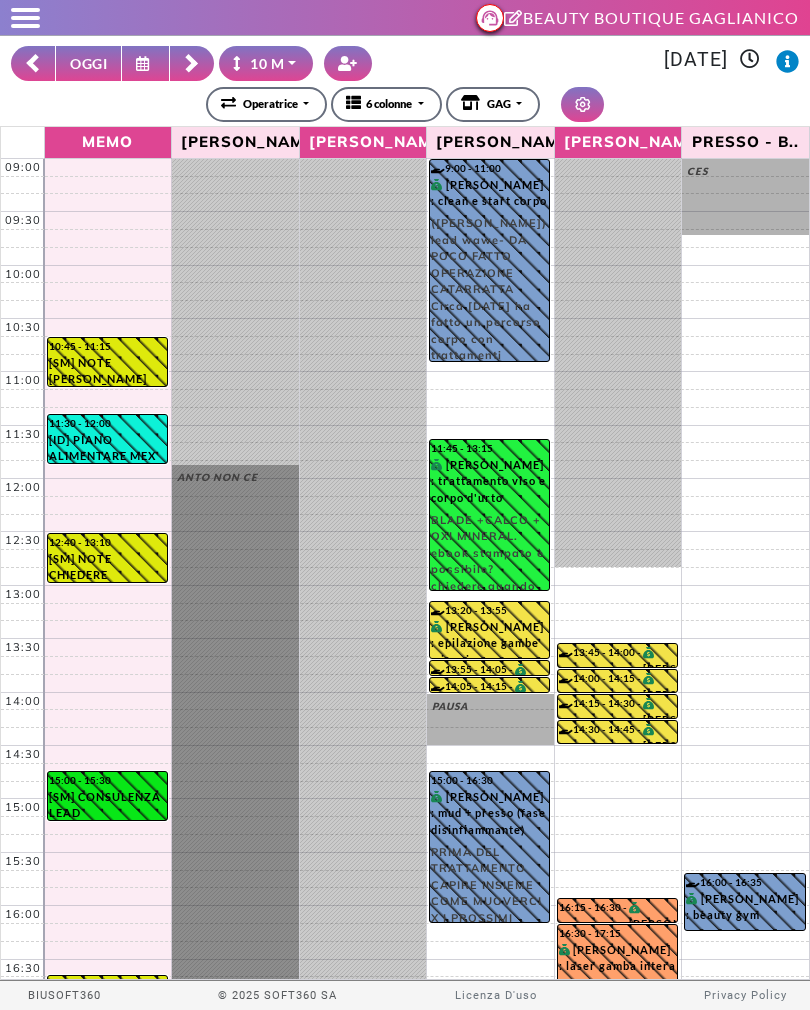 click at bounding box center (25, 18) 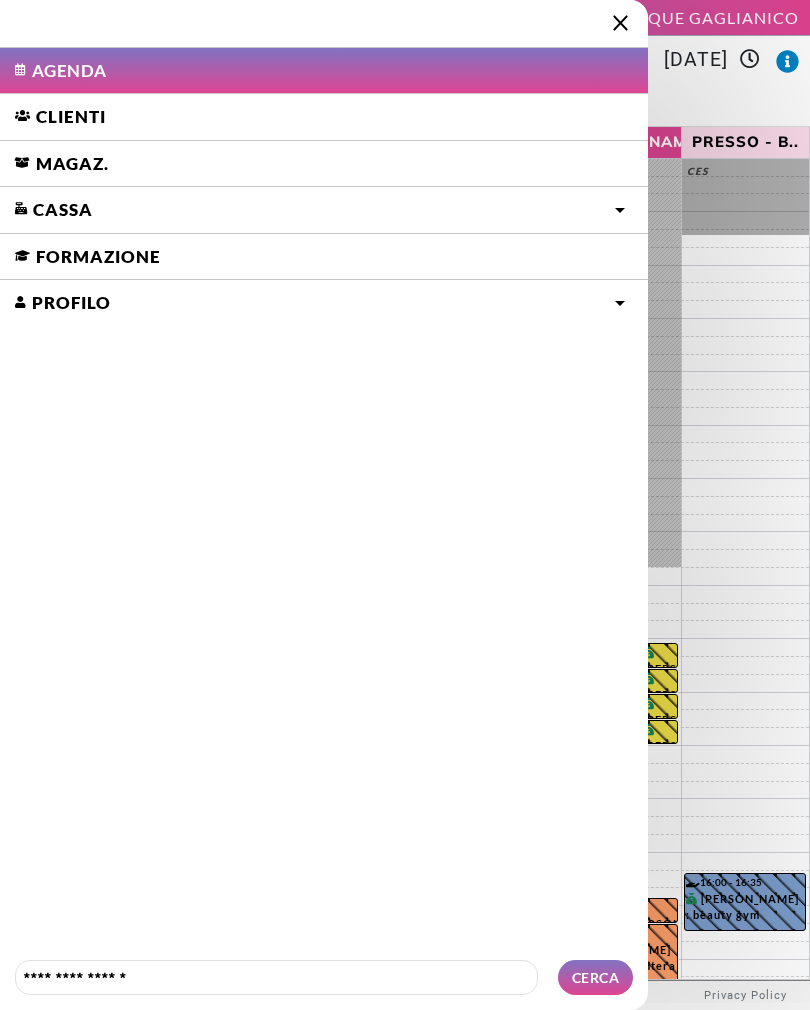 click on "Clienti" at bounding box center [324, 117] 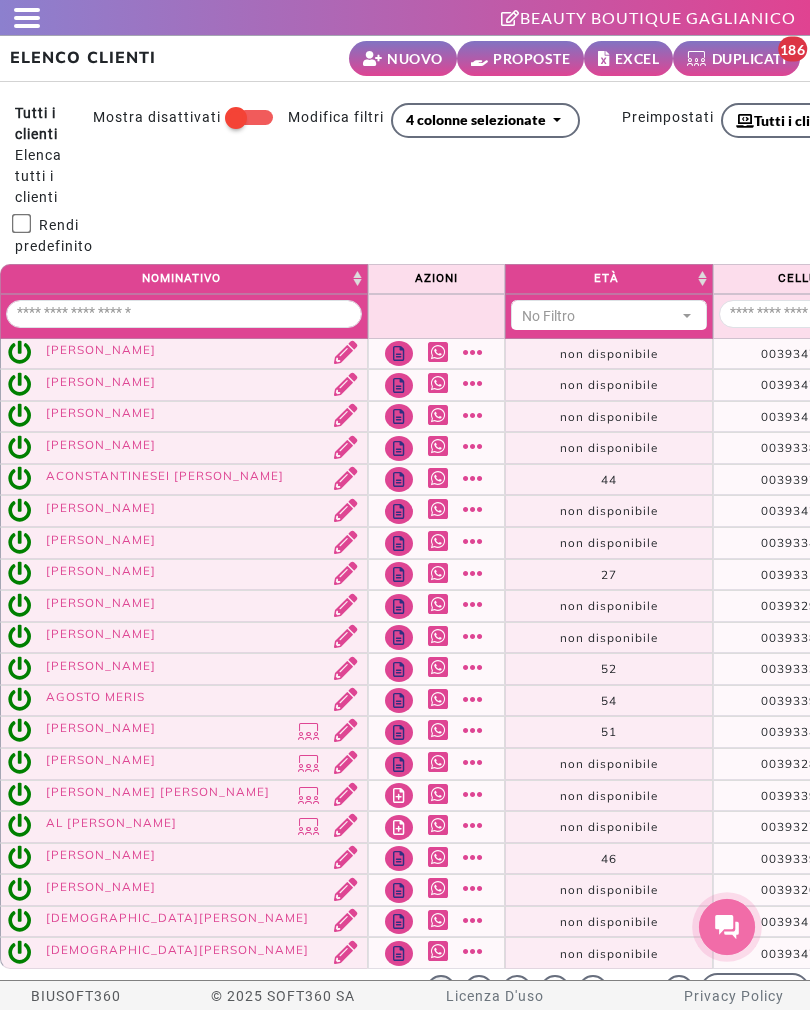 select 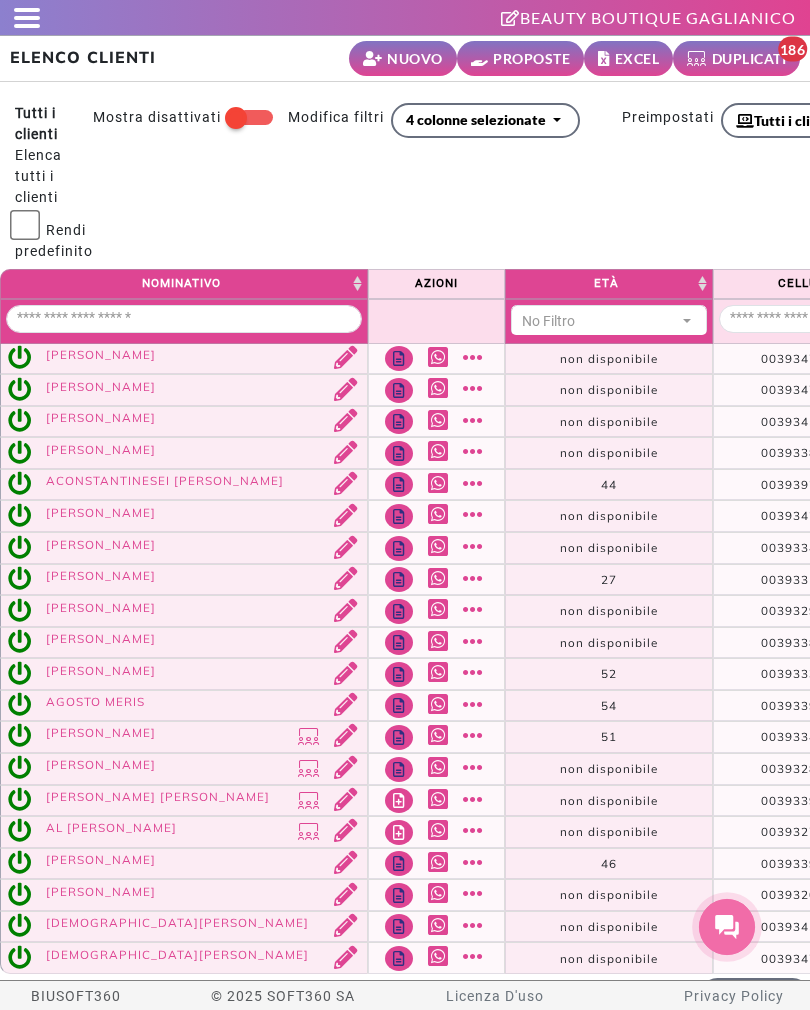 scroll, scrollTop: 0, scrollLeft: 0, axis: both 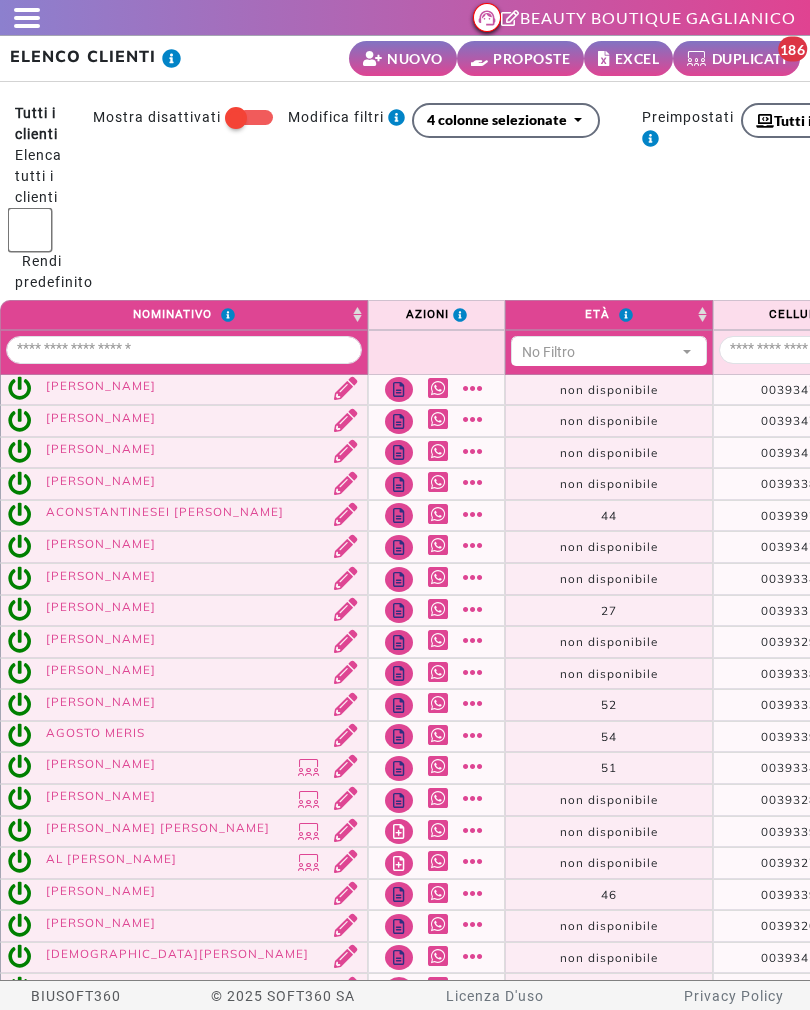 click on "PROPOSTE" at bounding box center (531, 58) 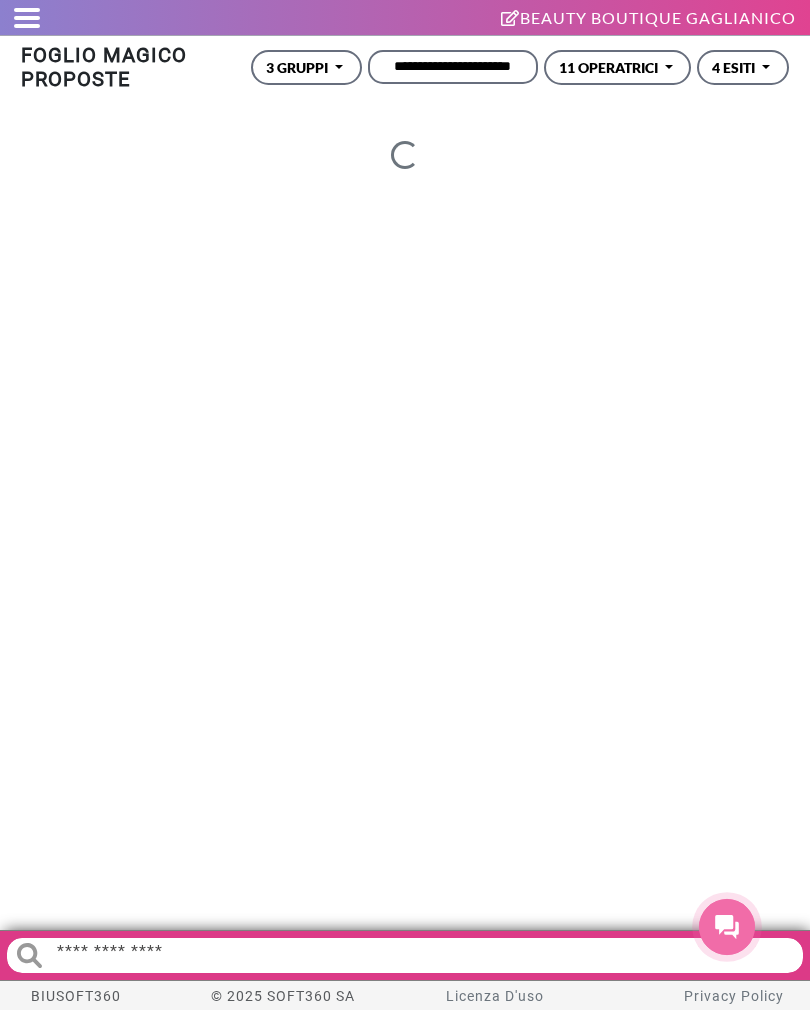 scroll, scrollTop: 0, scrollLeft: 0, axis: both 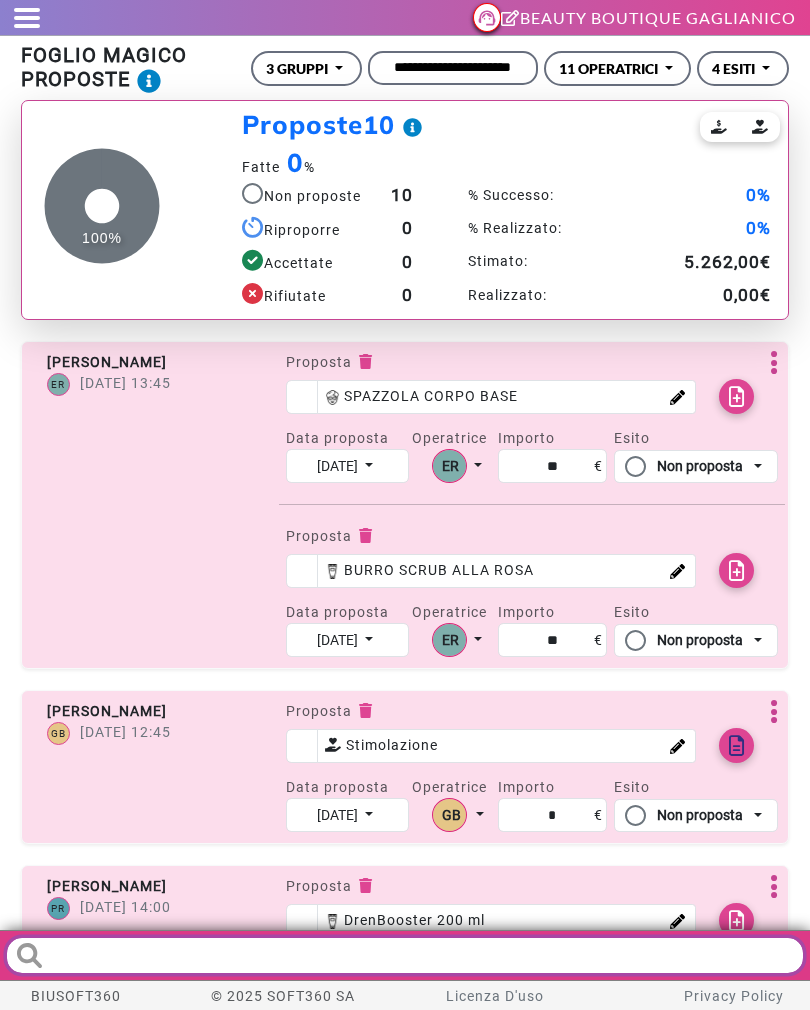 click at bounding box center [405, 955] 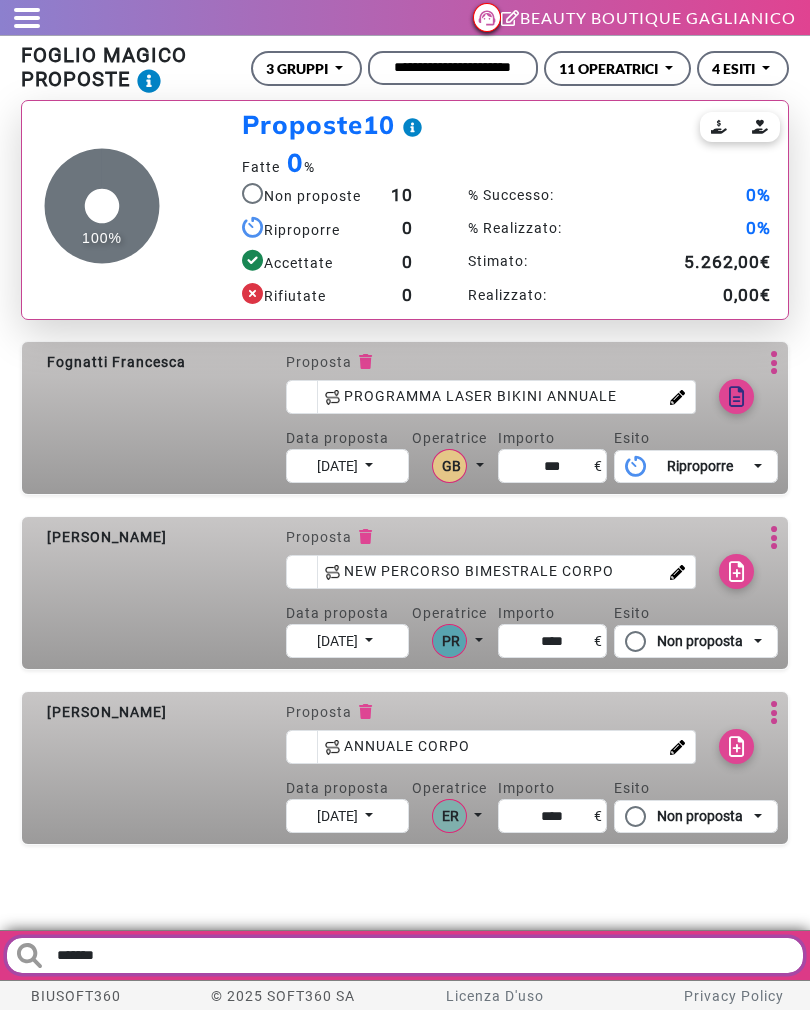 scroll, scrollTop: 0, scrollLeft: 0, axis: both 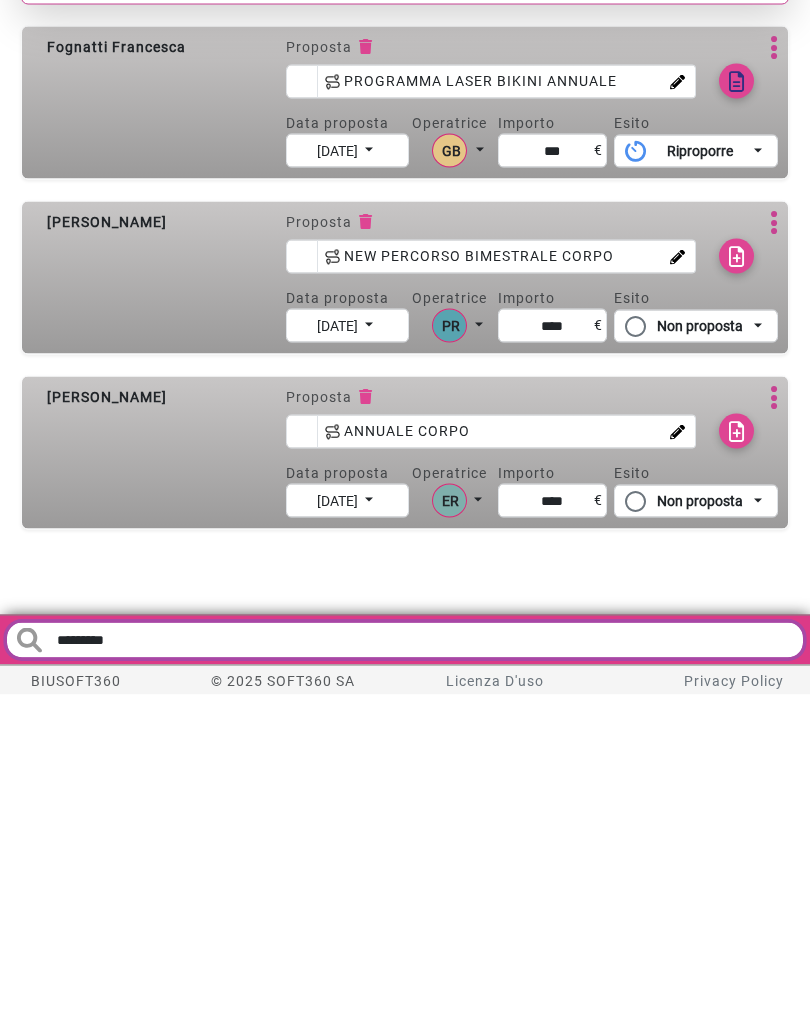 type on "*********" 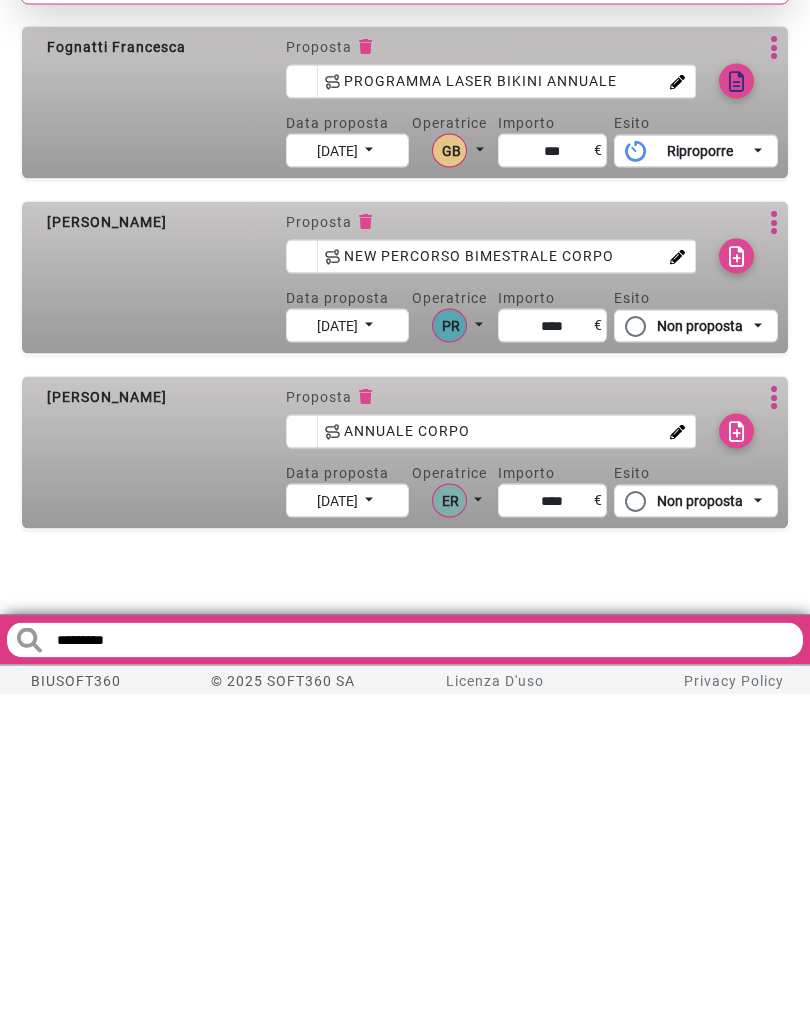 click at bounding box center (774, 712) 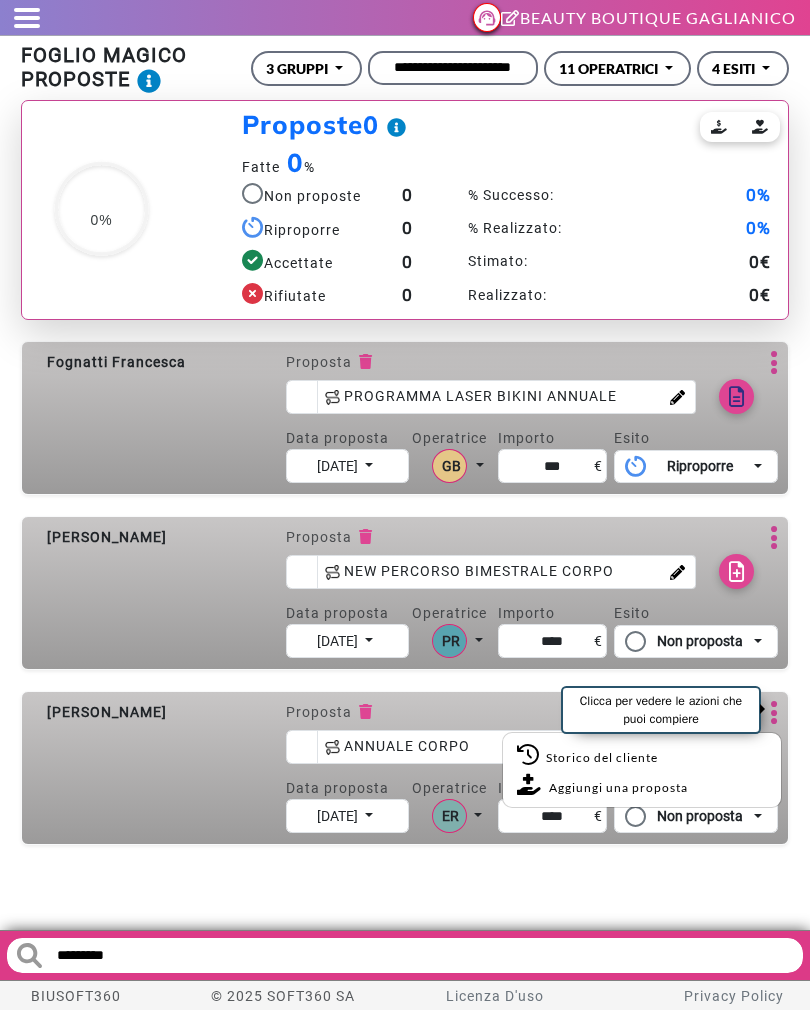 click on "Storico del cliente" at bounding box center (642, 755) 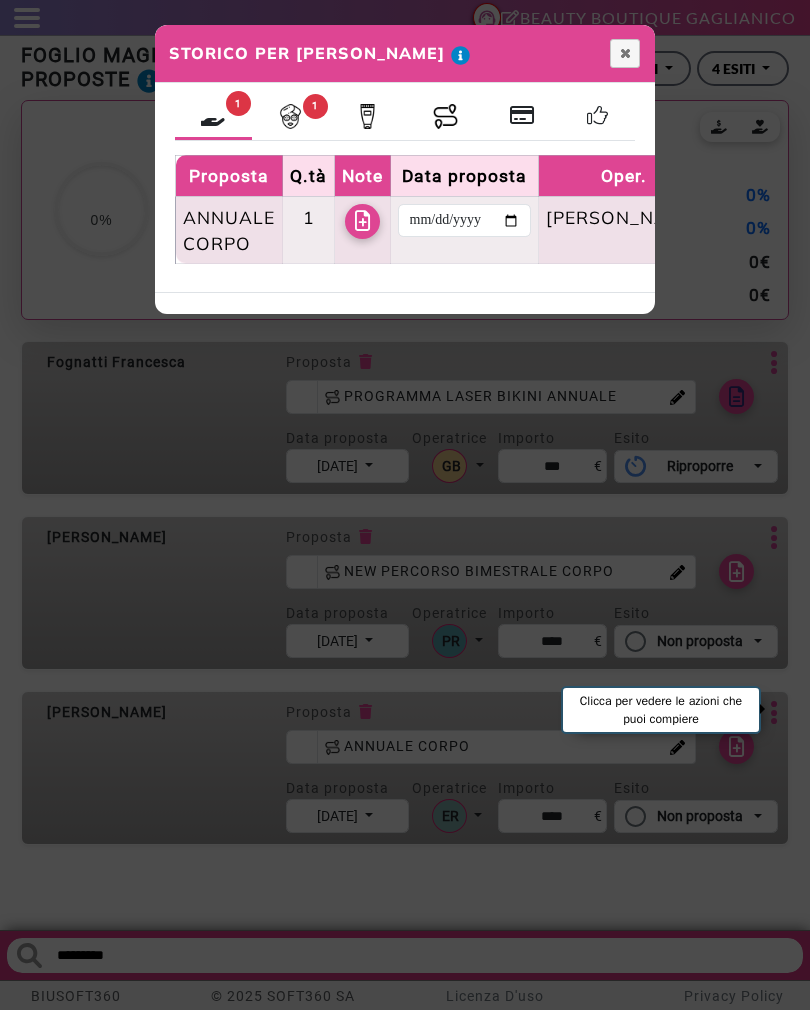 click at bounding box center (290, 116) 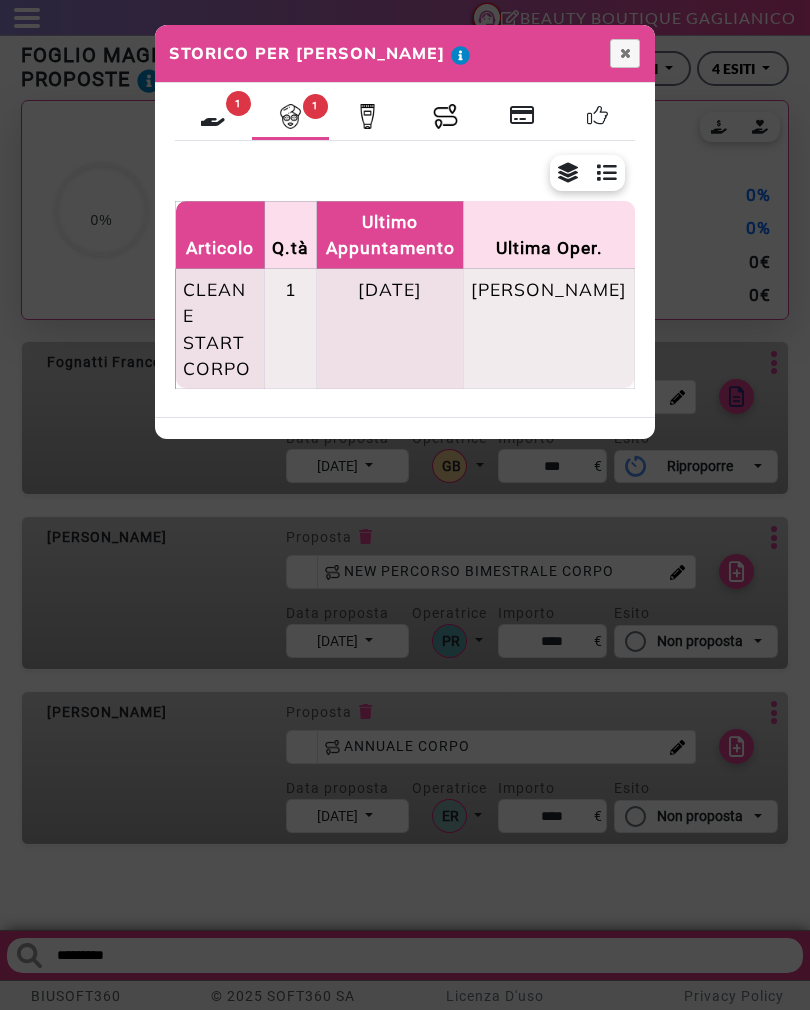 click at bounding box center (213, 116) 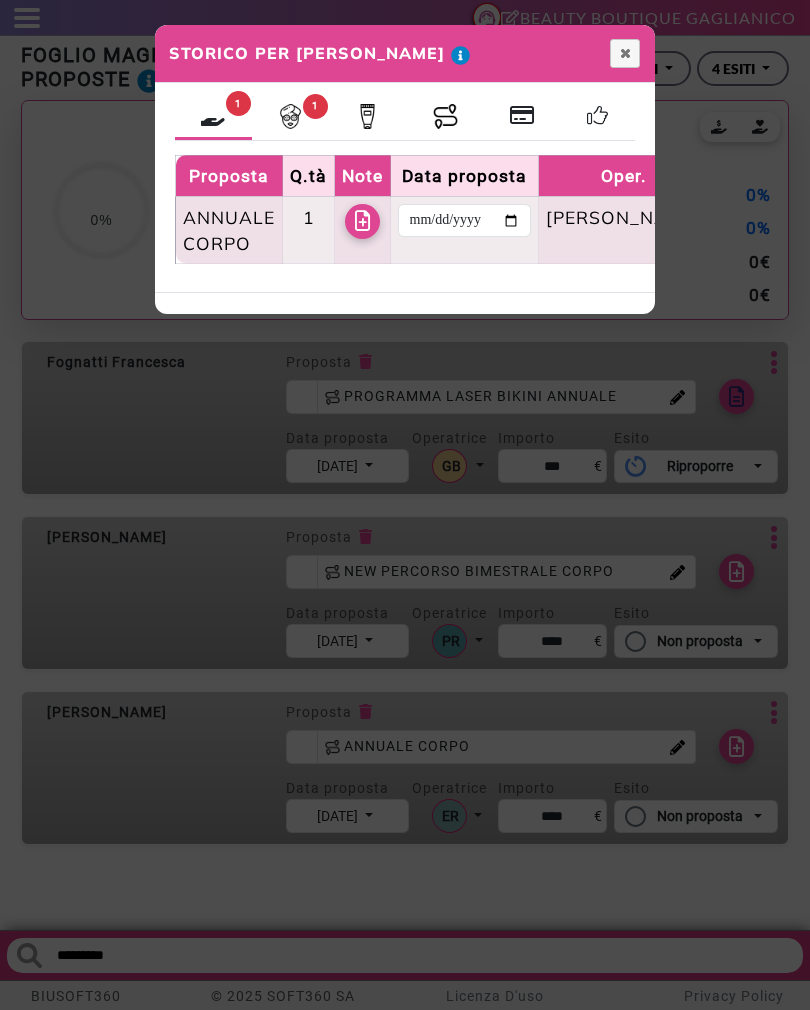 click at bounding box center (290, 116) 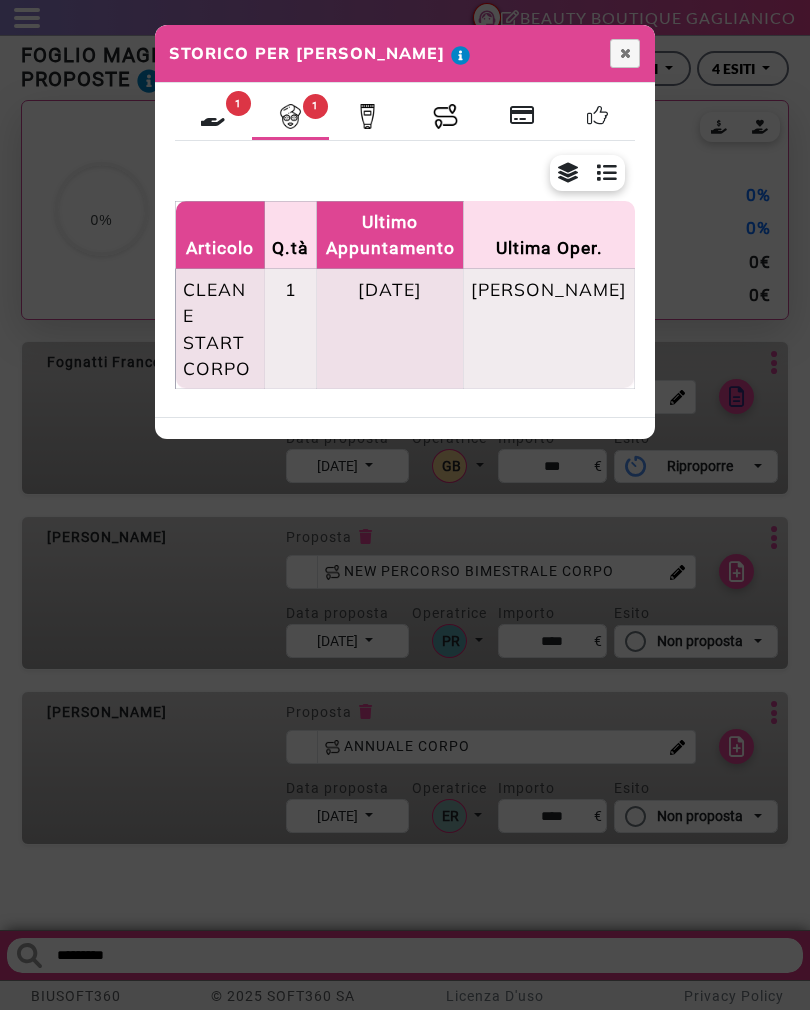 click at bounding box center (213, 116) 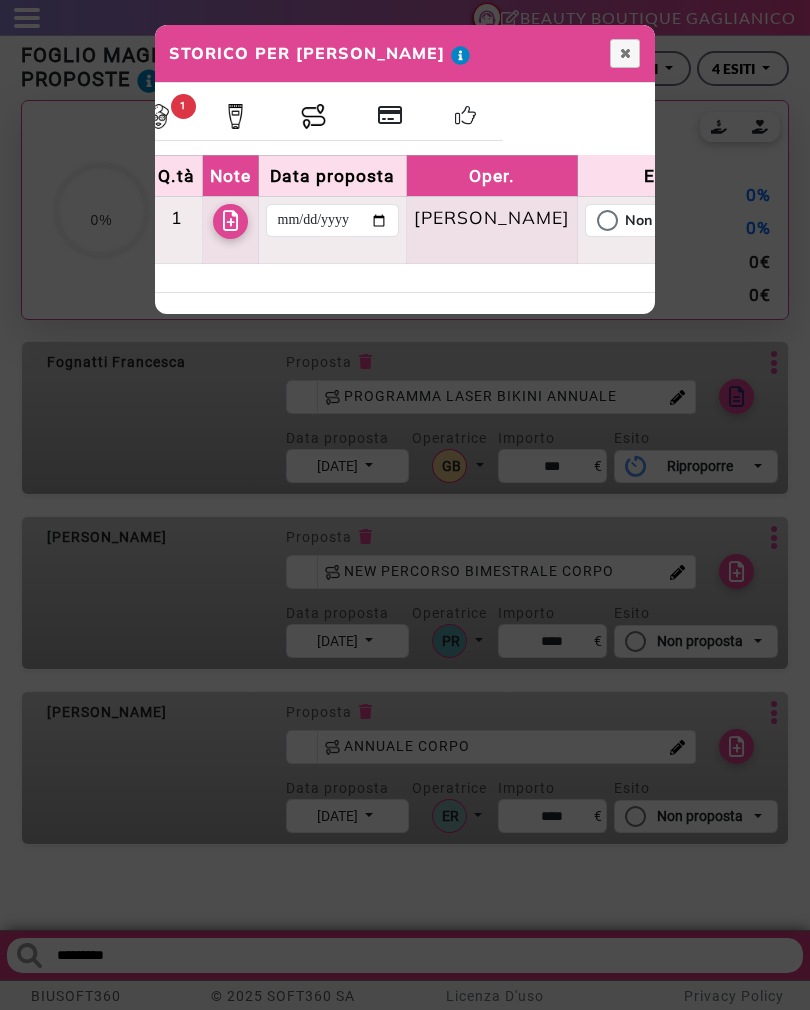 scroll, scrollTop: 0, scrollLeft: 130, axis: horizontal 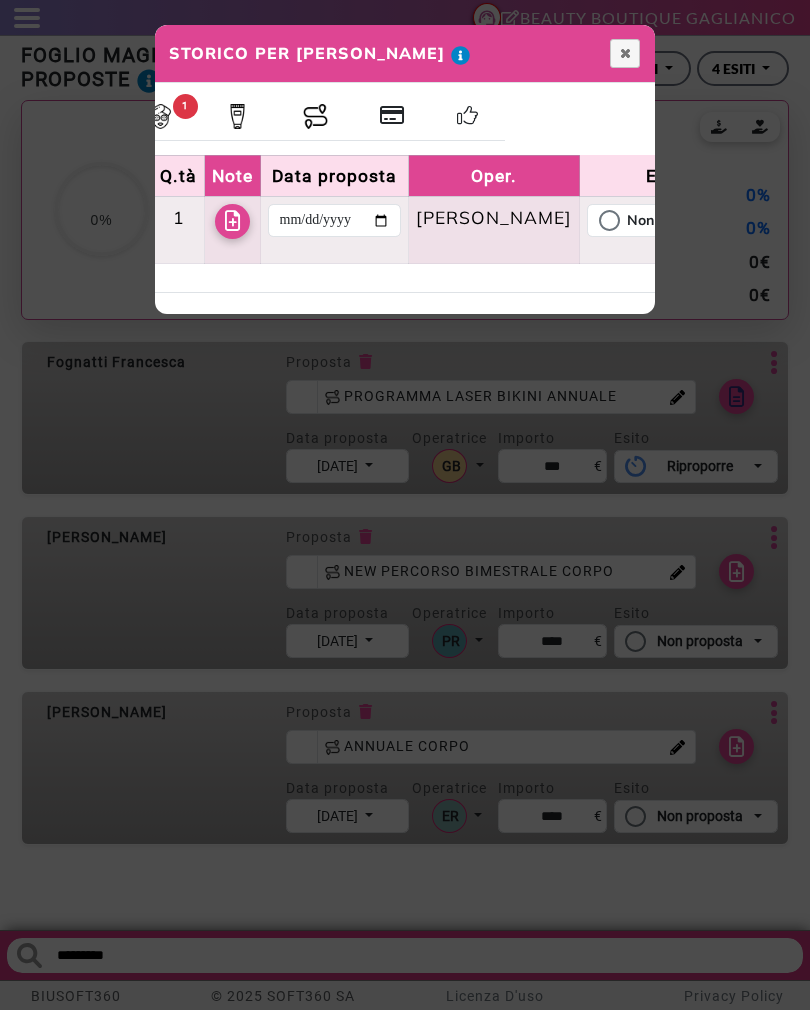 click at bounding box center [233, 221] 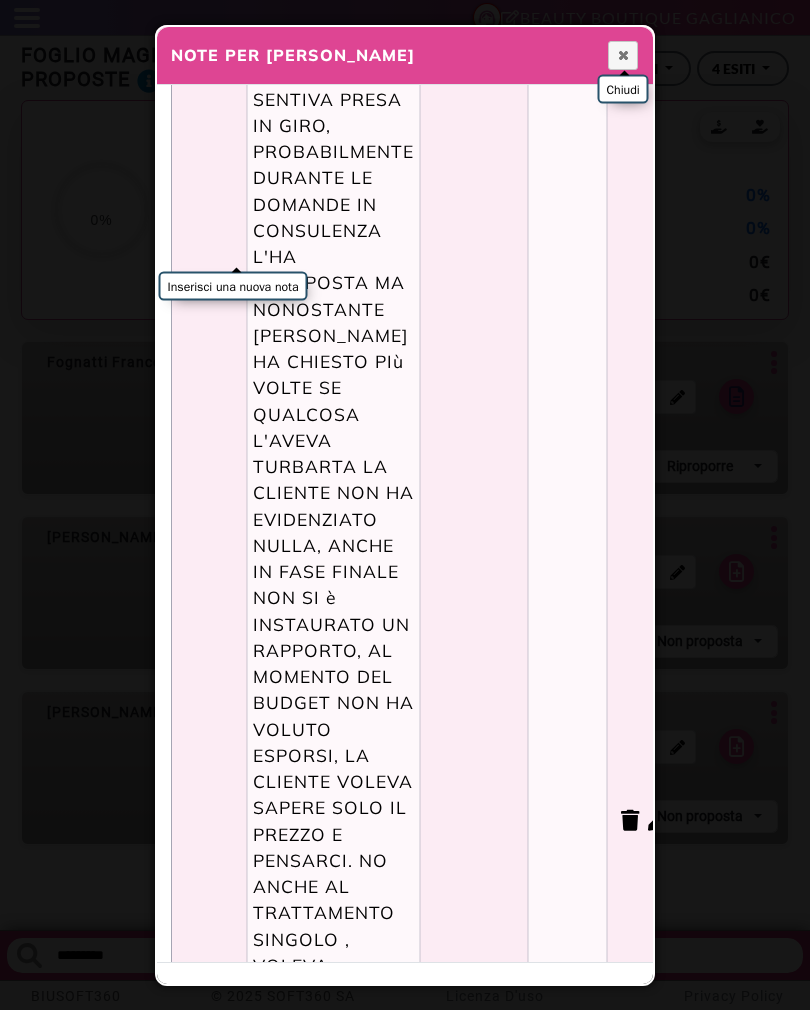 scroll, scrollTop: 499, scrollLeft: 0, axis: vertical 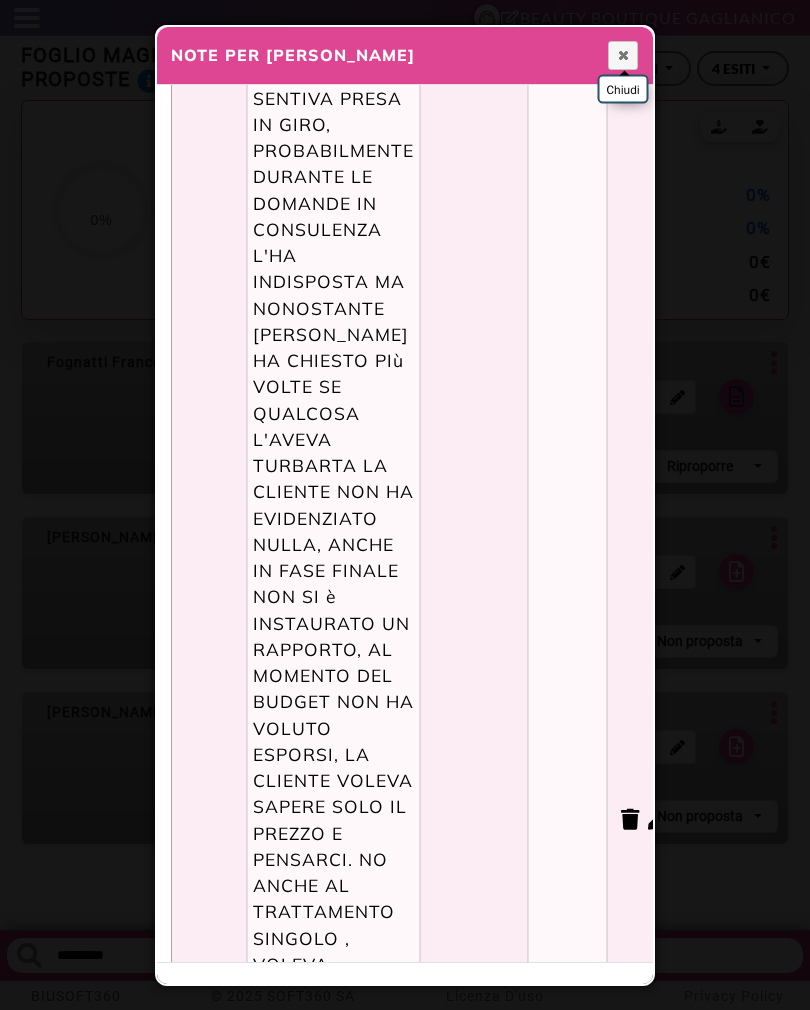 click on "Da richiamare" at bounding box center [474, 820] 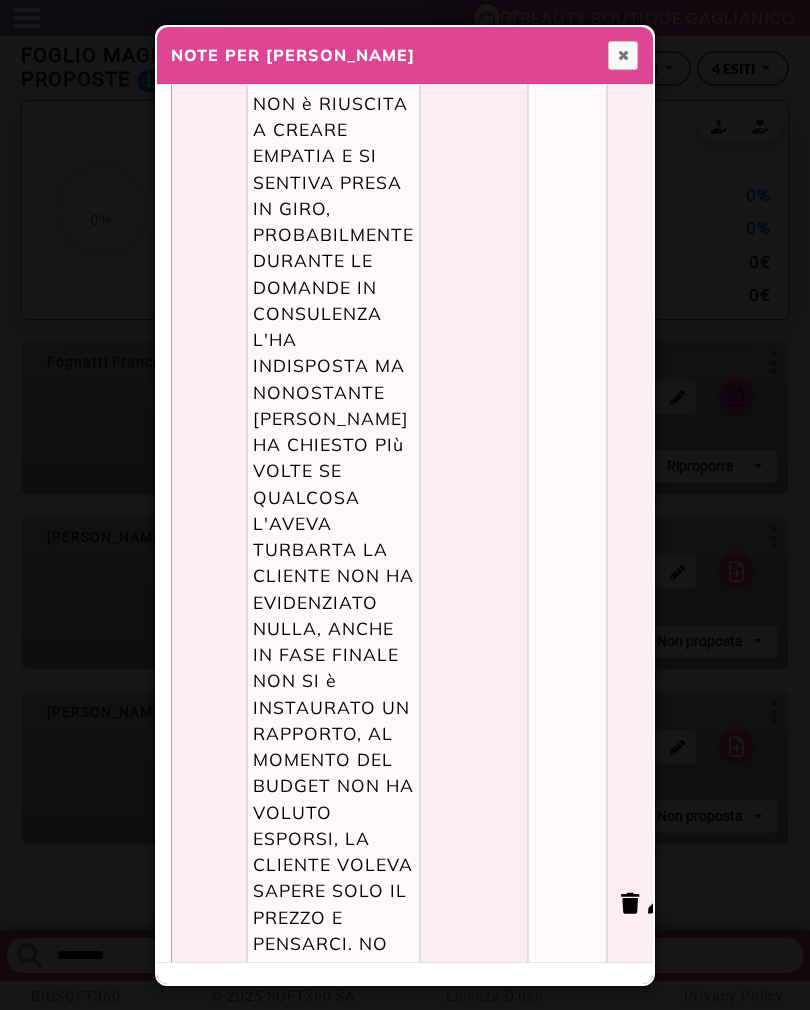 scroll, scrollTop: 415, scrollLeft: 0, axis: vertical 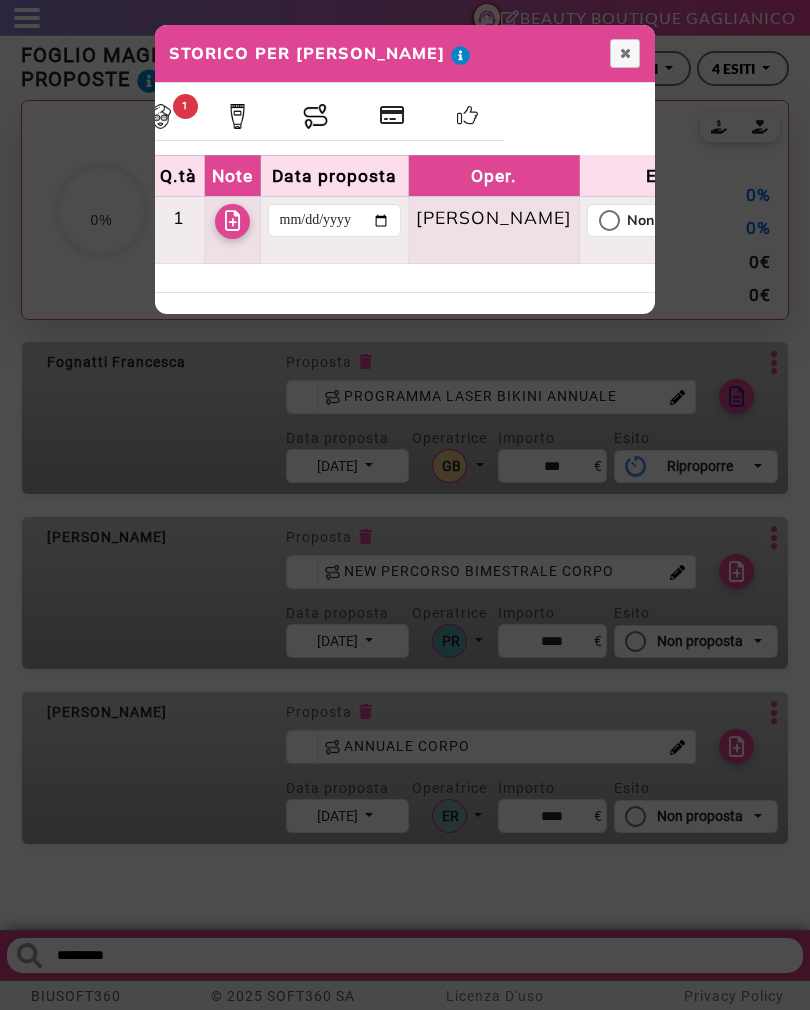click at bounding box center [625, 53] 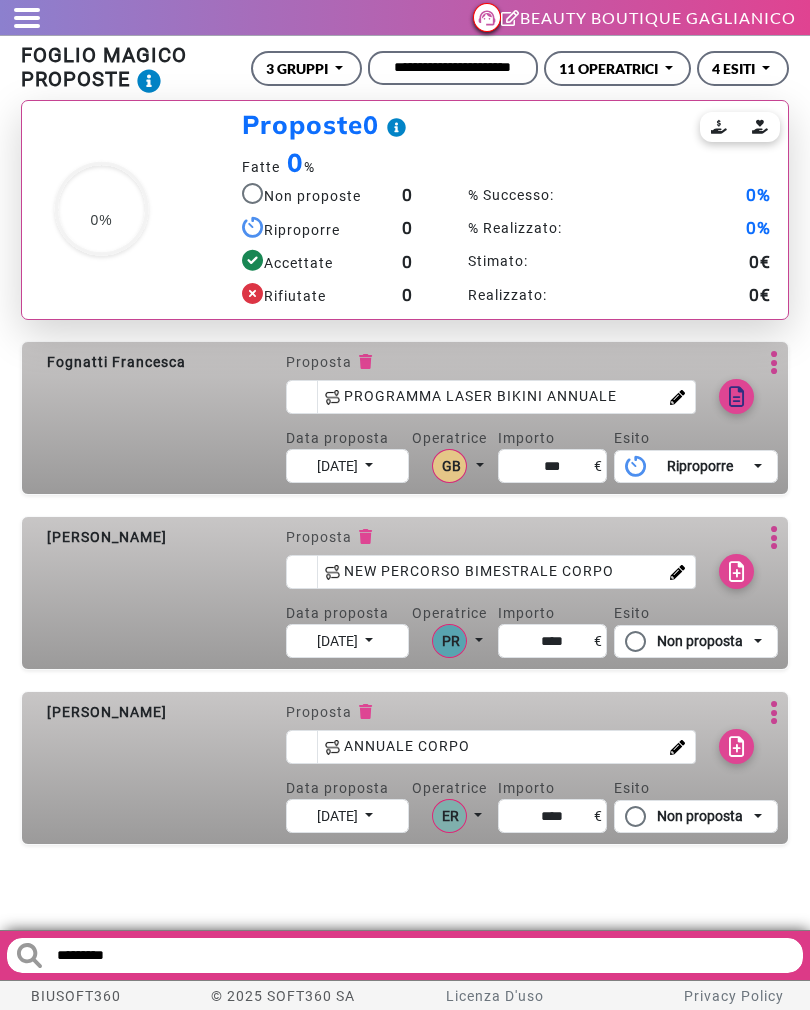 click at bounding box center (27, 18) 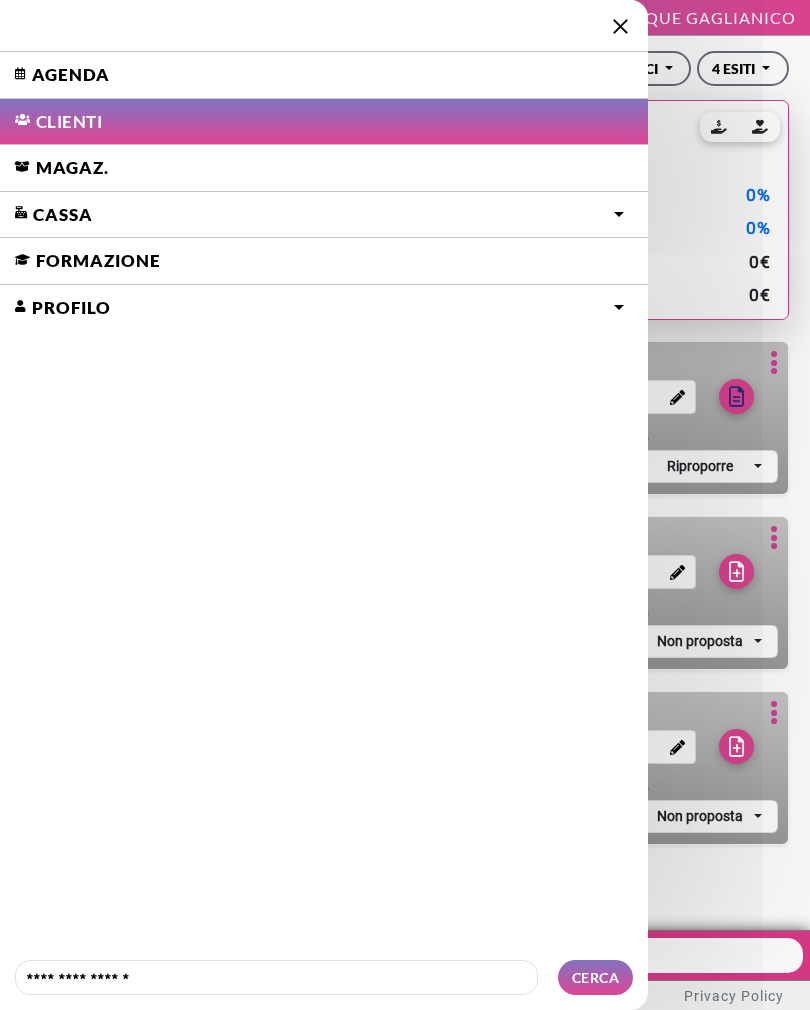 click on "Agenda" at bounding box center (324, 75) 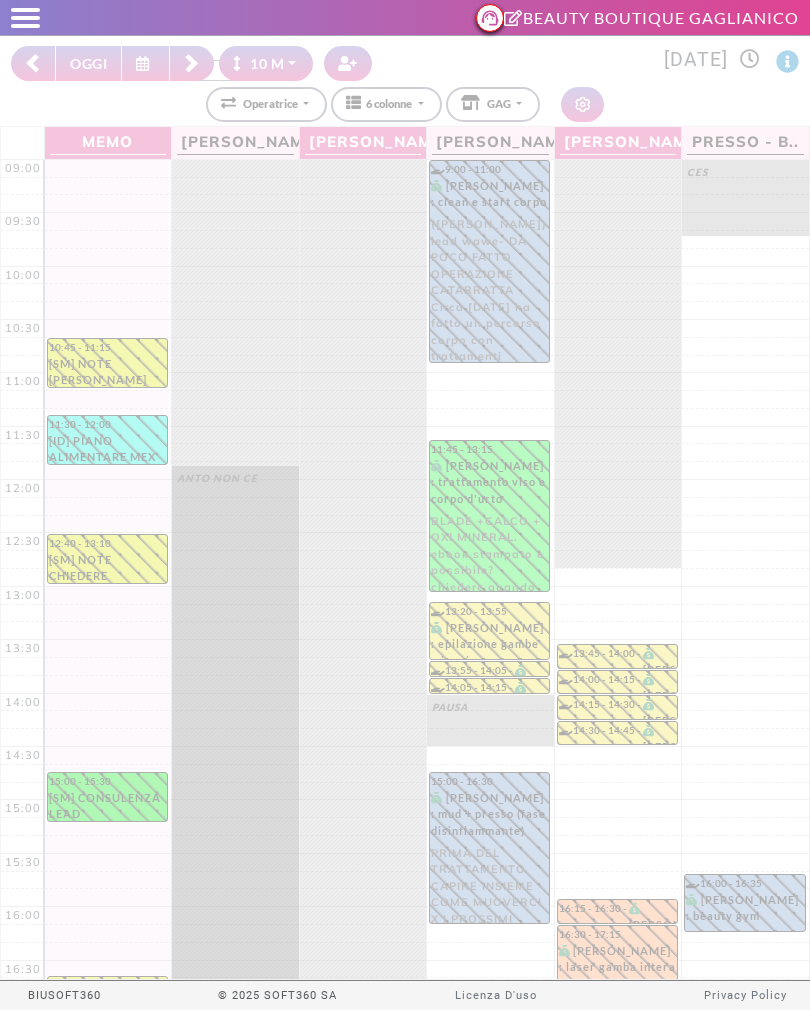 select on "********" 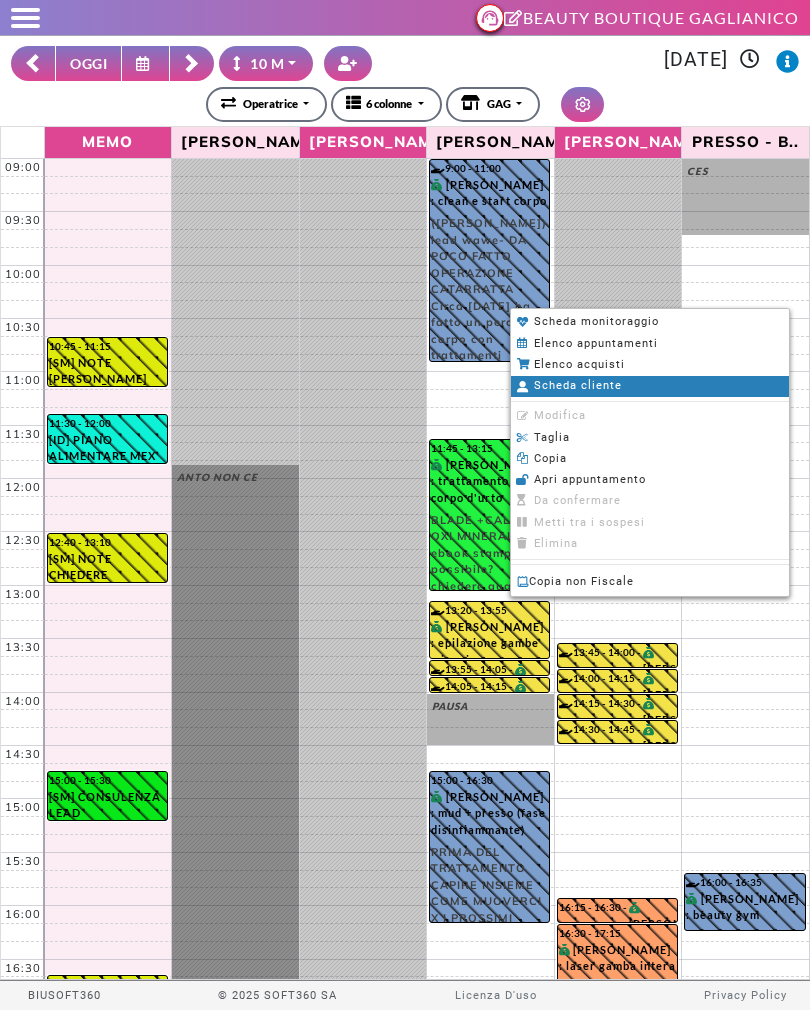 click on "Scheda cliente" at bounding box center [578, 385] 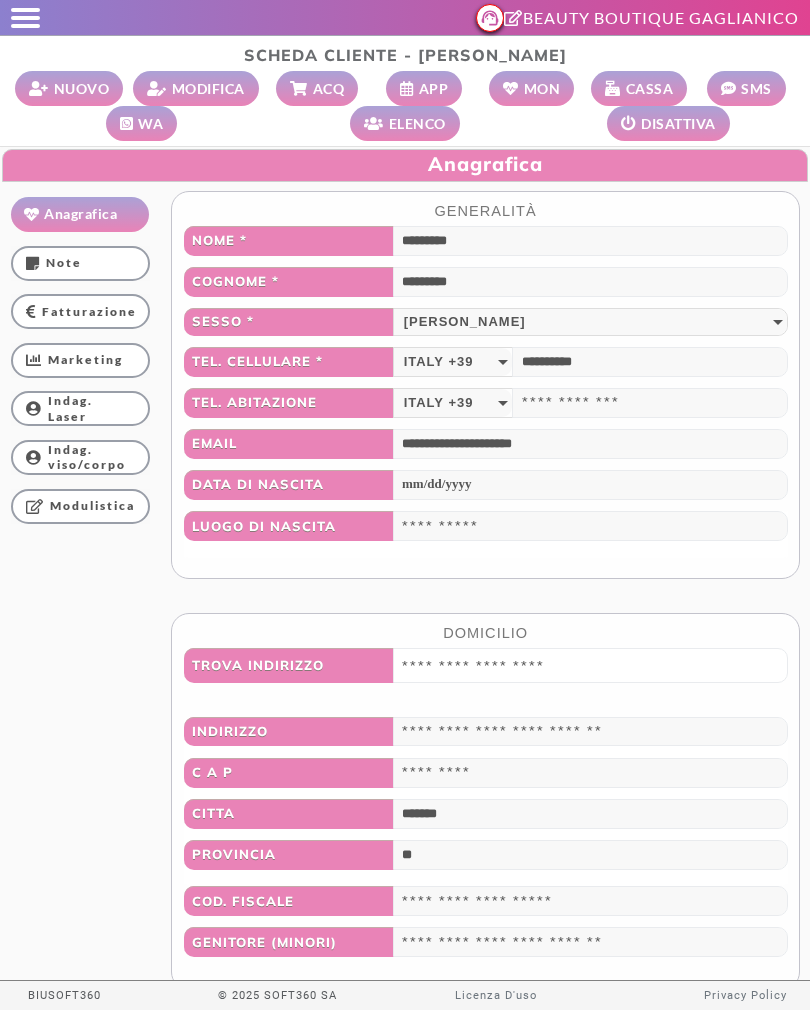 scroll, scrollTop: 1, scrollLeft: 0, axis: vertical 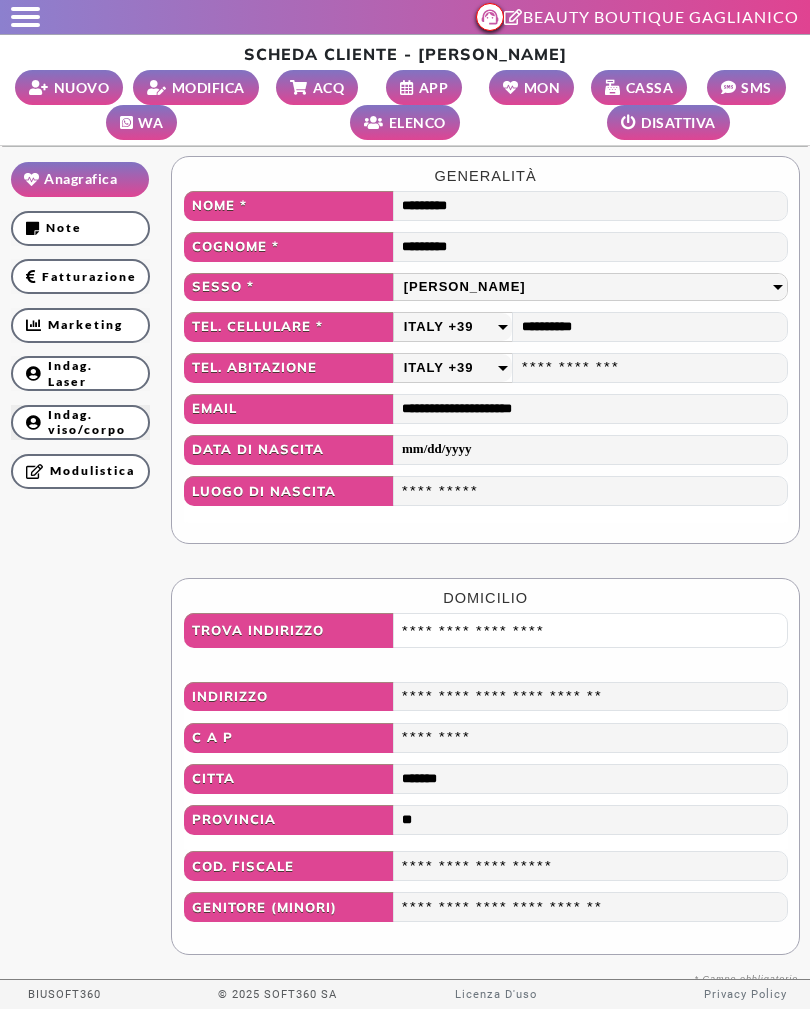 click on "Indag.
viso/corpo" at bounding box center [80, 422] 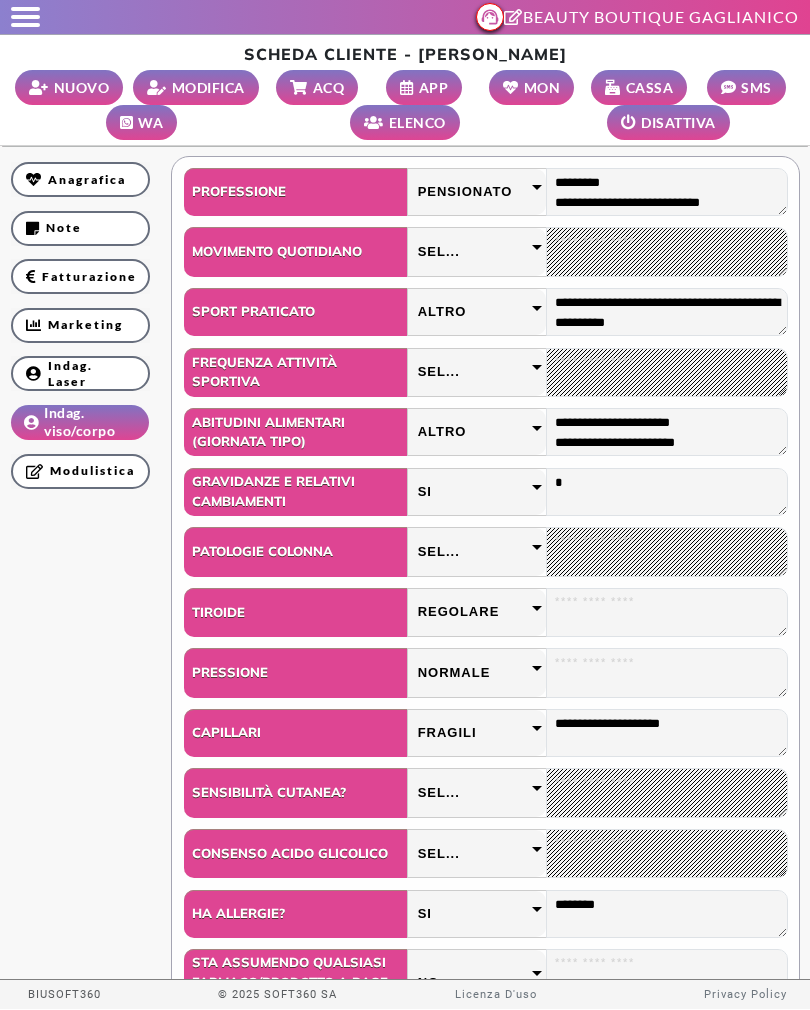 scroll, scrollTop: 0, scrollLeft: 0, axis: both 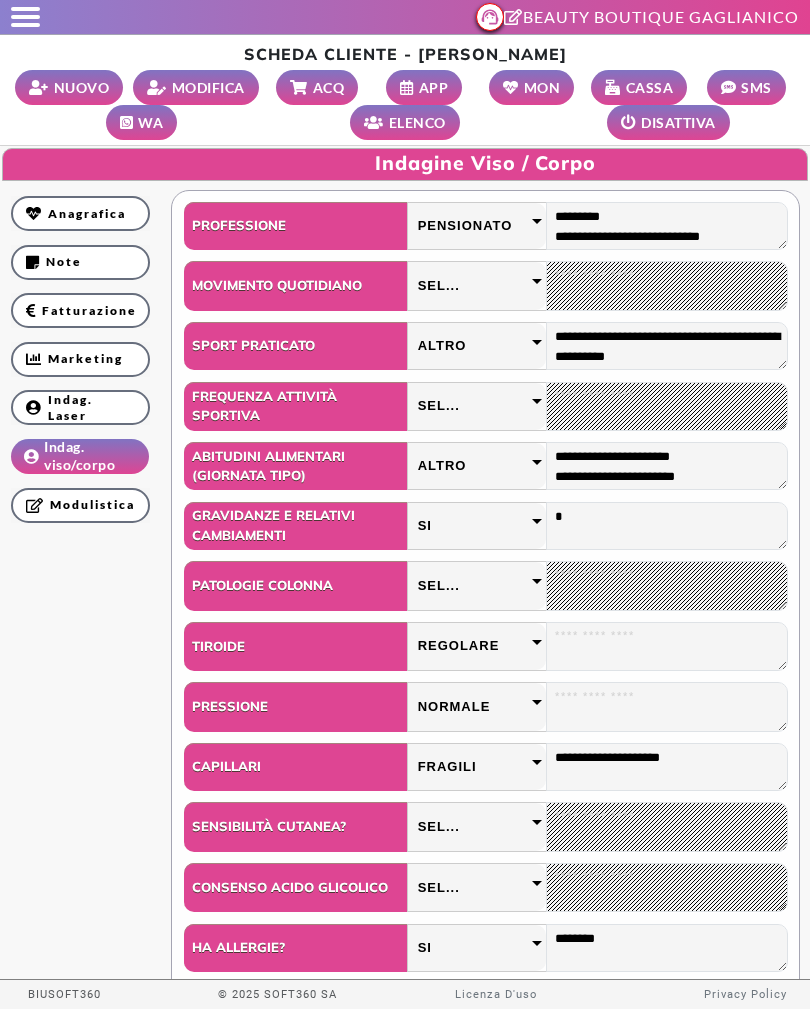 click on "MODIFICA" at bounding box center [208, 87] 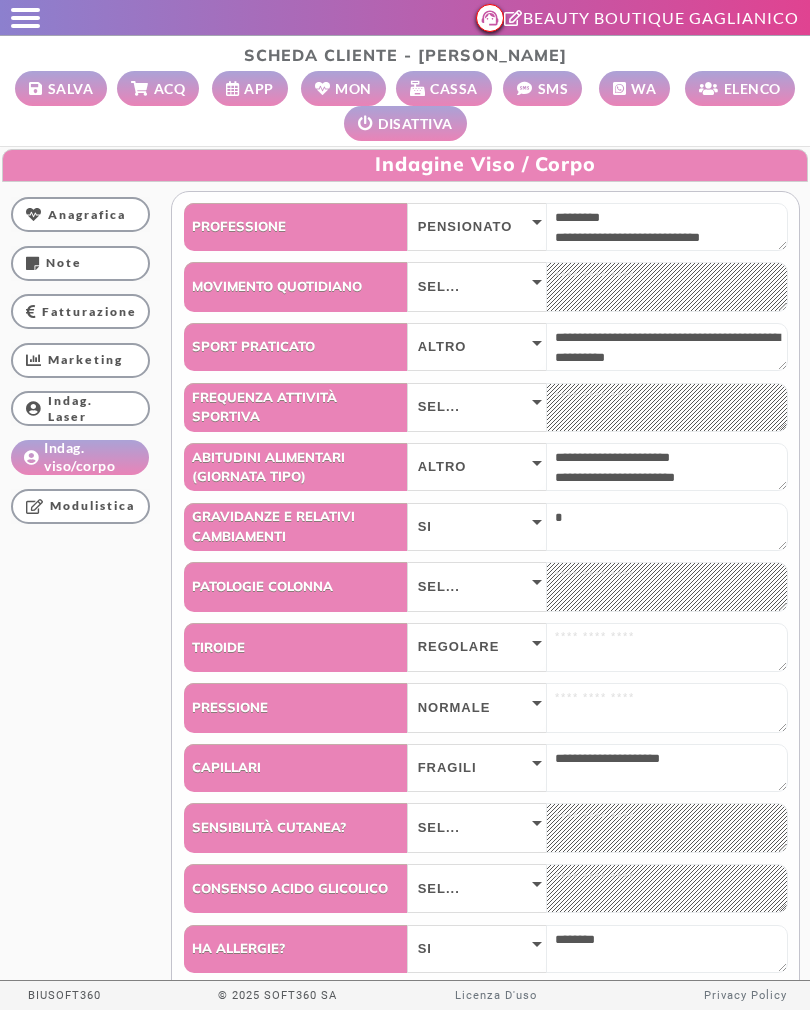 scroll, scrollTop: 0, scrollLeft: 0, axis: both 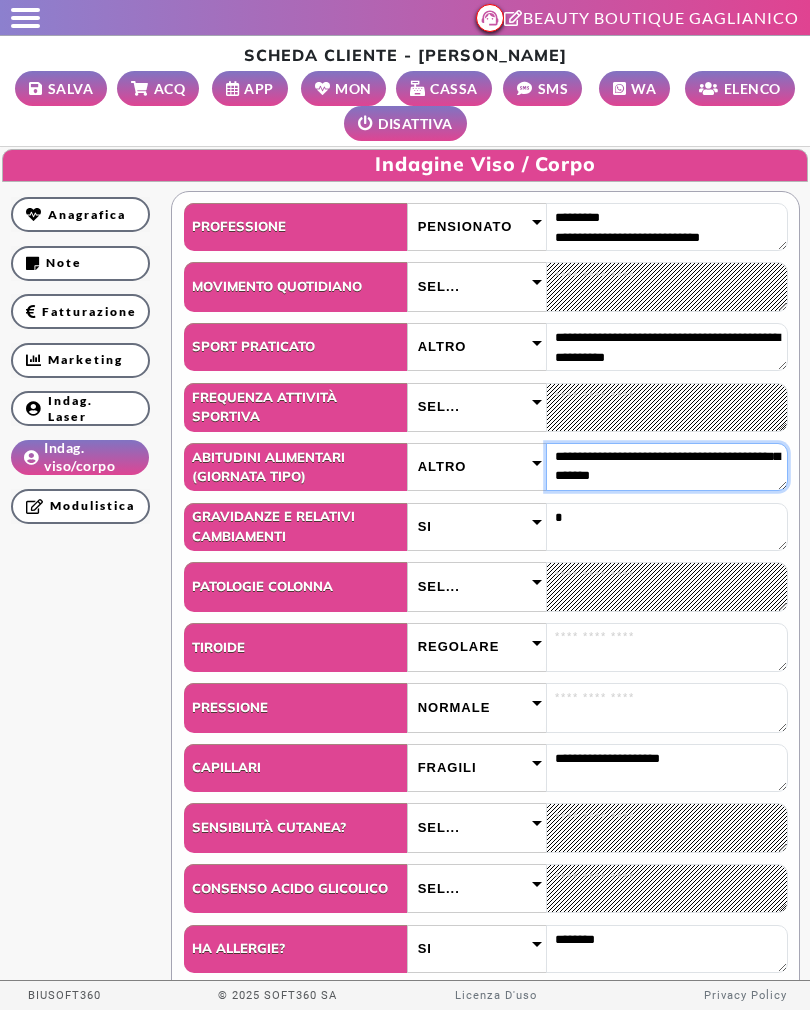 click on "**********" at bounding box center (667, 467) 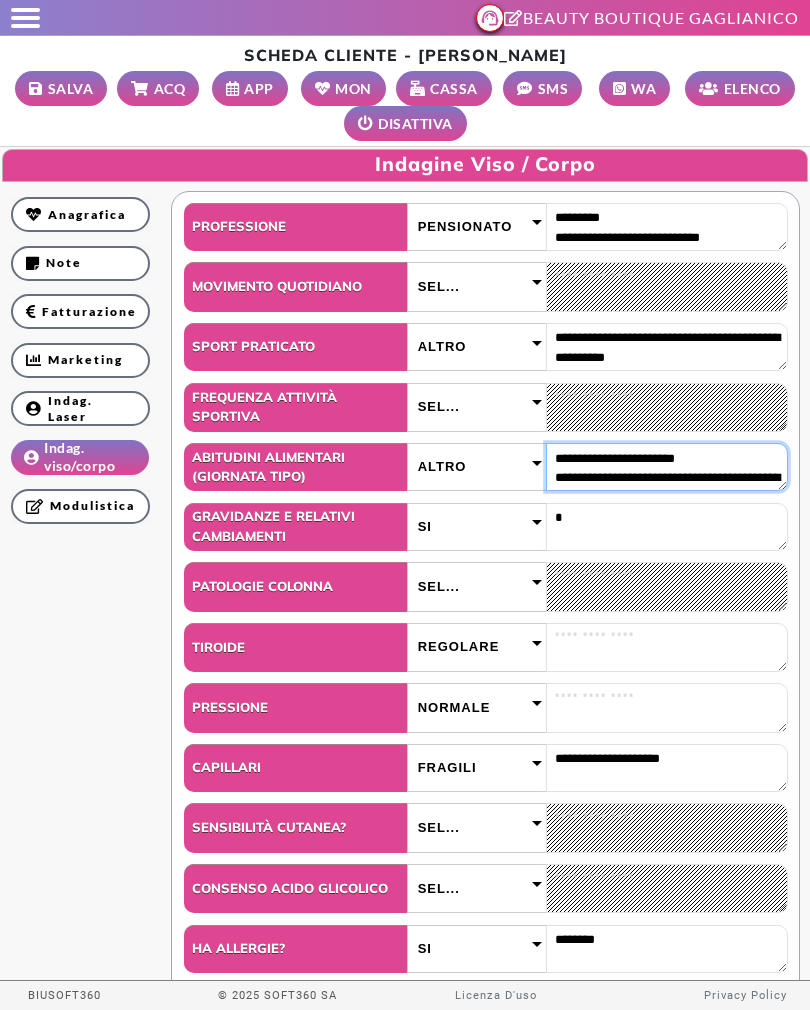 scroll, scrollTop: 0, scrollLeft: 0, axis: both 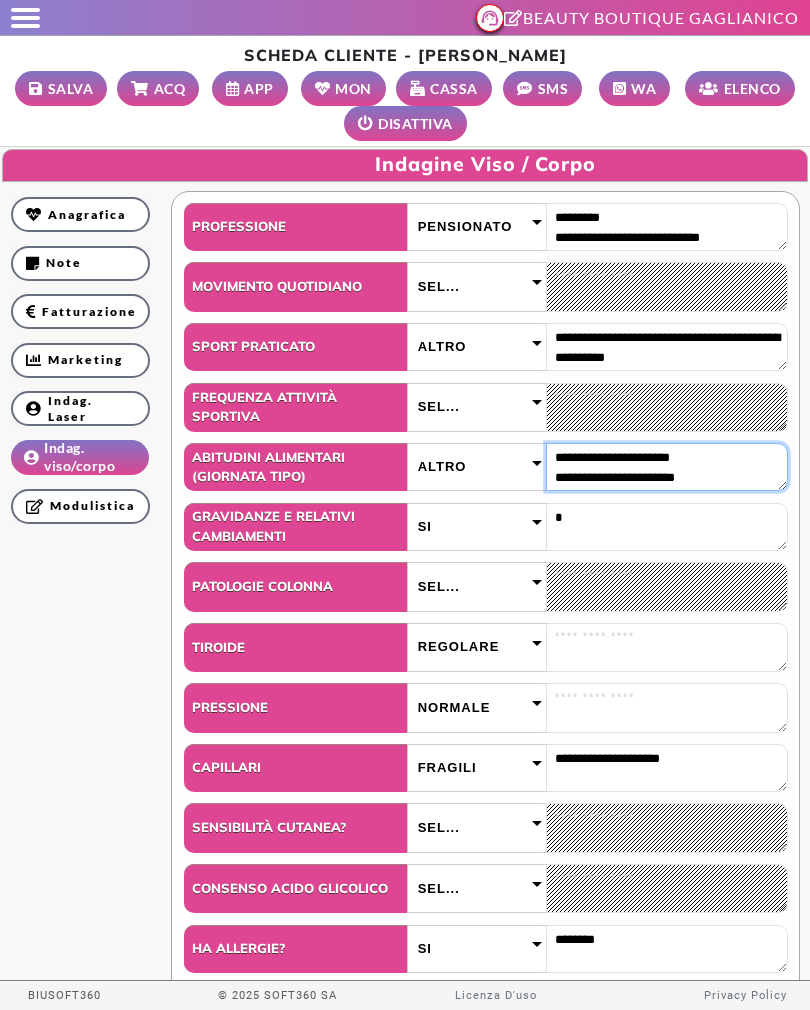 click on "**********" at bounding box center [667, 467] 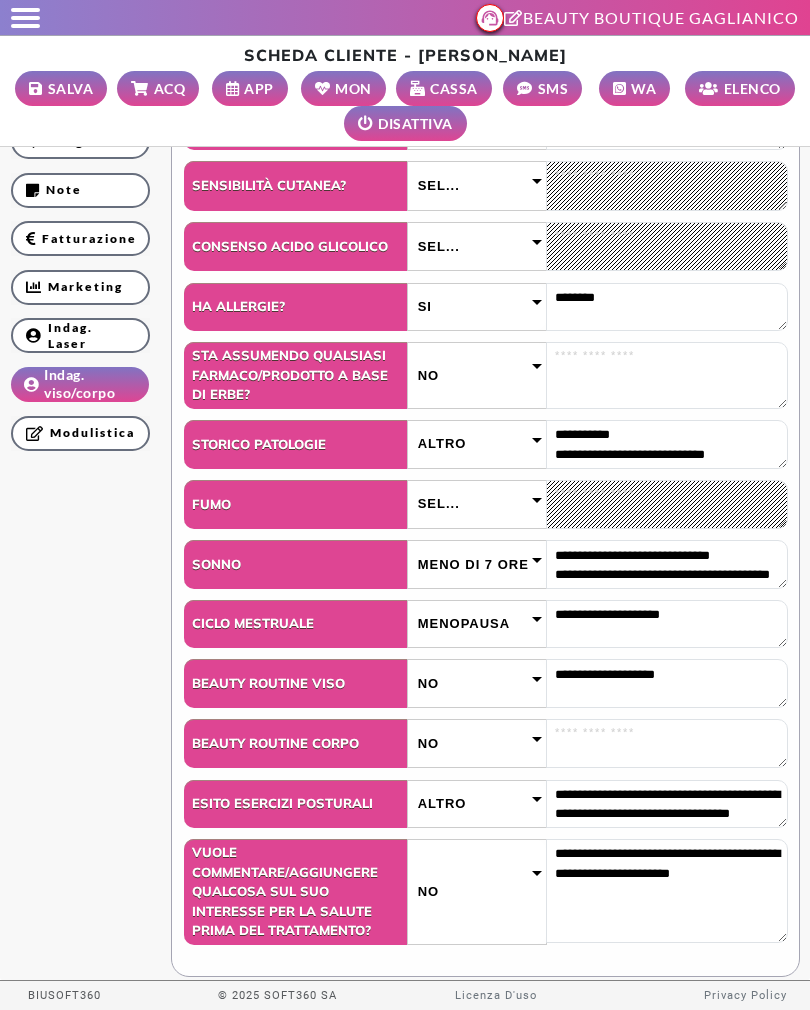 scroll, scrollTop: 648, scrollLeft: 0, axis: vertical 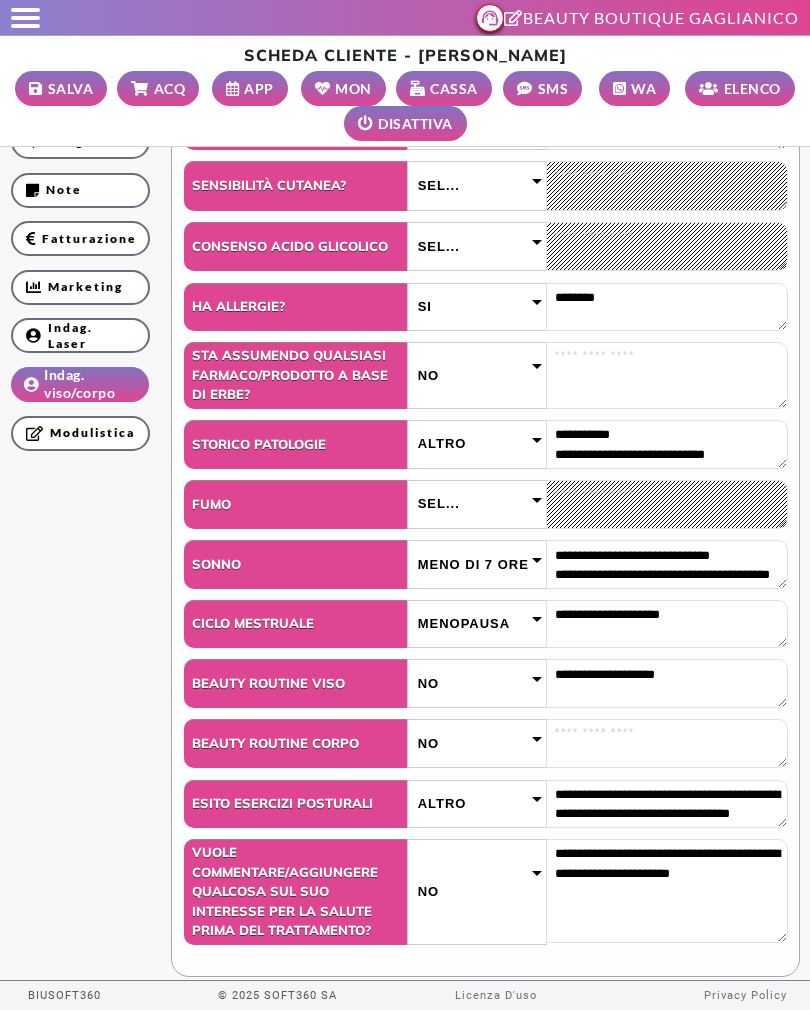 click on "**********" at bounding box center [405, 243] 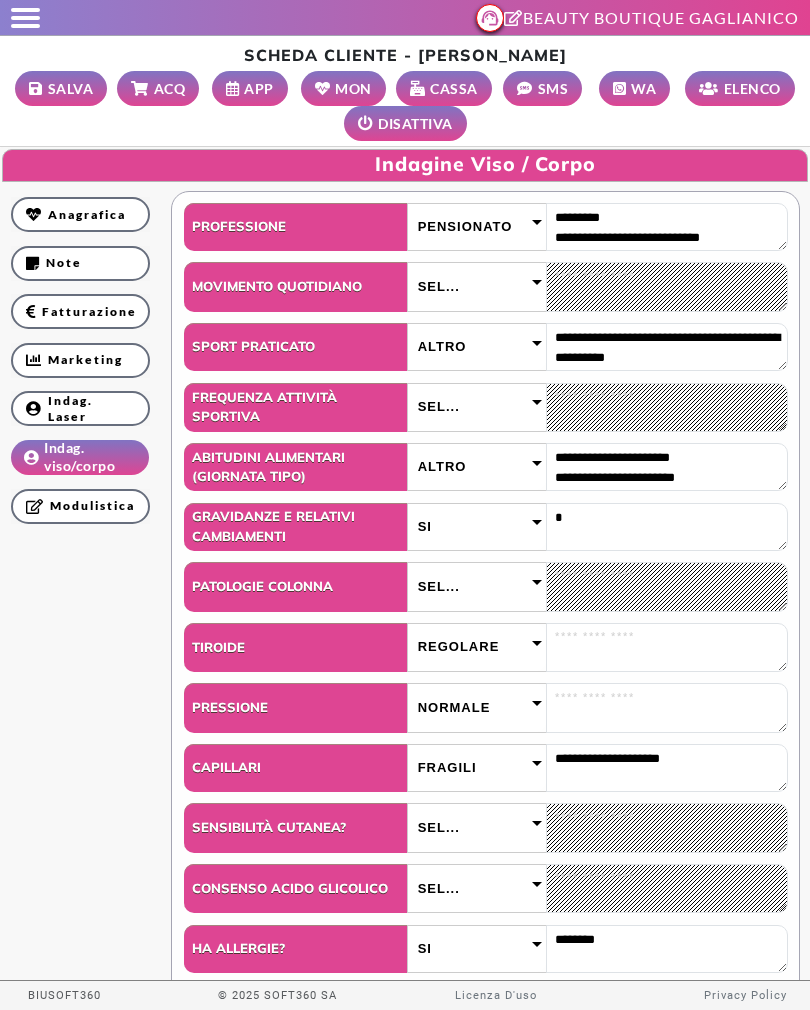 scroll, scrollTop: 0, scrollLeft: 0, axis: both 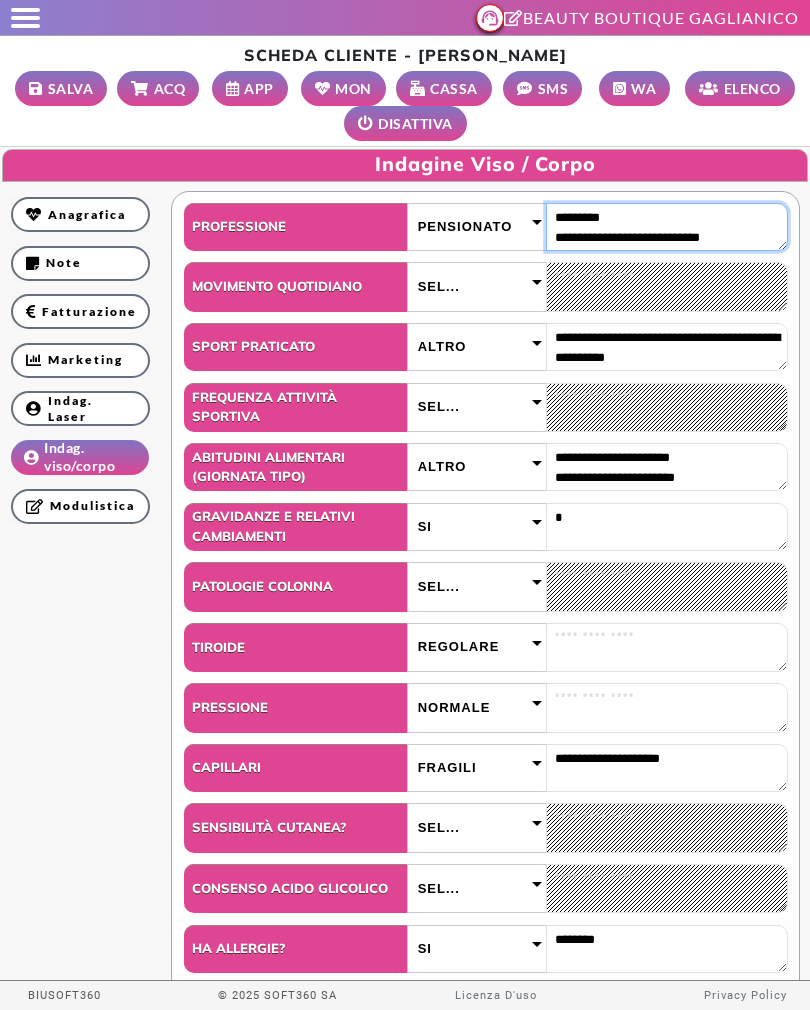 click on "**********" at bounding box center [667, 227] 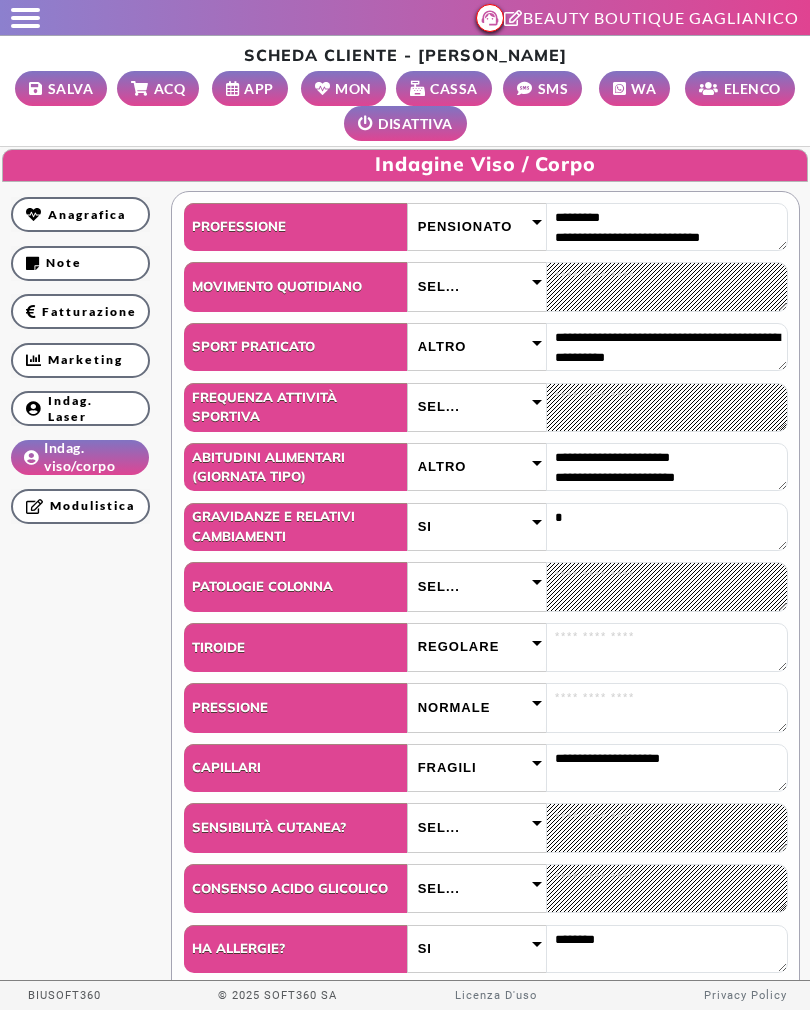 click on "**********" at bounding box center (405, 885) 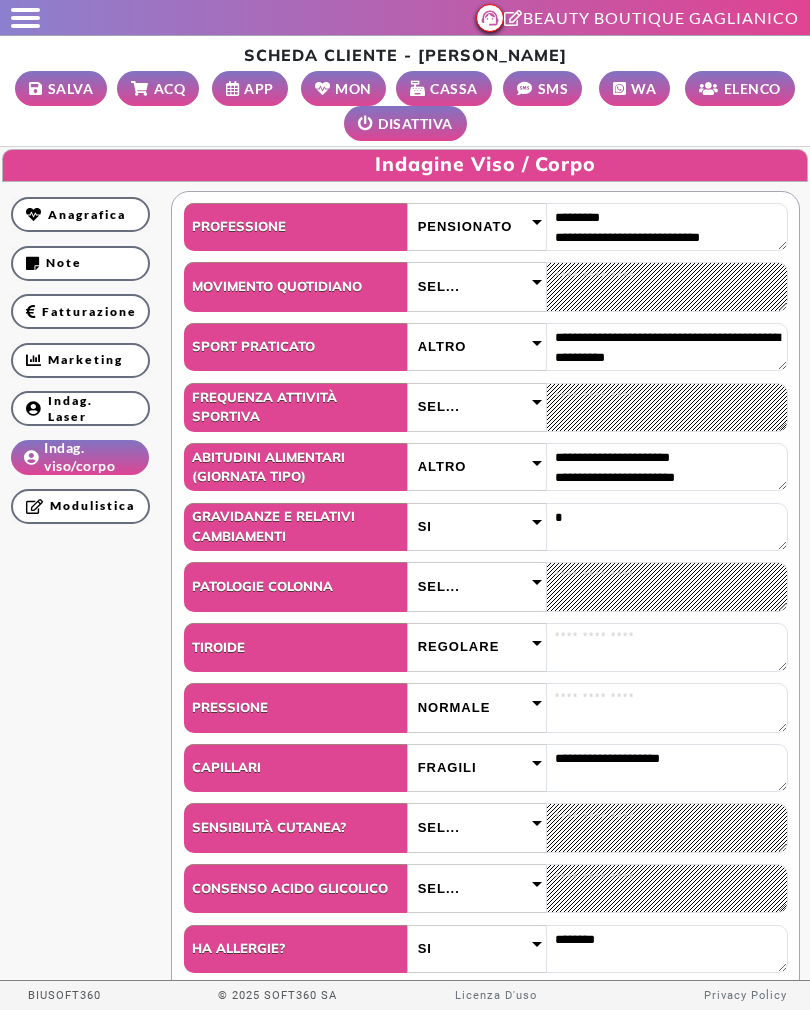 click on "SALVA" at bounding box center [71, 88] 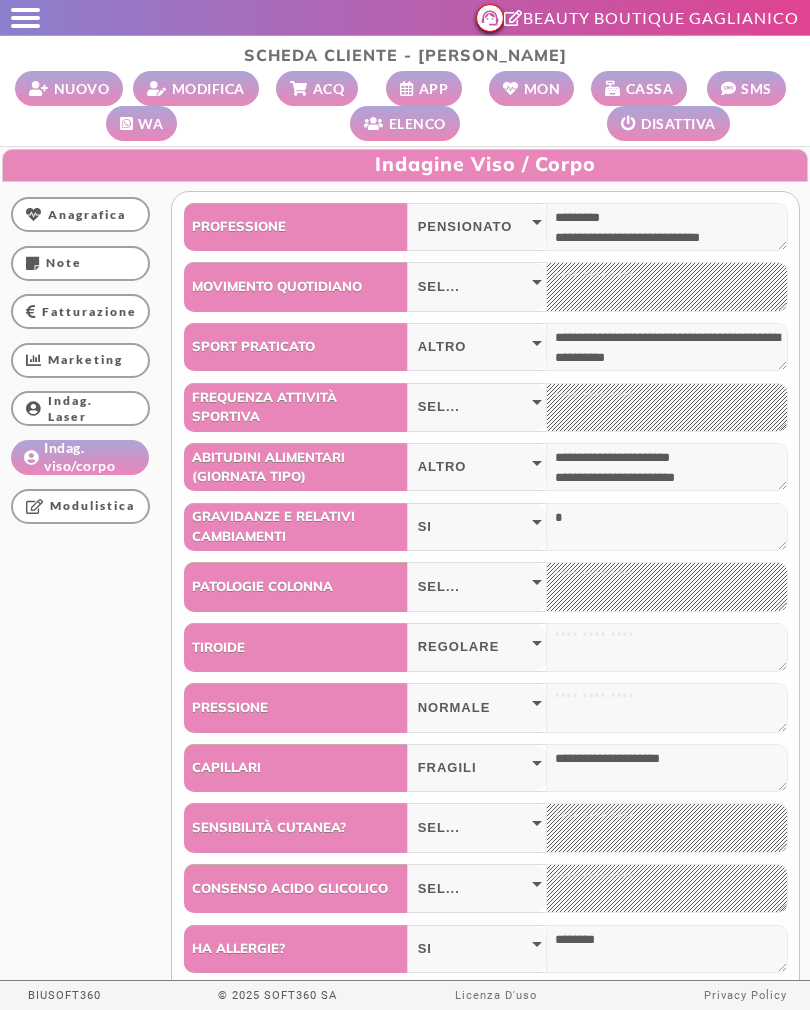 scroll, scrollTop: 0, scrollLeft: 0, axis: both 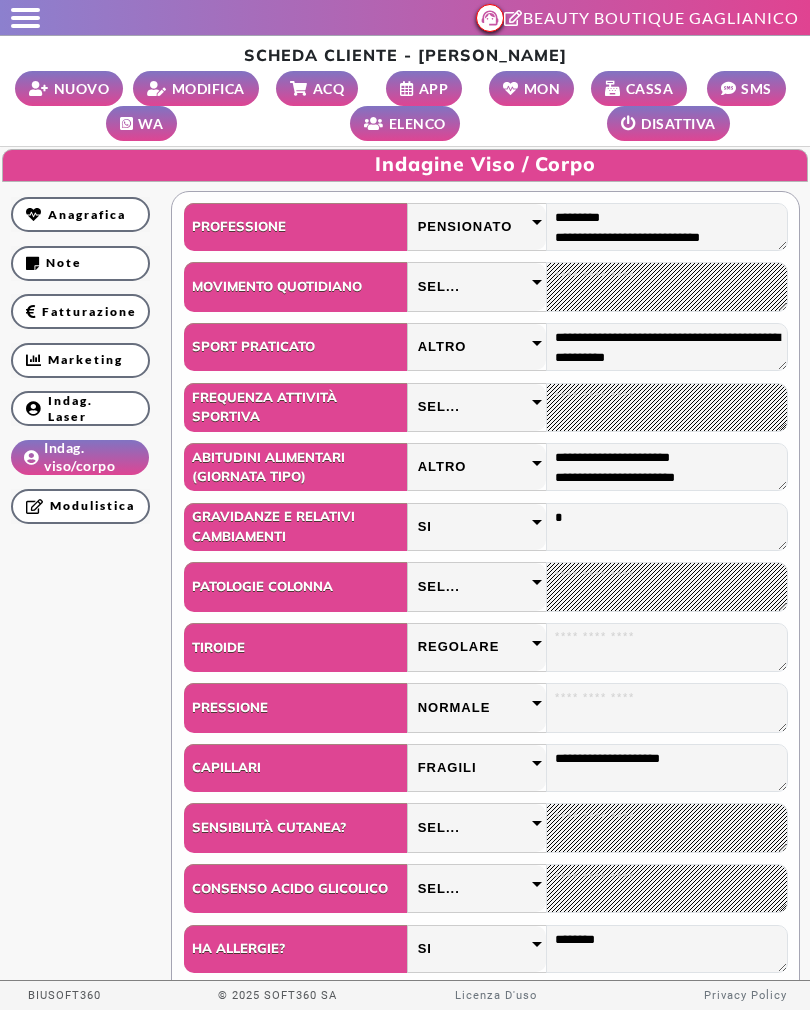 click on "BEAUTY BOUTIQUE GAGLIANICO
mercoledì 9 luglio 2025, 11:07
[PERSON_NAME]
Il mio Profilo
Il mio Bot
Il mio Calendario
[MEDICAL_DATA] password
Esci" at bounding box center (405, 17) 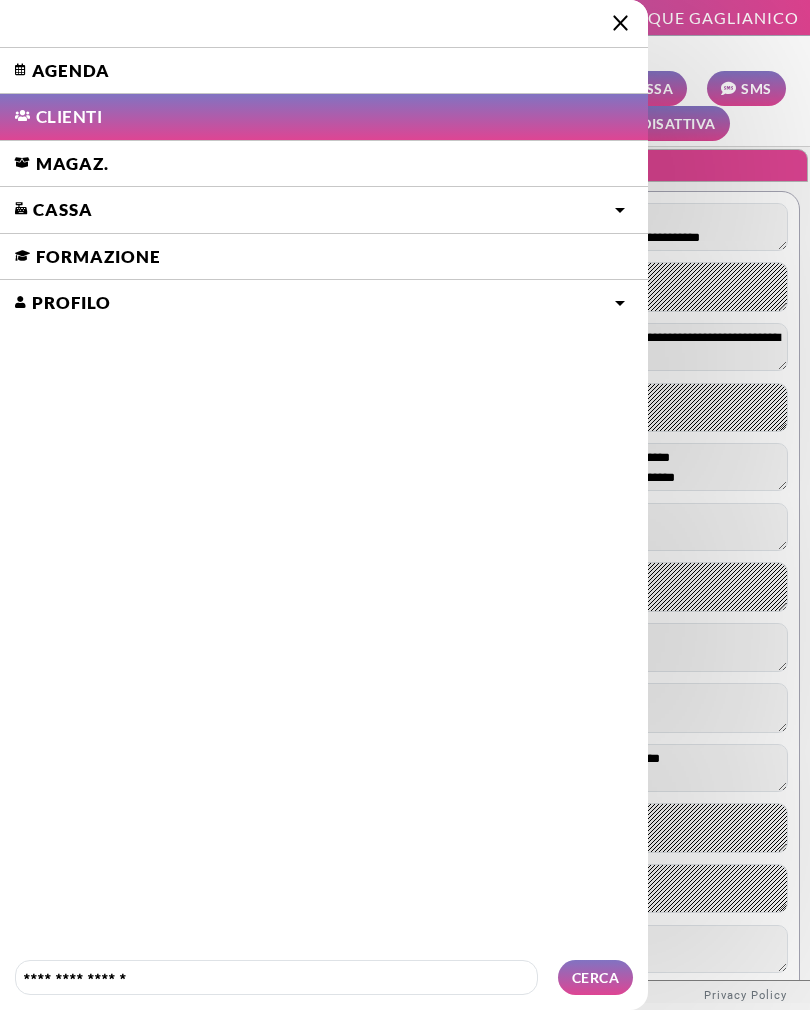 click on "Agenda" at bounding box center [324, 71] 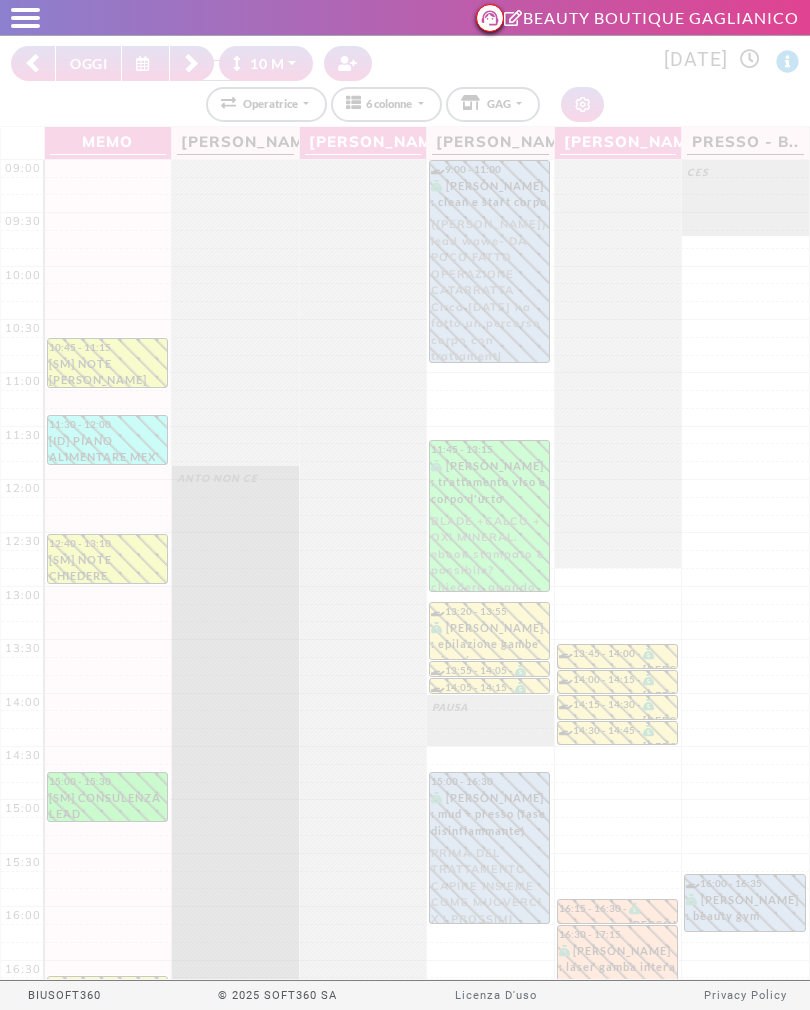 select on "********" 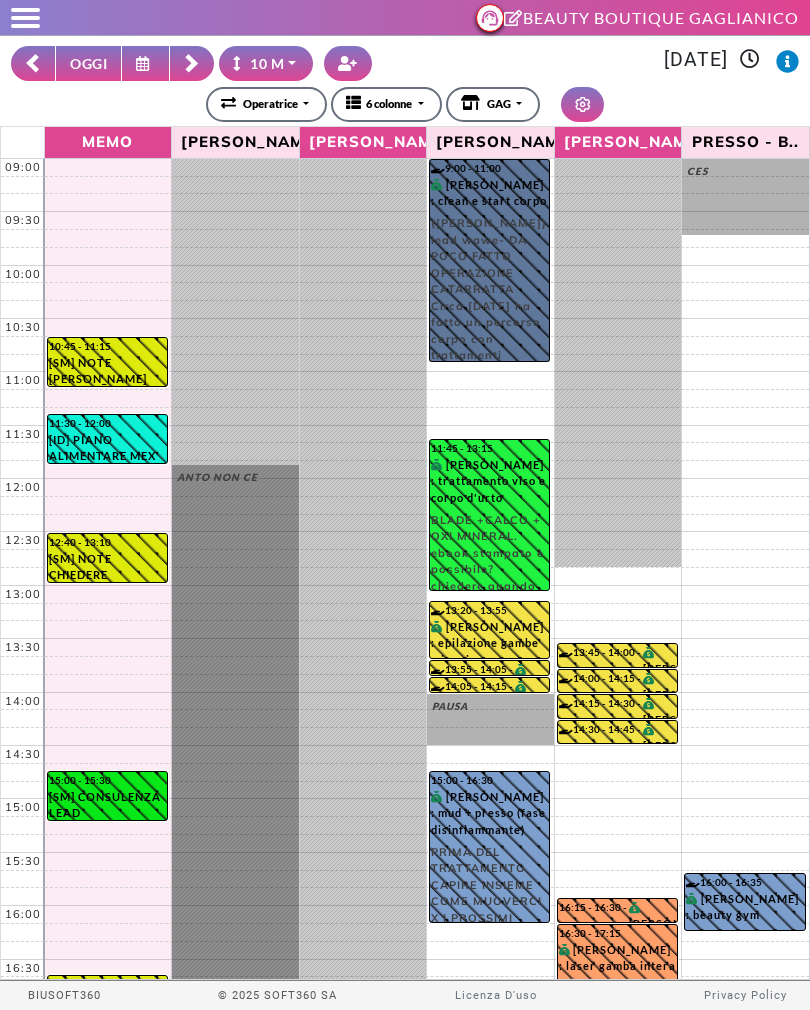 click on "9:00 - 11:00 [PERSON_NAME] : clean e start corpo  (sara) lead wawe- DA POCO FATTO OPERAZIONE CATARRATTA
Circa [DATE] ha fatto un percorso corpo con trattamenti manuali principalmente, per vari motivi ha preso diversi kg
focus: perdere peso e rimodellare  | [Inserita per app del [DATE]]: ([PERSON_NAME]) lead wawe- DA POCO FATTO OPERAZIONE CATARRATTA
Circa [DATE] ha fatto un percorso corpo con trattamenti manuali principalmente, per vari motivi ha preso diversi kg
focus: perdere peso e rimodellare" at bounding box center [489, 260] 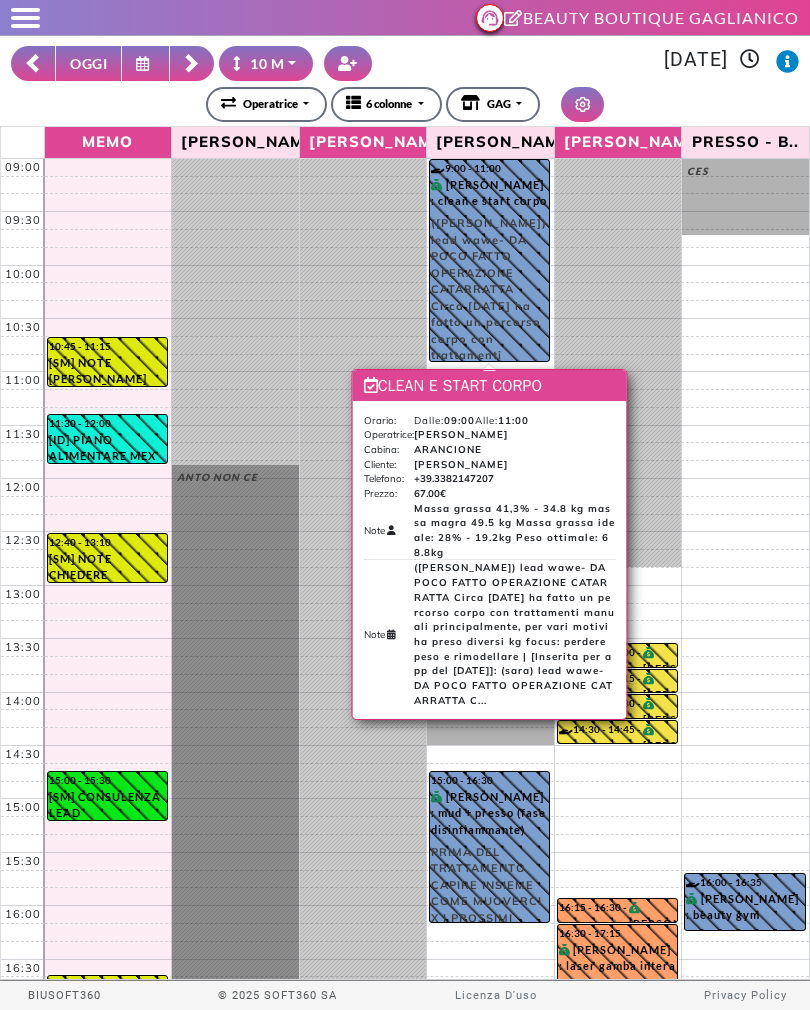 click on "**********" at bounding box center (405, 104) 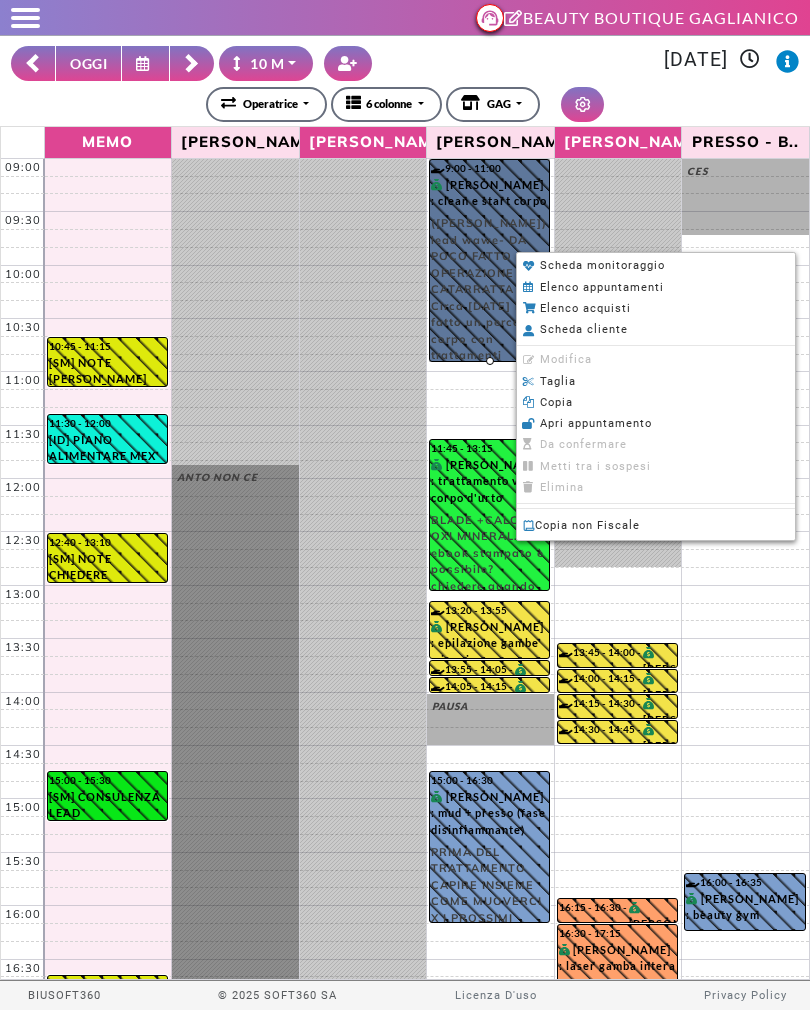 click on "**********" at bounding box center [405, 104] 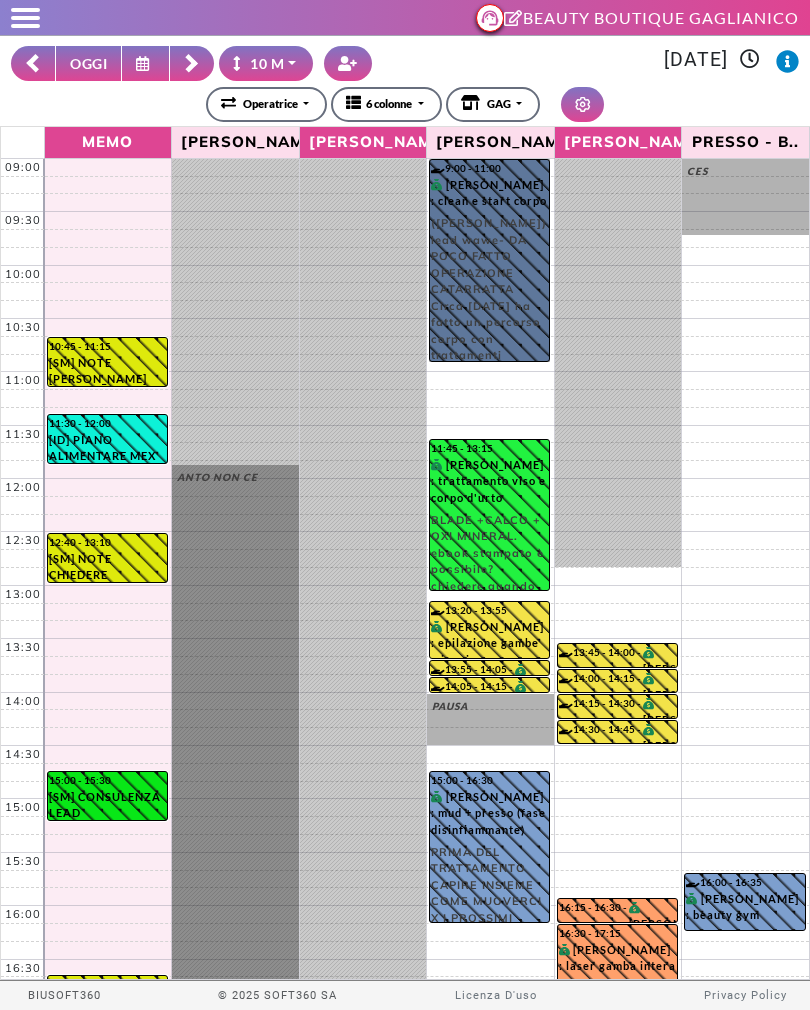 click on "9:00 - 11:00 [PERSON_NAME] : clean e start corpo  (sara) lead wawe- DA POCO FATTO OPERAZIONE CATARRATTA
Circa [DATE] ha fatto un percorso corpo con trattamenti manuali principalmente, per vari motivi ha preso diversi kg
focus: perdere peso e rimodellare  | [Inserita per app del [DATE]]: ([PERSON_NAME]) lead wawe- DA POCO FATTO OPERAZIONE CATARRATTA
Circa [DATE] ha fatto un percorso corpo con trattamenti manuali principalmente, per vari motivi ha preso diversi kg
focus: perdere peso e rimodellare" at bounding box center (489, 260) 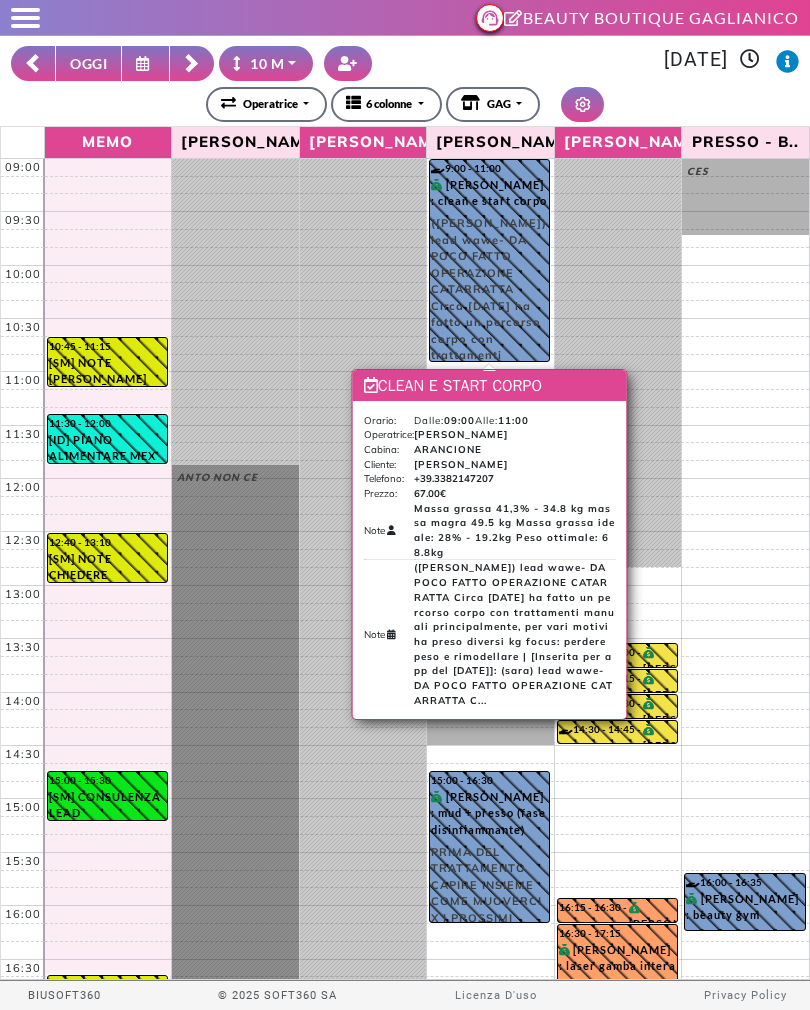 click on "**********" at bounding box center (405, 84) 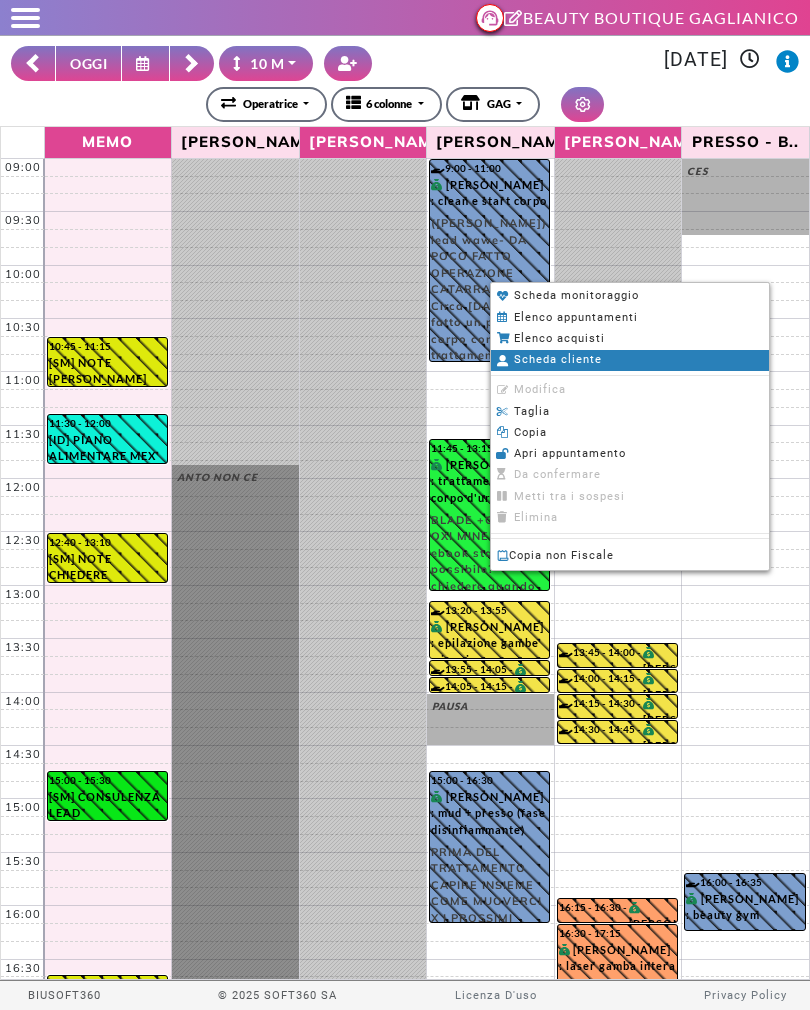 click on "Scheda cliente" at bounding box center (558, 359) 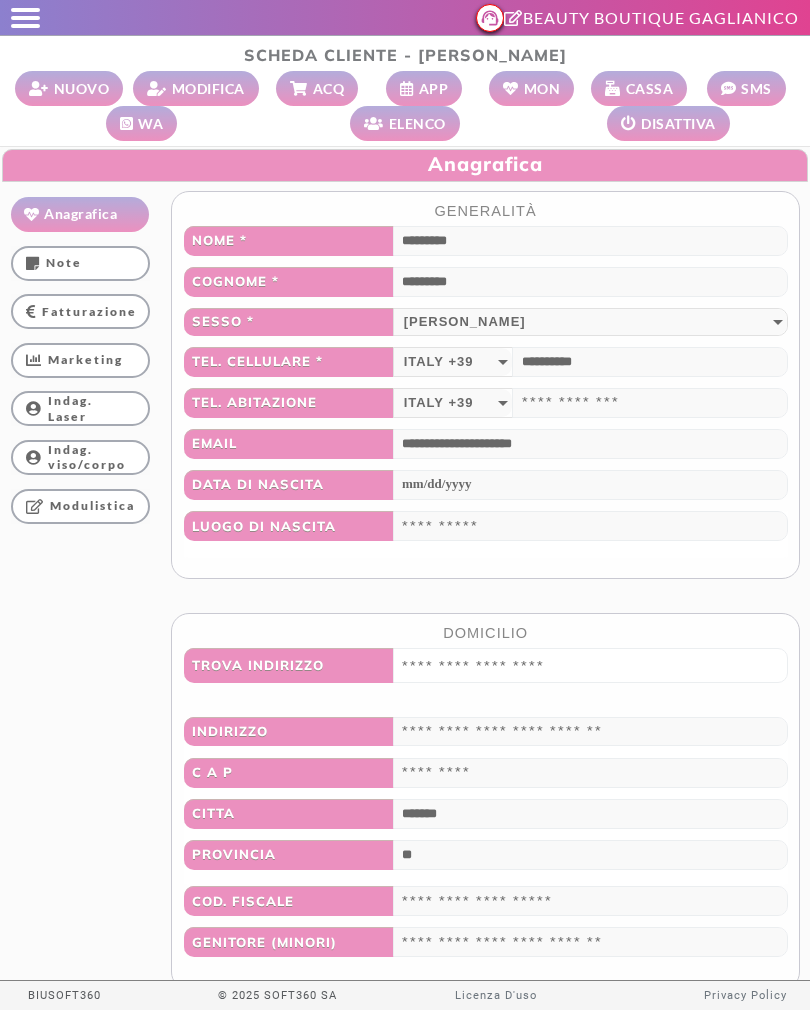 scroll, scrollTop: 1, scrollLeft: 0, axis: vertical 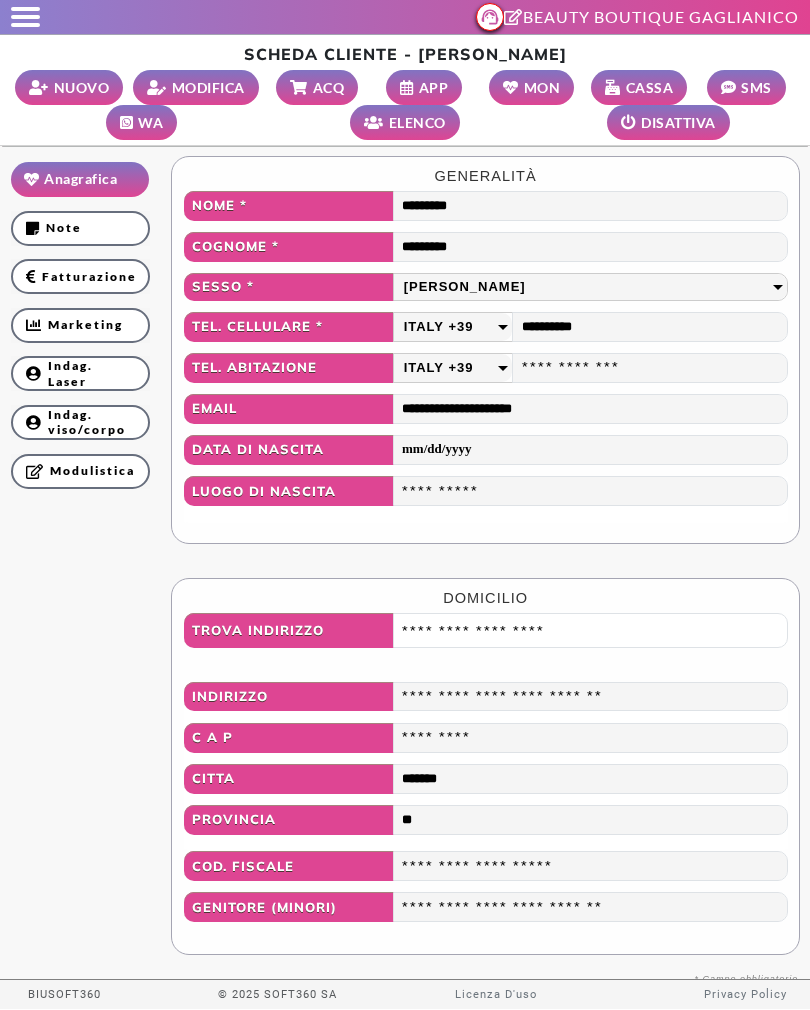 click on "Note" at bounding box center [80, 228] 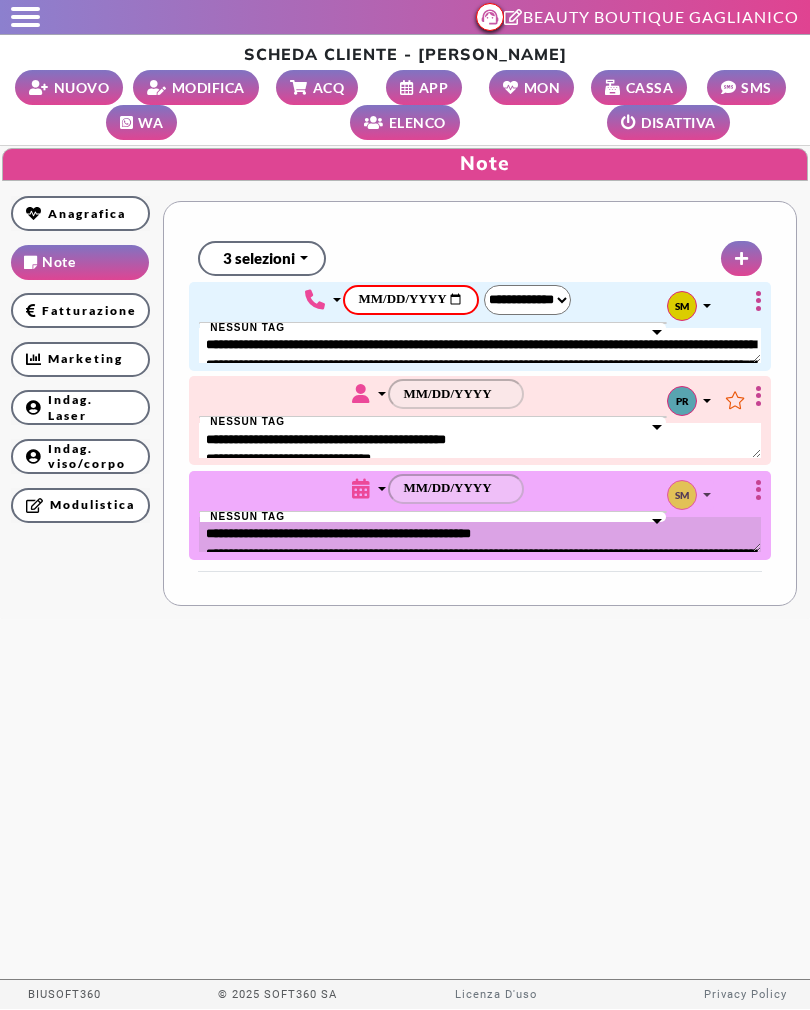 scroll, scrollTop: 0, scrollLeft: 0, axis: both 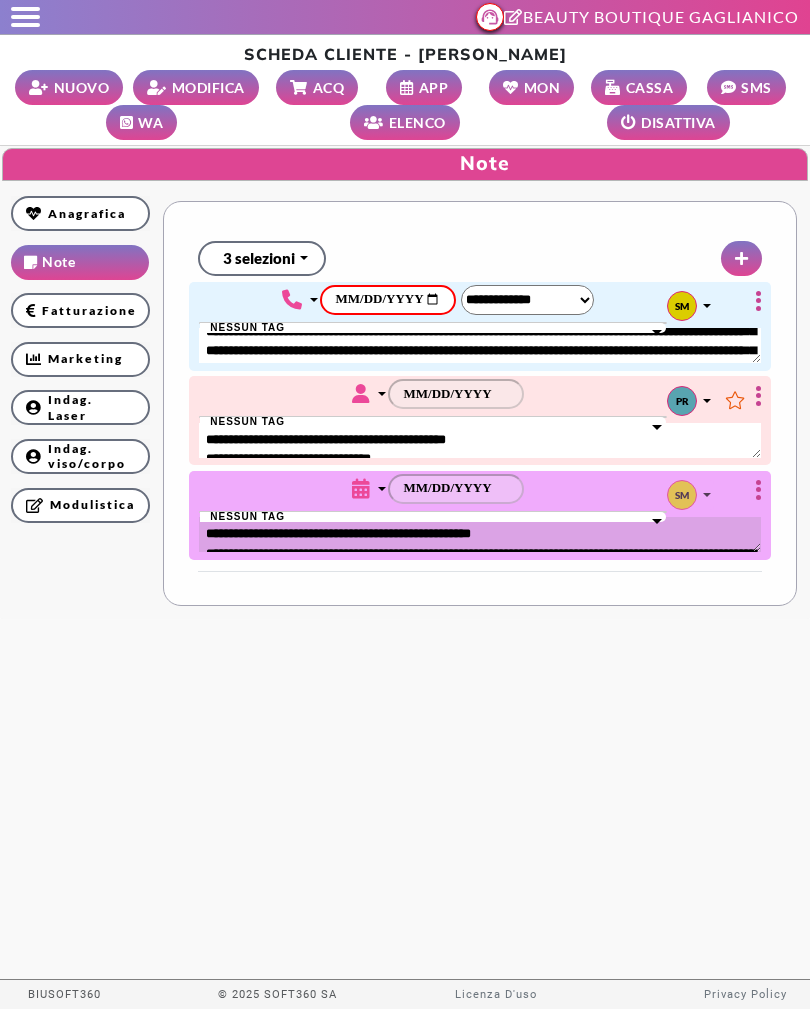 click at bounding box center (25, 17) 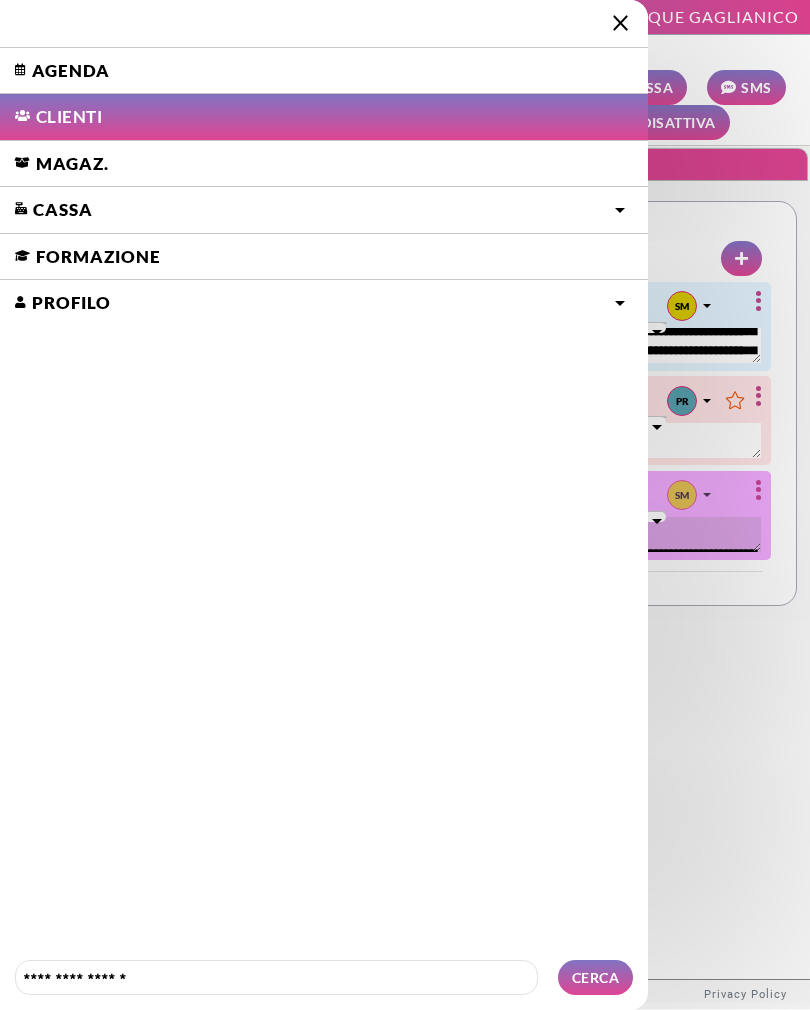 click on "Agenda" at bounding box center [324, 71] 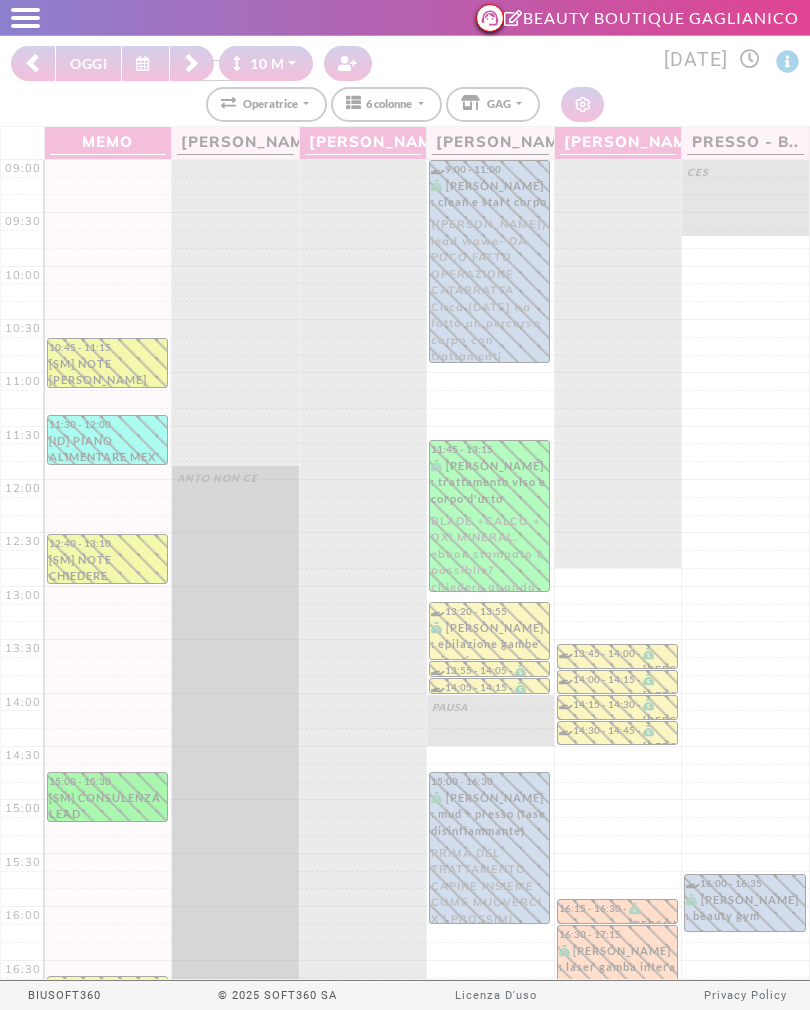 select on "********" 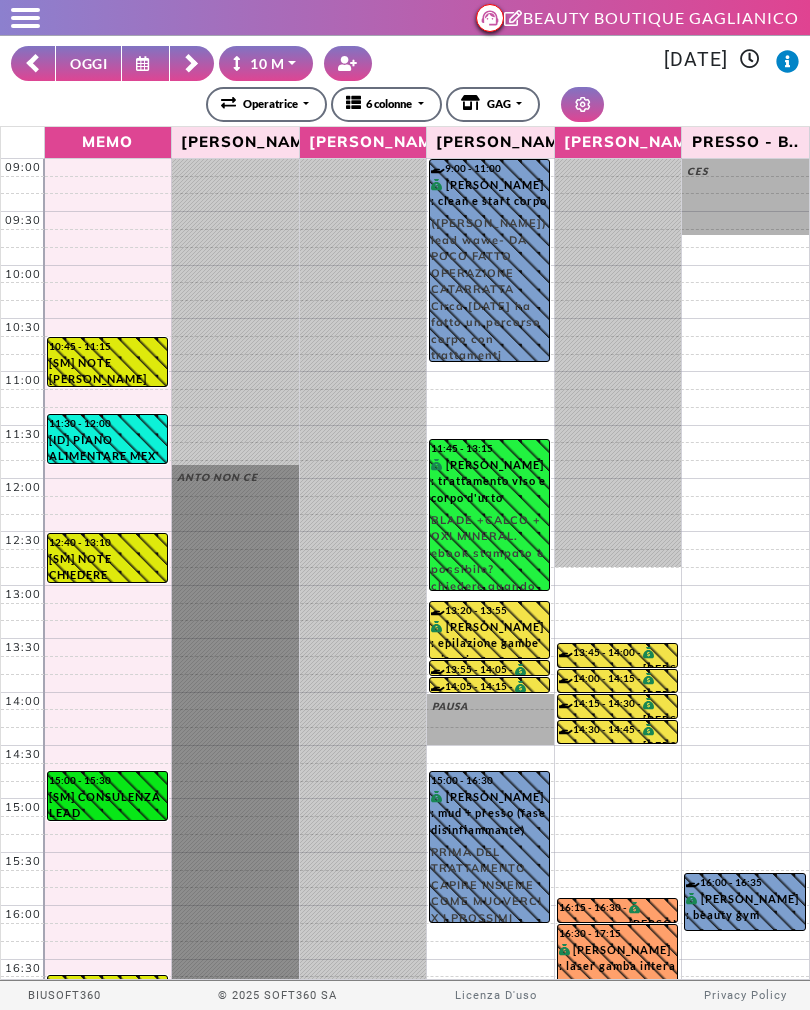 scroll, scrollTop: 0, scrollLeft: 0, axis: both 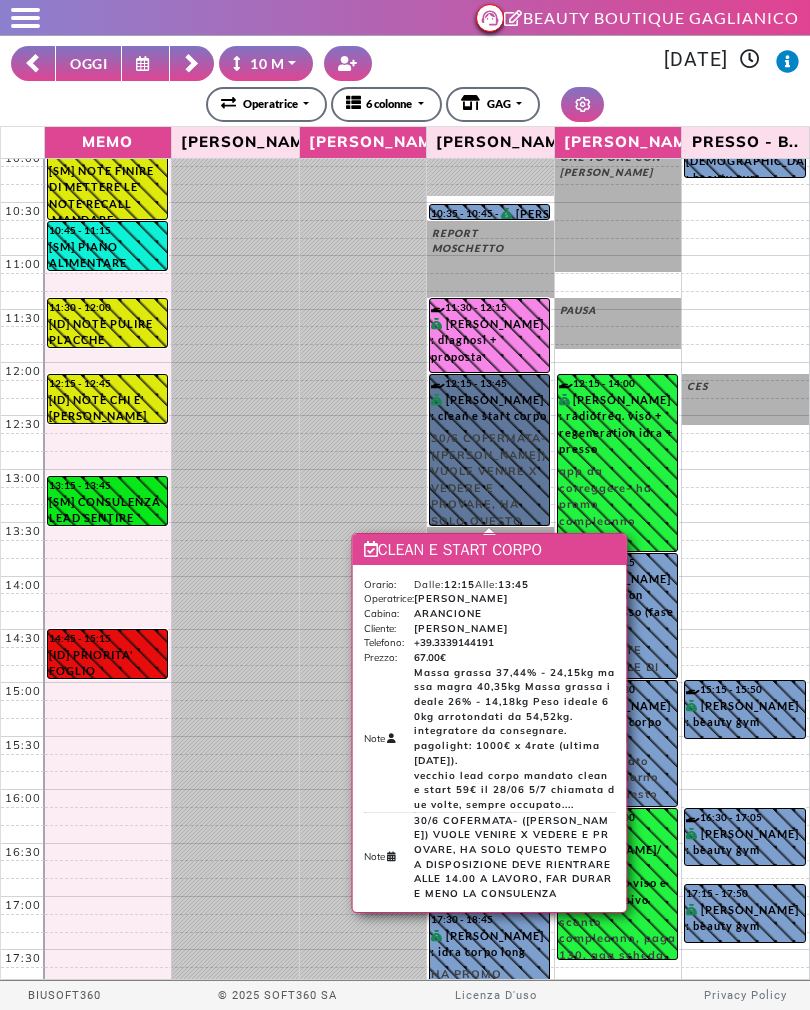 click on "12:15 - 13:45 [PERSON_NAME] : clean e start corpo  30/6 COFERMATA- ([PERSON_NAME]) VUOLE VENIRE X VEDERE E PROVARE, HA SOLO QUESTO TEMPO A DISPOSIZIONE  DEVE RIENTRARE ALLE 14.00 A LAVORO, FAR DURARE MENO LA CONSULENZA" at bounding box center (489, 450) 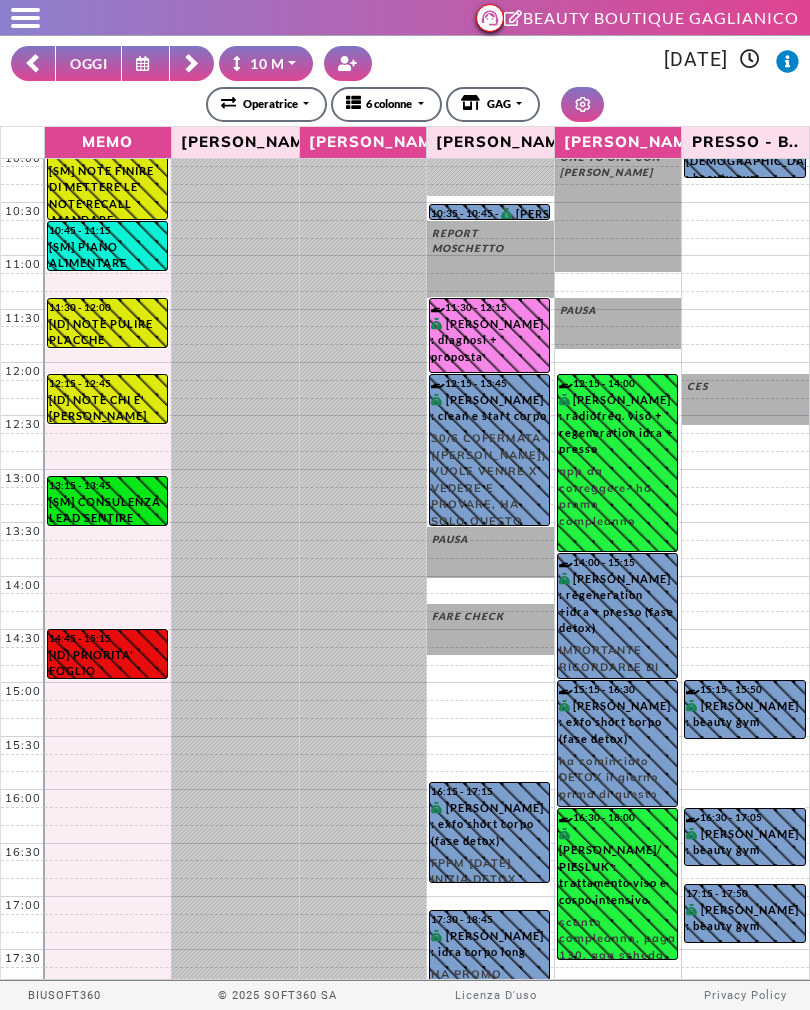 click on "**********" at bounding box center [405, 104] 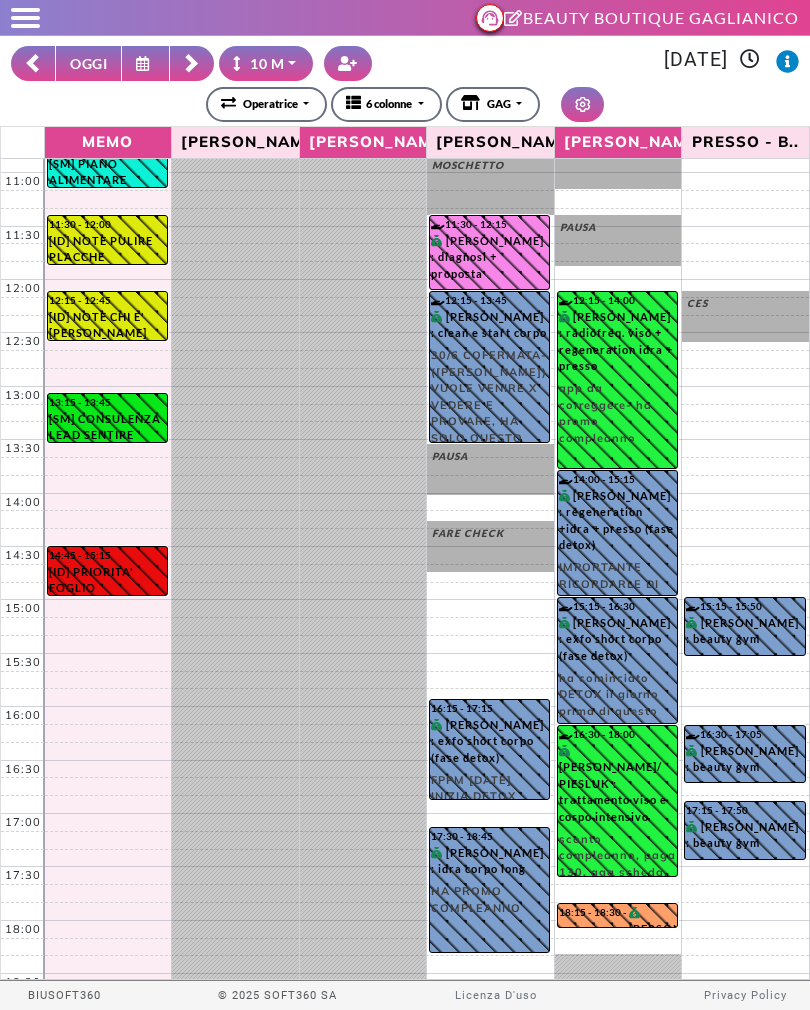 scroll, scrollTop: 199, scrollLeft: 0, axis: vertical 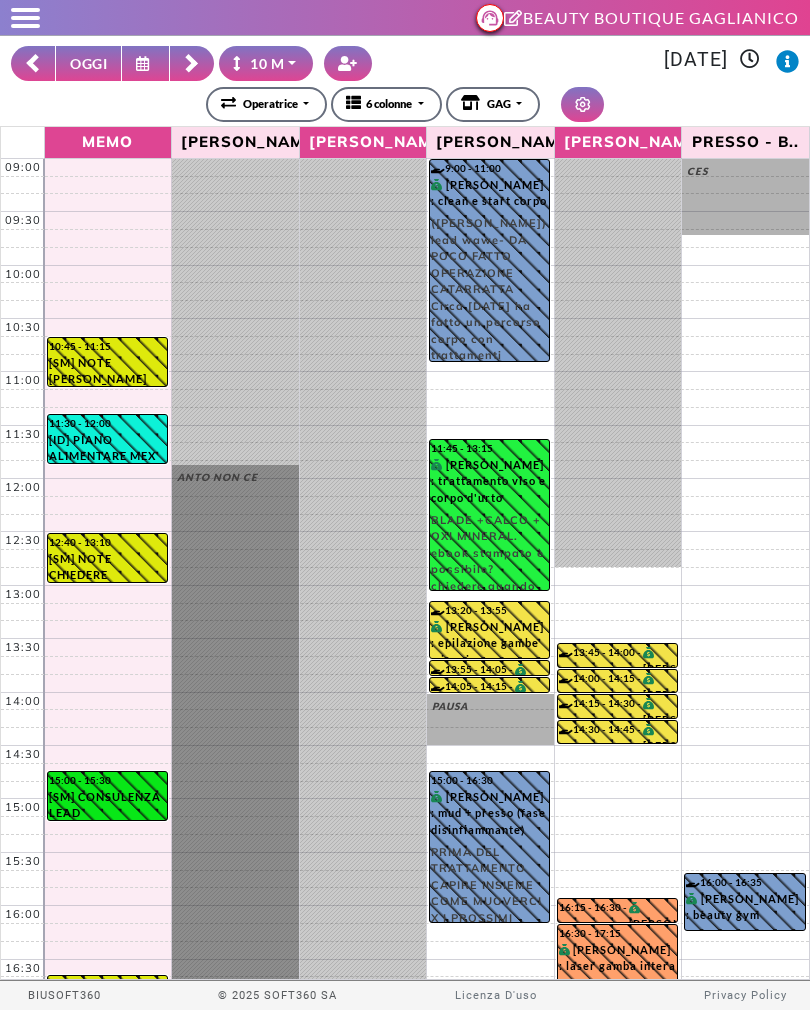 click 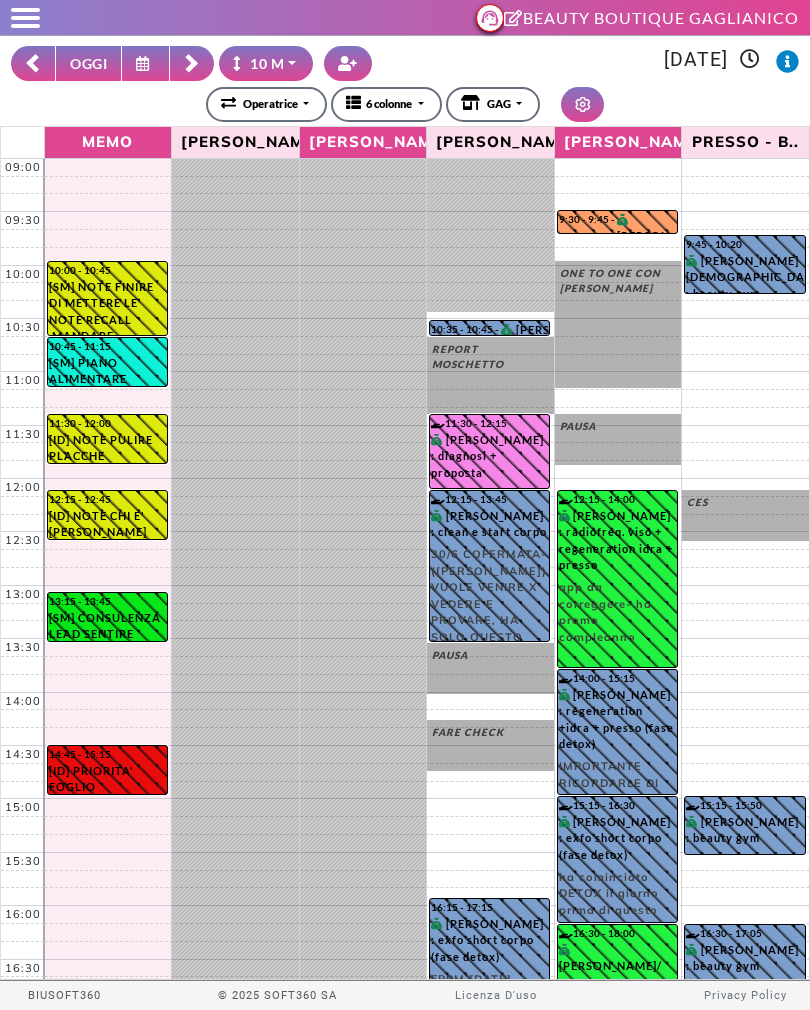 click at bounding box center [192, 63] 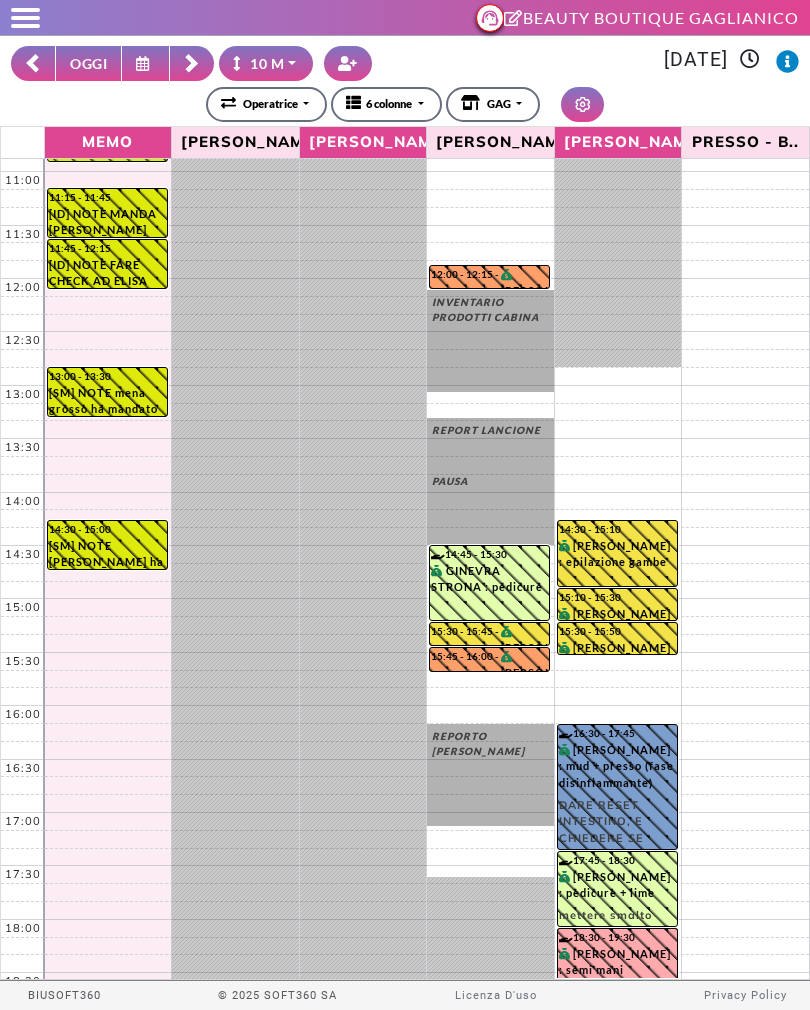 scroll, scrollTop: 199, scrollLeft: 0, axis: vertical 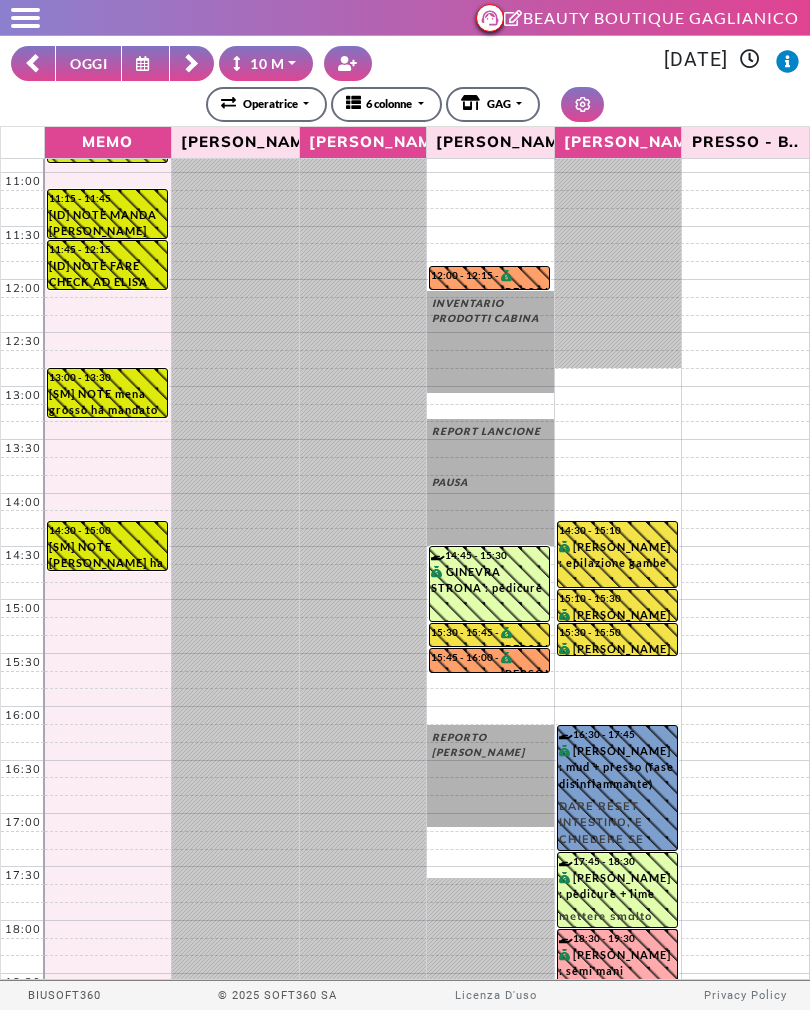 click at bounding box center [192, 63] 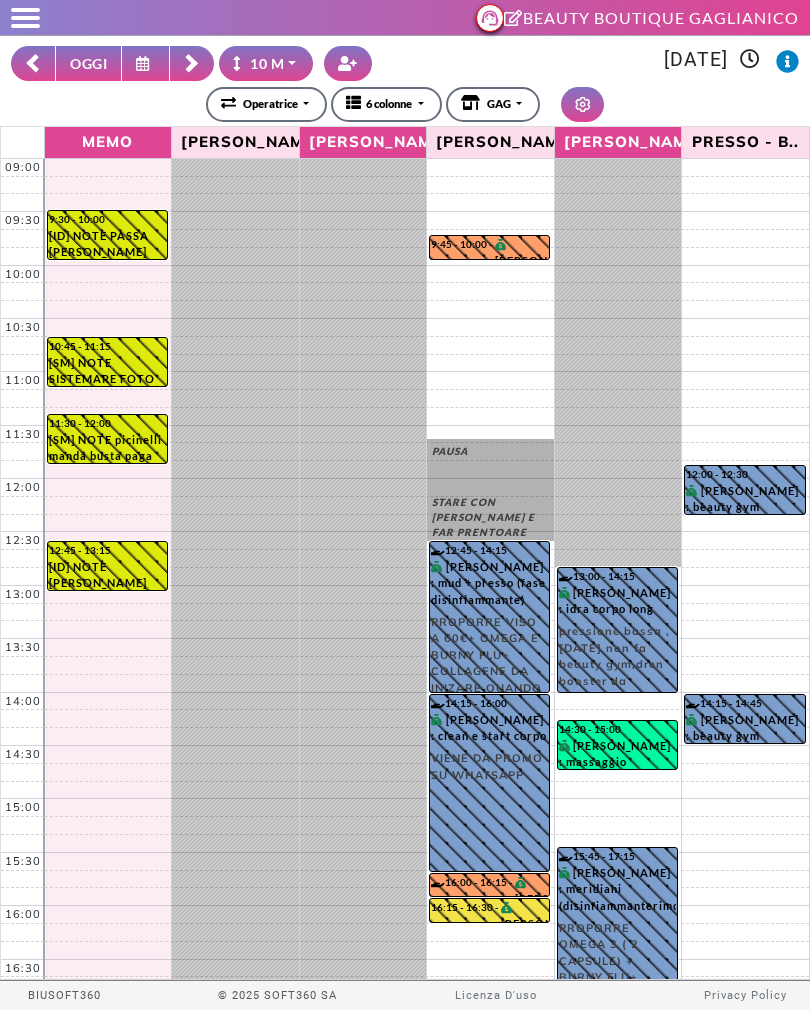 click at bounding box center (33, 63) 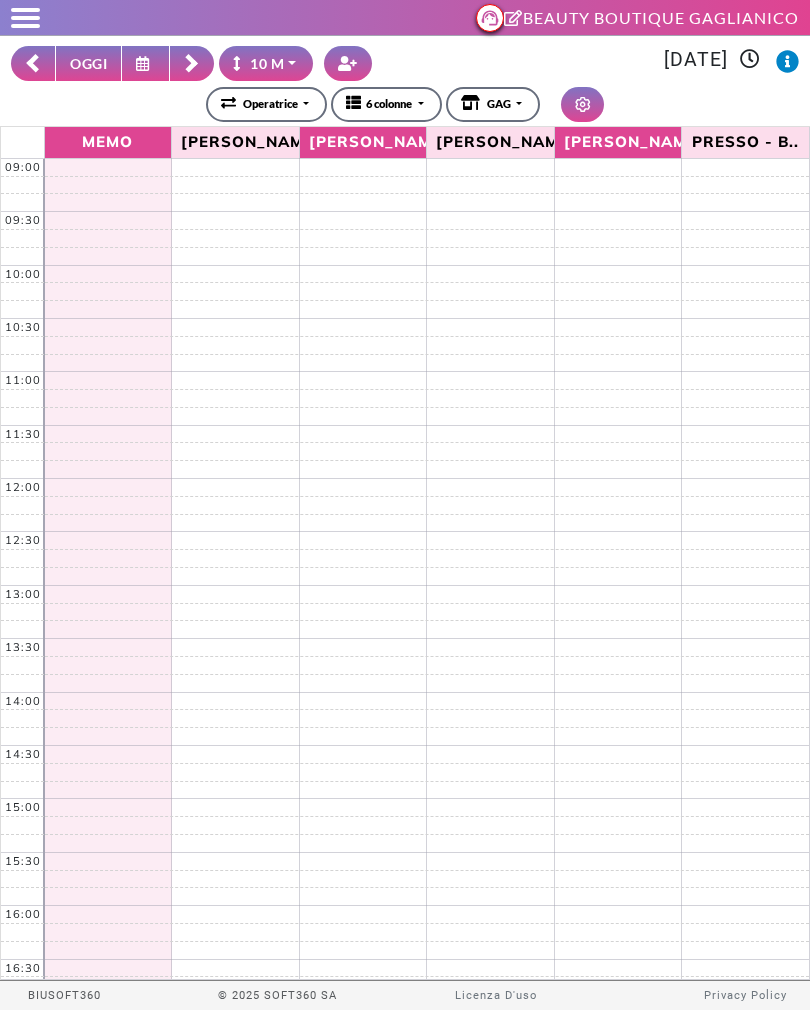 click 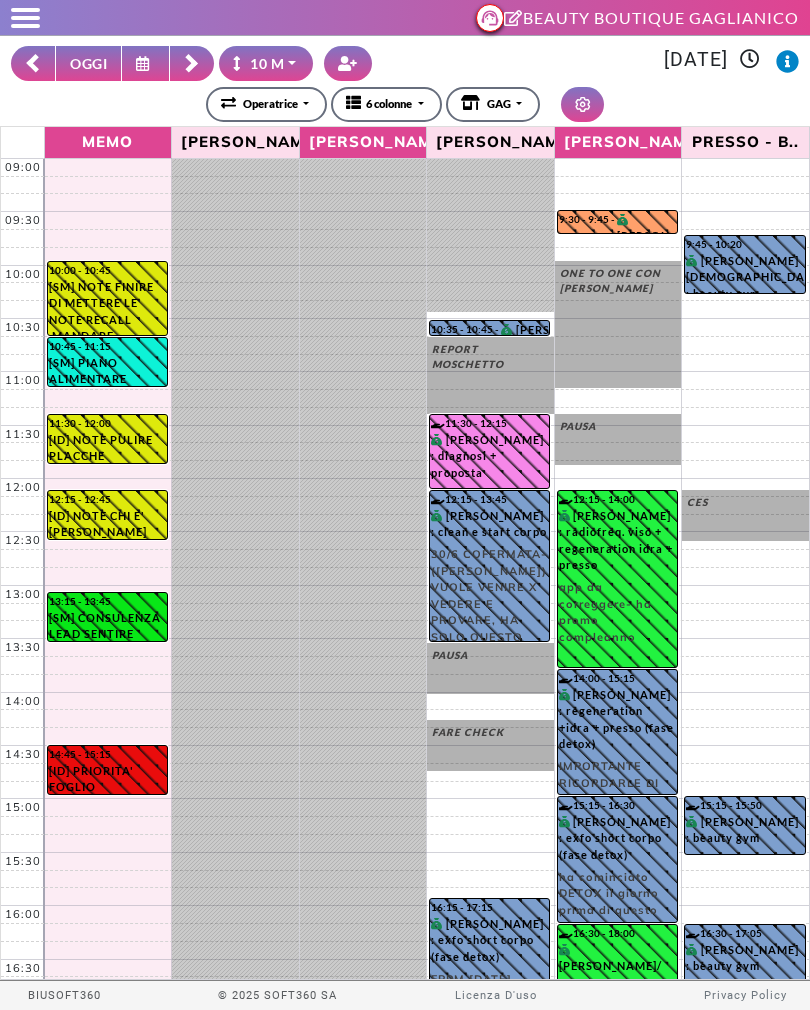 click 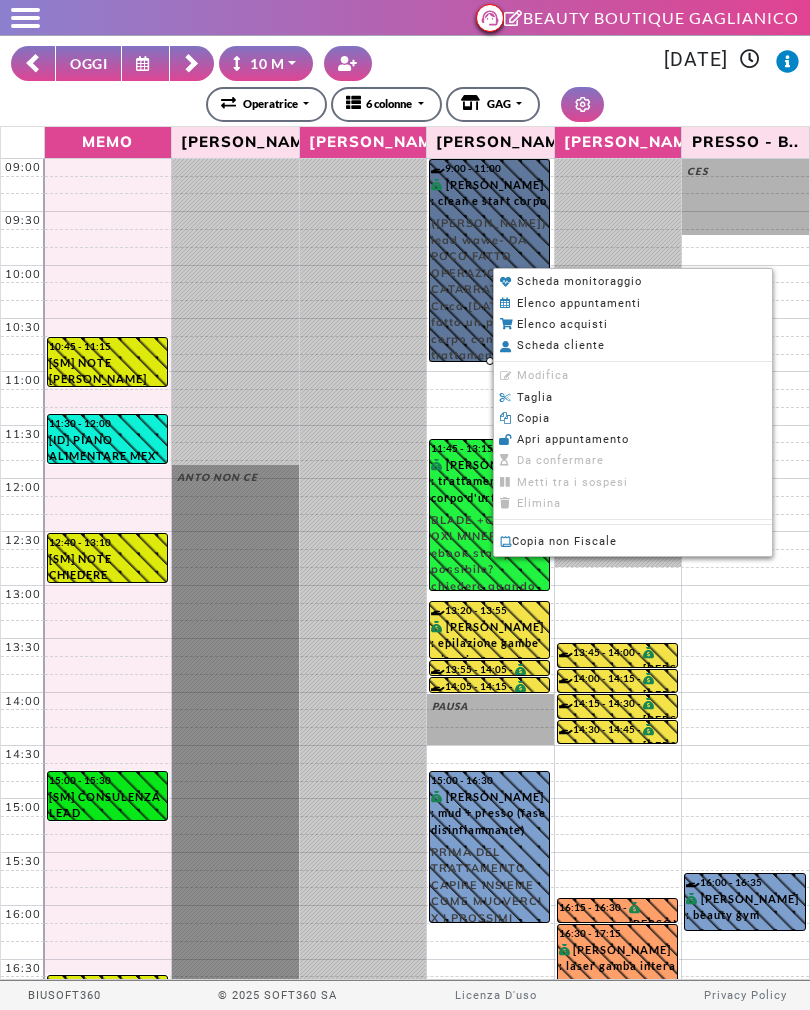 click on "Scheda cliente" at bounding box center [561, 345] 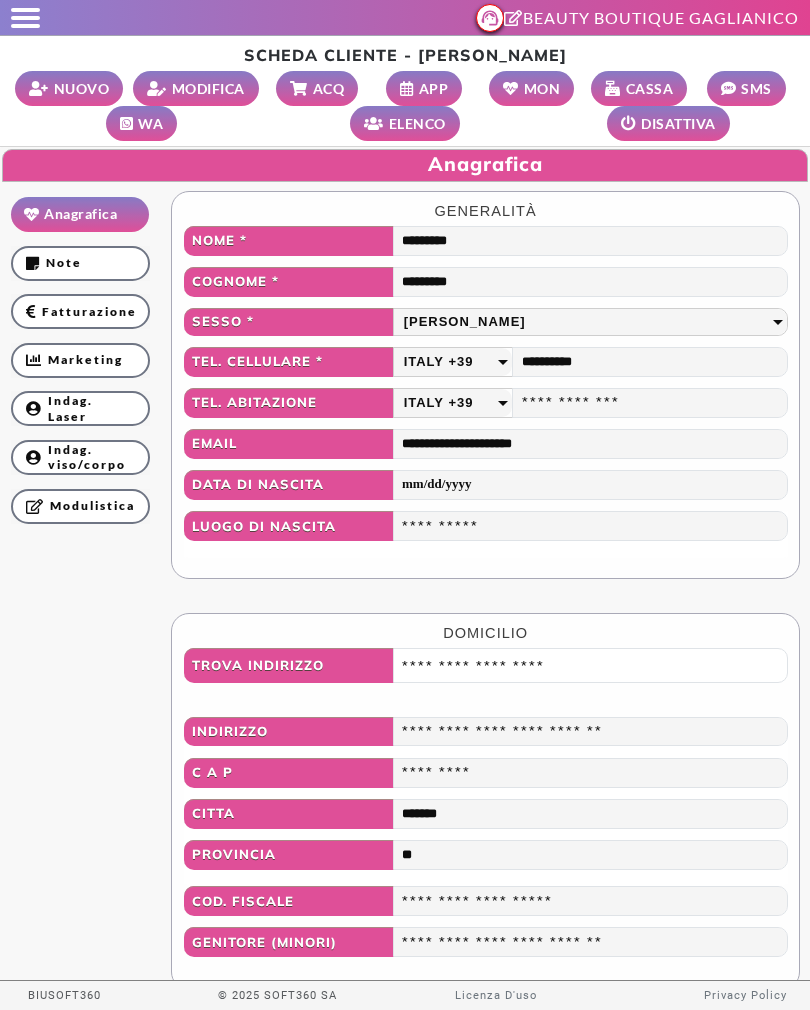 scroll, scrollTop: 1, scrollLeft: 0, axis: vertical 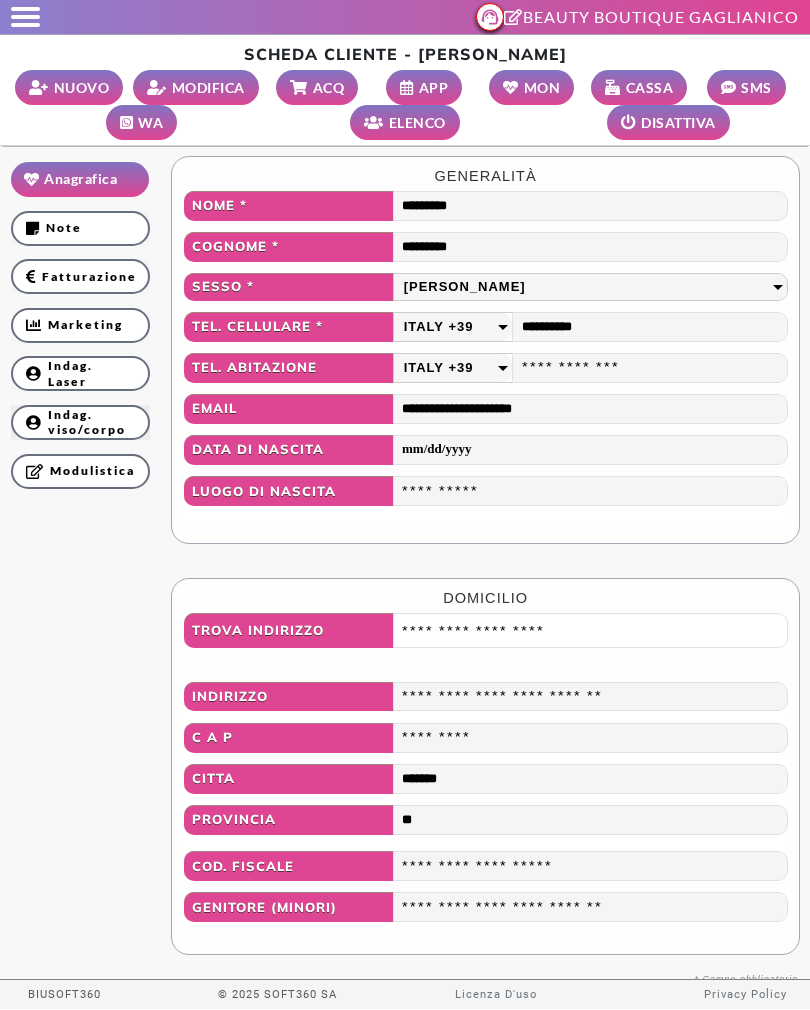 click on "Indag.
viso/corpo" at bounding box center [80, 422] 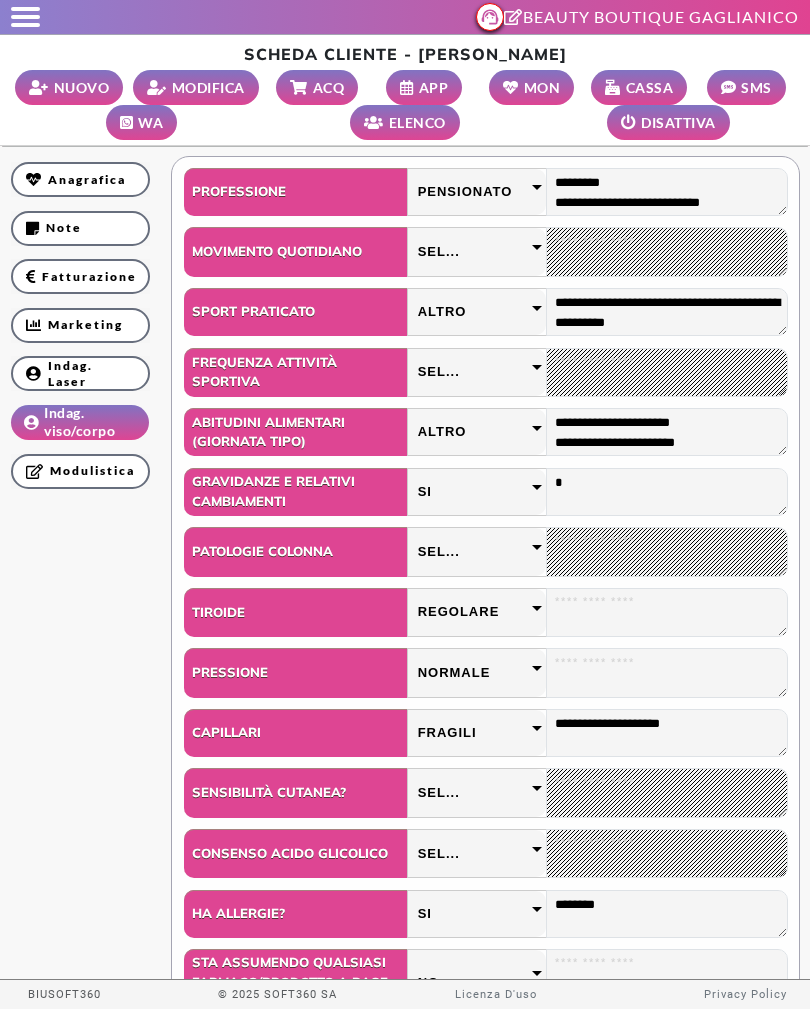 scroll, scrollTop: 0, scrollLeft: 0, axis: both 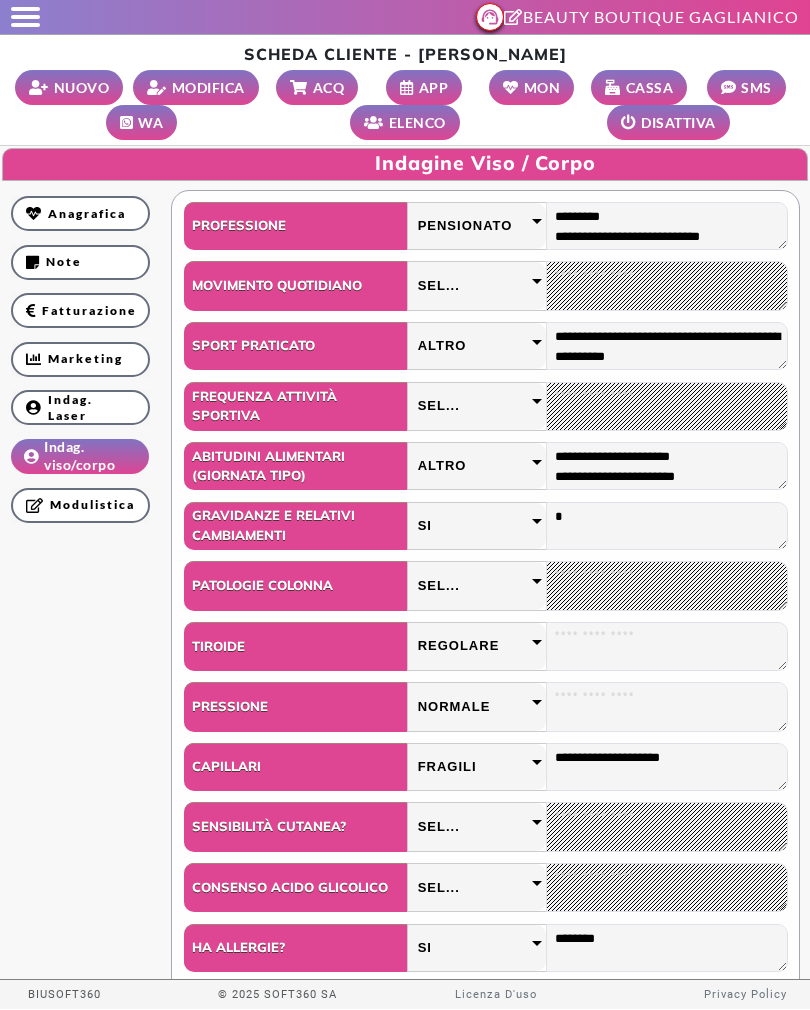 click on "MODIFICA" at bounding box center (208, 87) 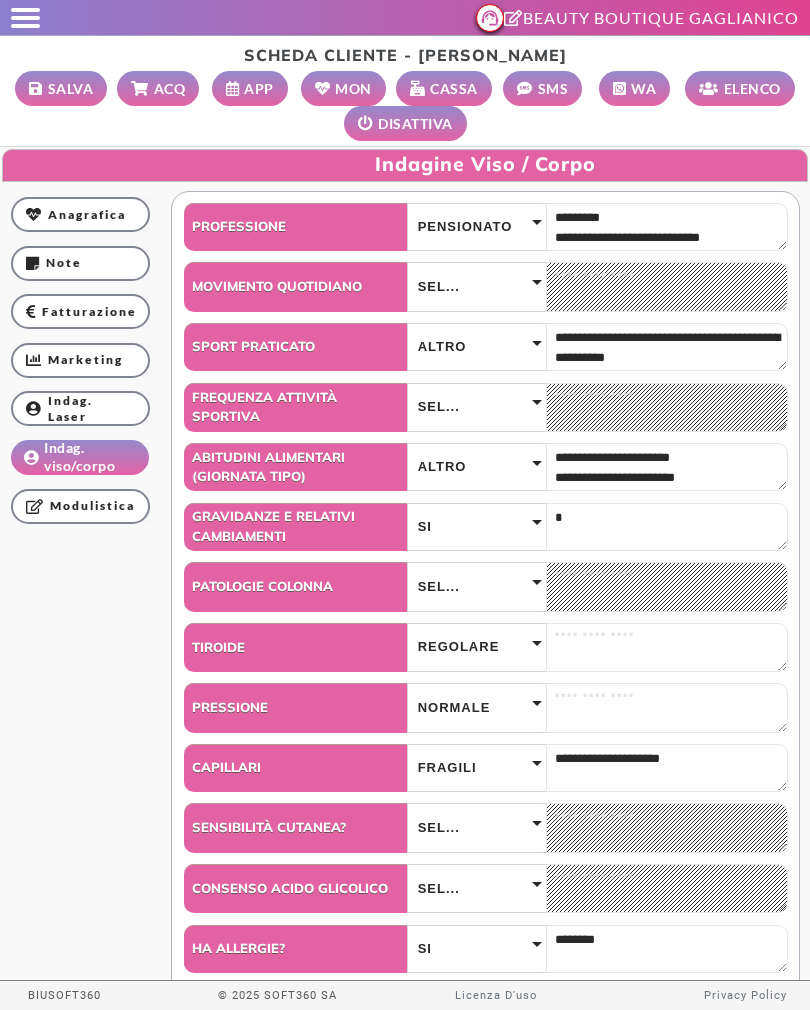 scroll, scrollTop: 0, scrollLeft: 0, axis: both 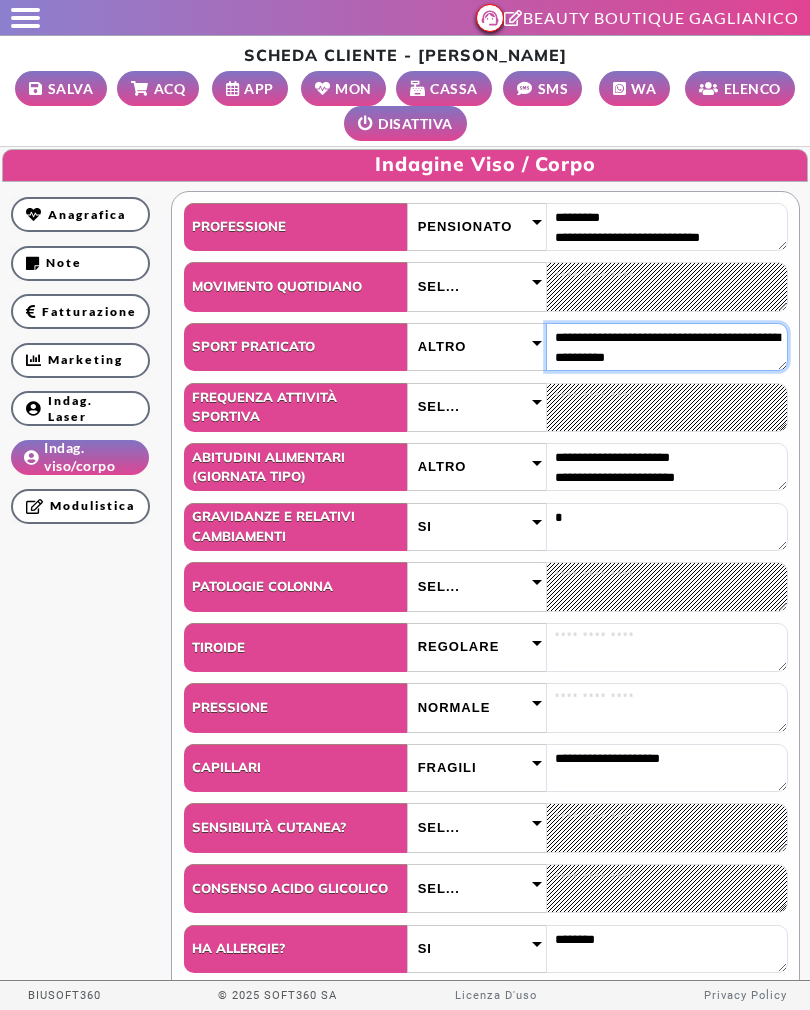 click on "**********" at bounding box center (667, 347) 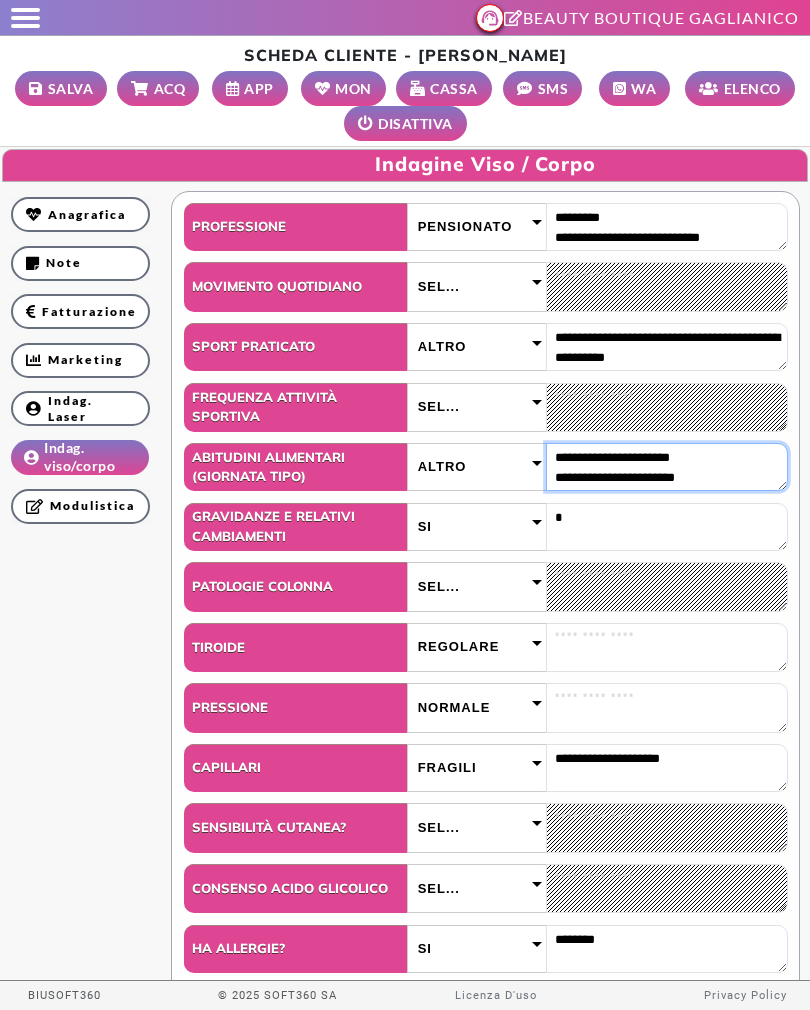 click on "**********" at bounding box center (667, 467) 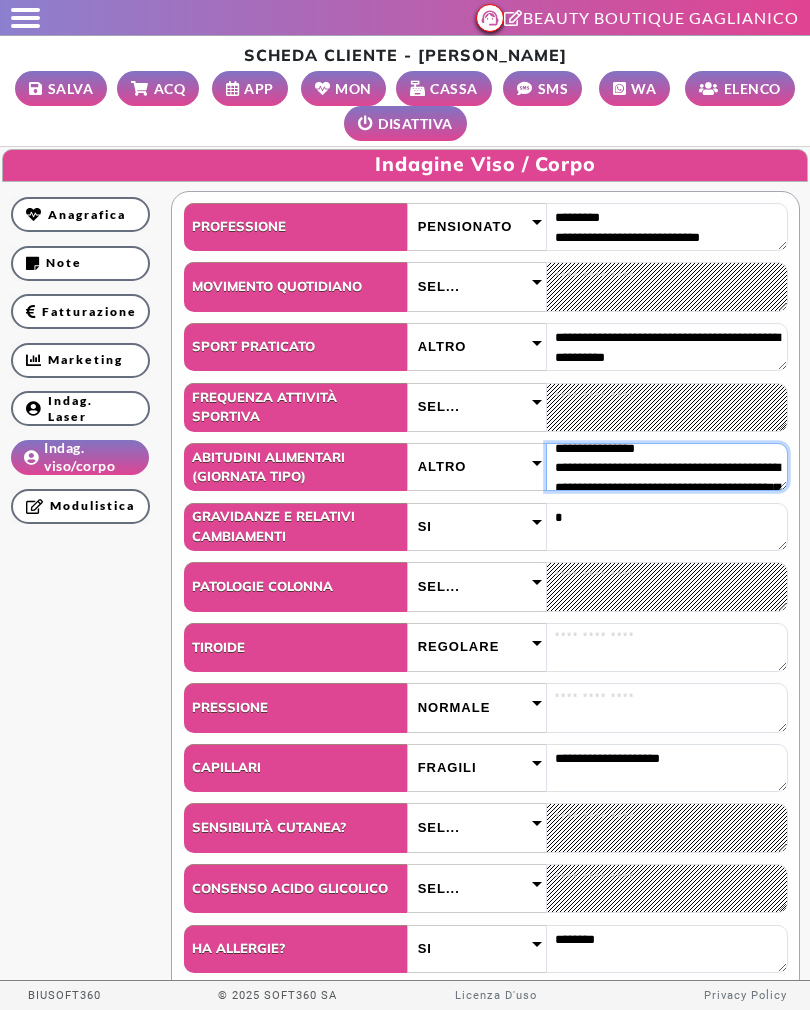 scroll, scrollTop: 228, scrollLeft: 0, axis: vertical 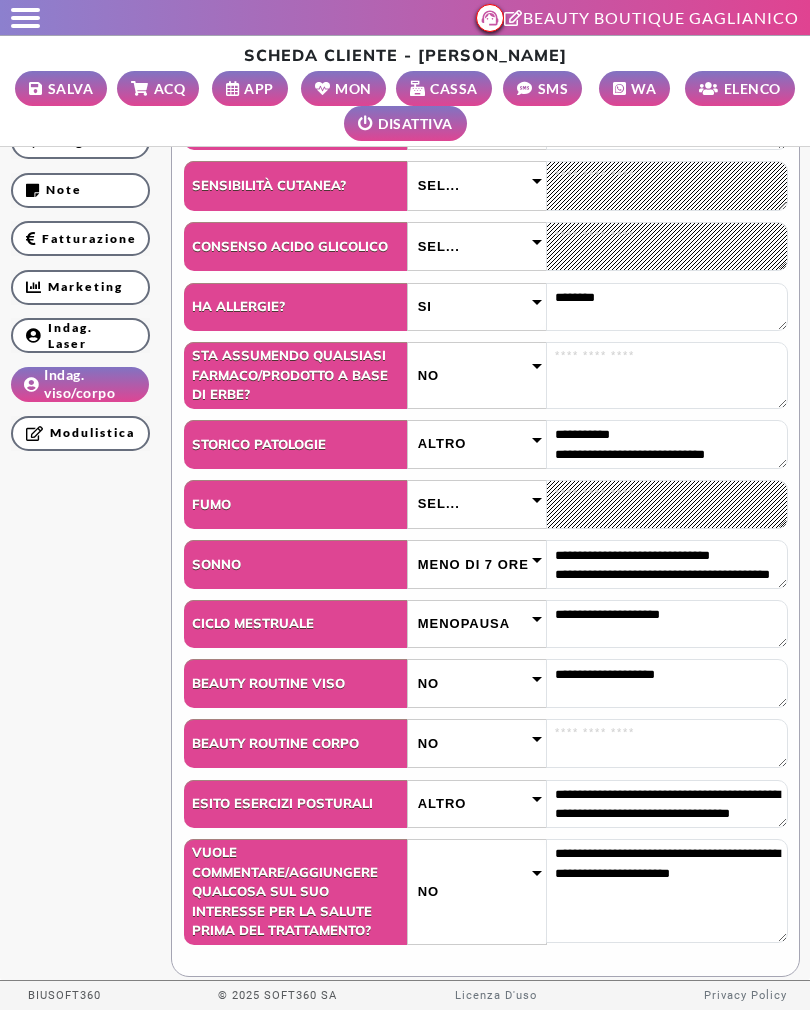 click on "**********" at bounding box center [405, 243] 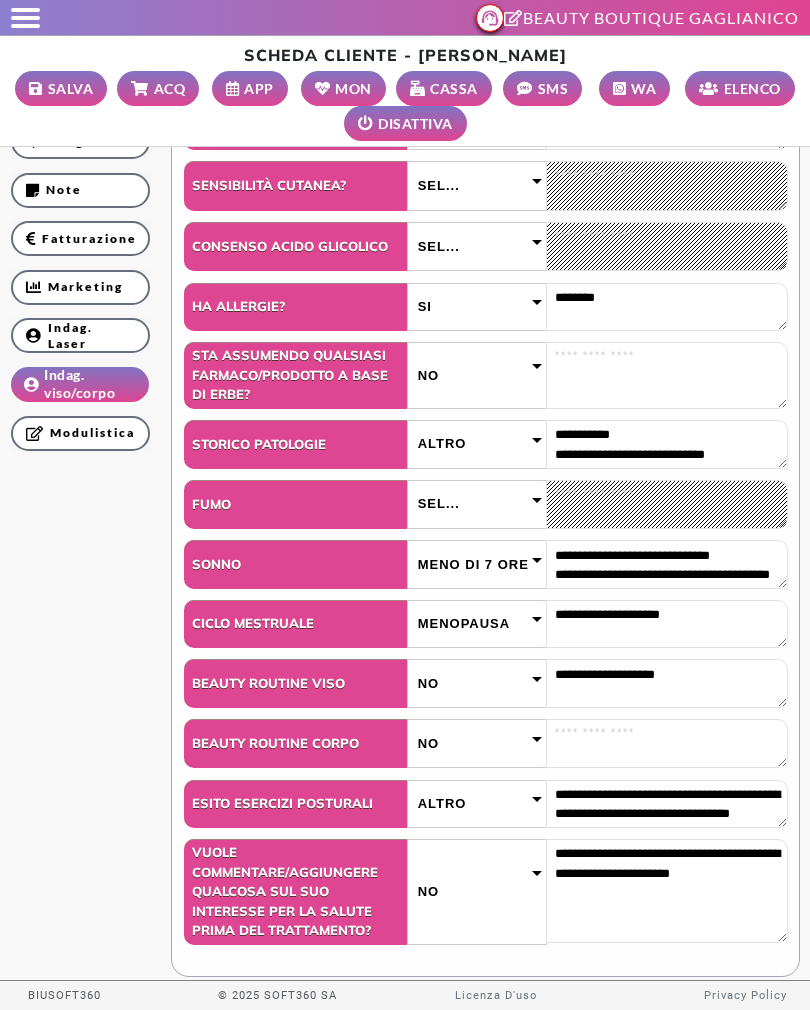 click on "SALVA" at bounding box center (71, 88) 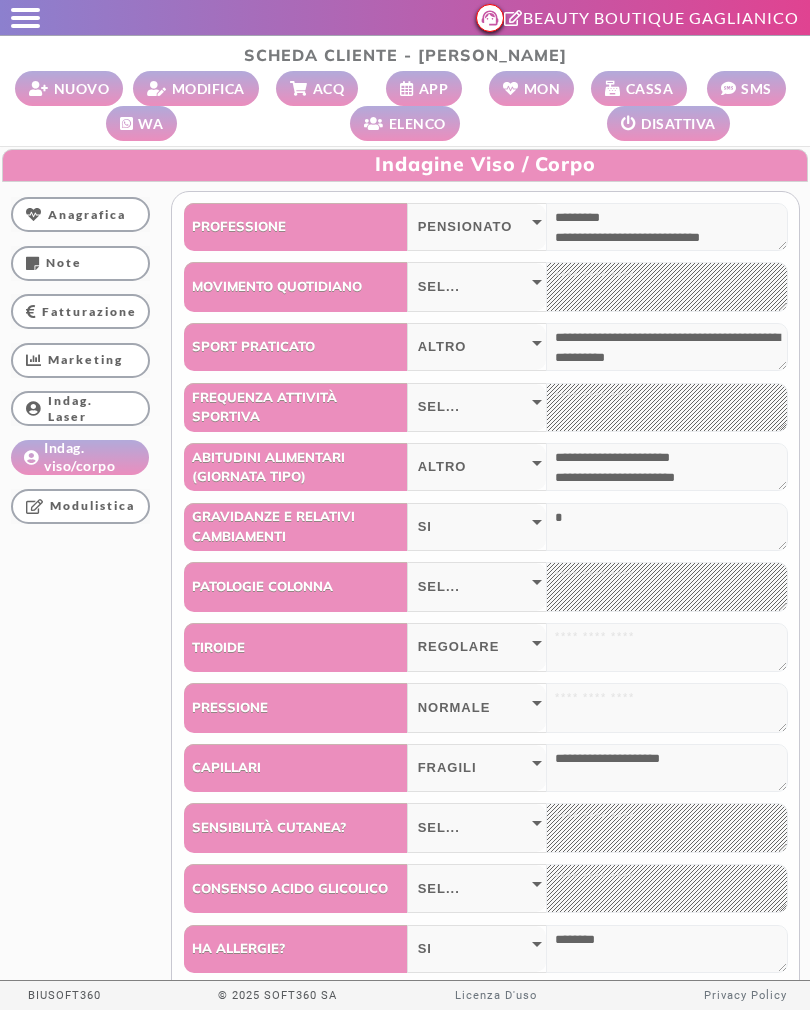 scroll, scrollTop: 0, scrollLeft: 0, axis: both 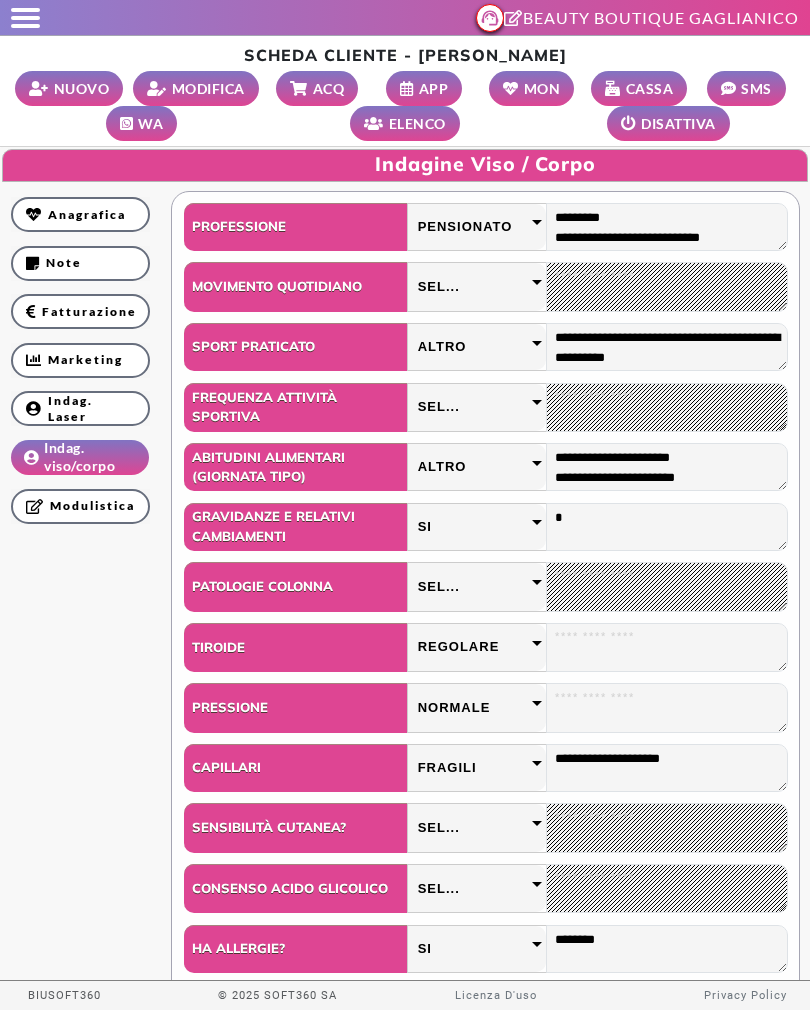 click at bounding box center [20, 18] 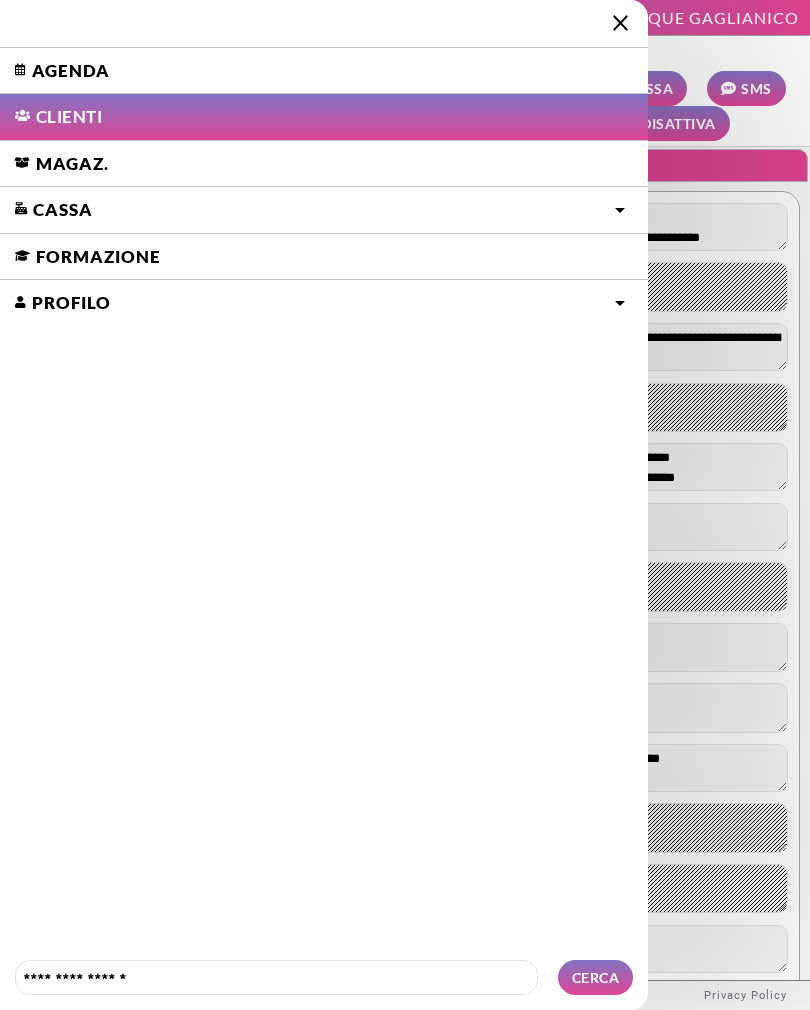 click on "Agenda" at bounding box center [324, 71] 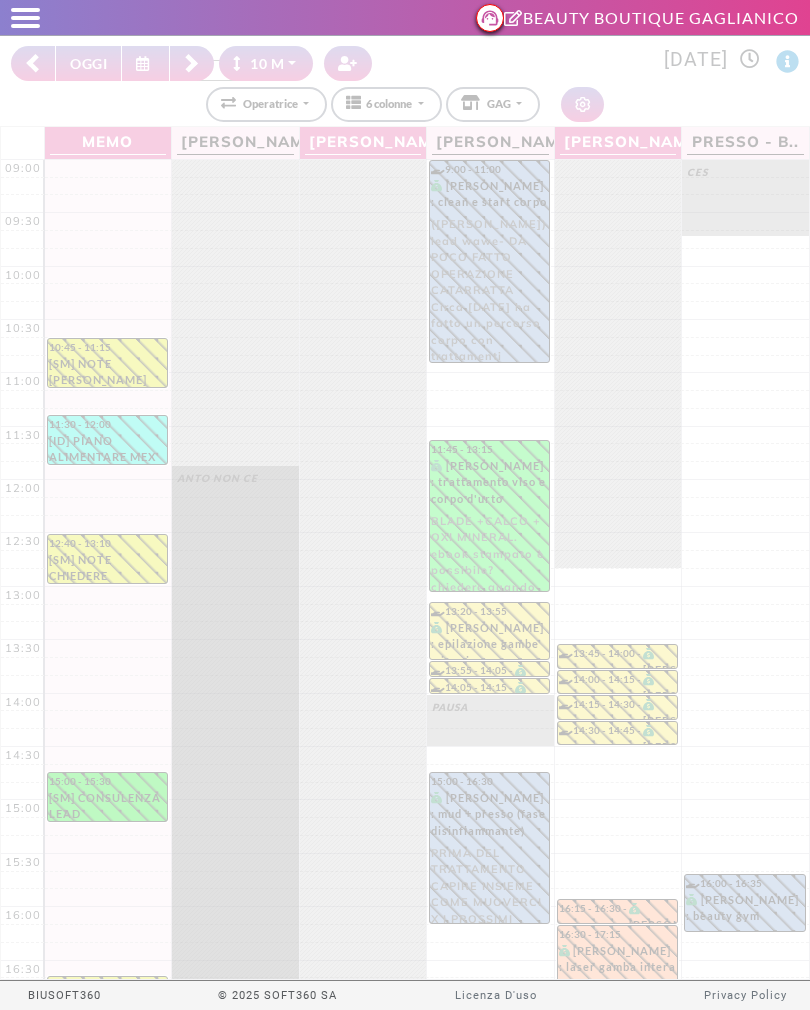 select on "********" 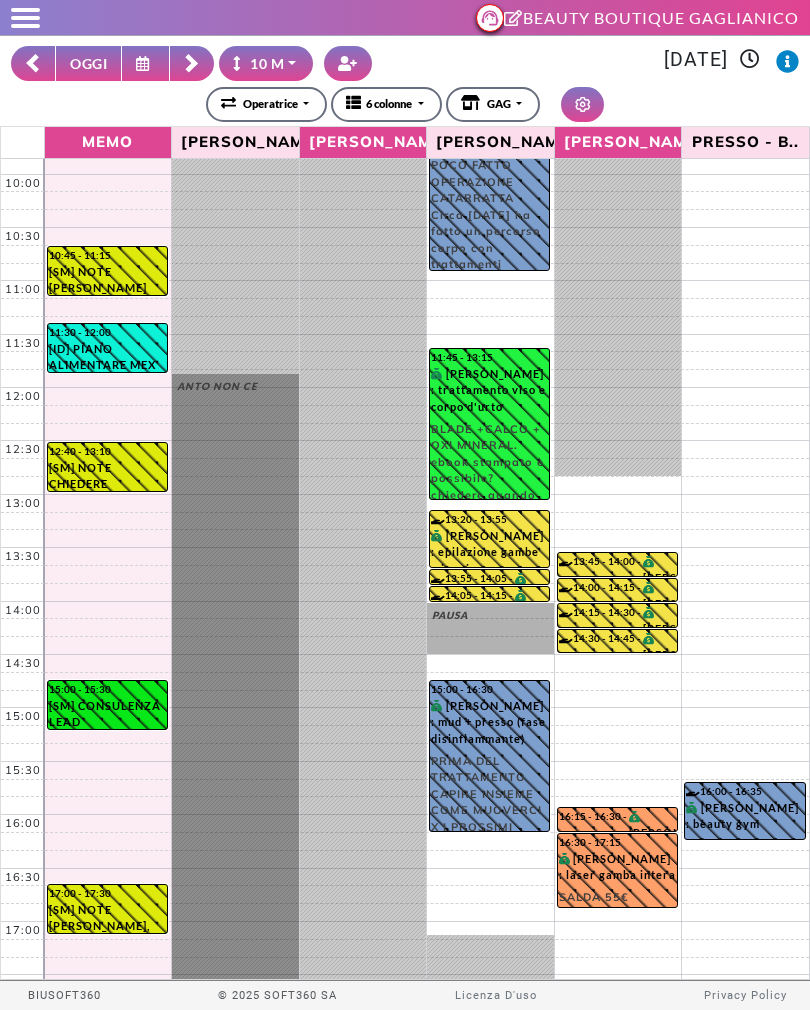 scroll, scrollTop: 96, scrollLeft: 0, axis: vertical 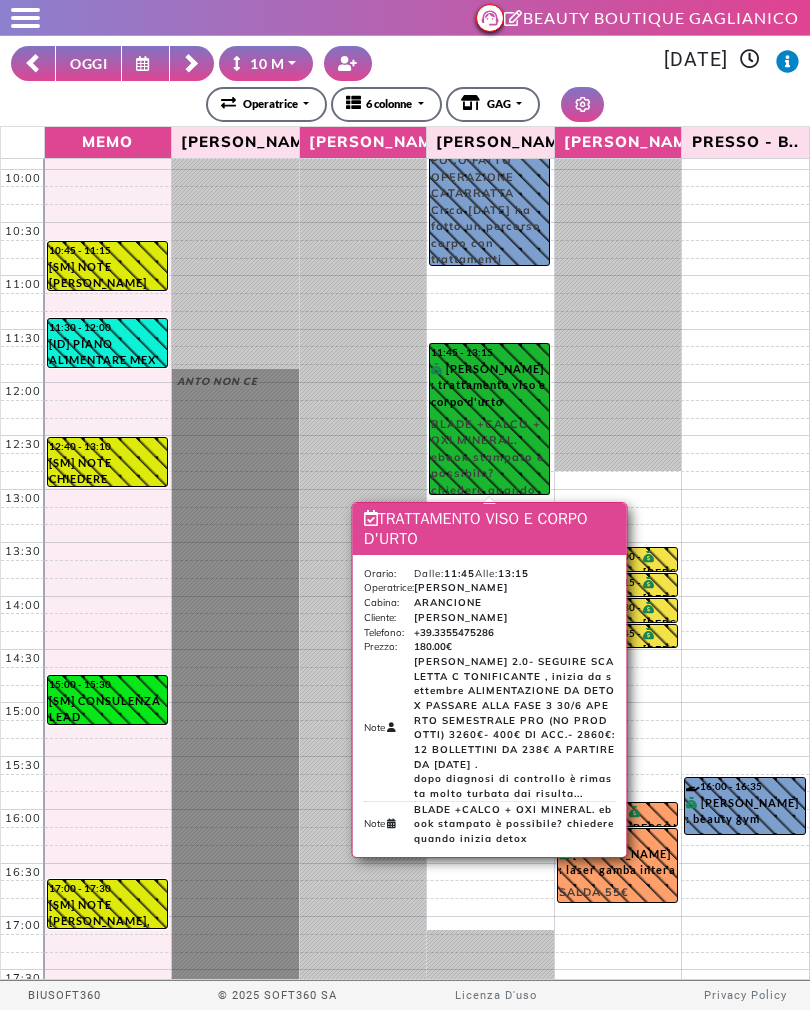 click on "11:45 - 13:15 GIULIA SCARAMUZZI : trattamento viso e corpo d'urto BLADE +CALCO + OXI MINERAL.
ebook stampato è possibile? chiedere quando inizia detox" at bounding box center [489, 419] 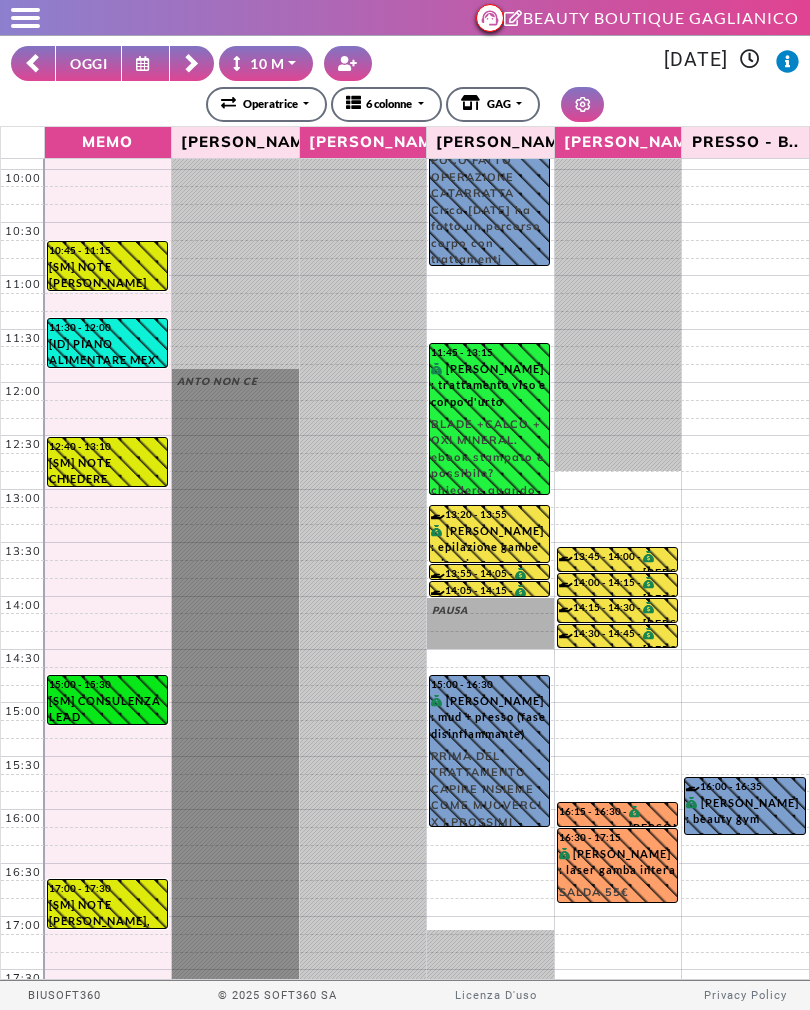 click on "**********" at bounding box center [405, 104] 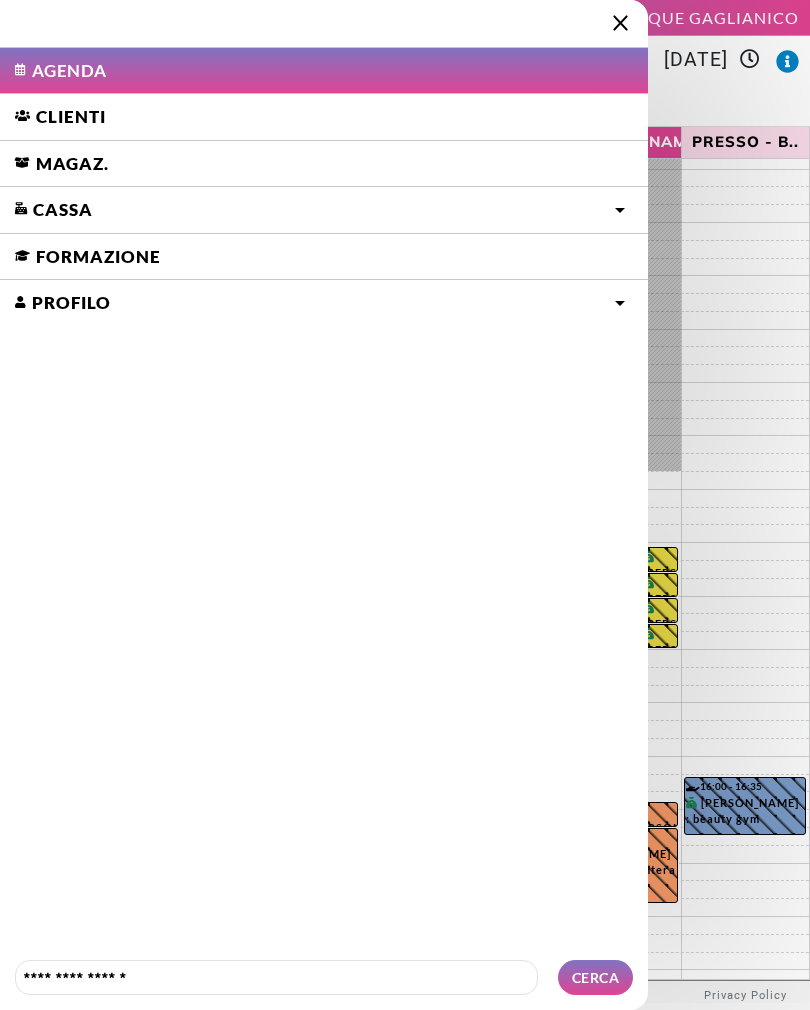 click on "Clienti" at bounding box center (324, 117) 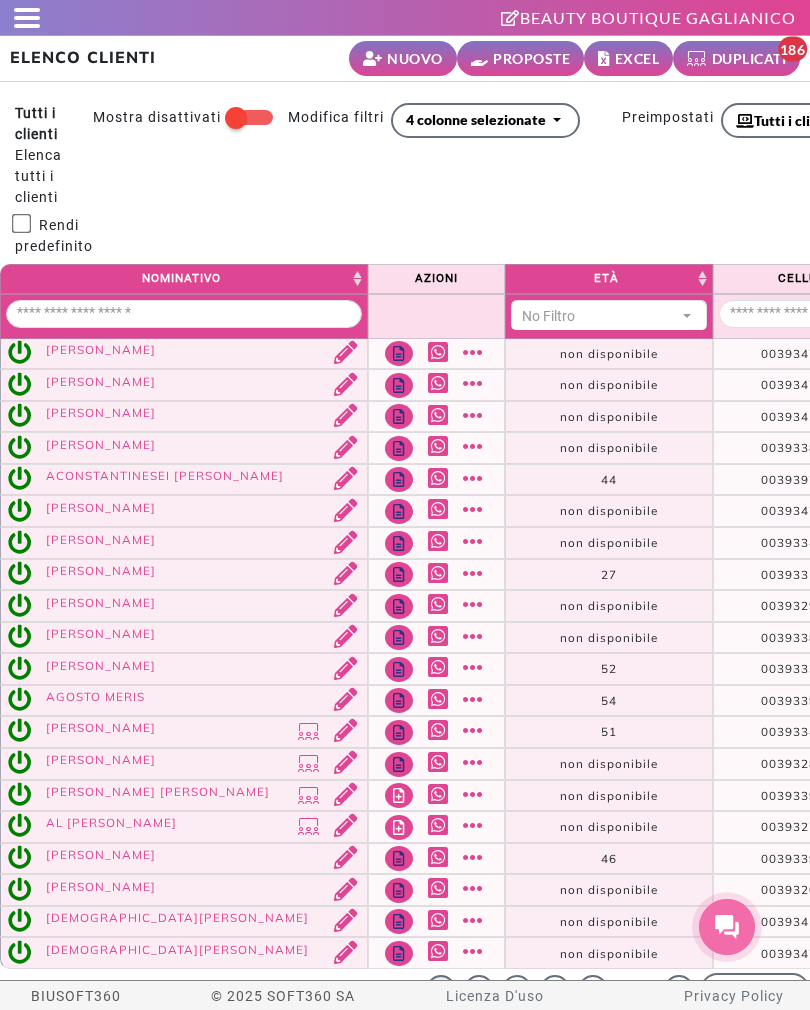 select 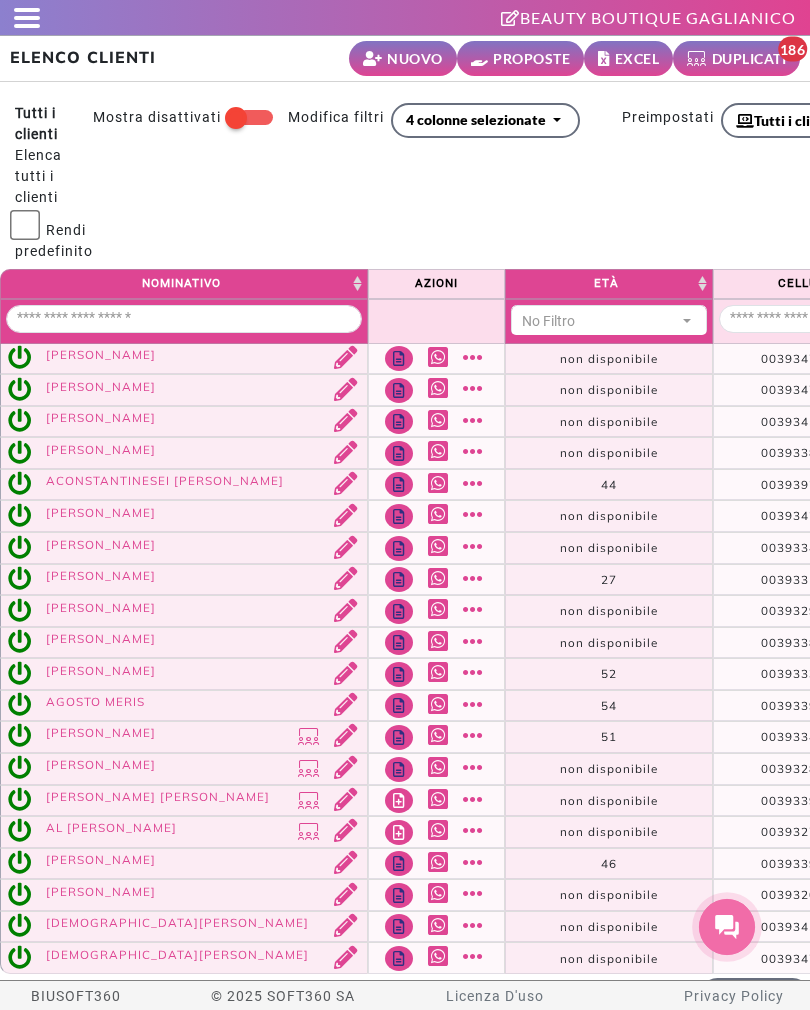 scroll, scrollTop: 0, scrollLeft: 0, axis: both 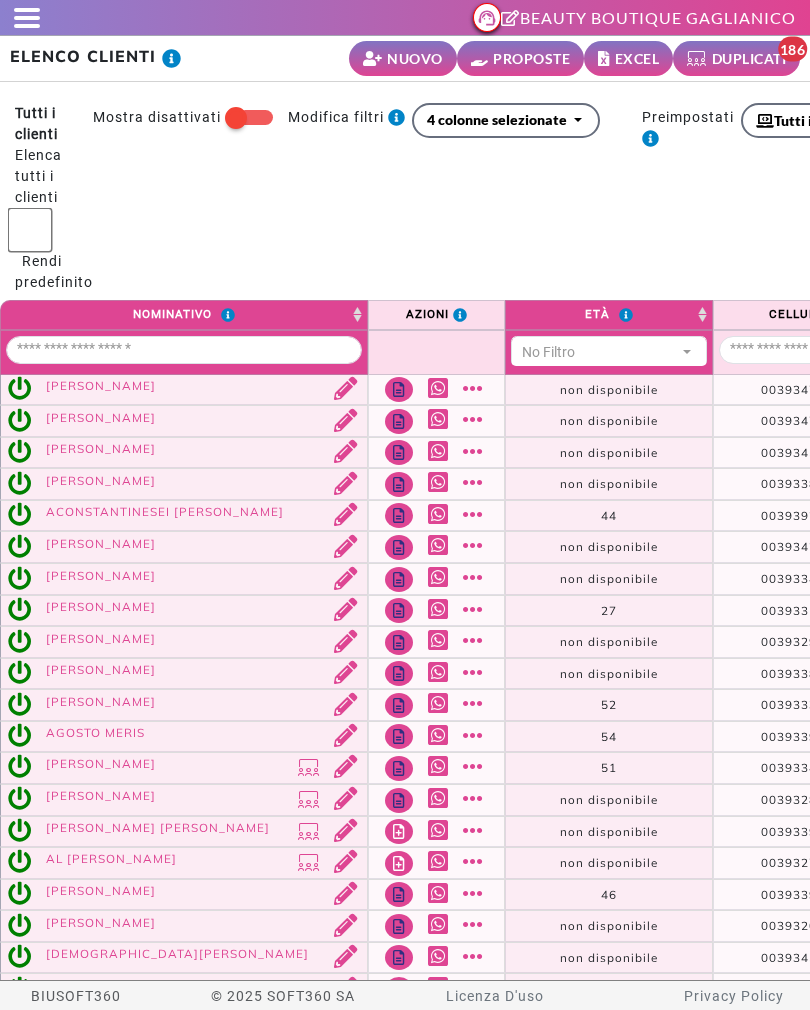 click on "PROPOSTE" at bounding box center (531, 58) 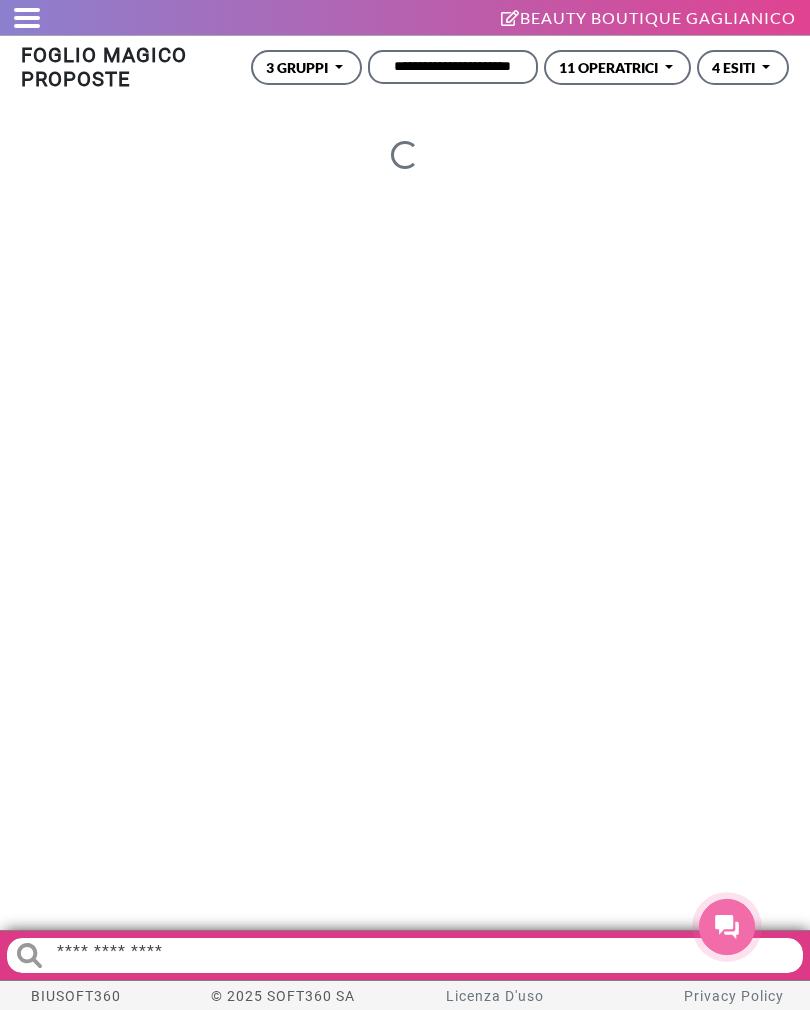 scroll, scrollTop: 0, scrollLeft: 0, axis: both 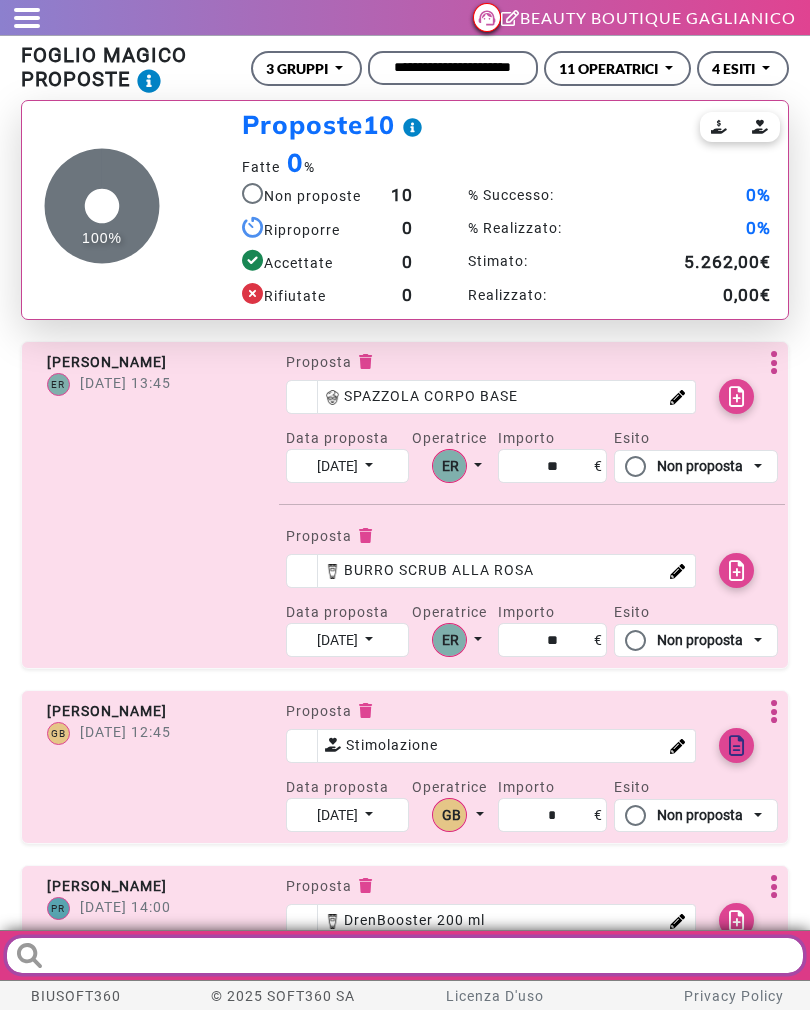 click at bounding box center (405, 955) 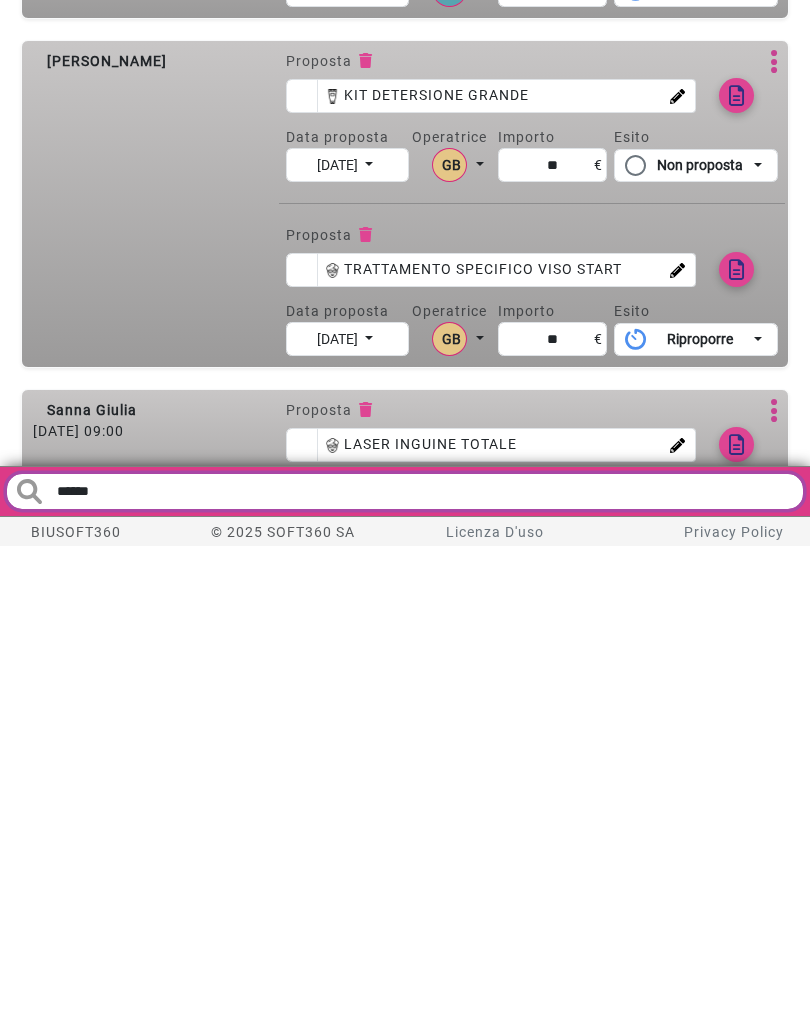 scroll, scrollTop: 0, scrollLeft: 0, axis: both 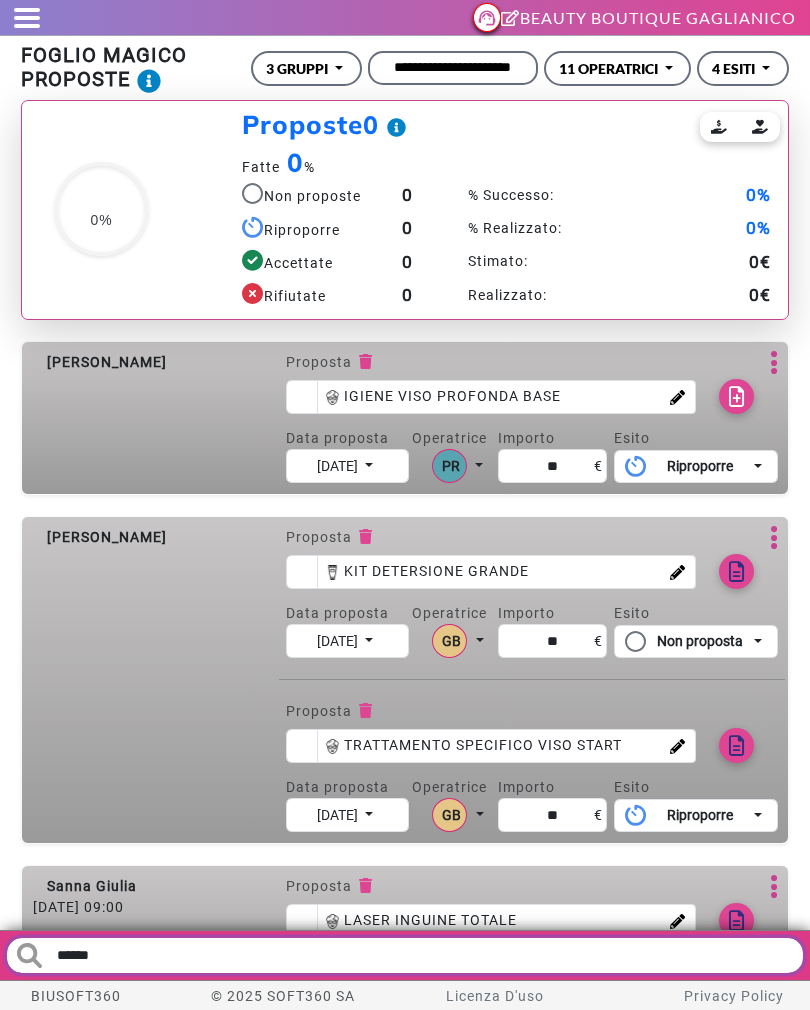 type on "******" 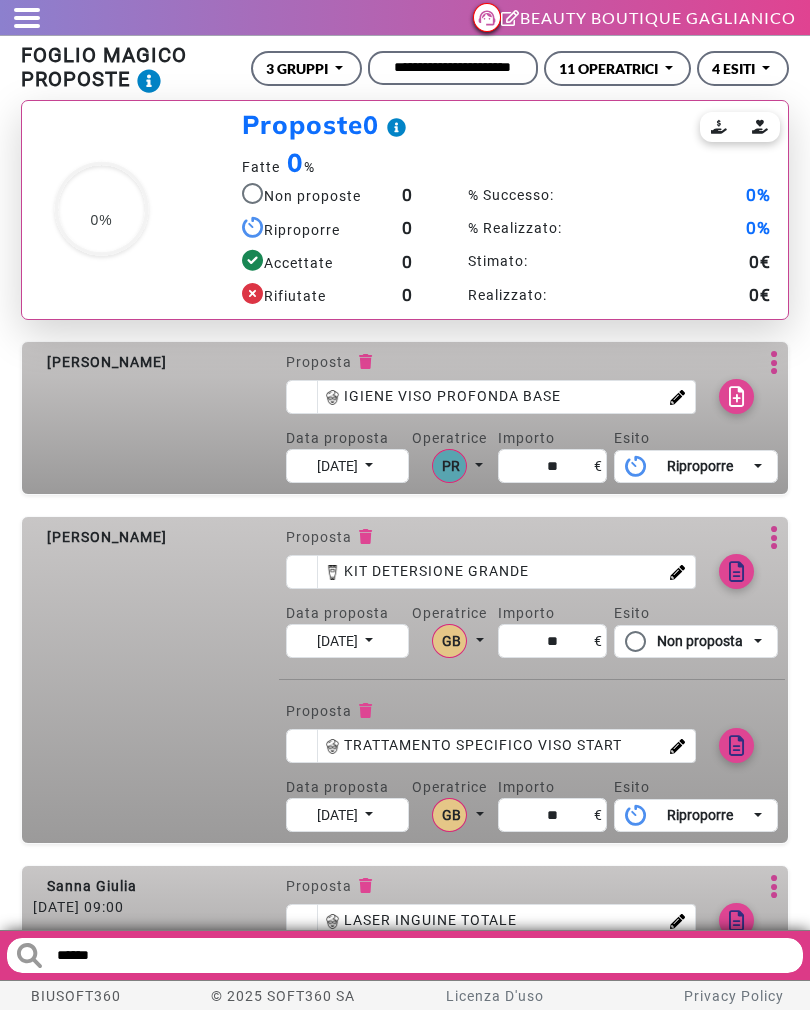 click at bounding box center (20, 18) 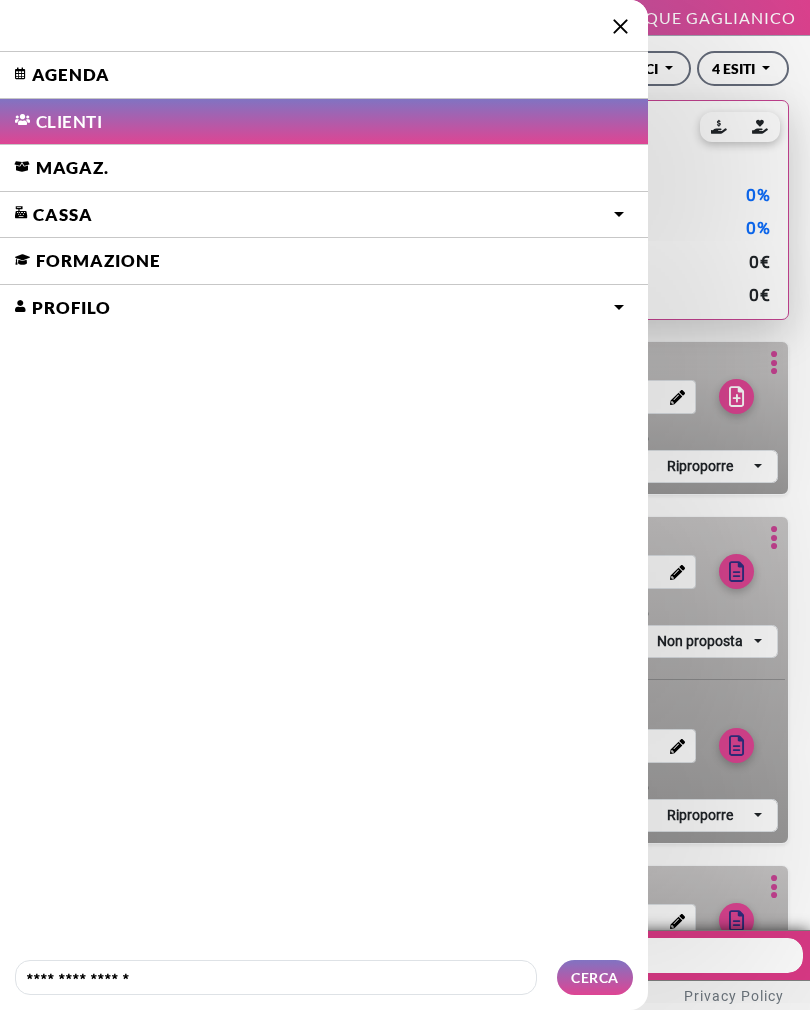 click on "Agenda" at bounding box center (324, 75) 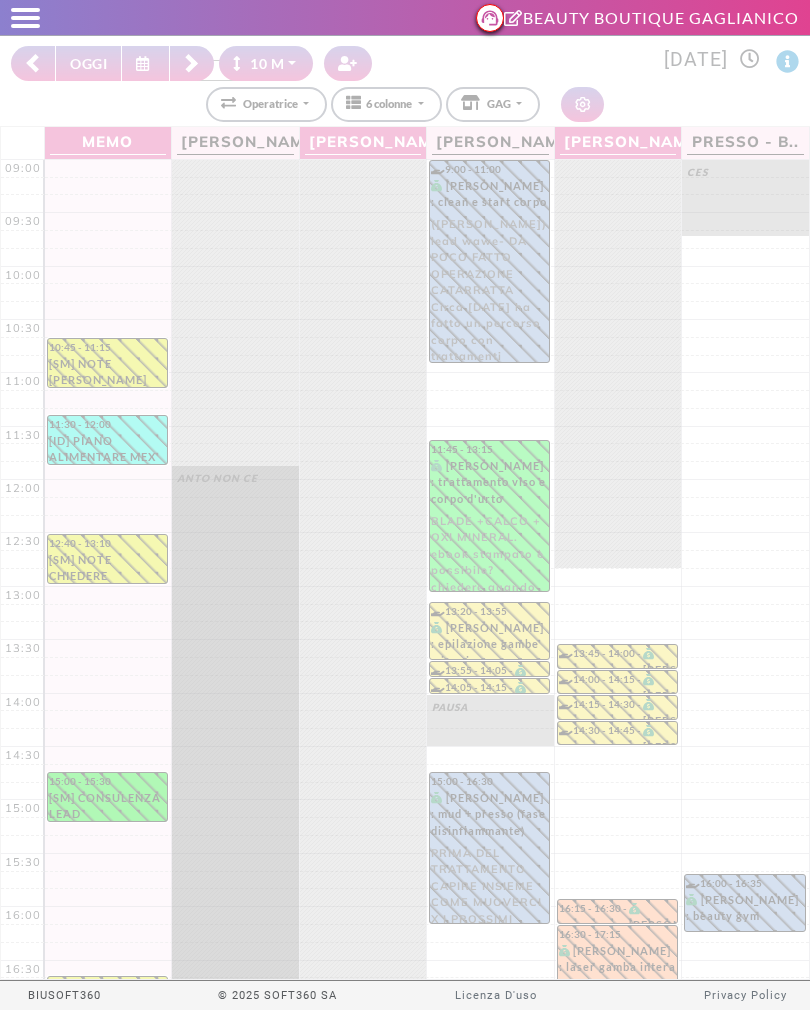 select on "********" 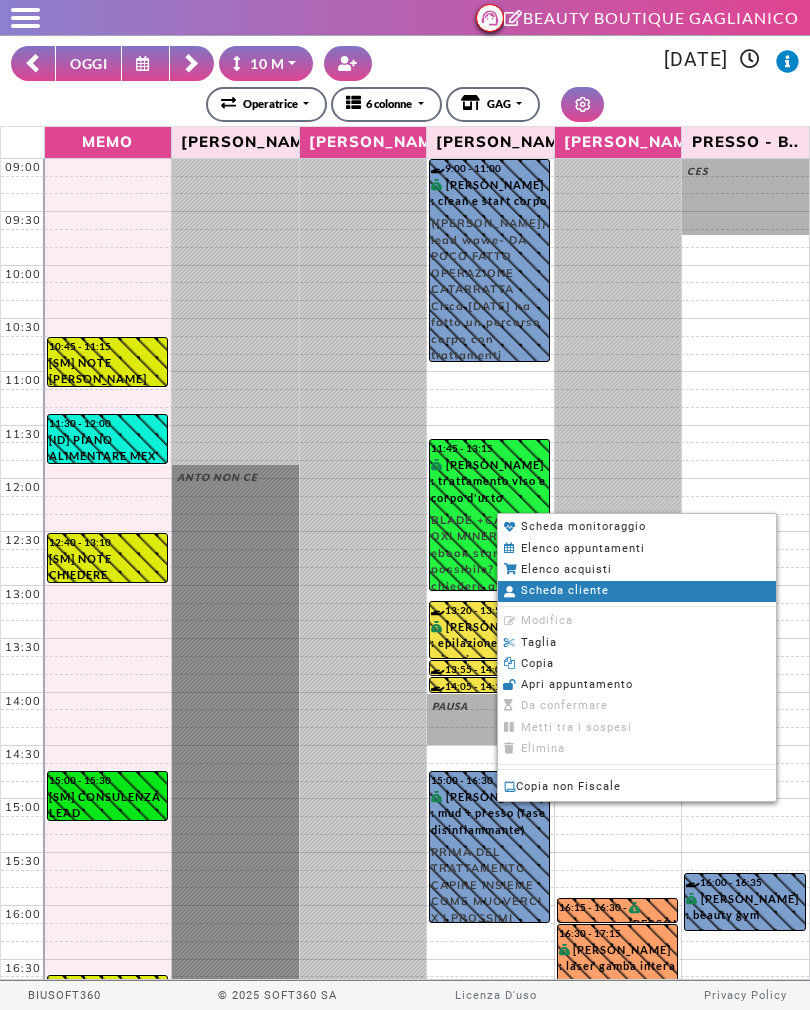 click on "Scheda cliente" at bounding box center (565, 590) 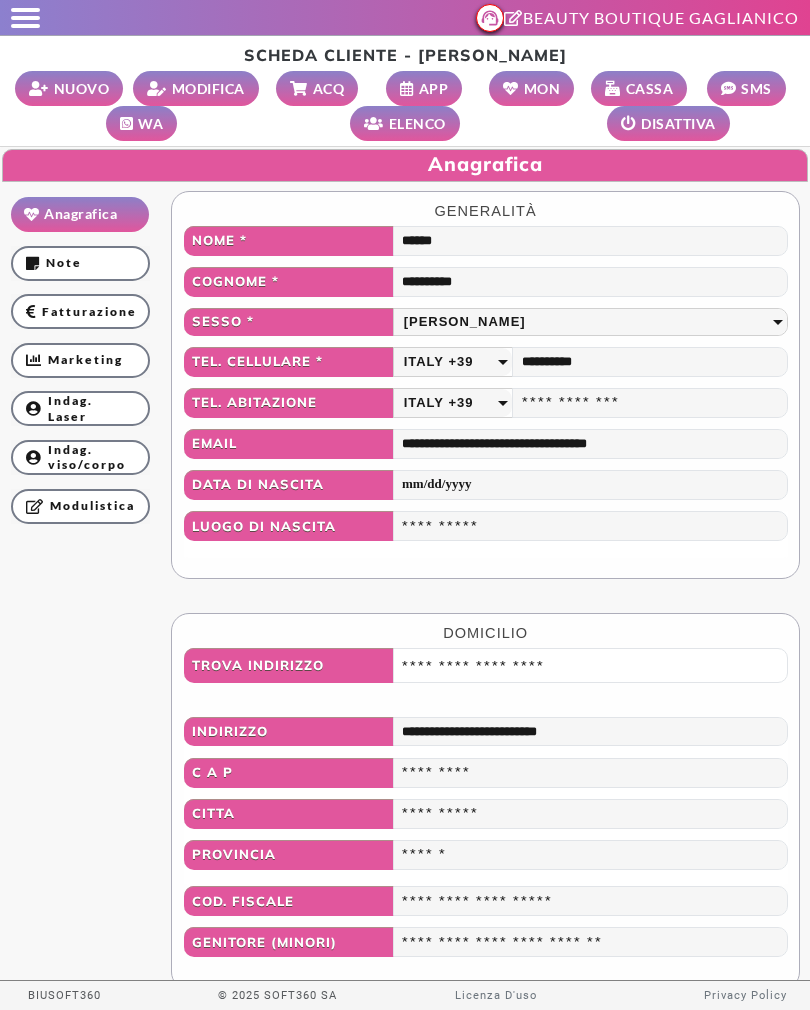 select 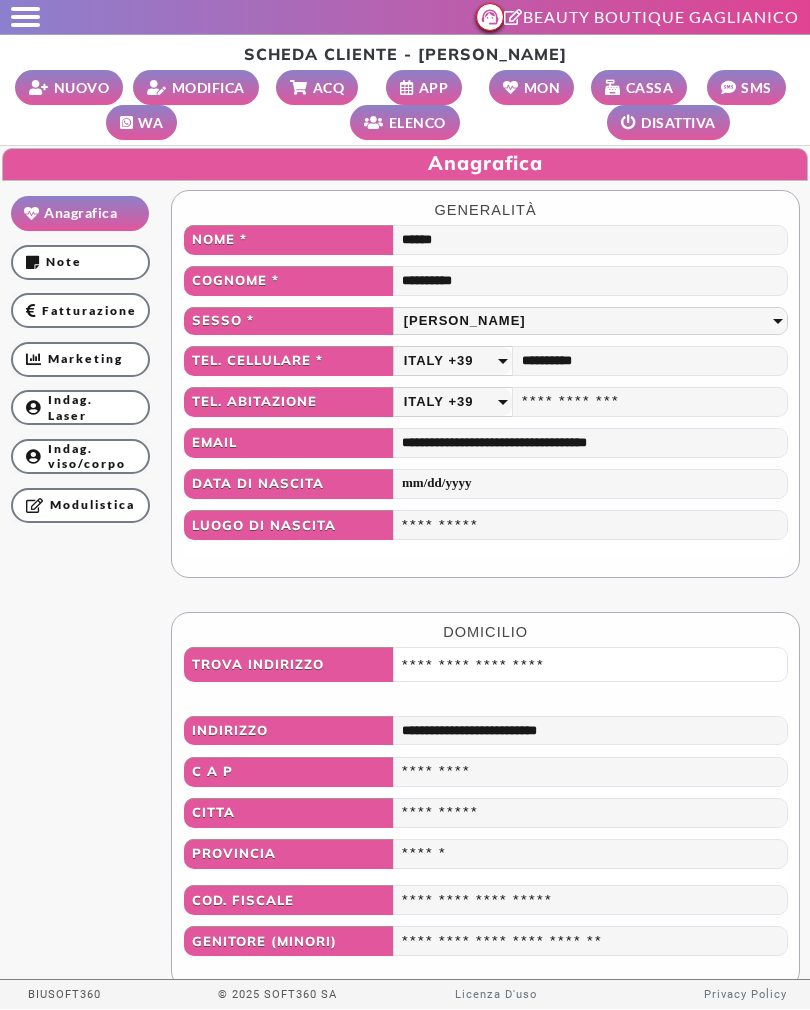 scroll, scrollTop: 34, scrollLeft: 0, axis: vertical 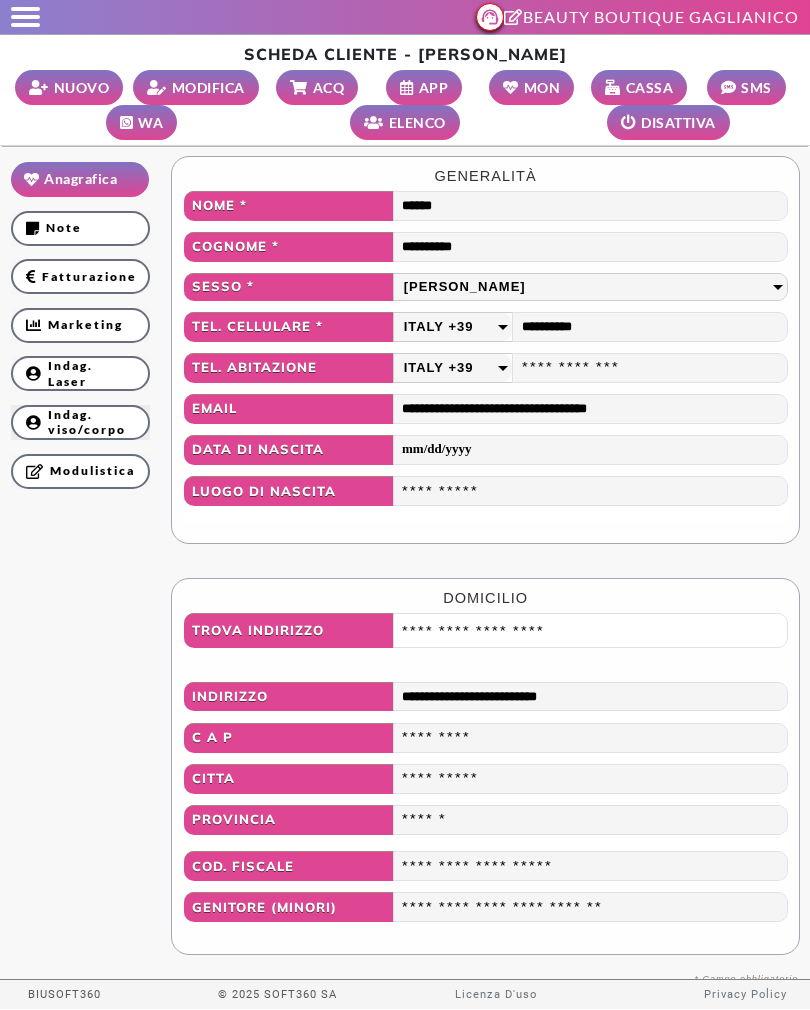 click on "Indag.
viso/corpo" at bounding box center [80, 422] 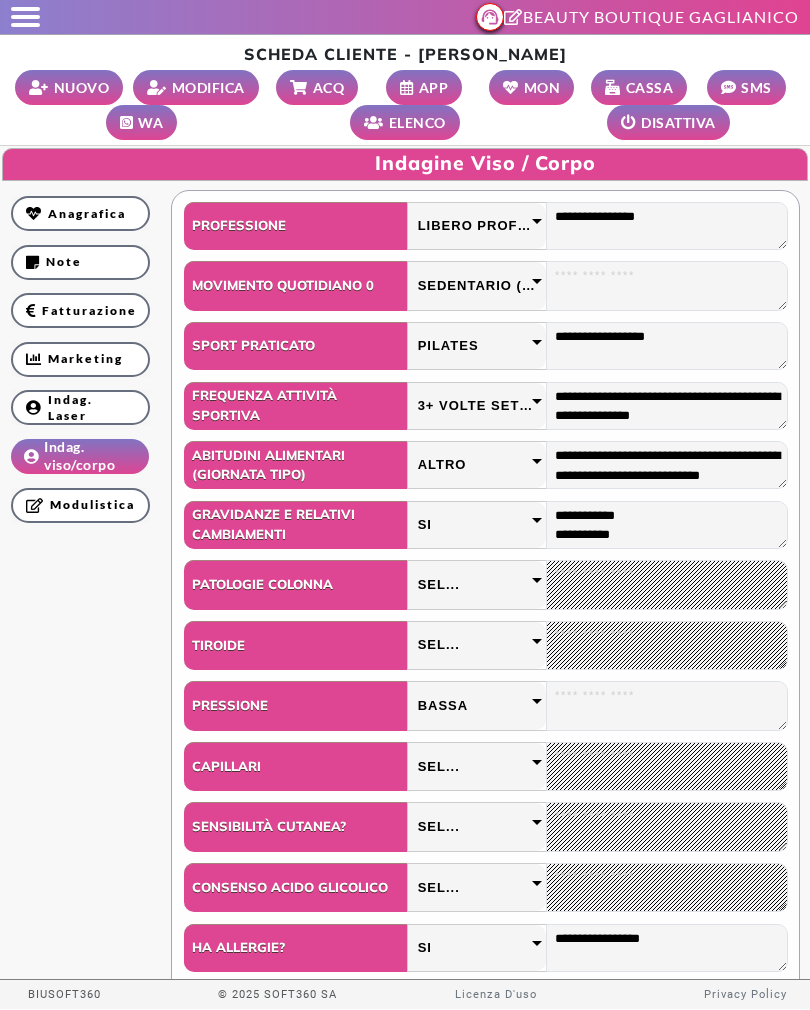 scroll, scrollTop: 0, scrollLeft: 0, axis: both 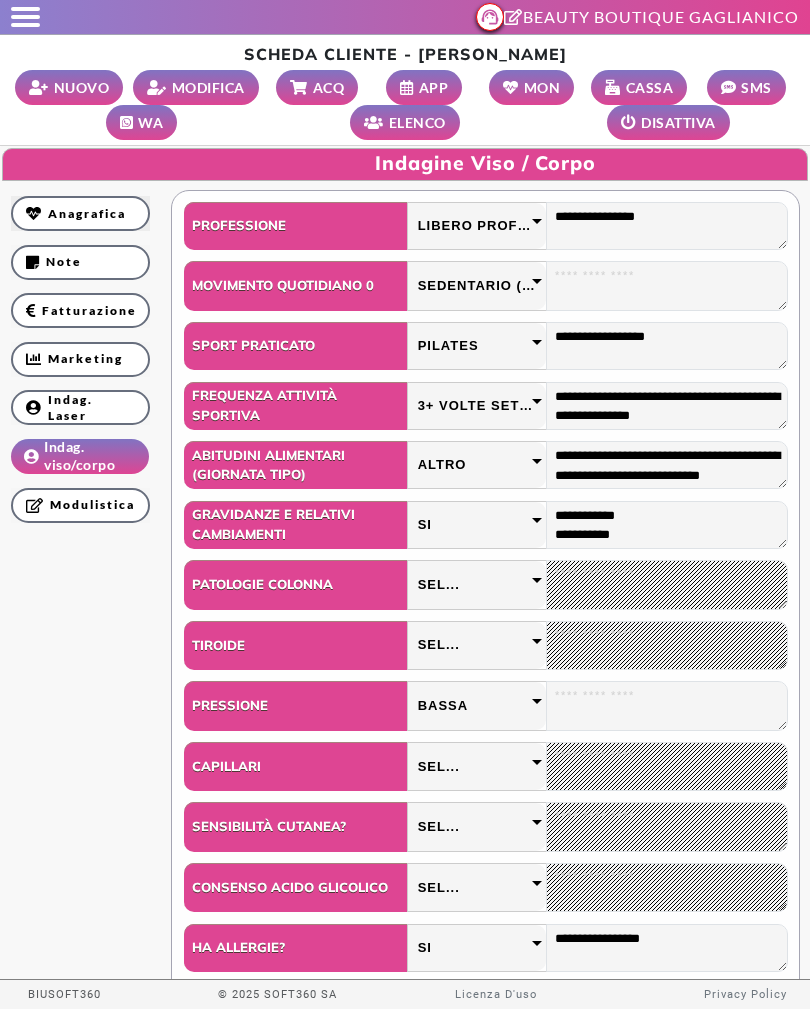 click on "Anagrafica" at bounding box center [80, 213] 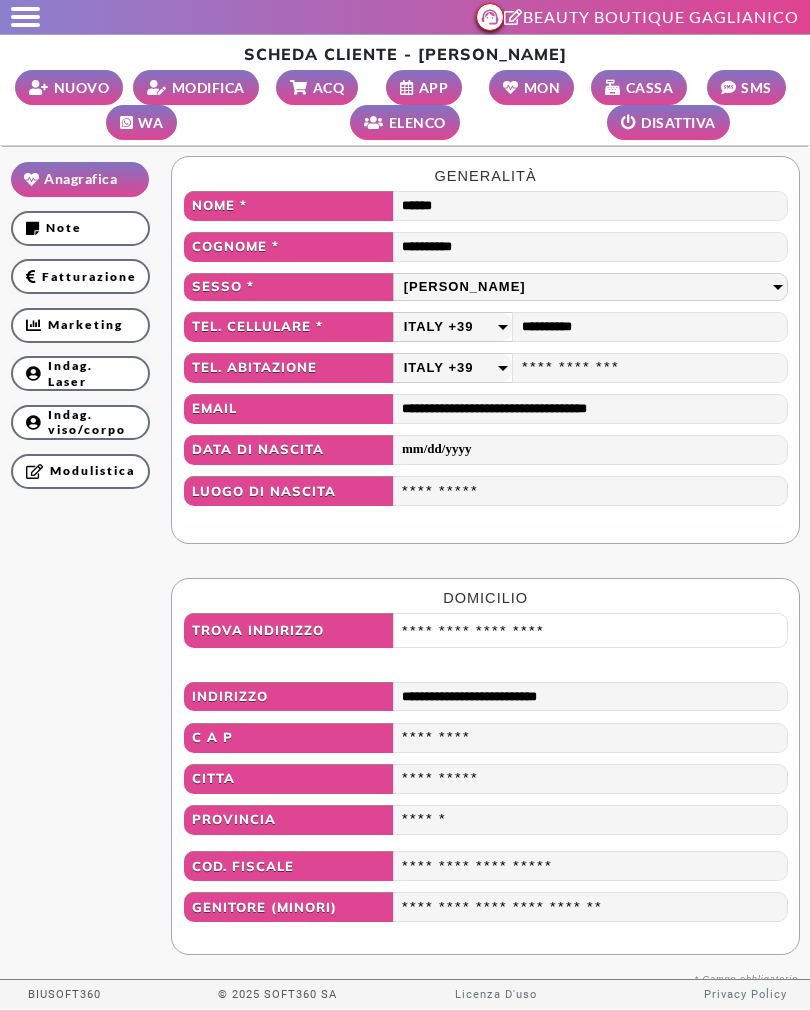 scroll, scrollTop: 0, scrollLeft: 0, axis: both 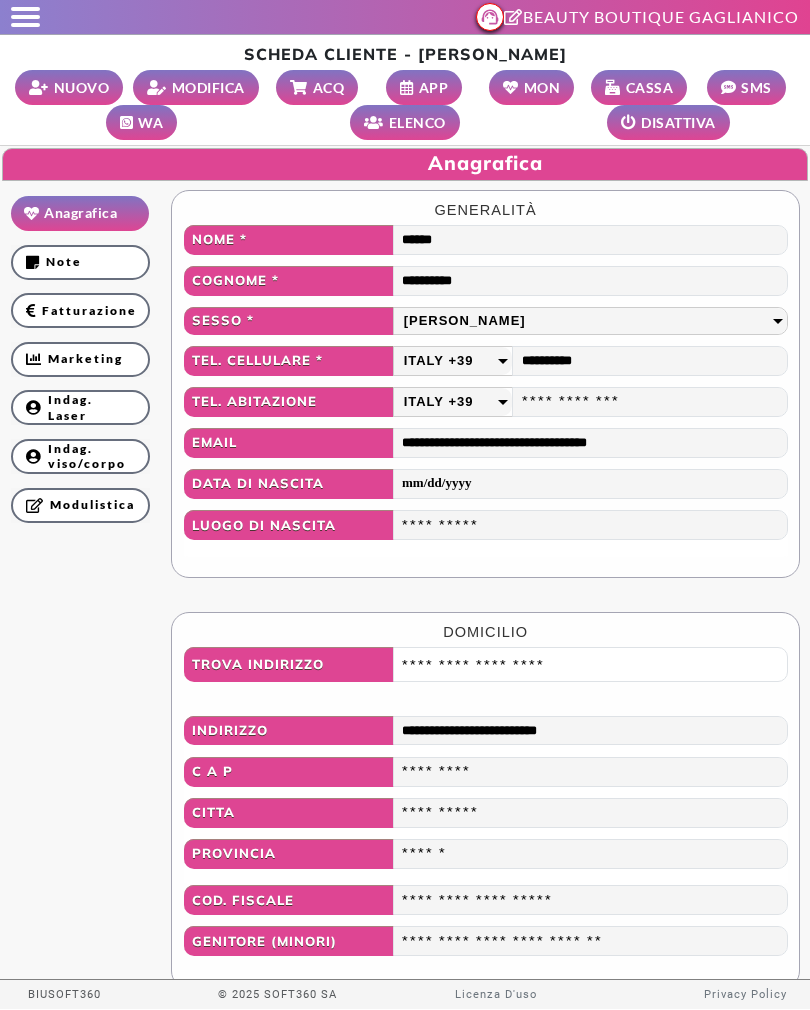 click at bounding box center [20, 17] 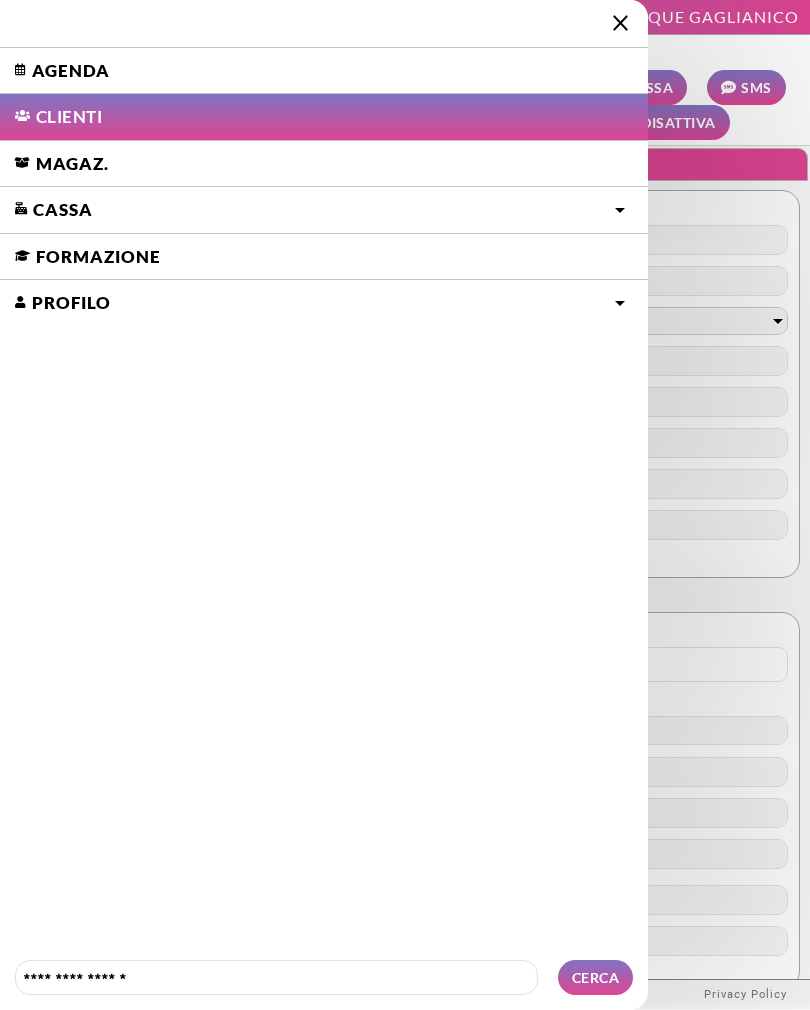 click on "Agenda" at bounding box center [324, 71] 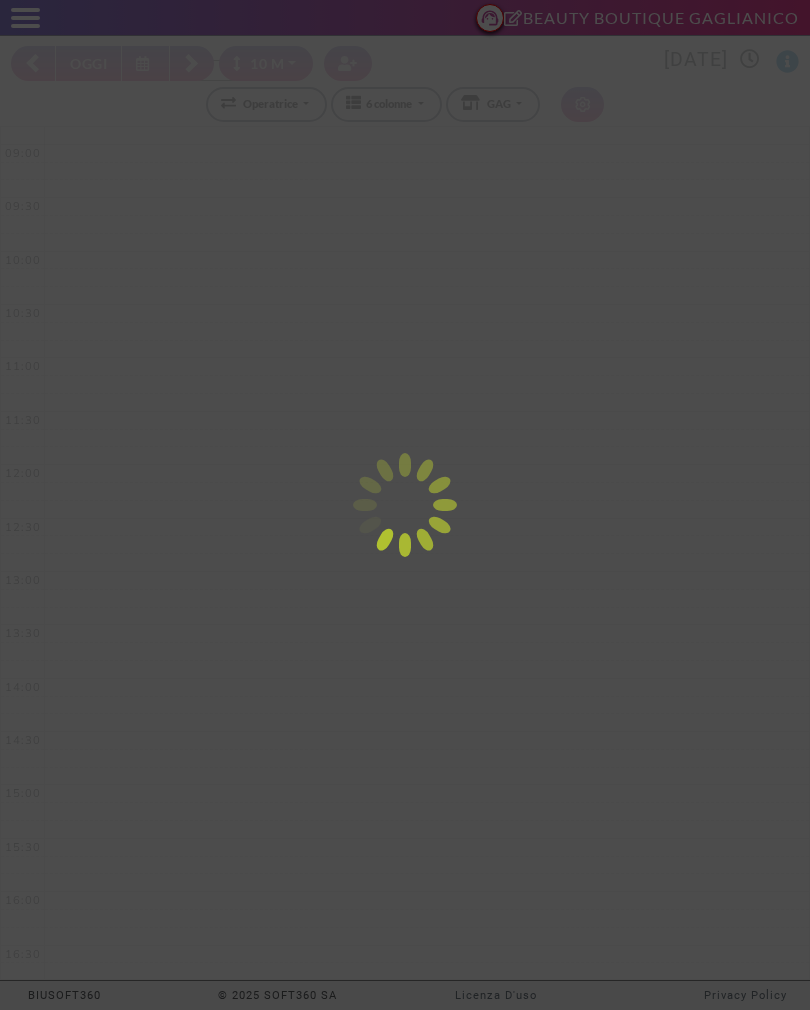 select on "********" 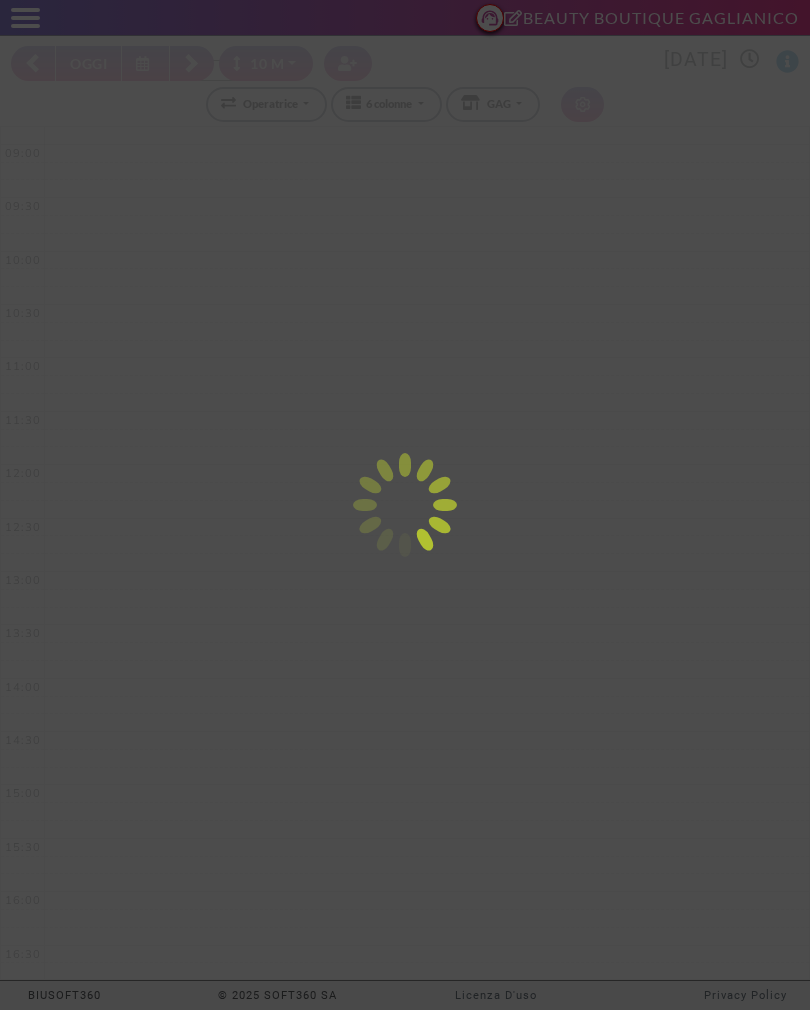 select on "*" 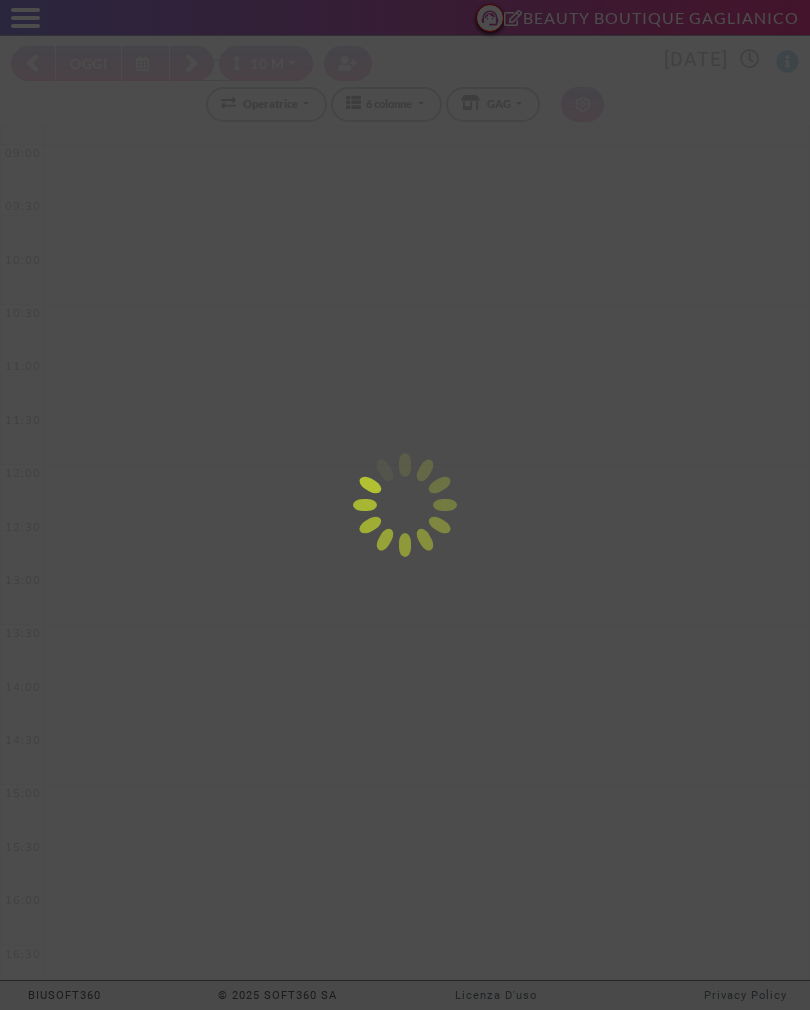 select on "*" 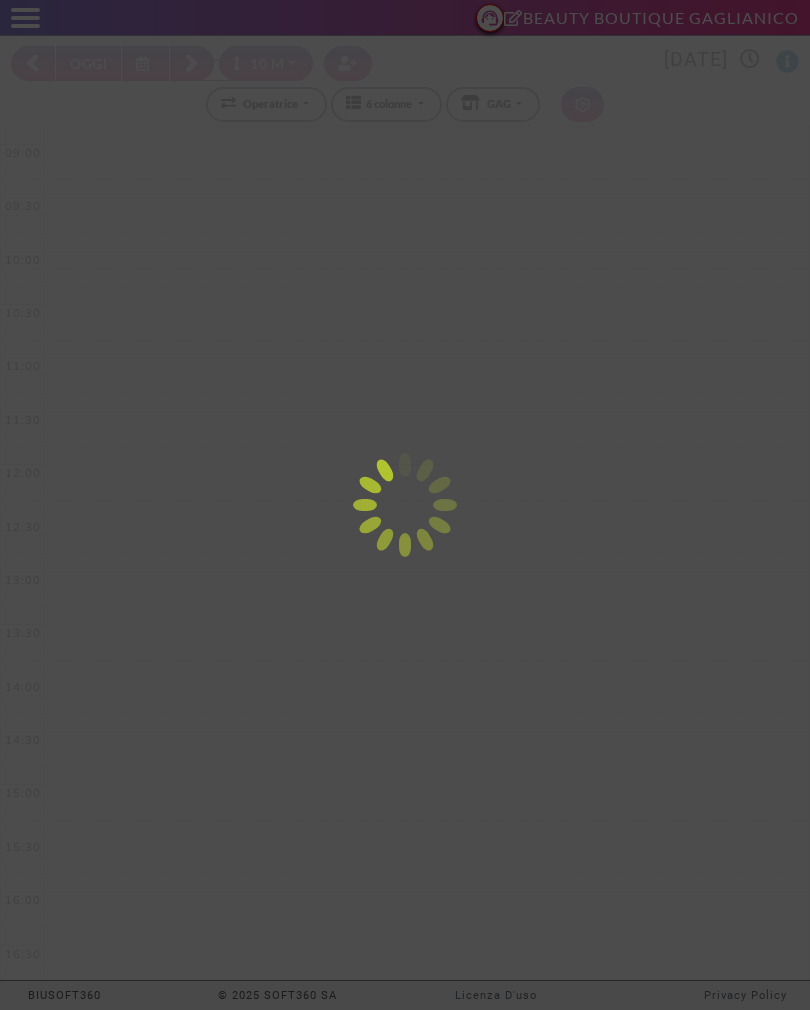 scroll, scrollTop: 0, scrollLeft: 0, axis: both 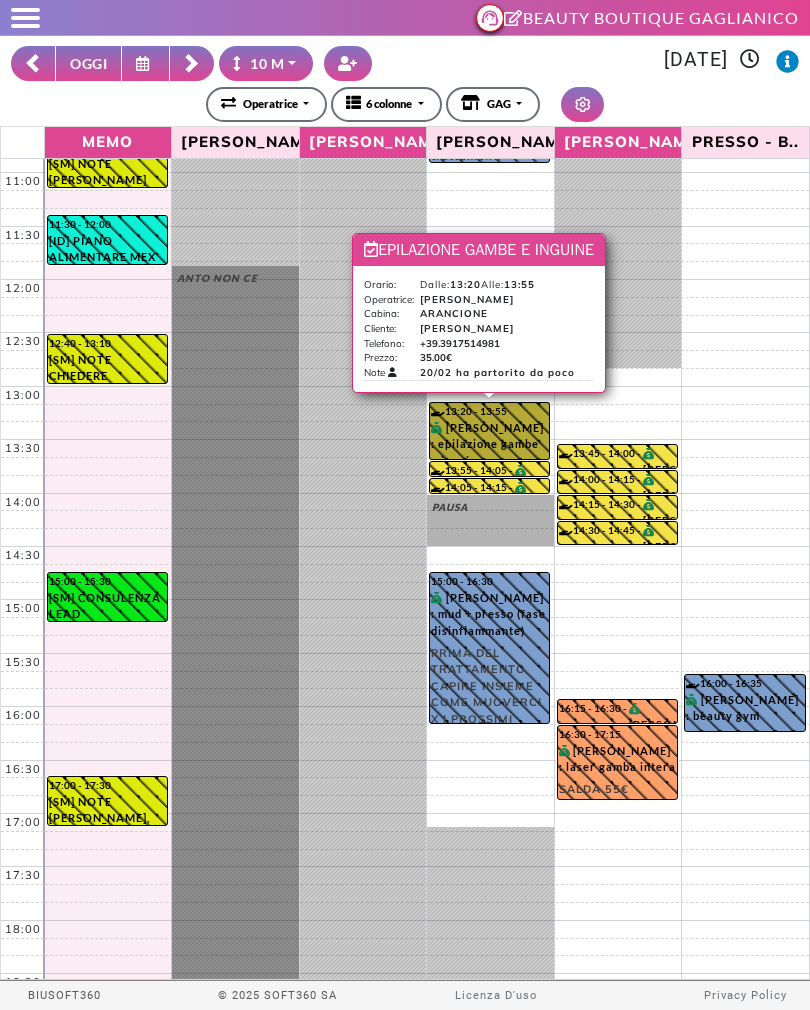 click on "13:20 - 13:55 ANNA ESPOSITO : epilazione gambe e inguine" at bounding box center (489, 431) 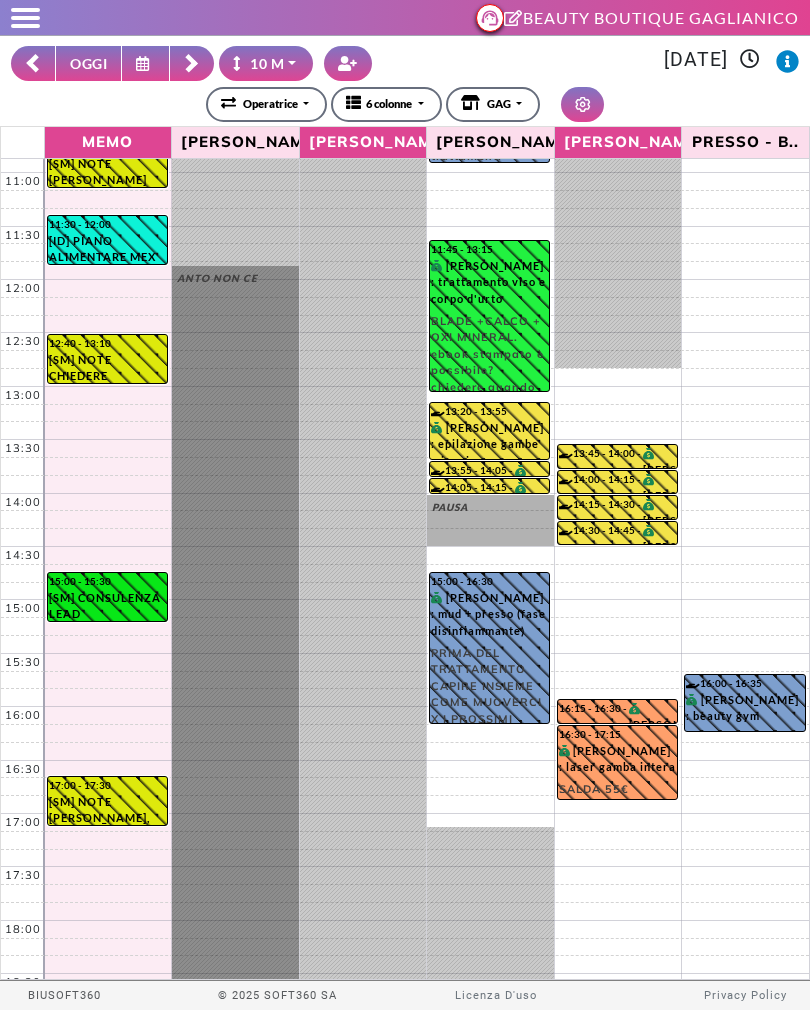 click on "**********" at bounding box center (405, 104) 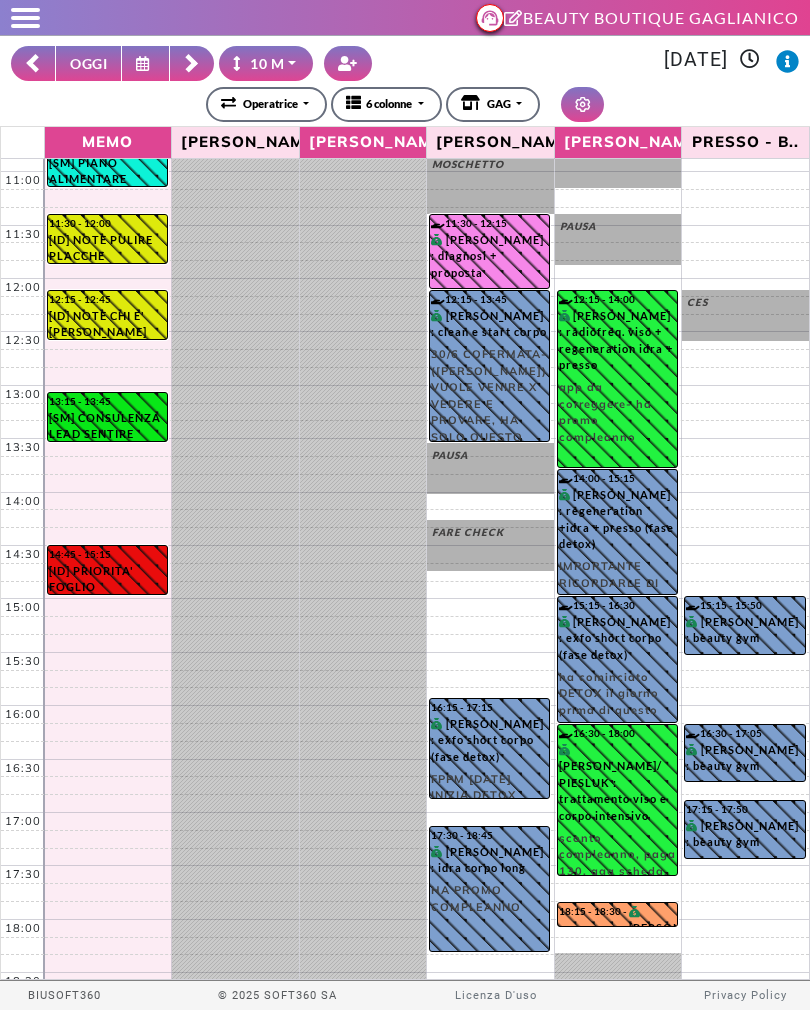scroll, scrollTop: 199, scrollLeft: 0, axis: vertical 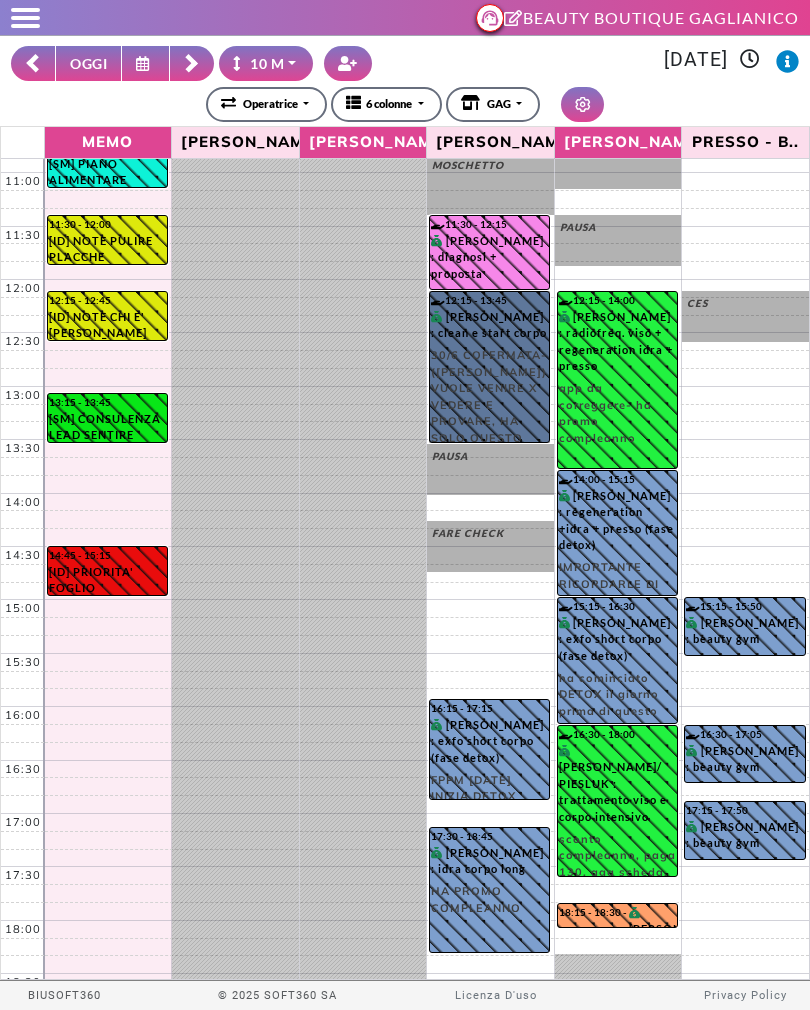 click on "12:15 - 13:45 DANIELA GAGLIANO : clean e start corpo  30/6 COFERMATA- (SARA) VUOLE VENIRE X VEDERE E PROVARE, HA SOLO QUESTO TEMPO A DISPOSIZIONE  DEVE RIENTRARE ALLE 14.00 A LAVORO, FAR DURARE MENO LA CONSULENZA" at bounding box center (489, 367) 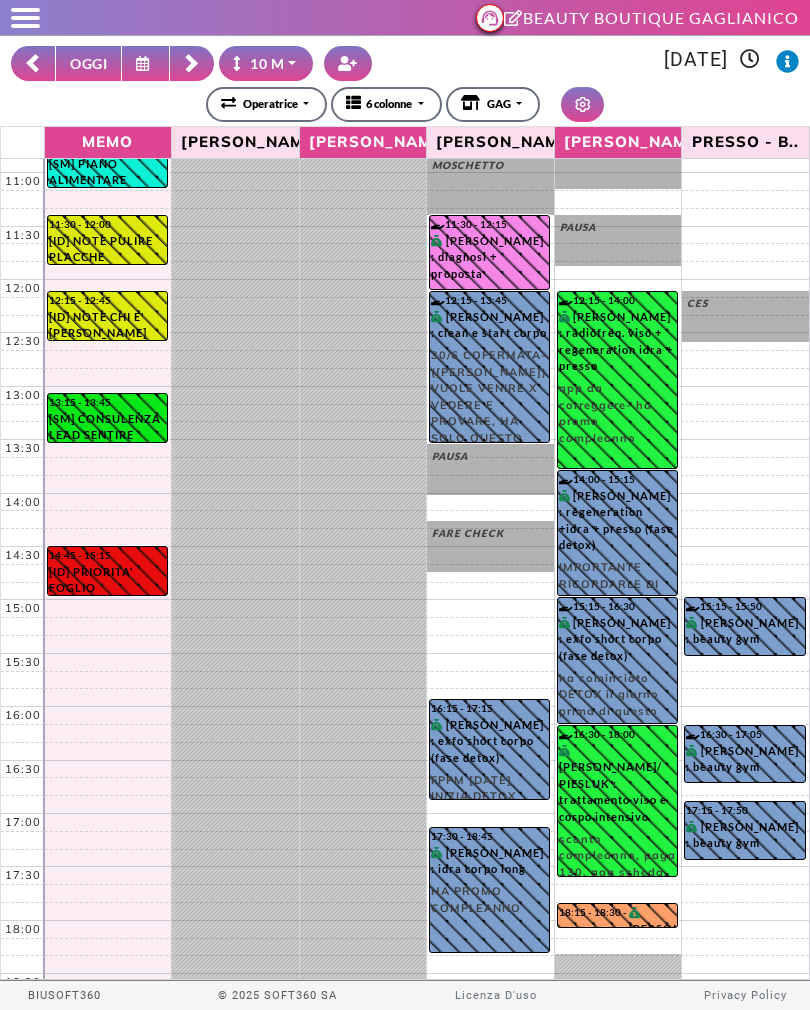 click on "**********" at bounding box center [405, 104] 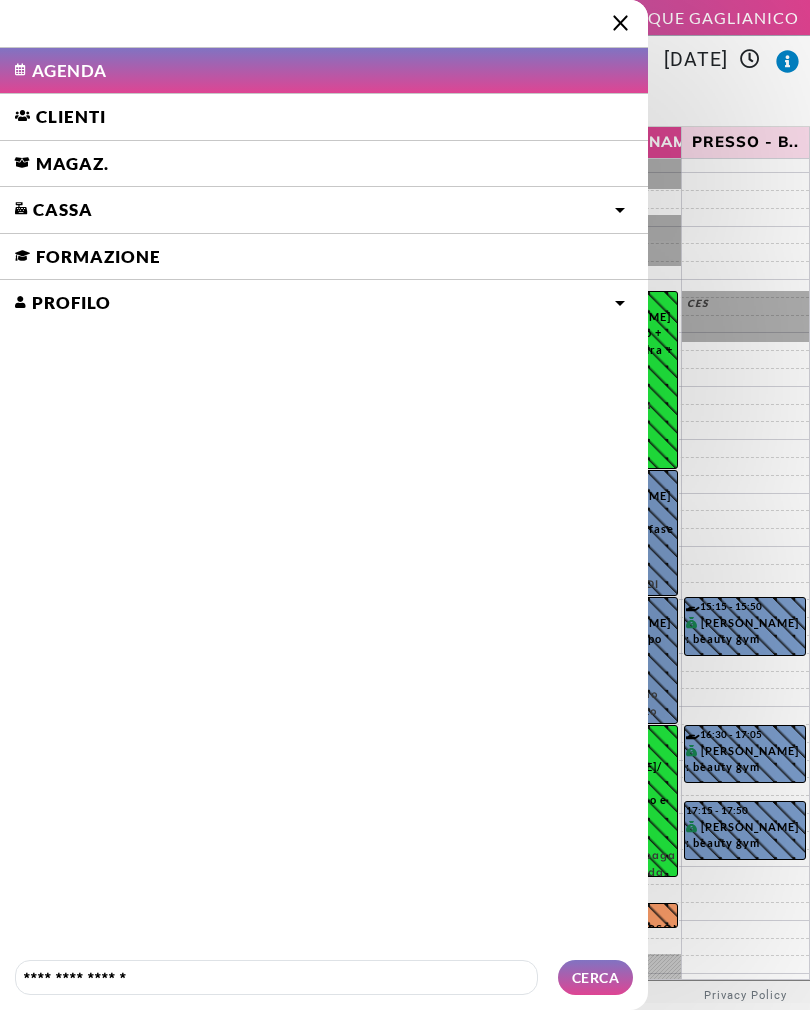 click on "Clienti" at bounding box center (324, 117) 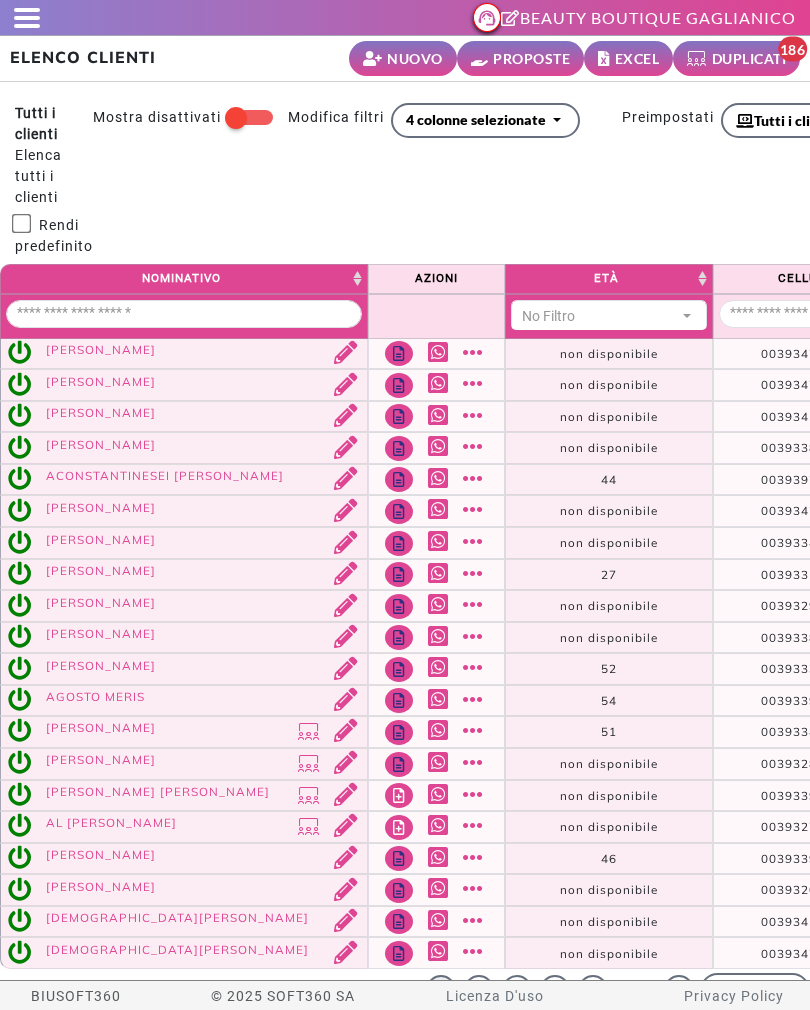select 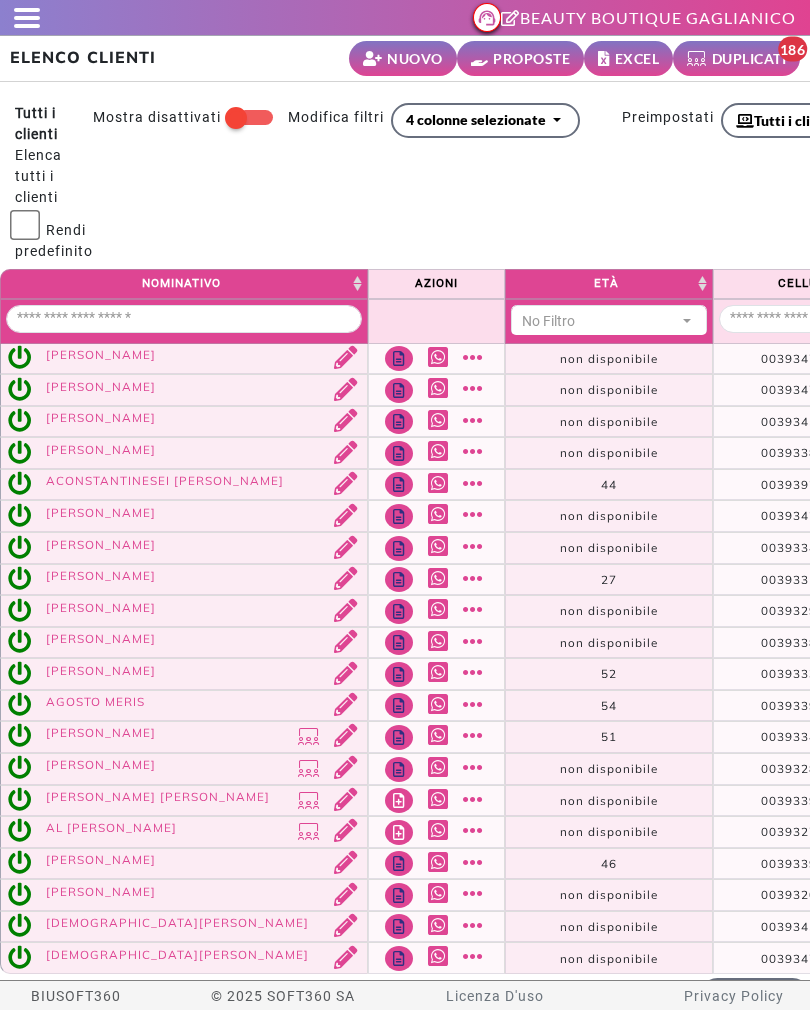 scroll, scrollTop: 0, scrollLeft: 0, axis: both 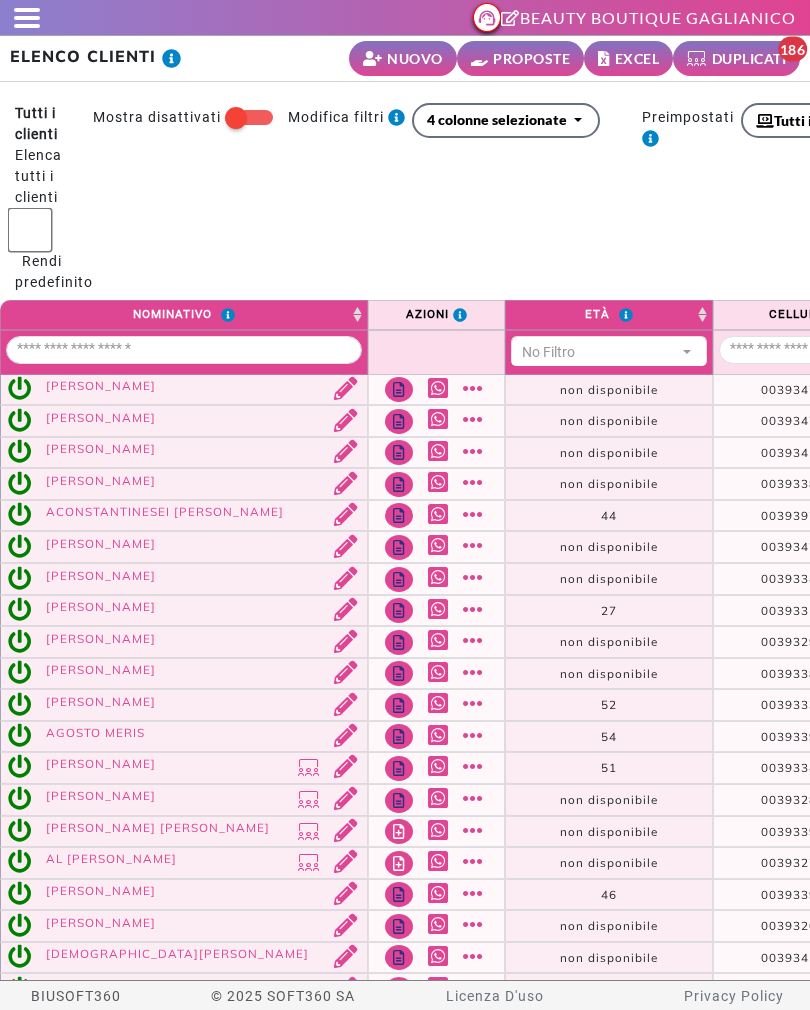 click on "PROPOSTE" at bounding box center (531, 58) 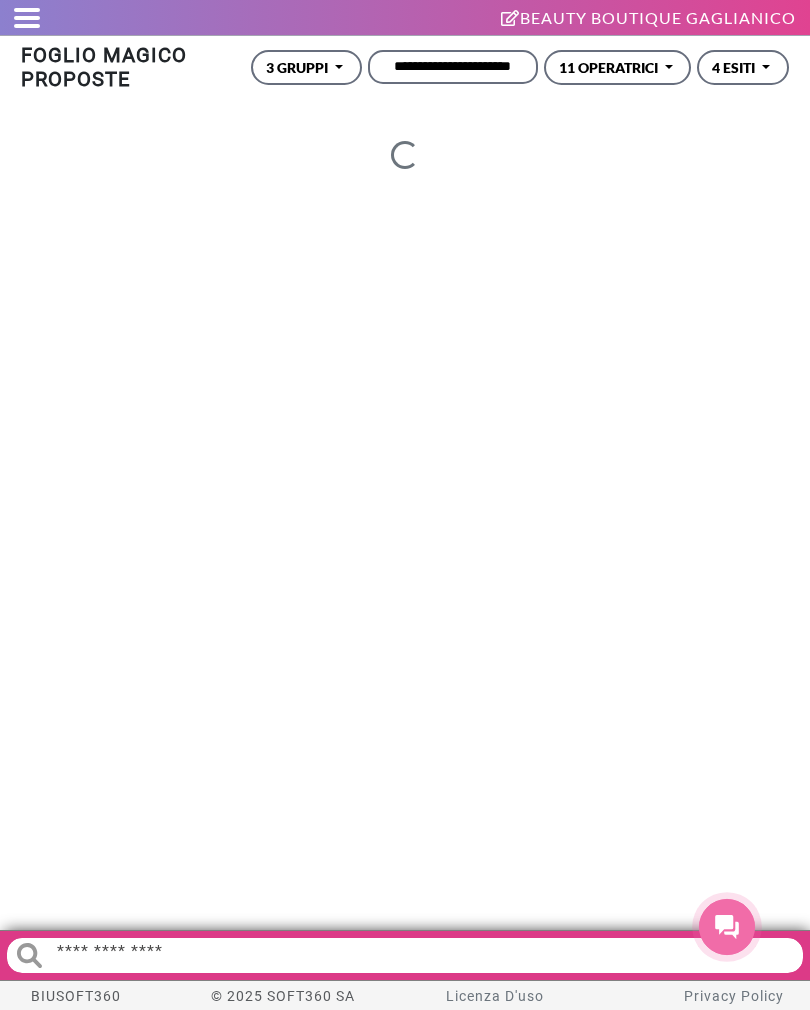 scroll, scrollTop: 0, scrollLeft: 0, axis: both 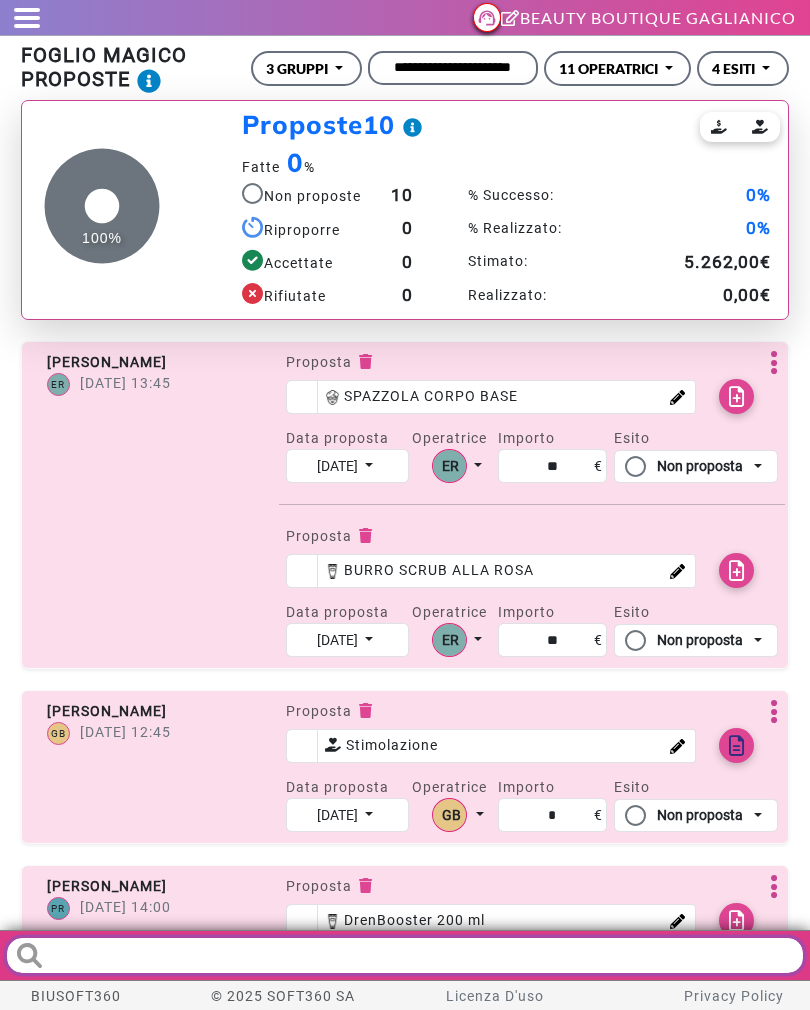 click at bounding box center (405, 955) 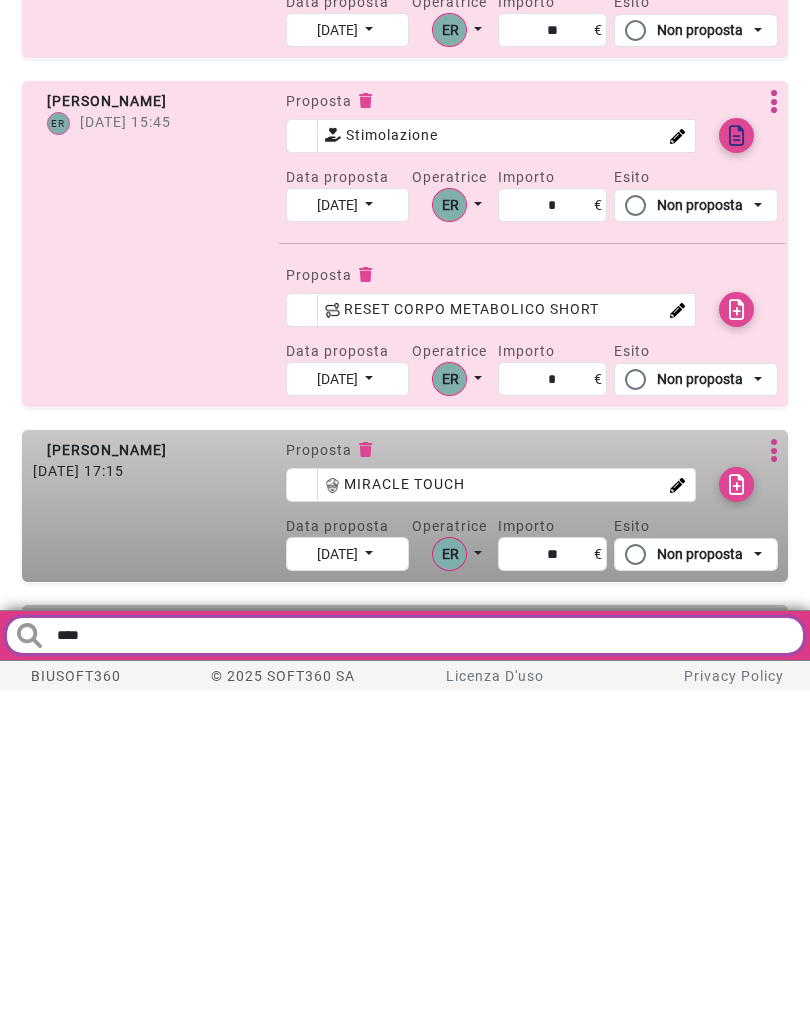 scroll, scrollTop: 0, scrollLeft: 0, axis: both 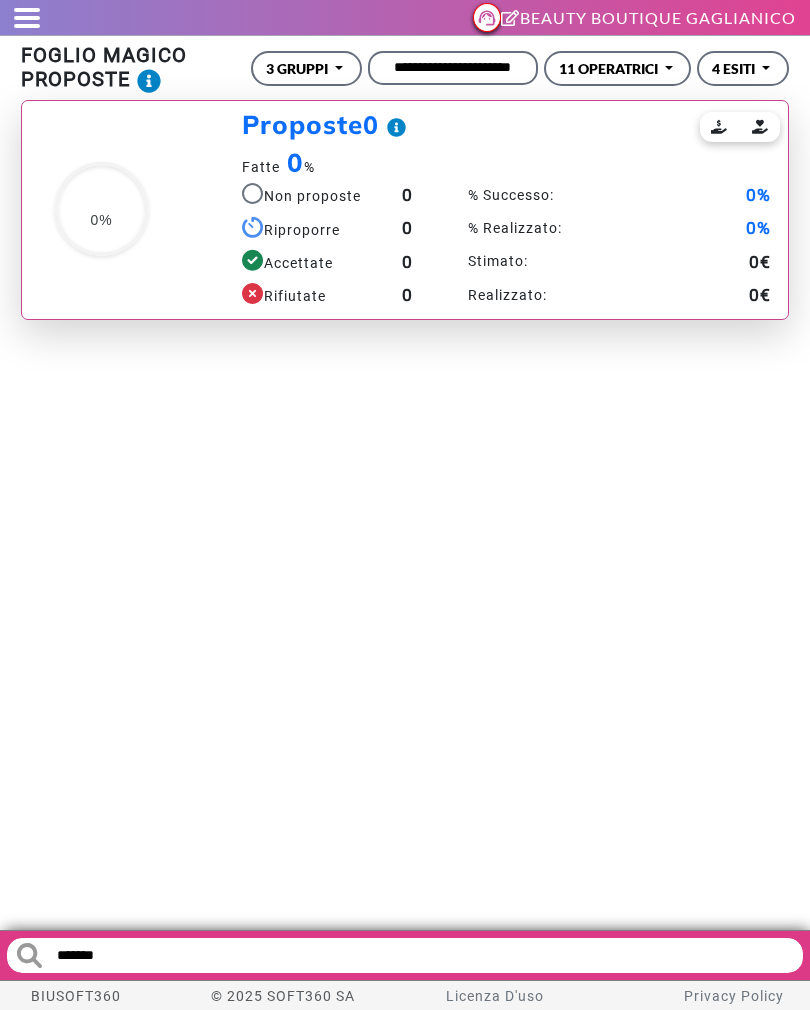 click on "**********" at bounding box center [405, 508] 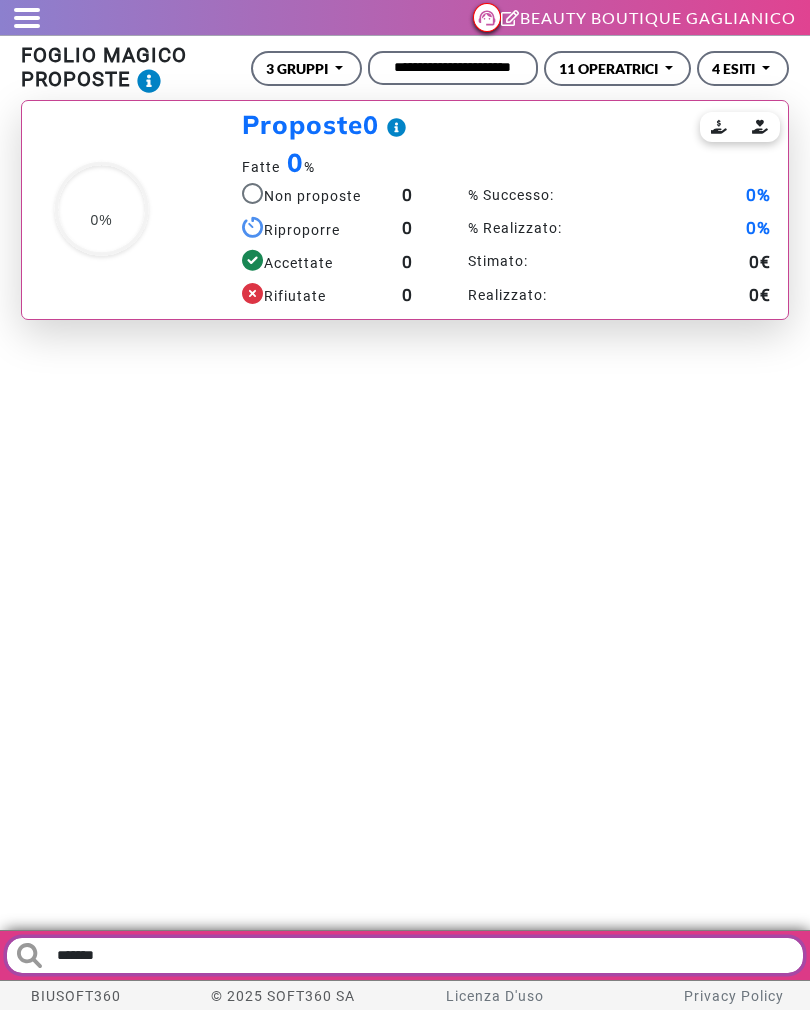 click on "*******" at bounding box center [405, 955] 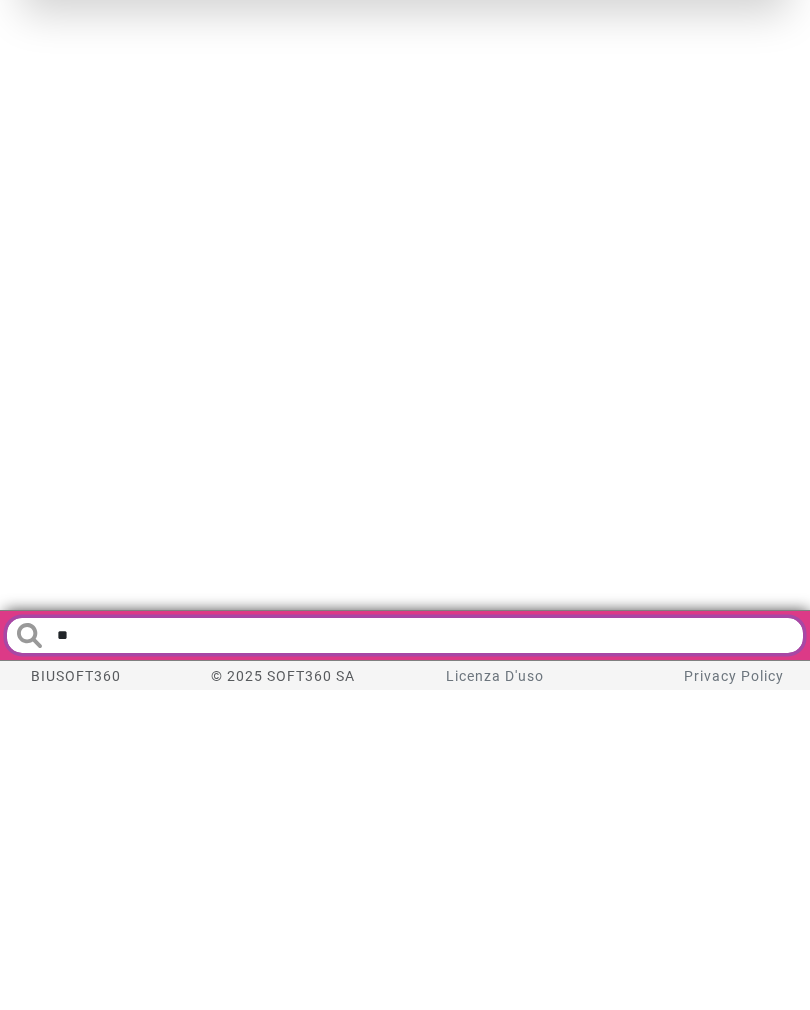type on "*" 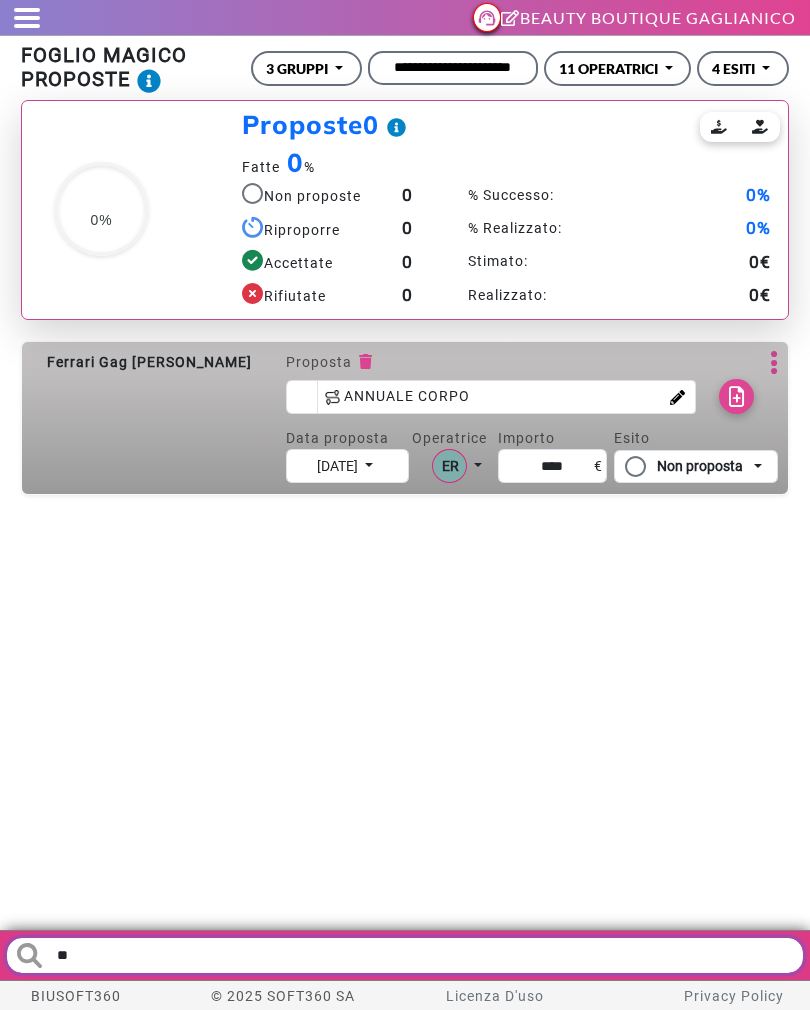 type on "*" 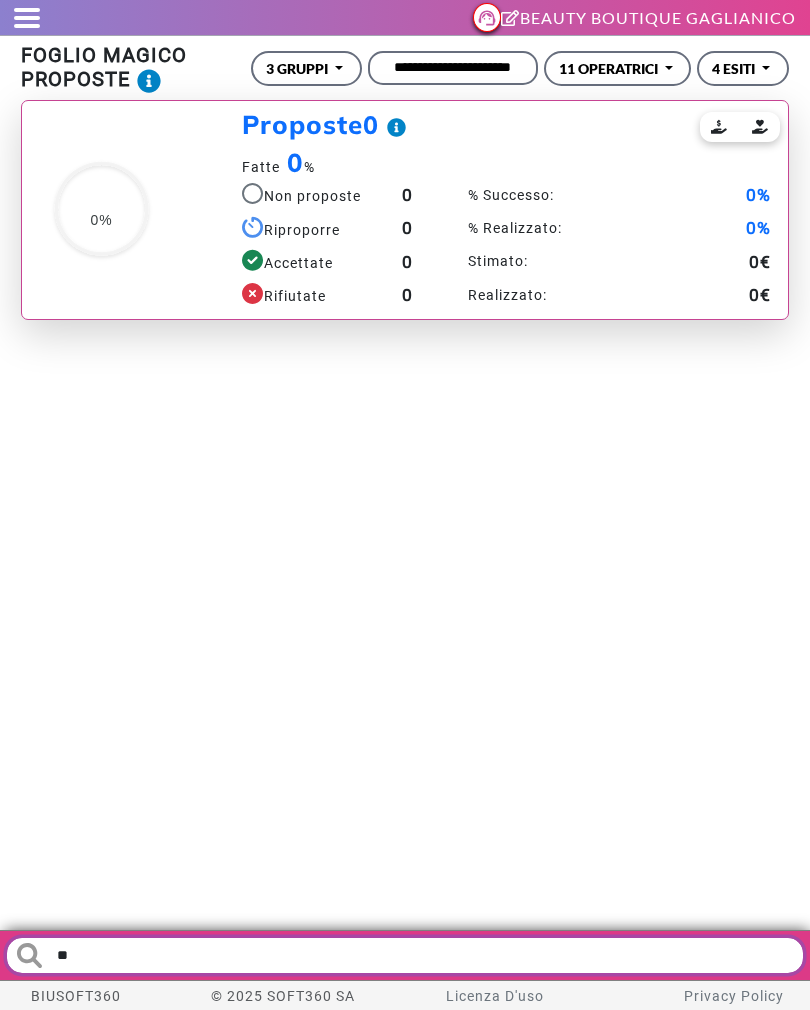 type on "**" 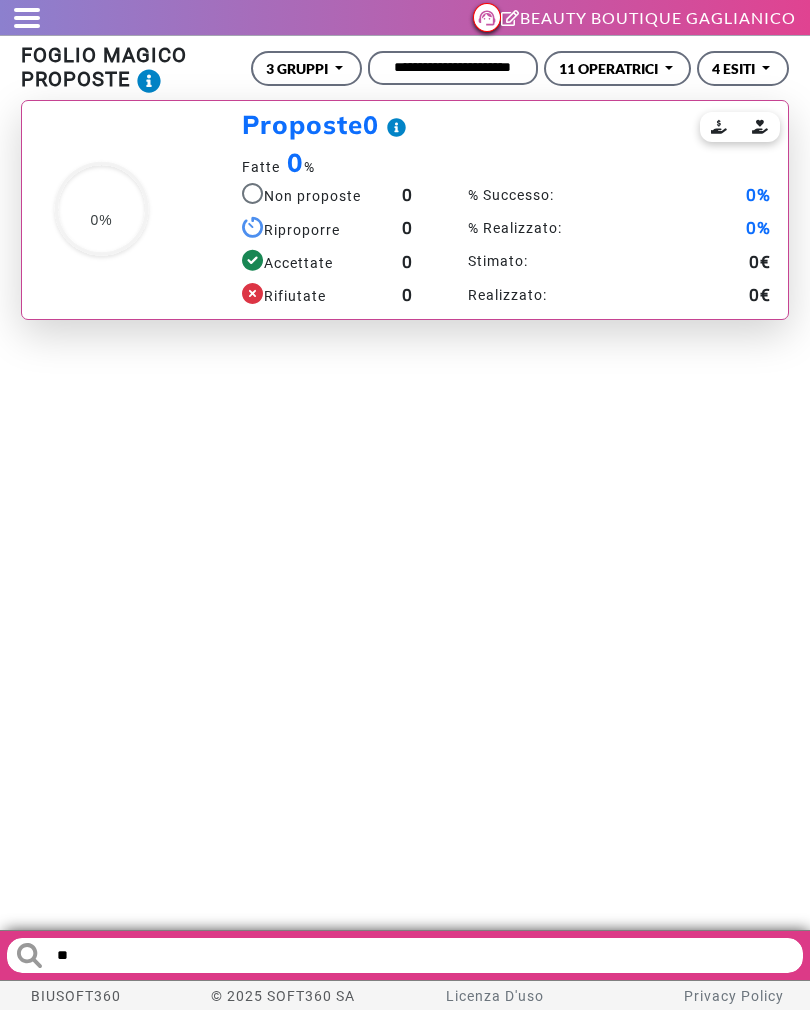 click at bounding box center [20, 18] 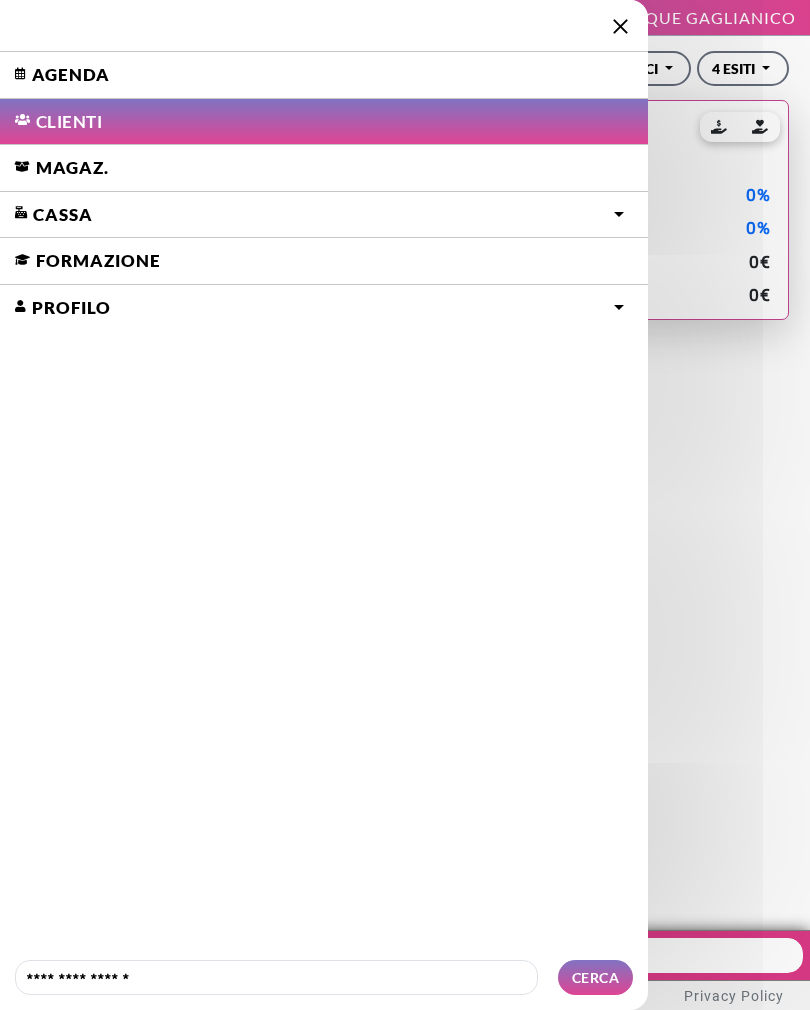 click on "Agenda" at bounding box center (324, 75) 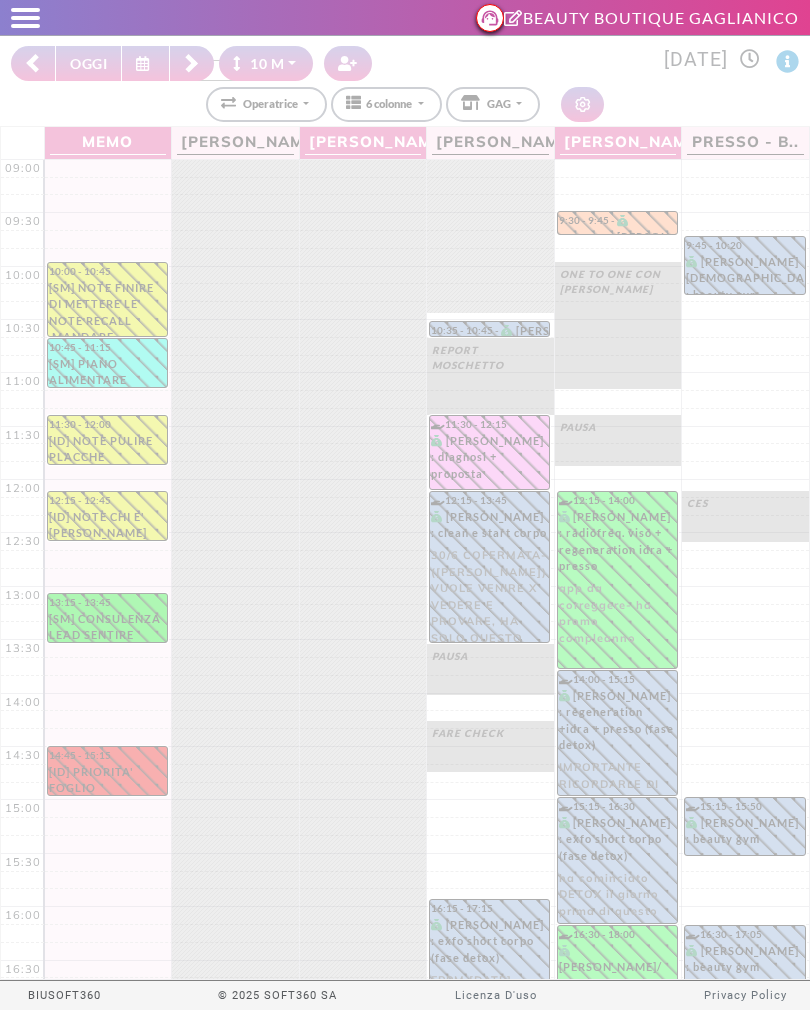select on "********" 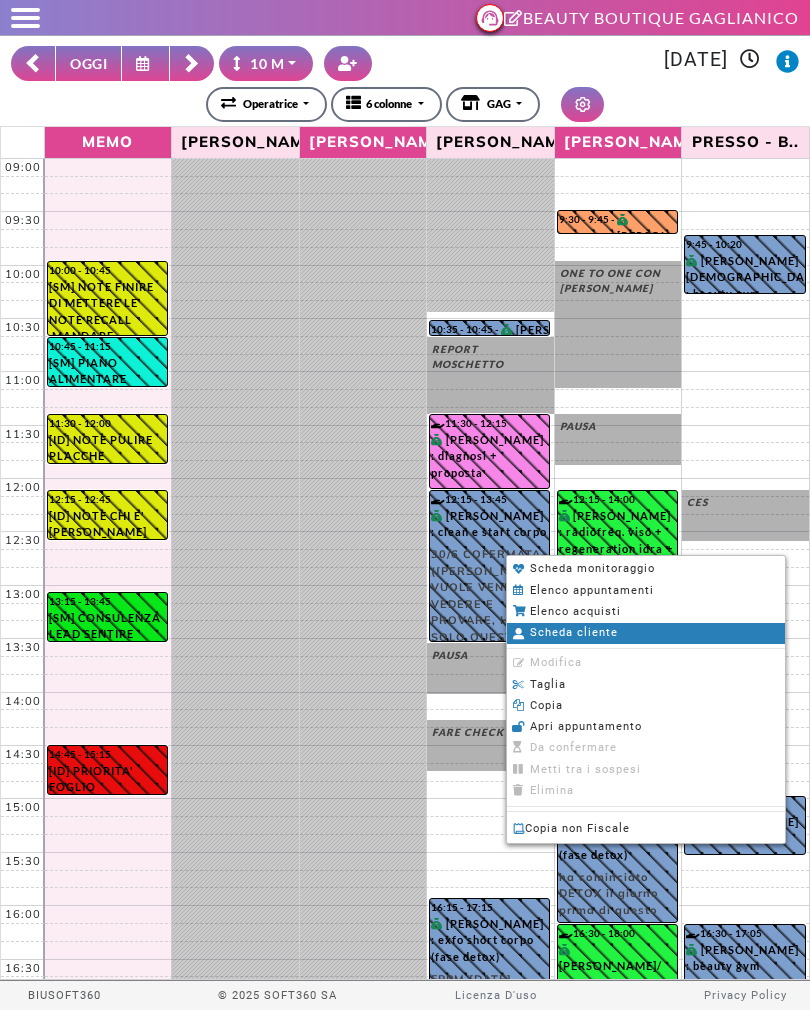 click on "Scheda cliente" at bounding box center [574, 632] 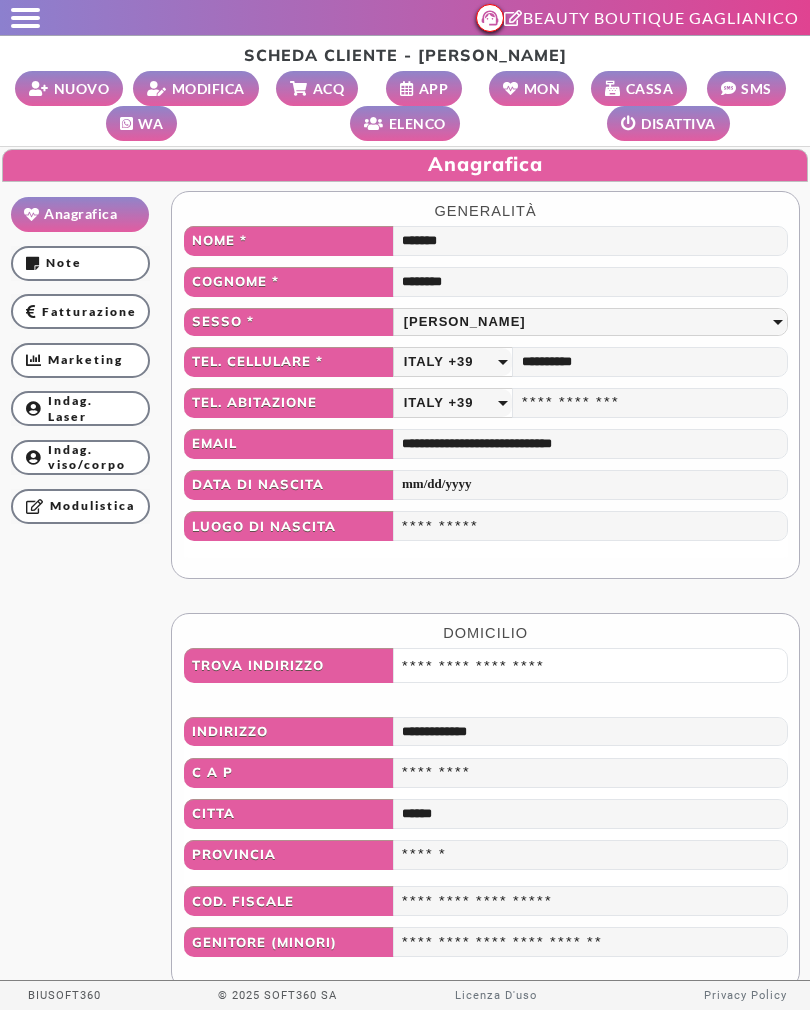 select 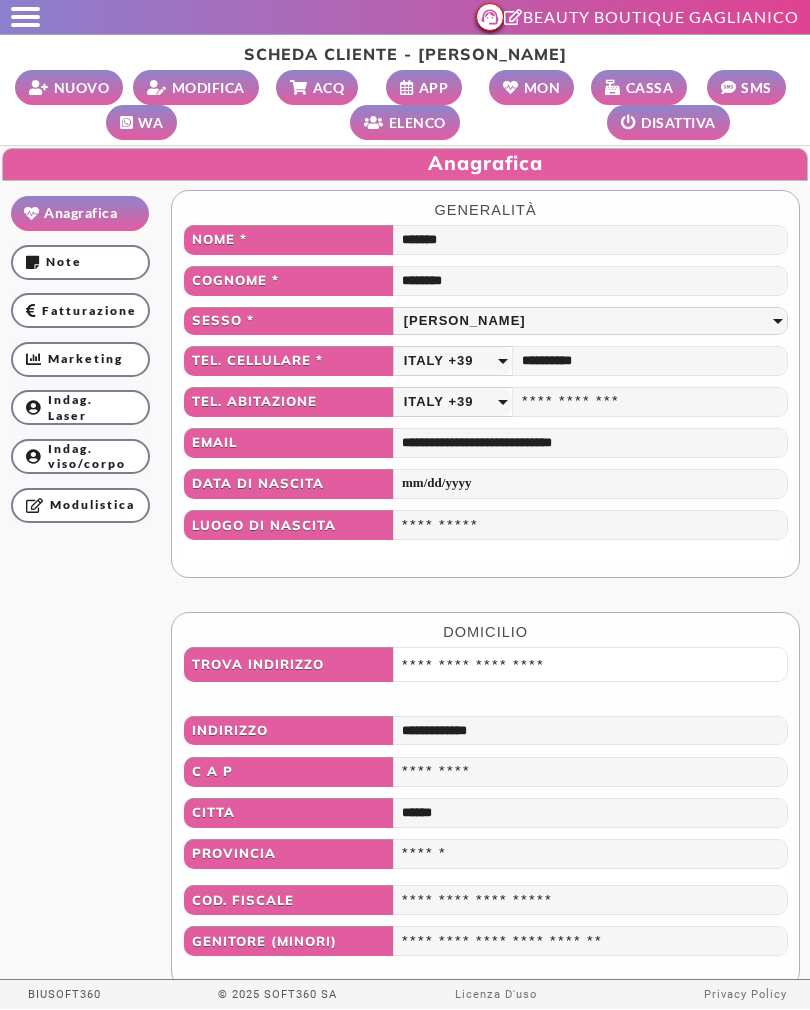 scroll, scrollTop: 34, scrollLeft: 0, axis: vertical 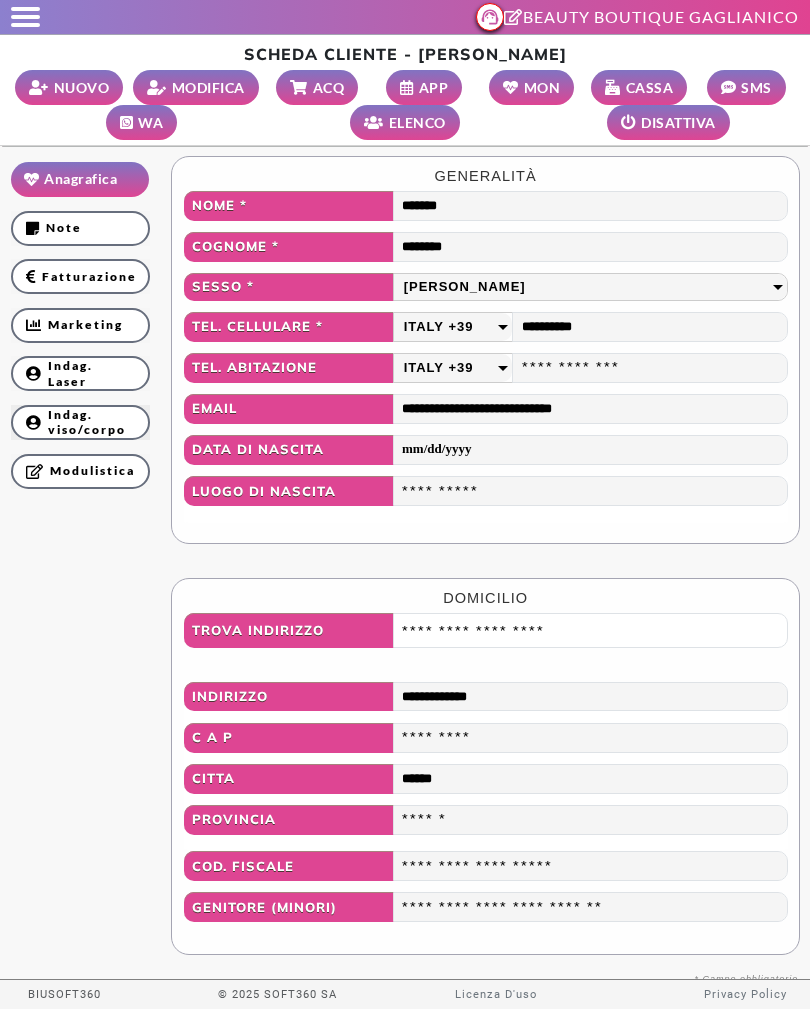 click on "Indag.
viso/corpo" at bounding box center (80, 422) 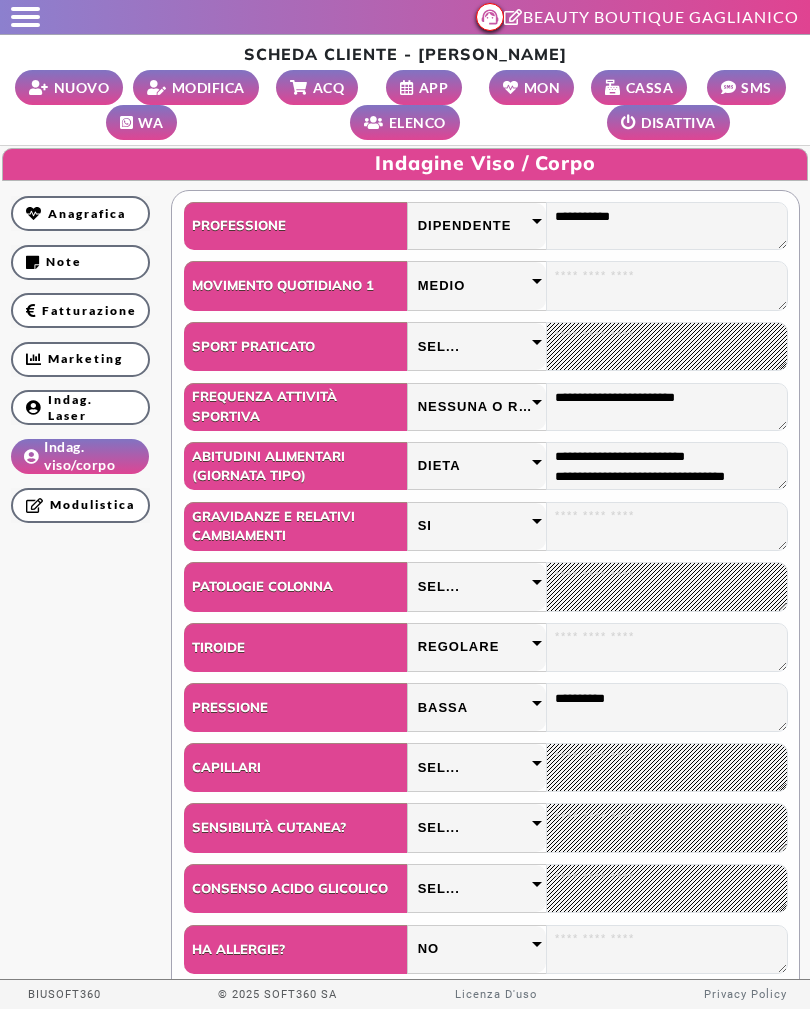 scroll, scrollTop: 0, scrollLeft: 0, axis: both 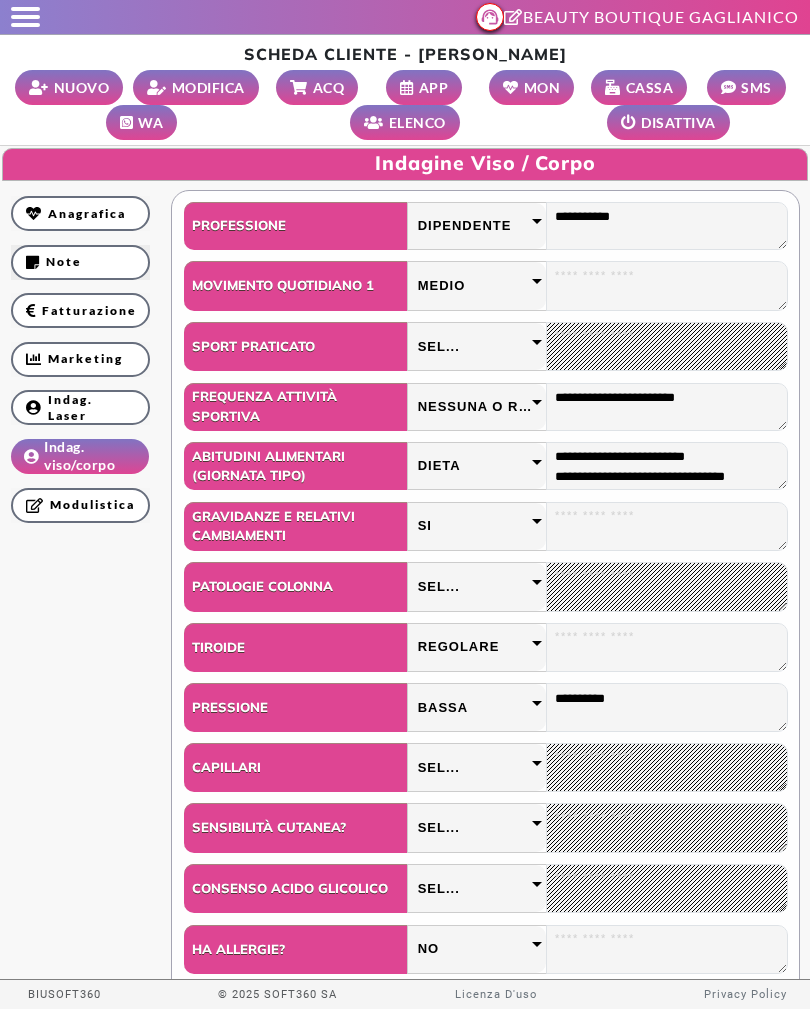 click on "Note" at bounding box center [80, 262] 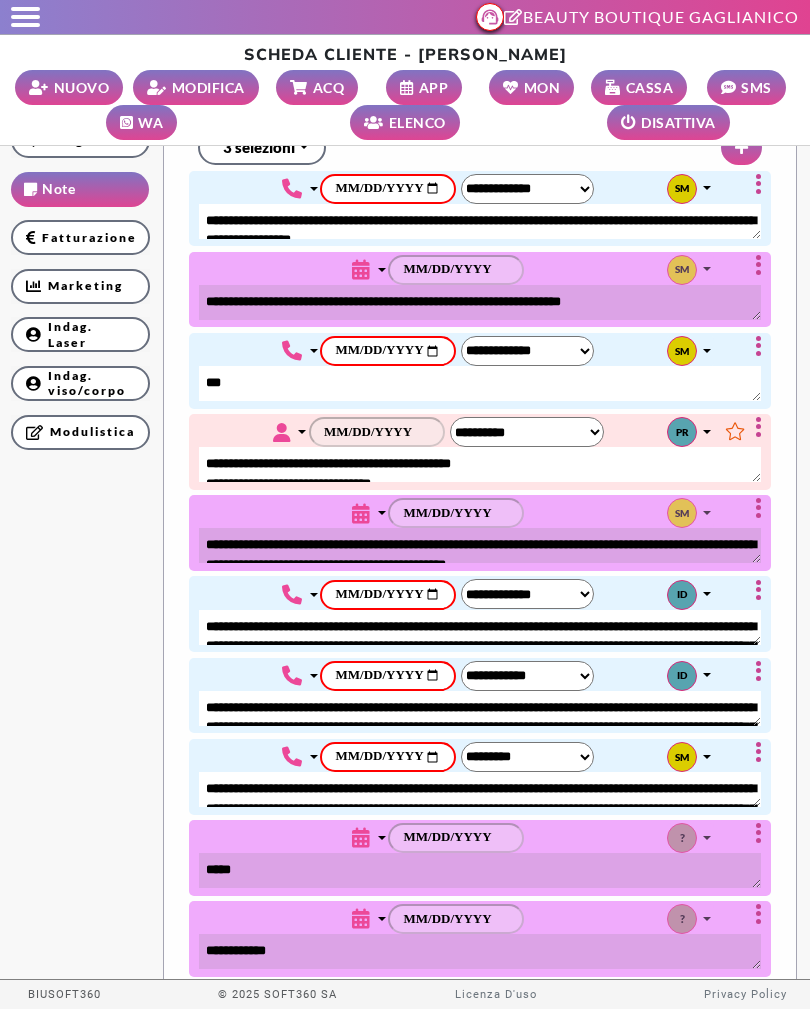scroll, scrollTop: 0, scrollLeft: 0, axis: both 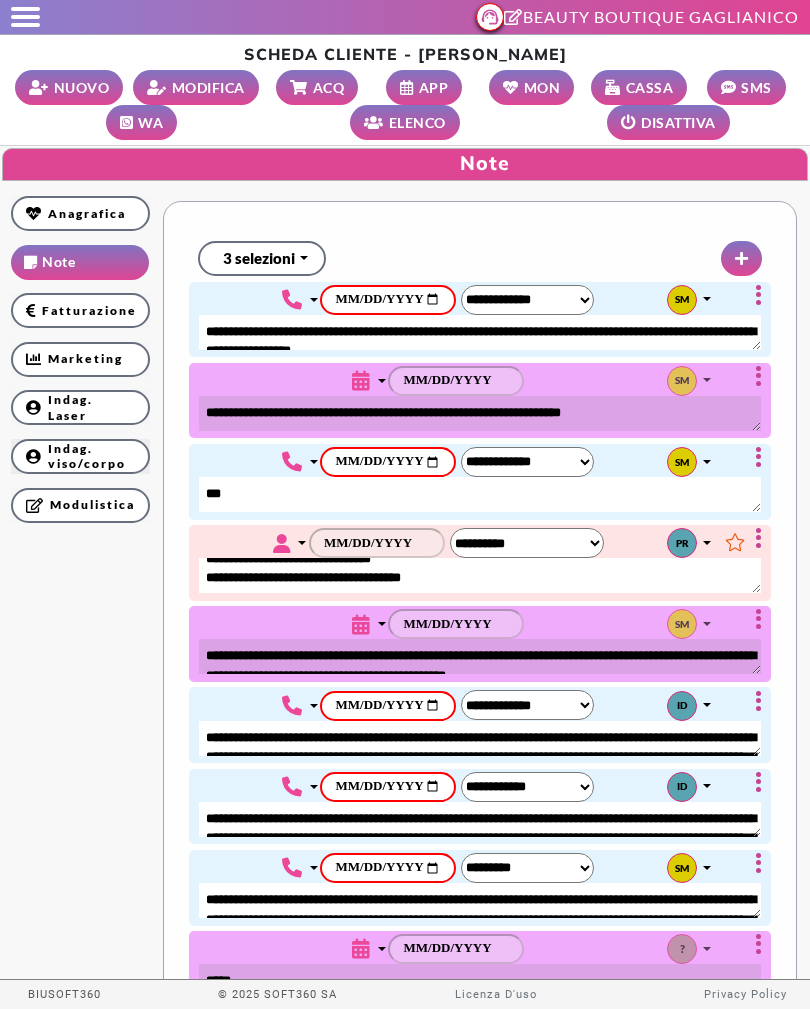click on "Indag.
viso/corpo" at bounding box center [80, 456] 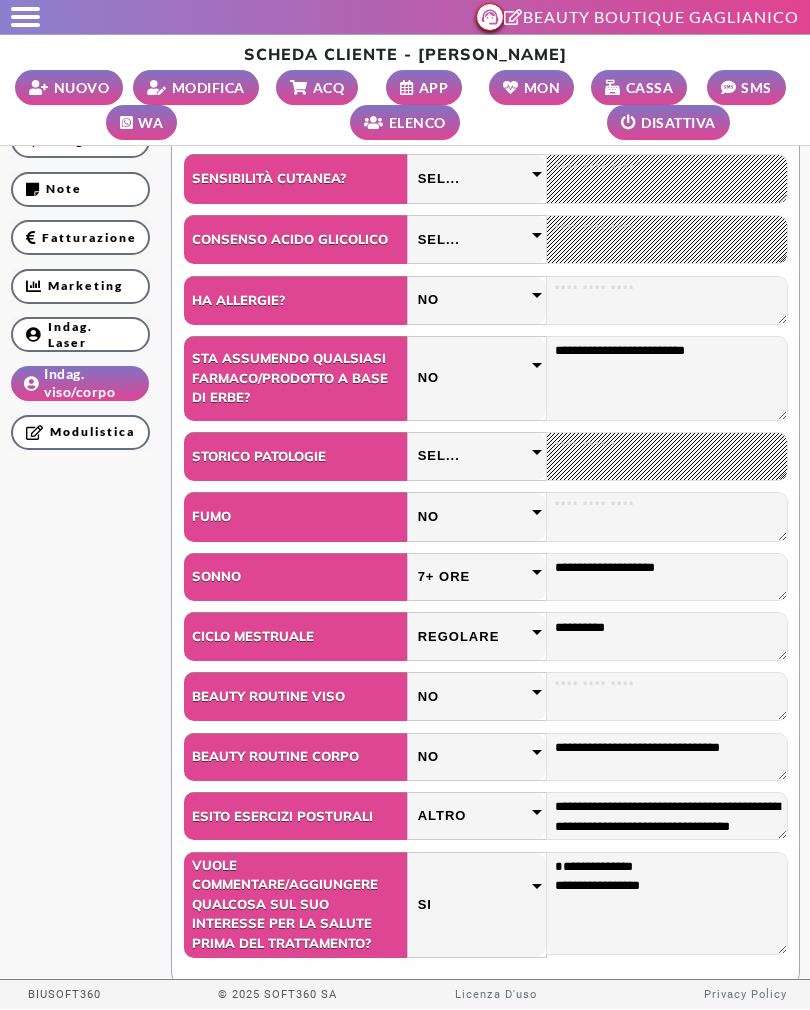 scroll, scrollTop: 648, scrollLeft: 0, axis: vertical 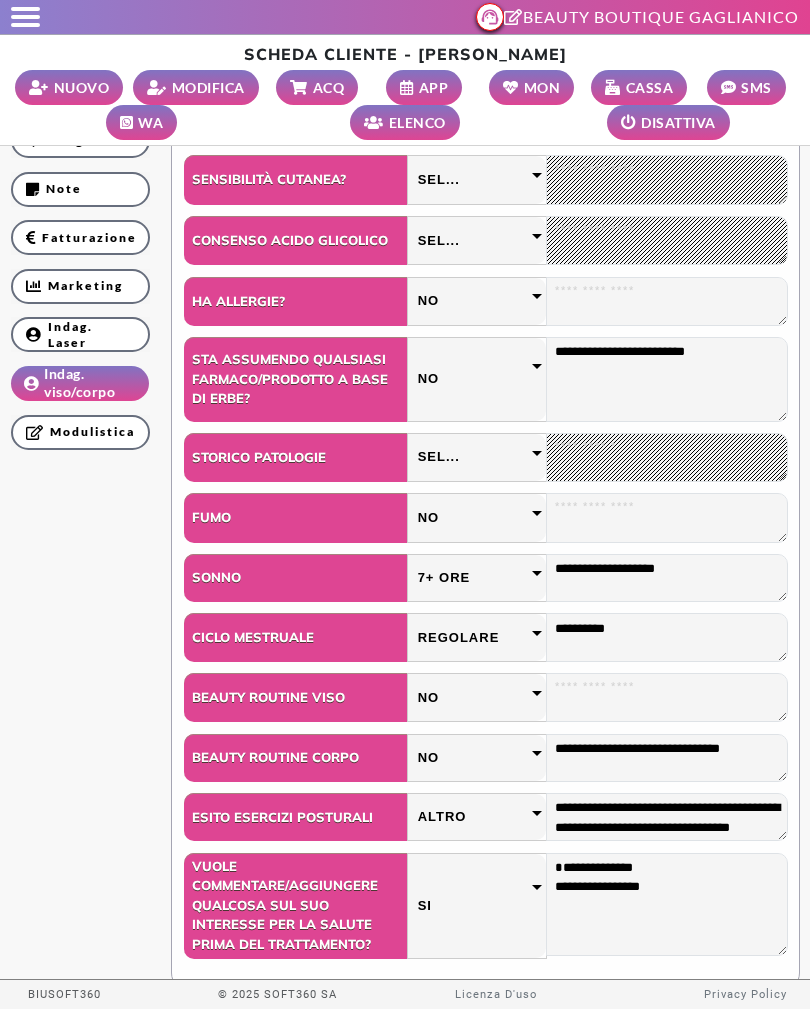 click at bounding box center (25, 17) 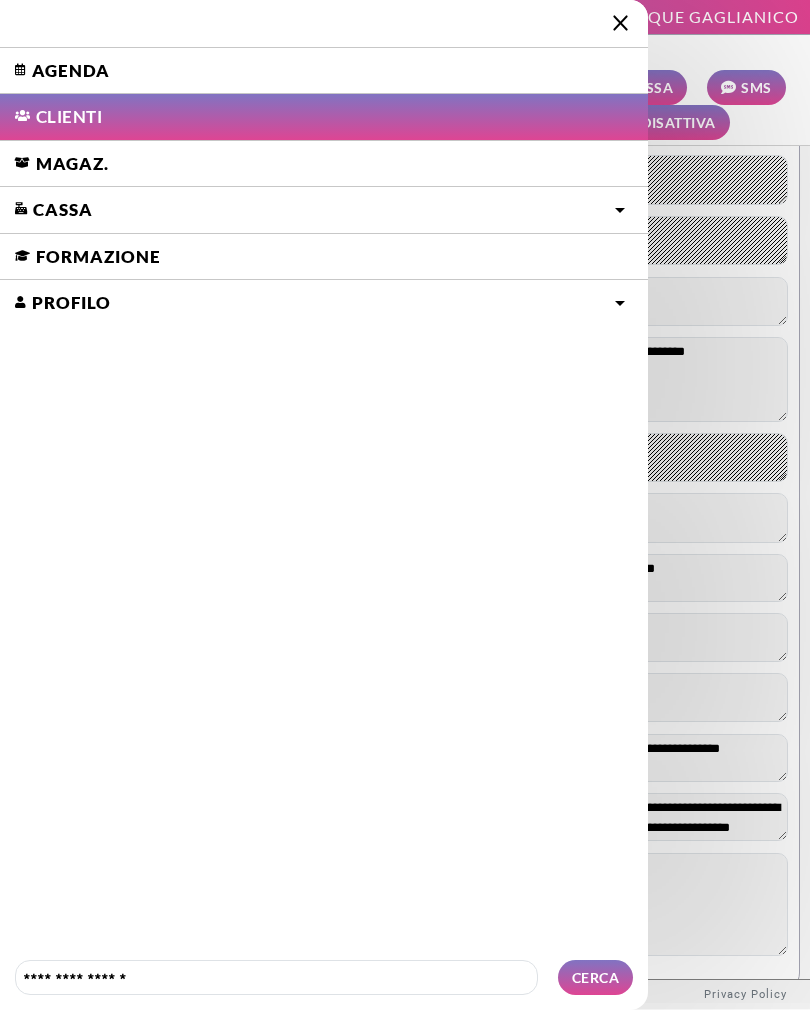 click on "Agenda" at bounding box center (324, 71) 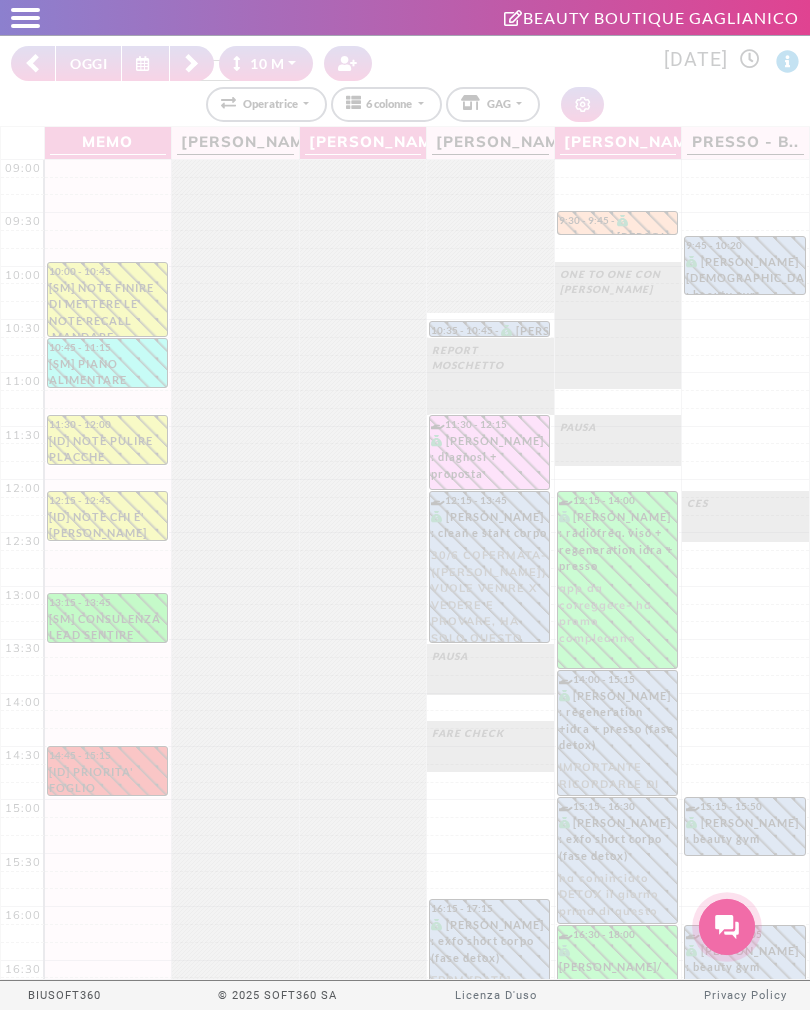 select on "********" 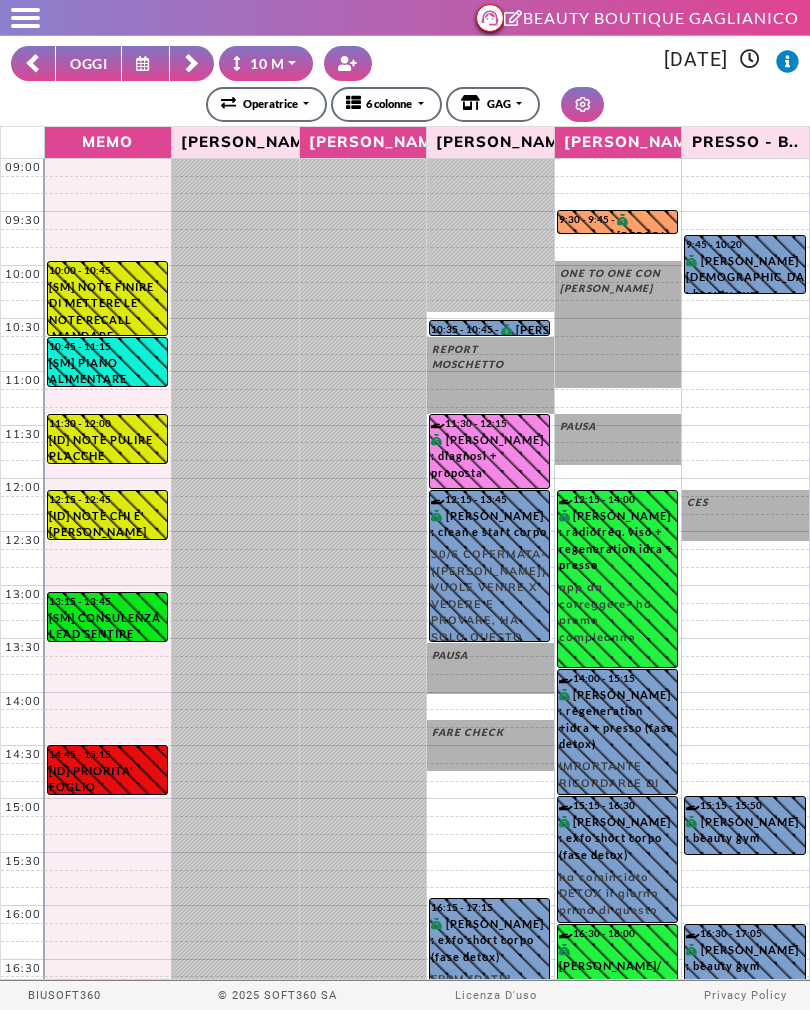 click at bounding box center [25, 26] 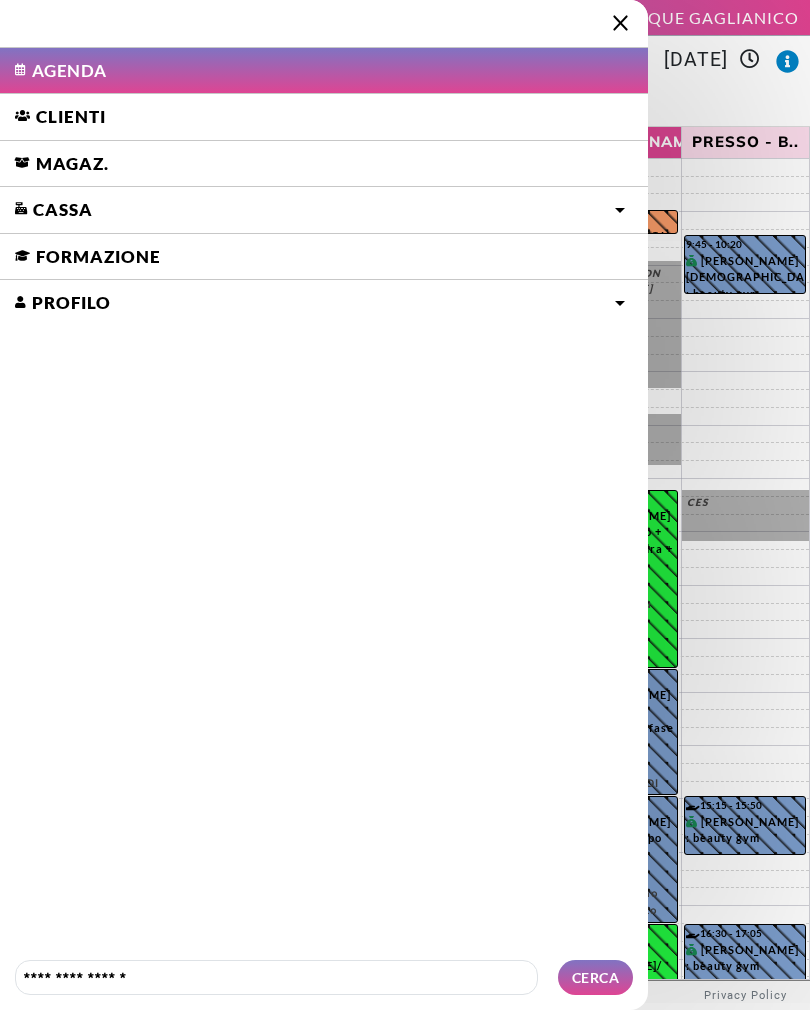 click on "Clienti" at bounding box center [324, 117] 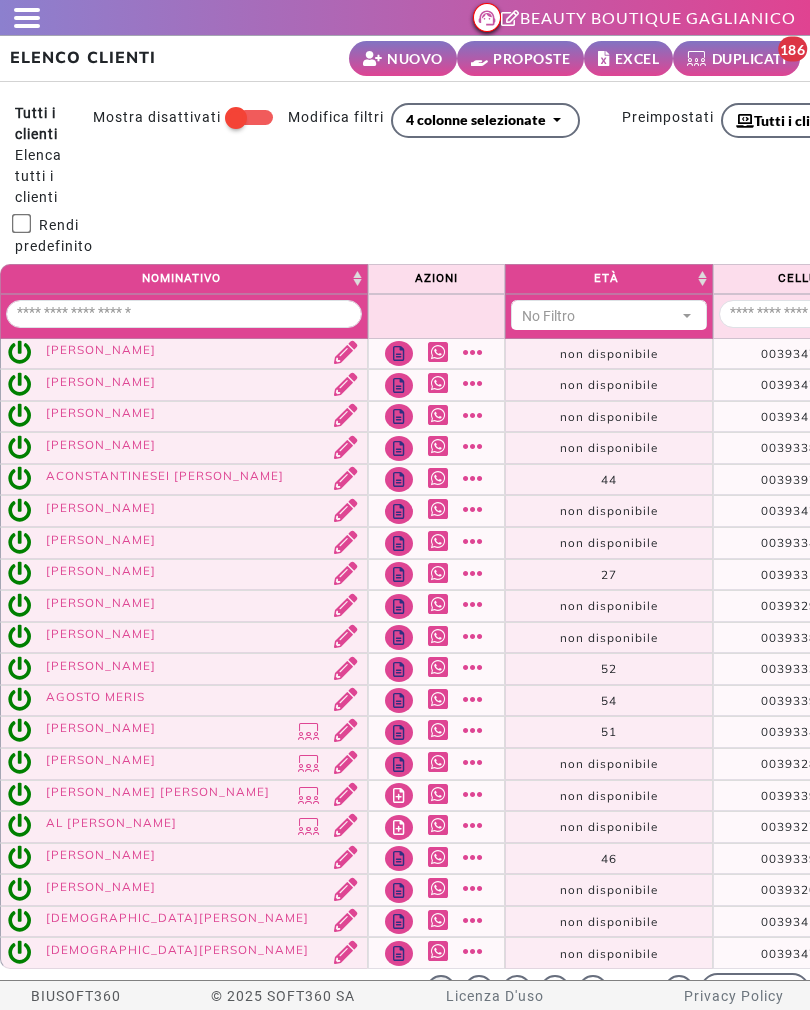 select 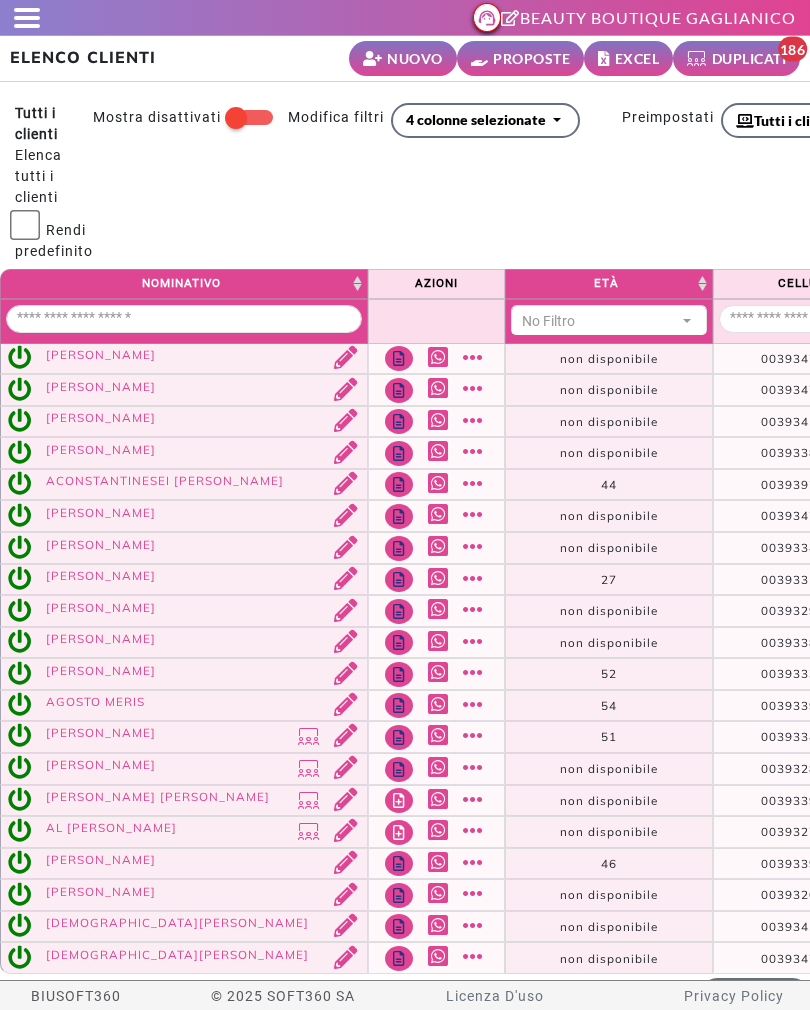 scroll, scrollTop: 0, scrollLeft: 0, axis: both 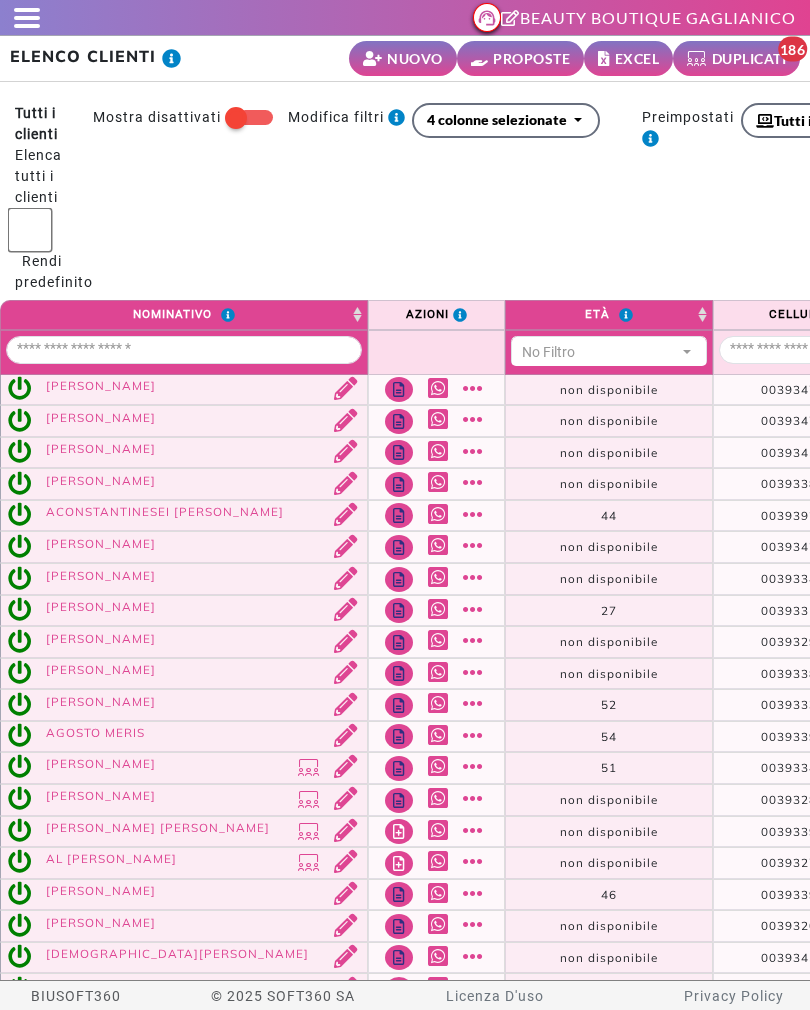 click on "PROPOSTE" at bounding box center (531, 58) 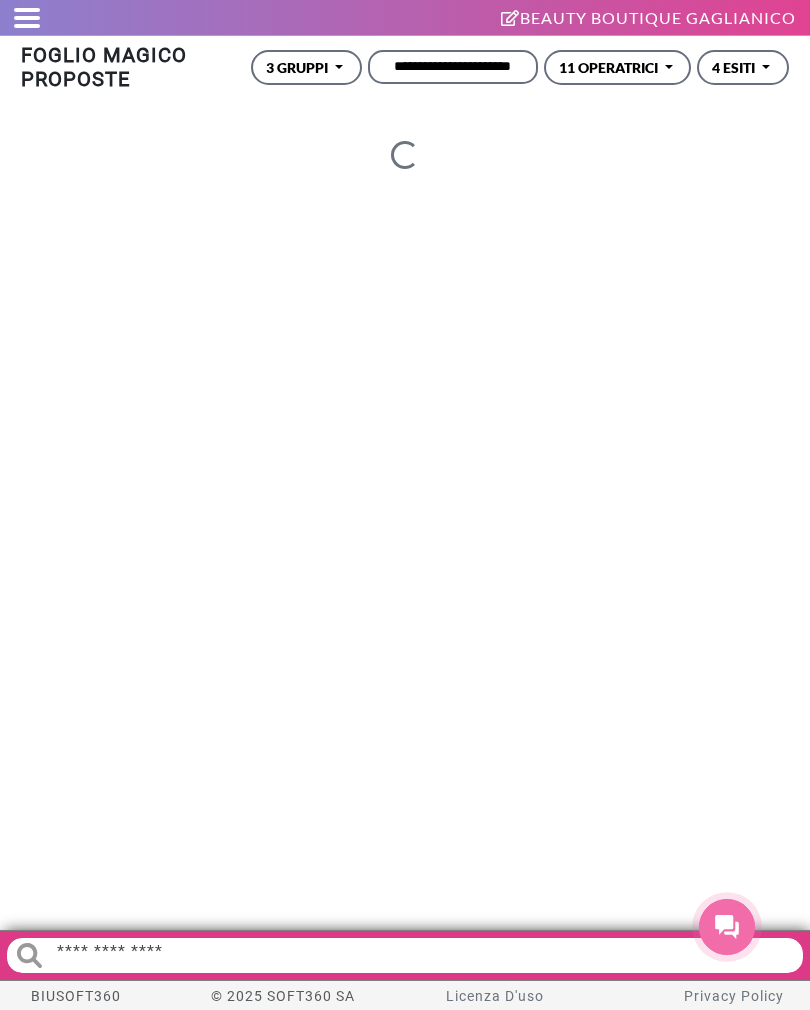 scroll, scrollTop: 0, scrollLeft: 0, axis: both 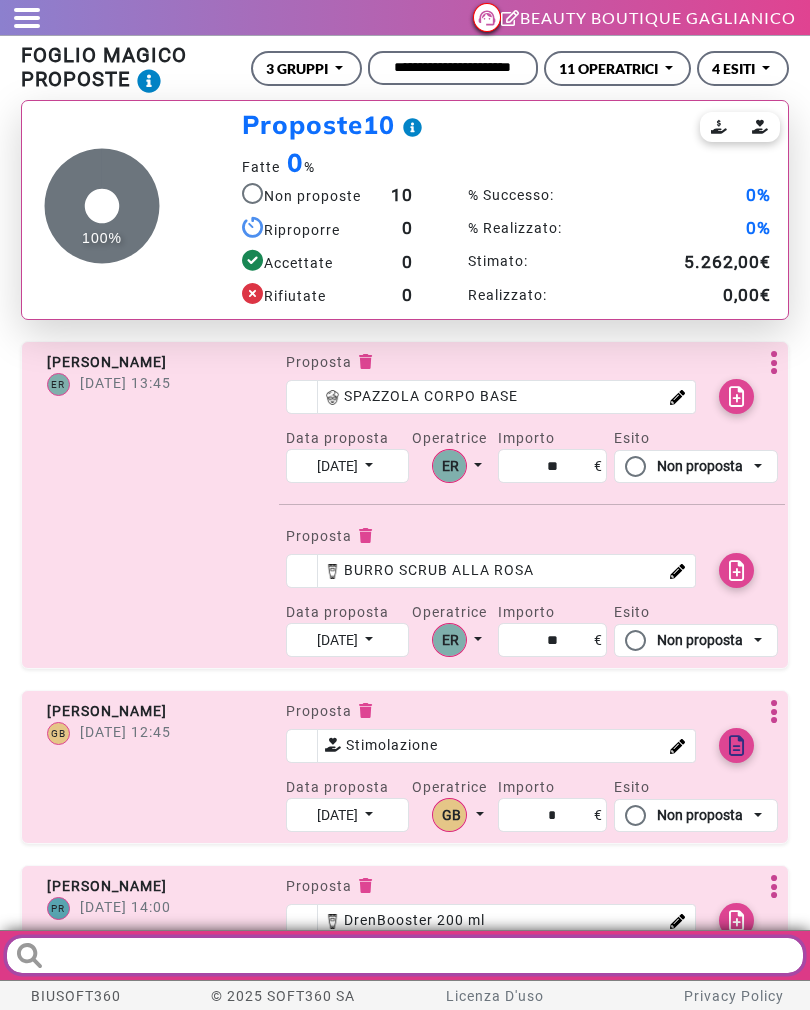 click at bounding box center [405, 955] 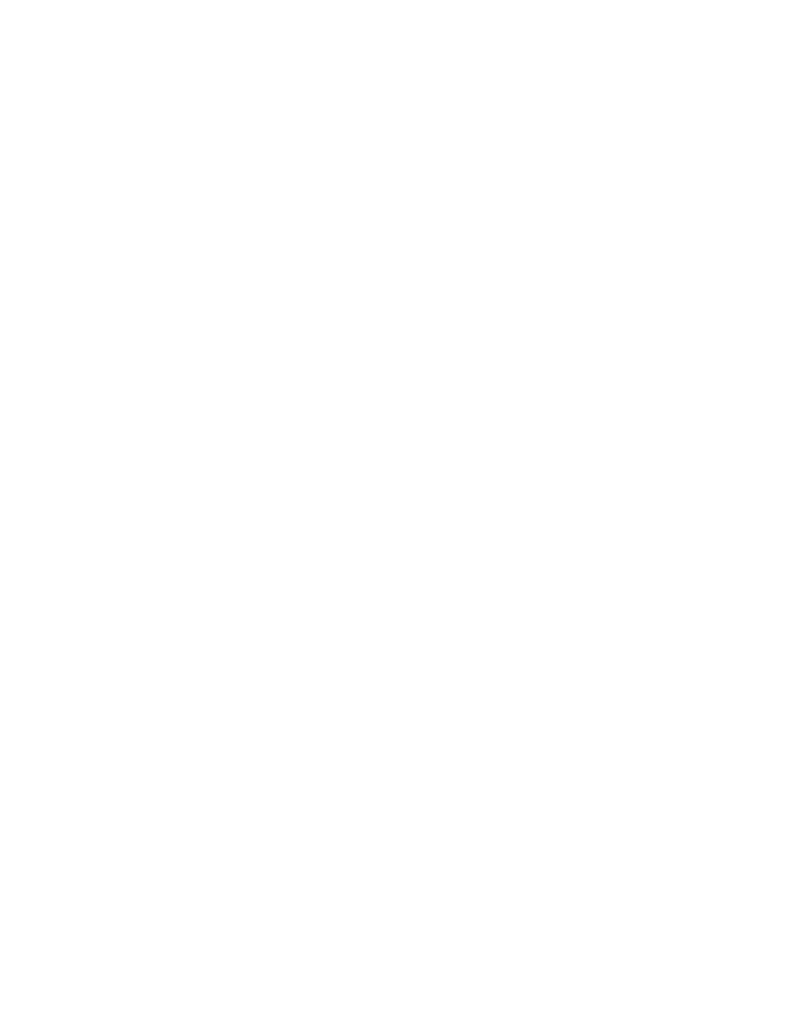 scroll, scrollTop: 0, scrollLeft: 0, axis: both 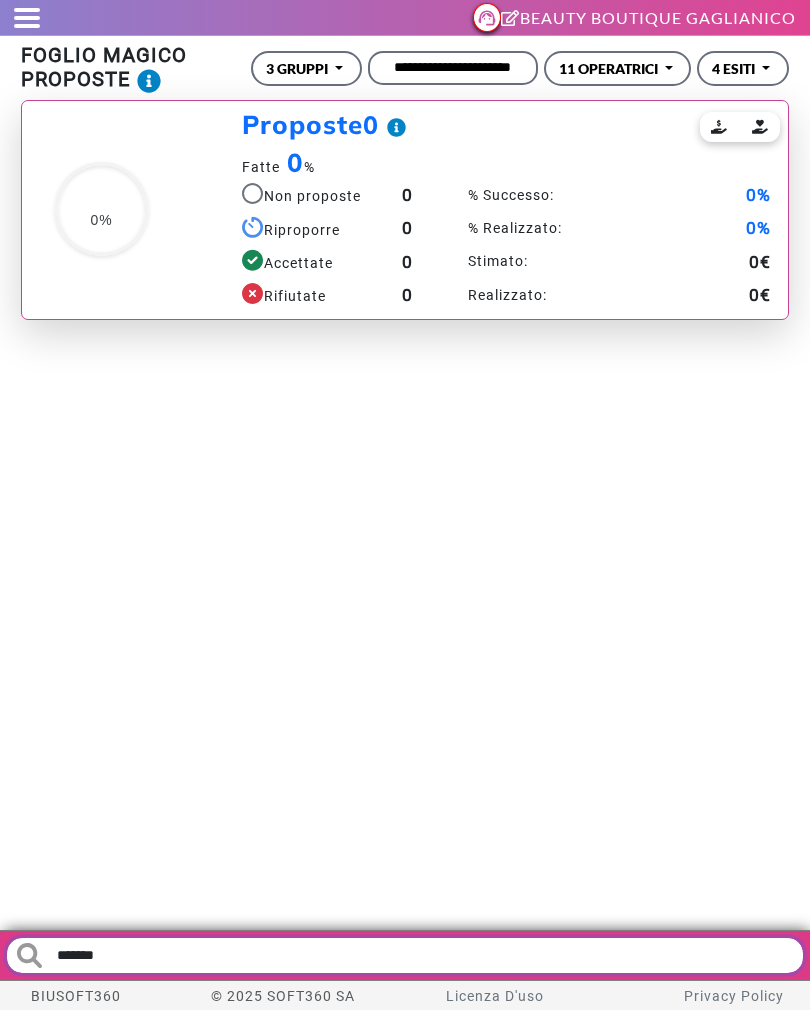 type on "*******" 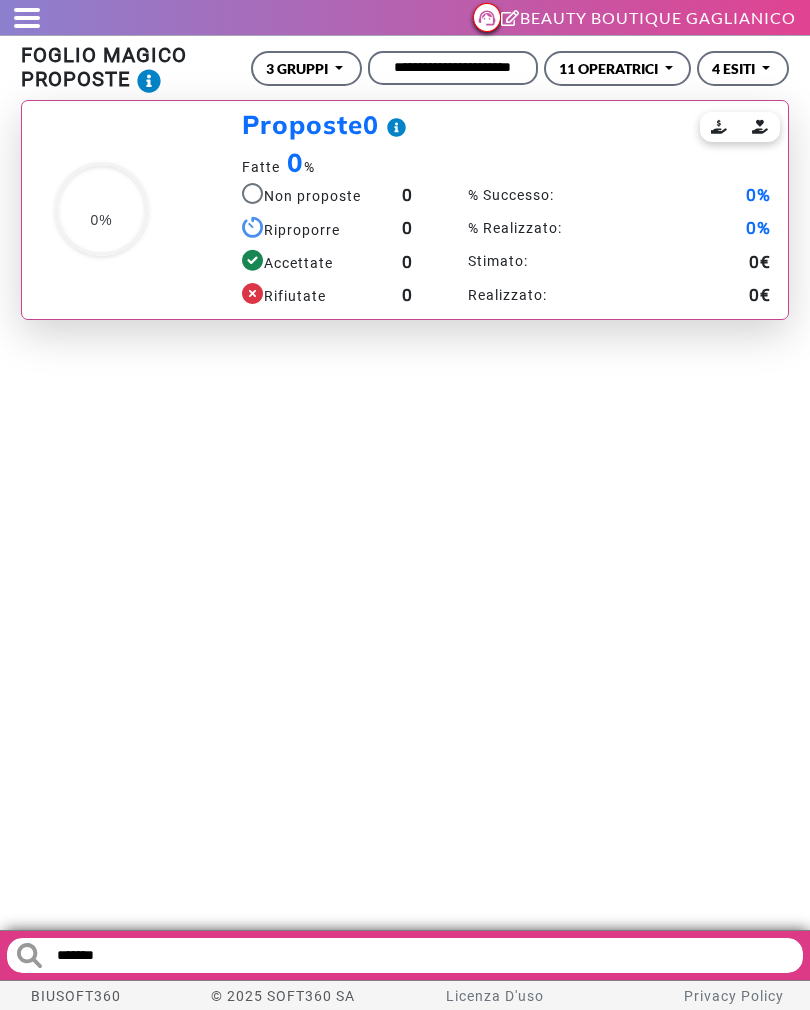 click at bounding box center (27, 10) 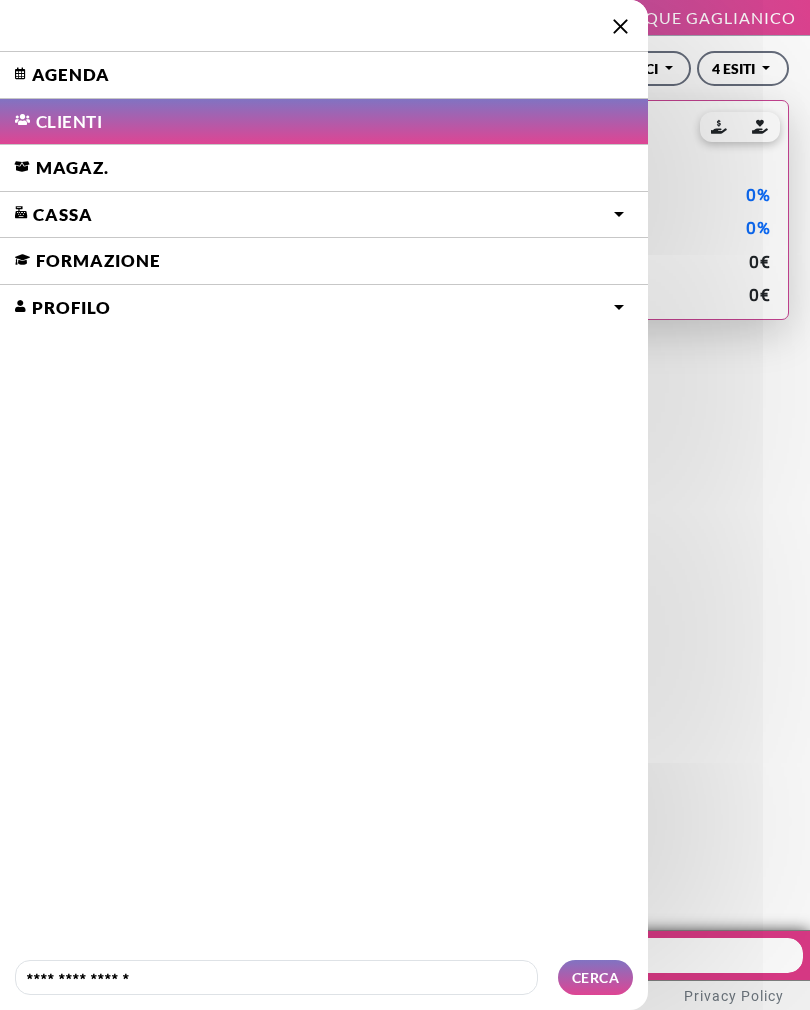 click on "Agenda" 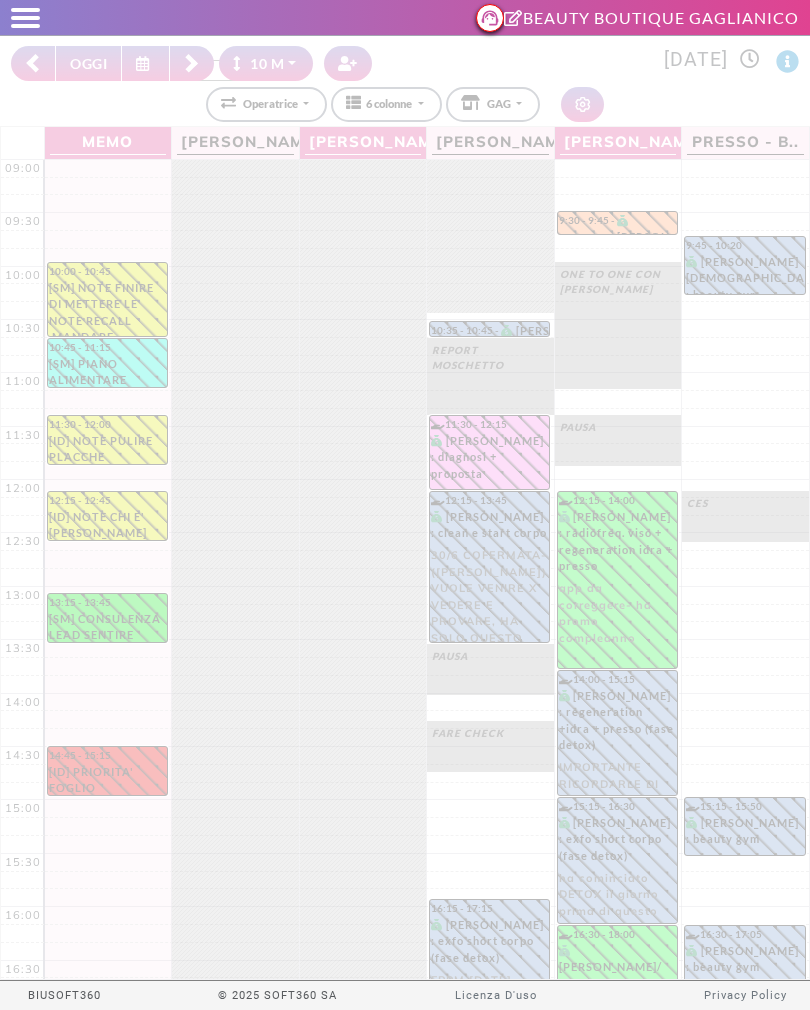 select on "********" 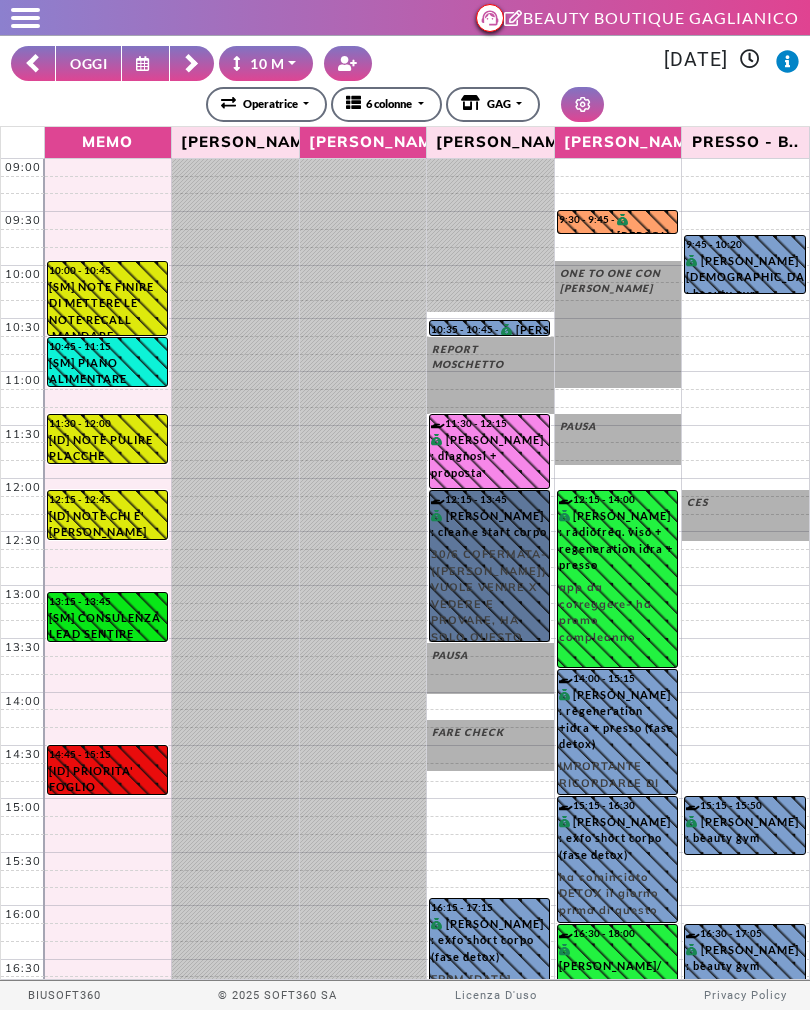 click on "12:15 - 13:45 [PERSON_NAME] : clean e start corpo  30/6 COFERMATA- ([PERSON_NAME]) VUOLE VENIRE X VEDERE E PROVARE, HA SOLO QUESTO TEMPO A DISPOSIZIONE  DEVE RIENTRARE ALLE 14.00 A LAVORO, FAR DURARE MENO LA CONSULENZA" at bounding box center (489, 566) 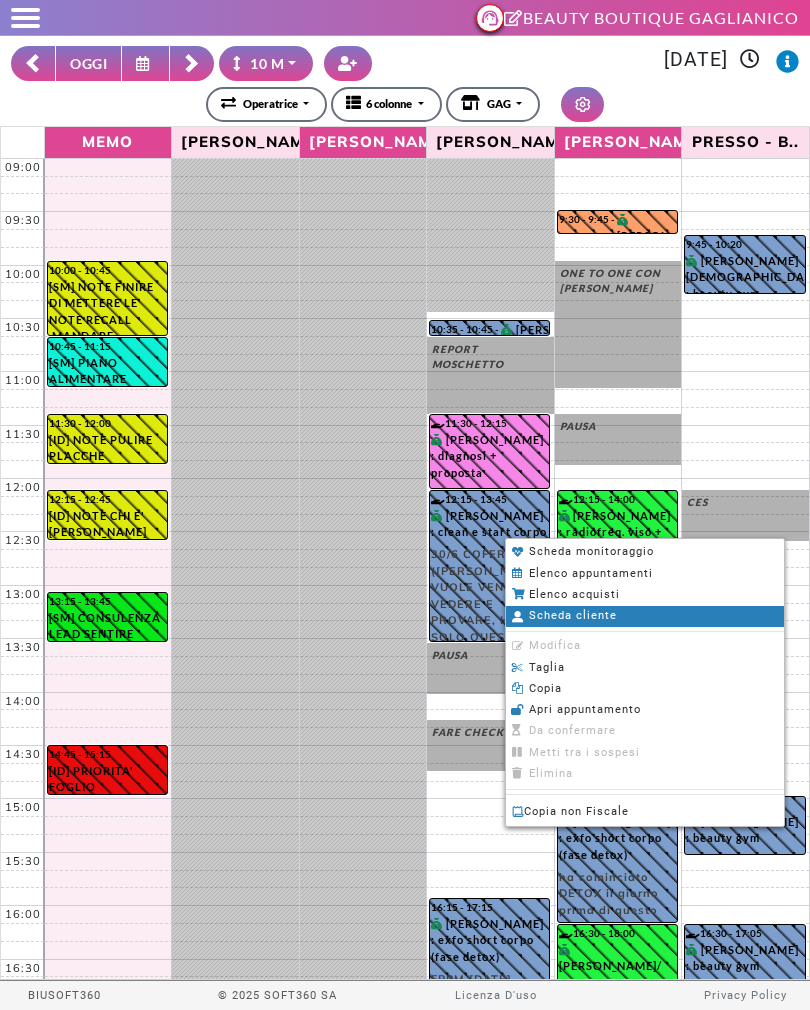 click on "Scheda cliente" at bounding box center [573, 615] 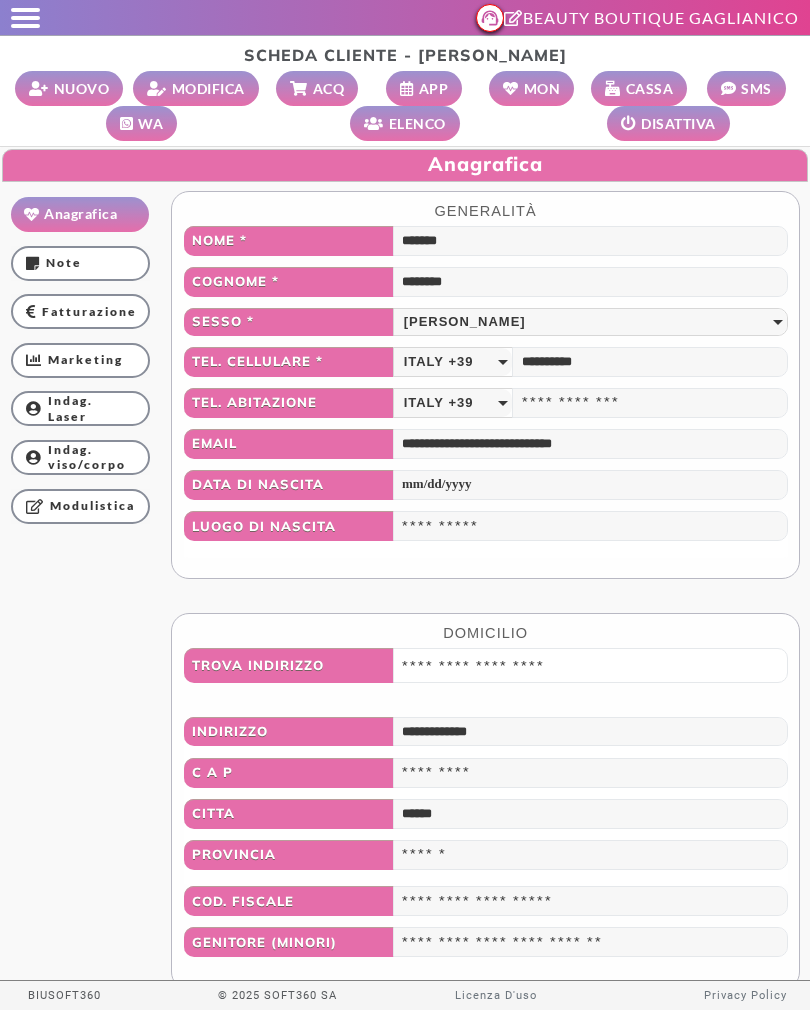 select 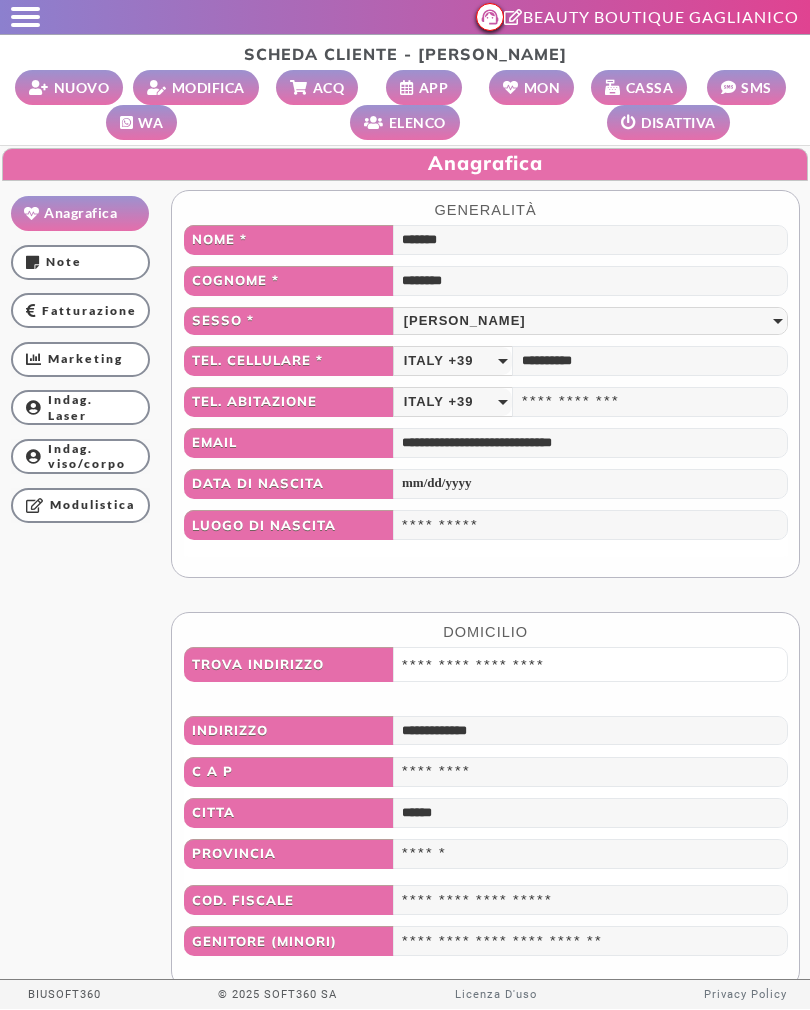 scroll, scrollTop: 34, scrollLeft: 0, axis: vertical 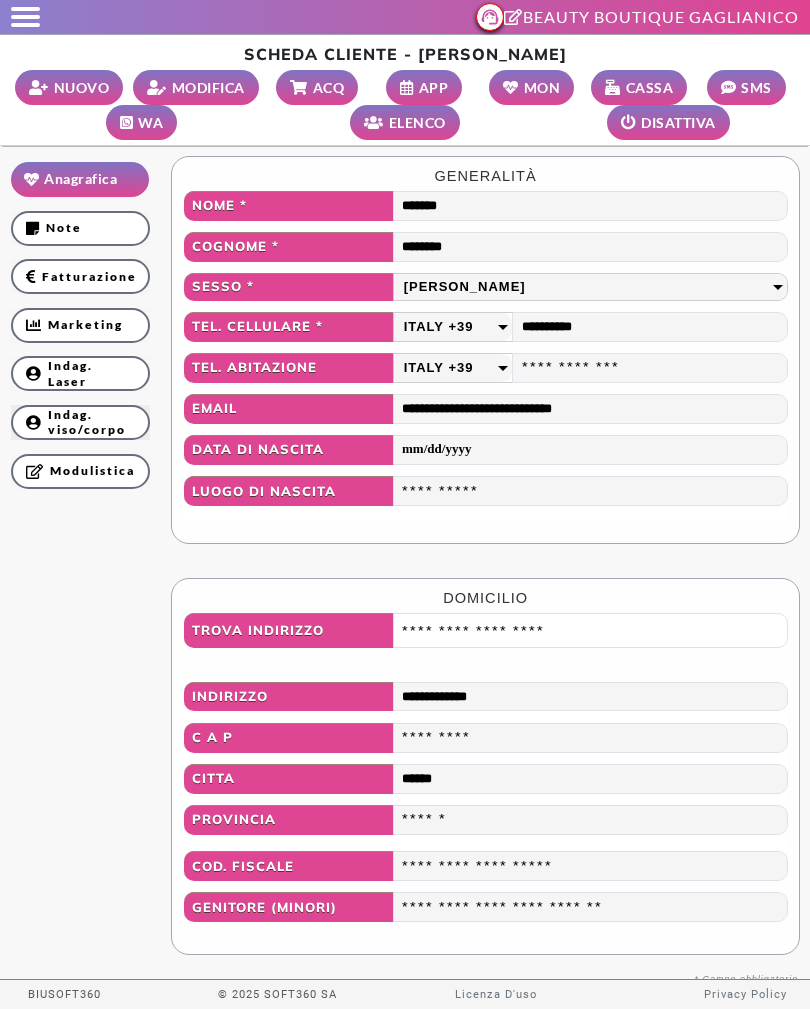 click on "Indag.
viso/corpo" at bounding box center [80, 422] 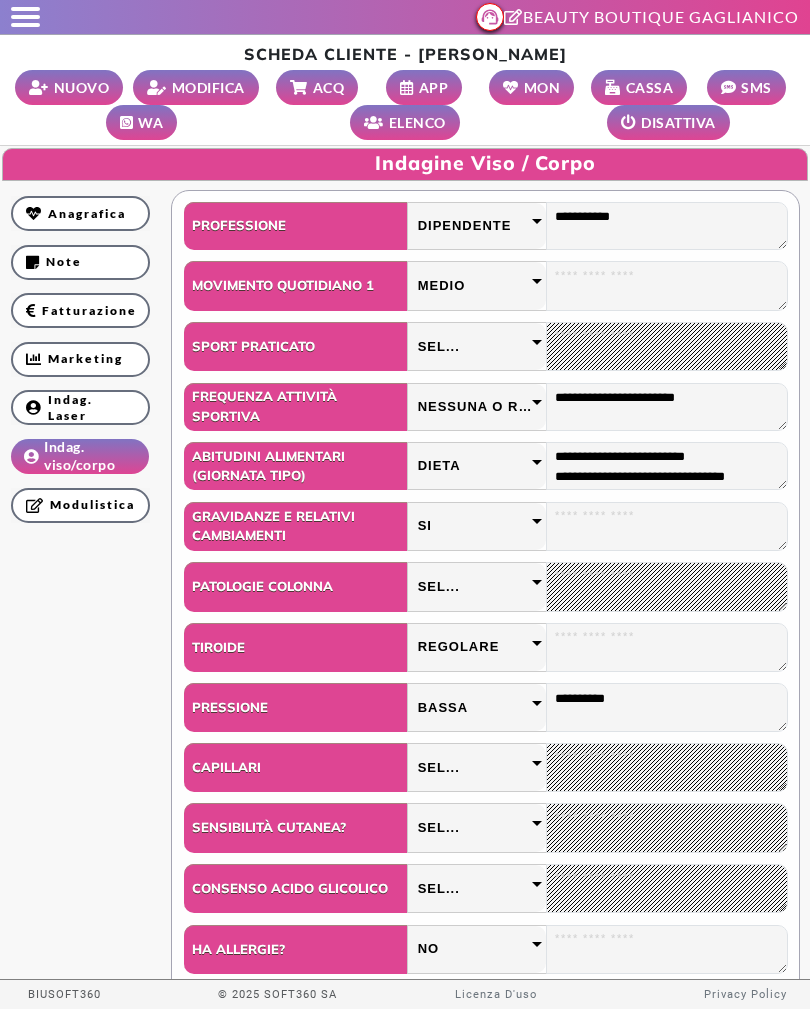 scroll, scrollTop: 0, scrollLeft: 0, axis: both 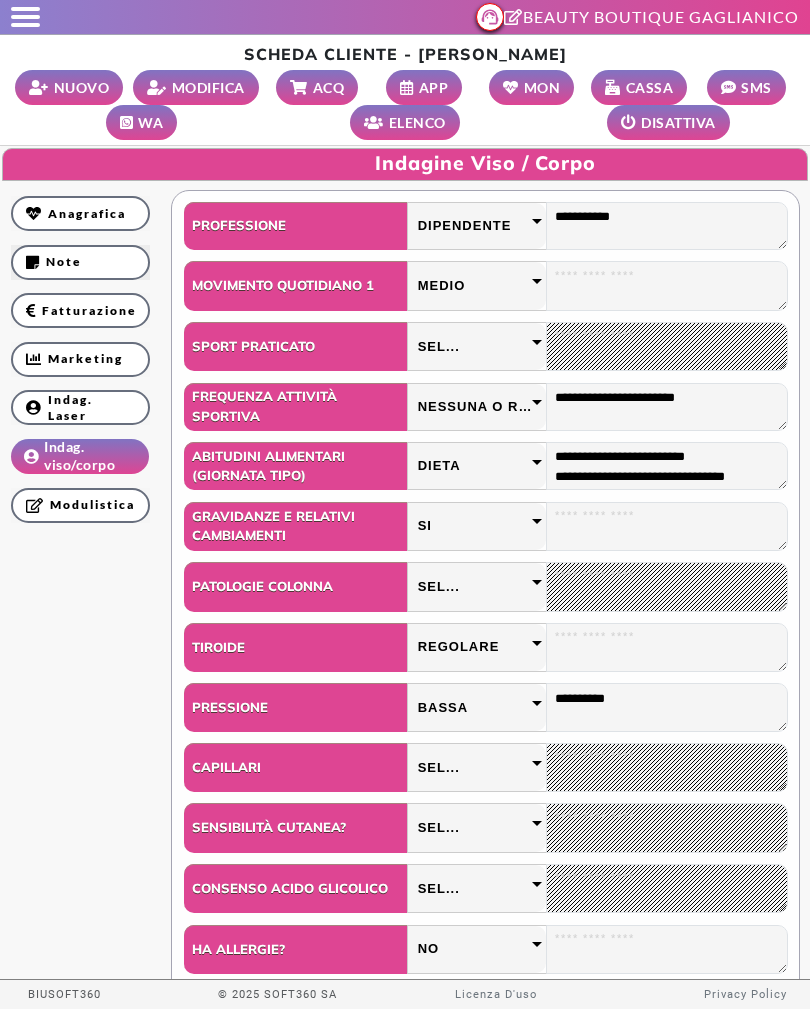 click on "Note" at bounding box center [80, 262] 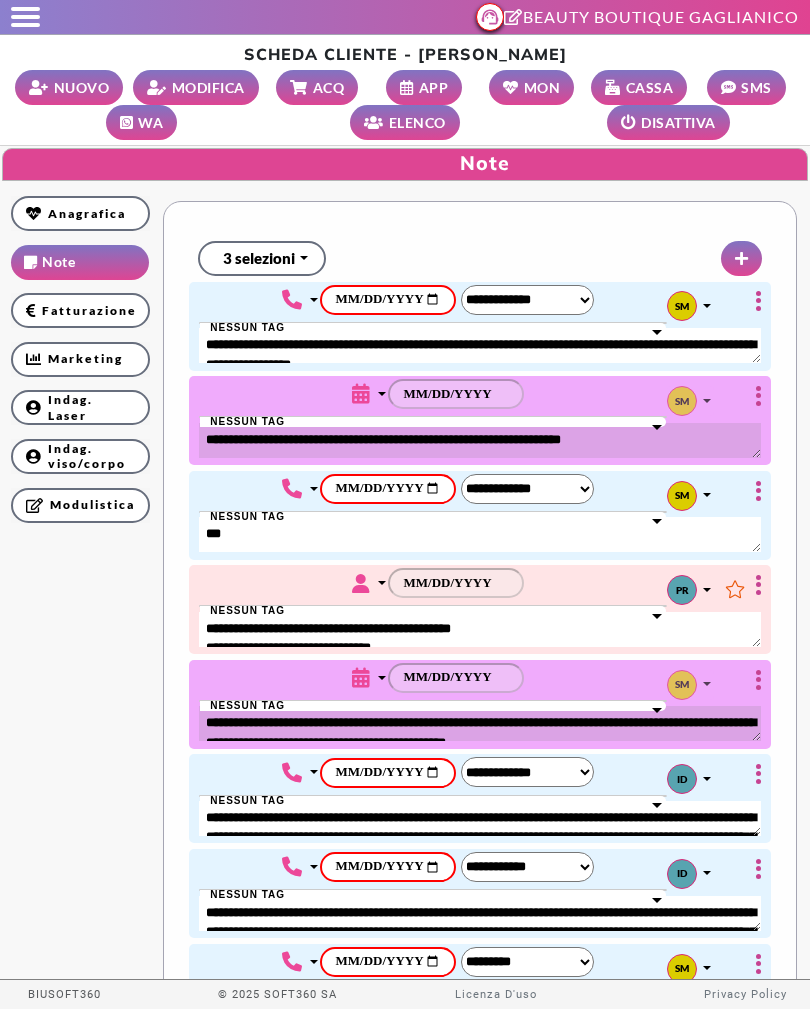 scroll, scrollTop: 0, scrollLeft: 0, axis: both 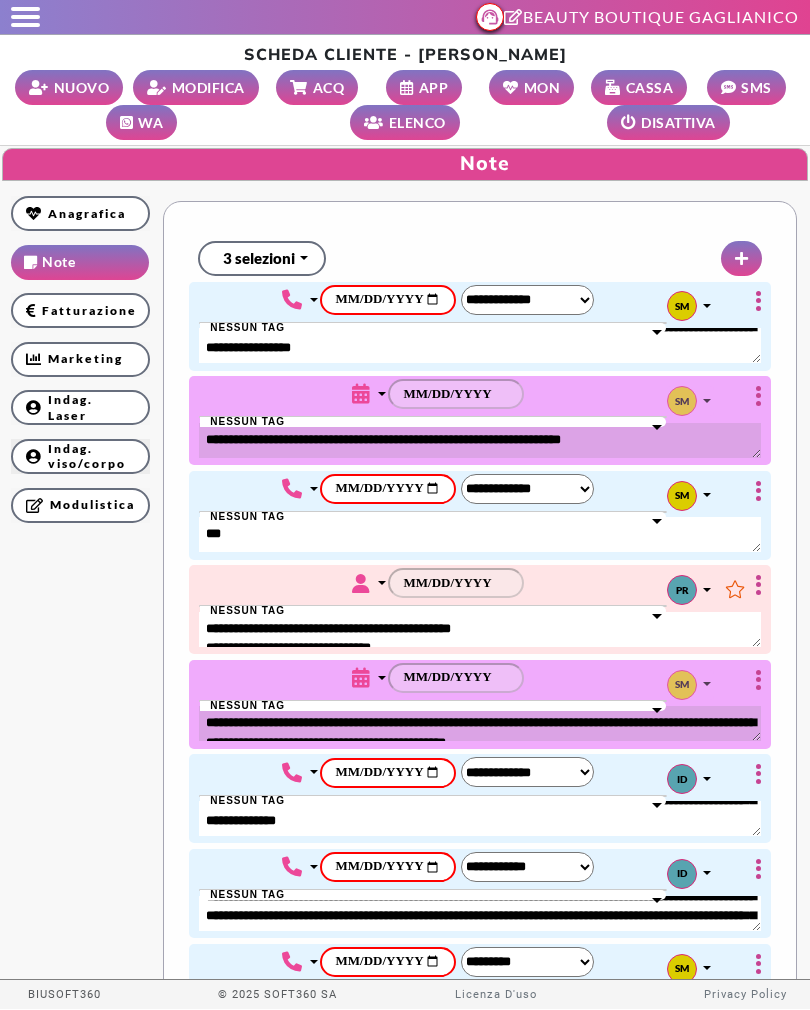 click on "Indag.
viso/corpo" at bounding box center [80, 456] 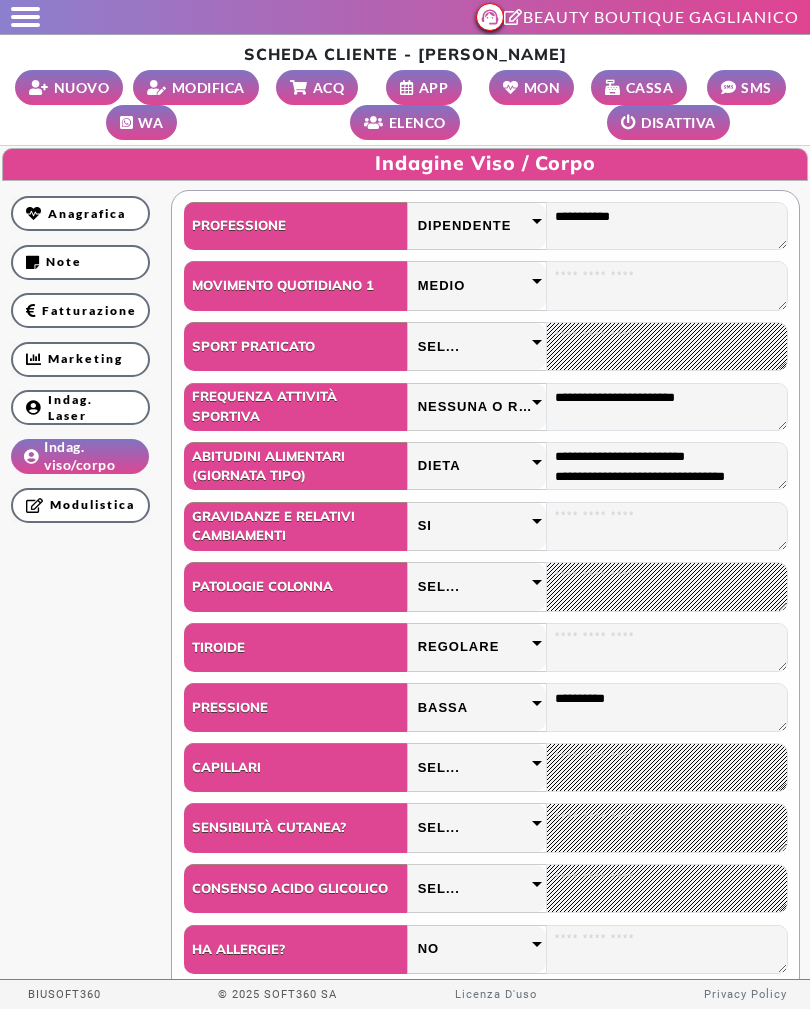 scroll, scrollTop: 0, scrollLeft: 0, axis: both 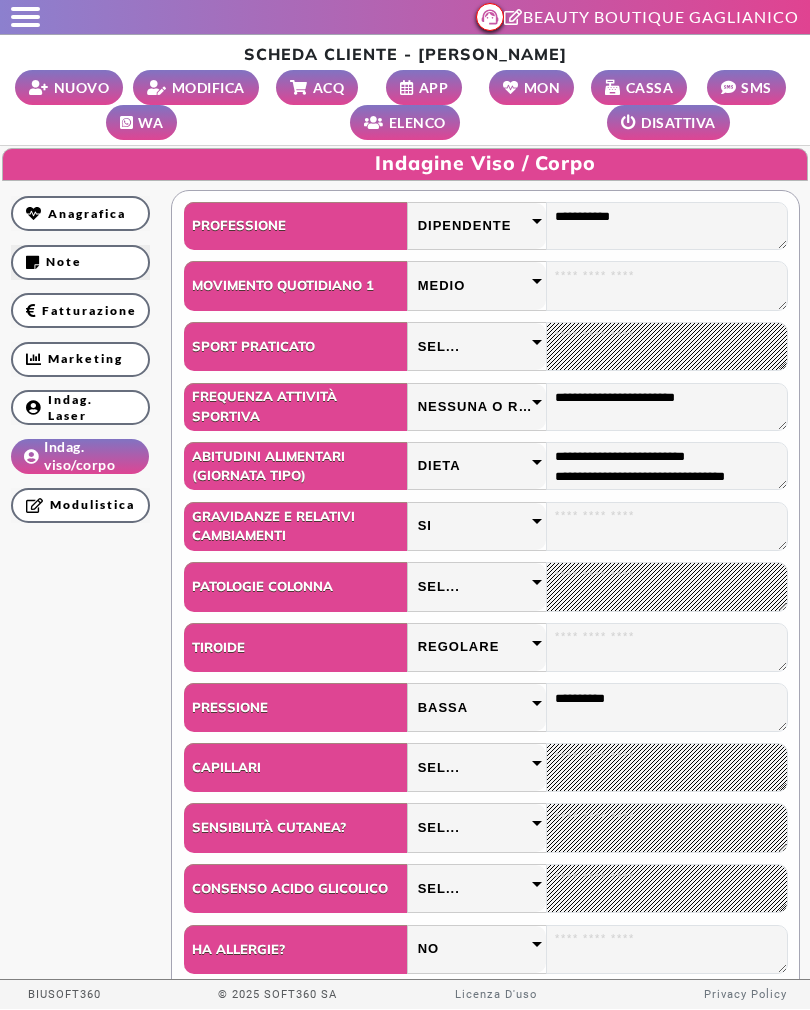 click on "Note" at bounding box center [80, 262] 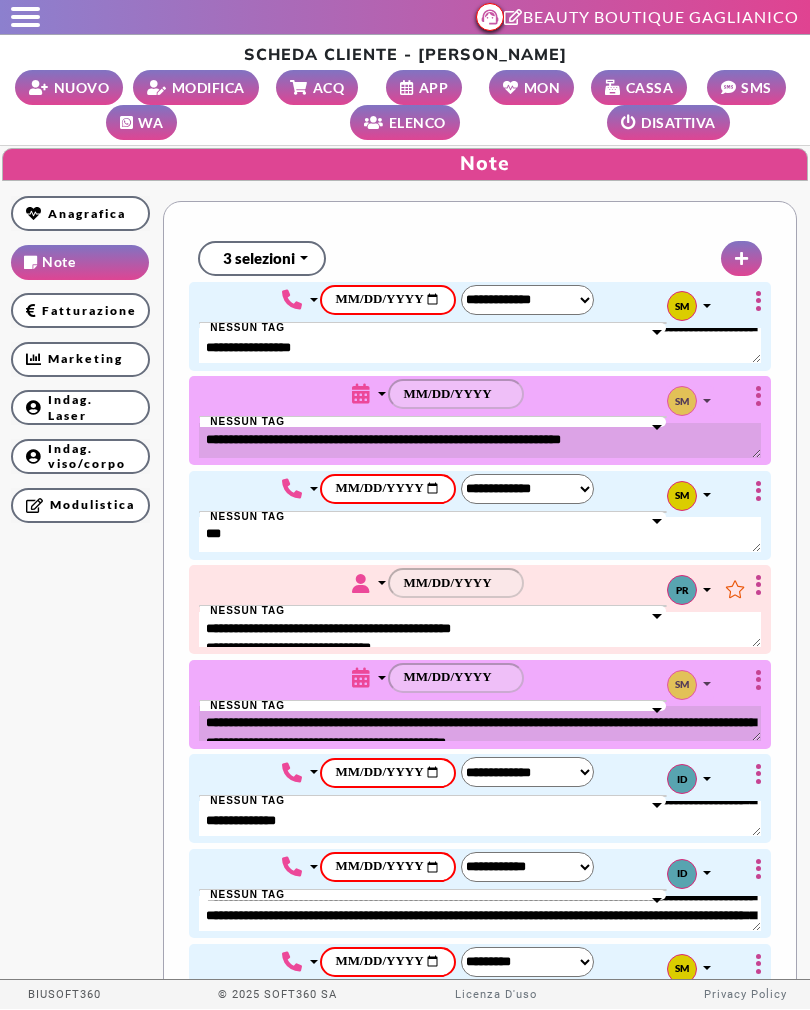scroll, scrollTop: 0, scrollLeft: 0, axis: both 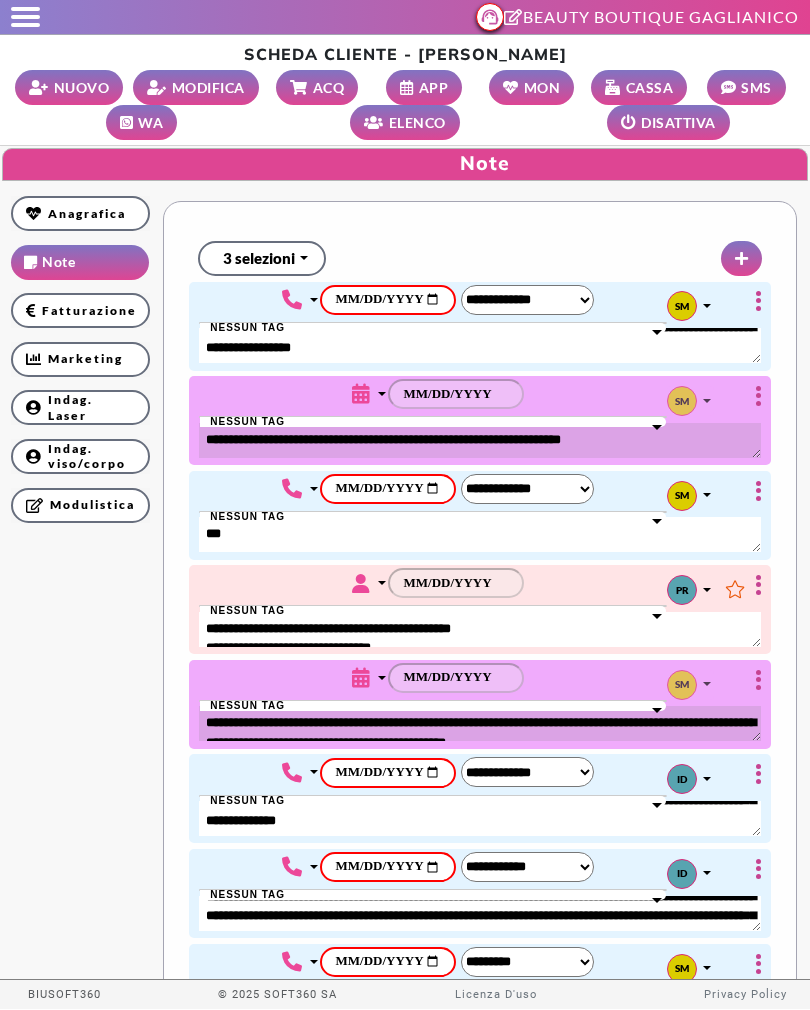 click on "Indag.
viso/corpo" at bounding box center (80, 456) 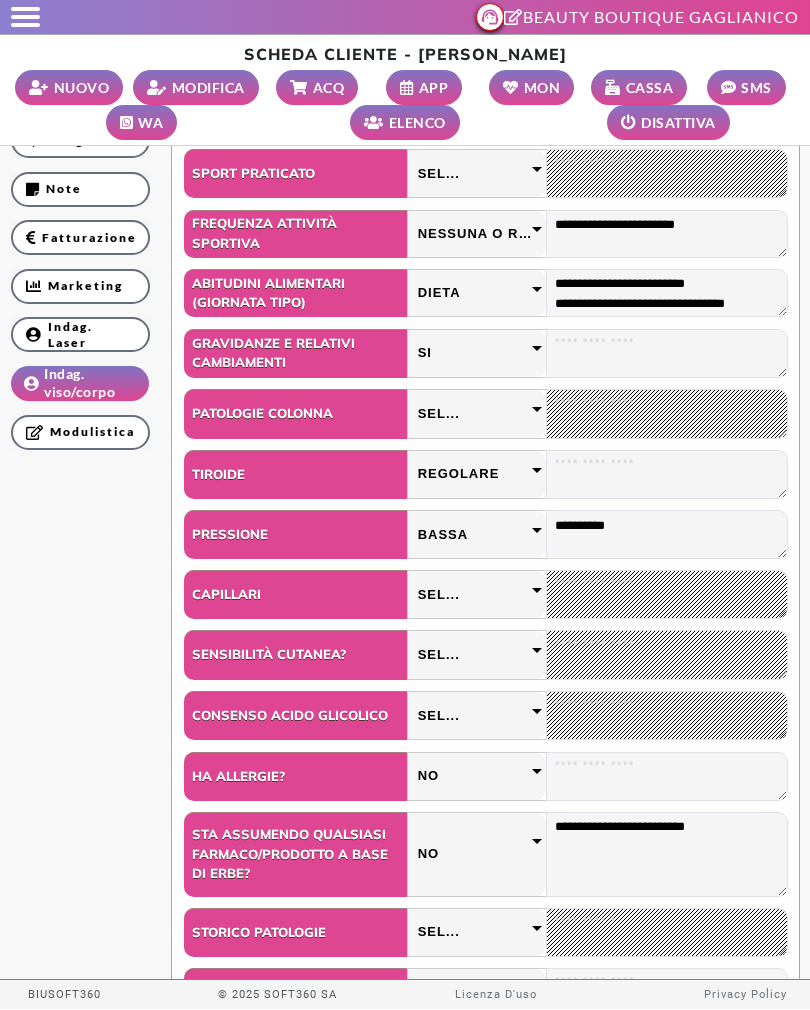 scroll, scrollTop: 174, scrollLeft: 0, axis: vertical 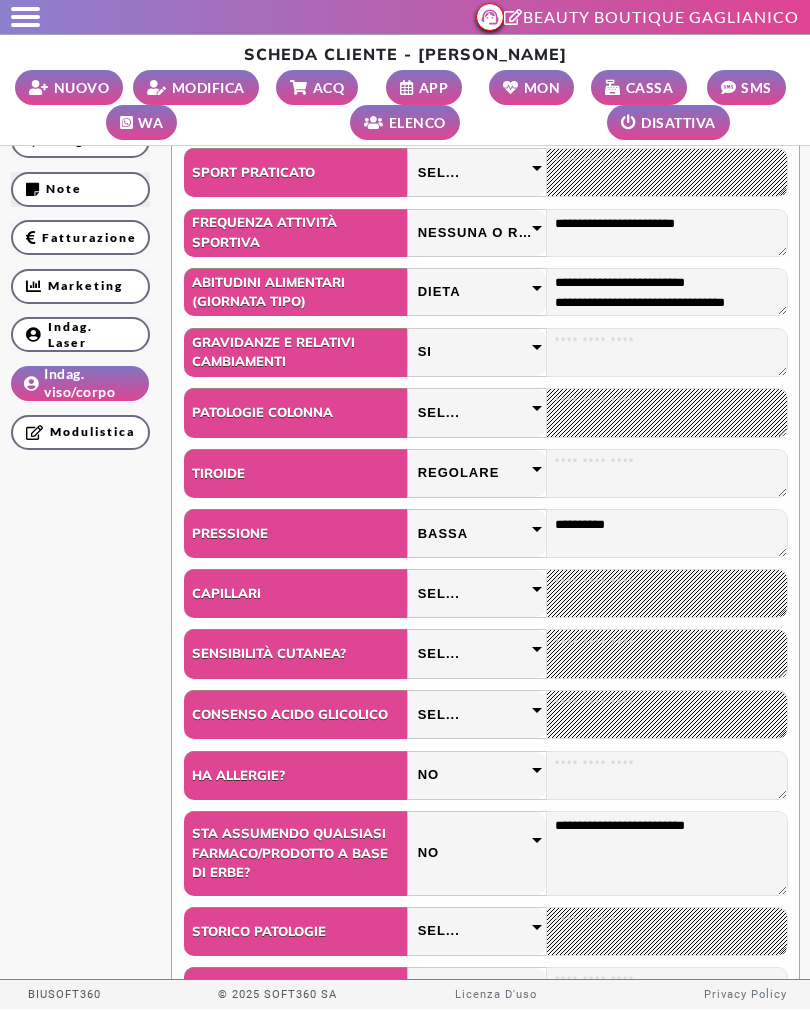 click on "Note" at bounding box center (80, 189) 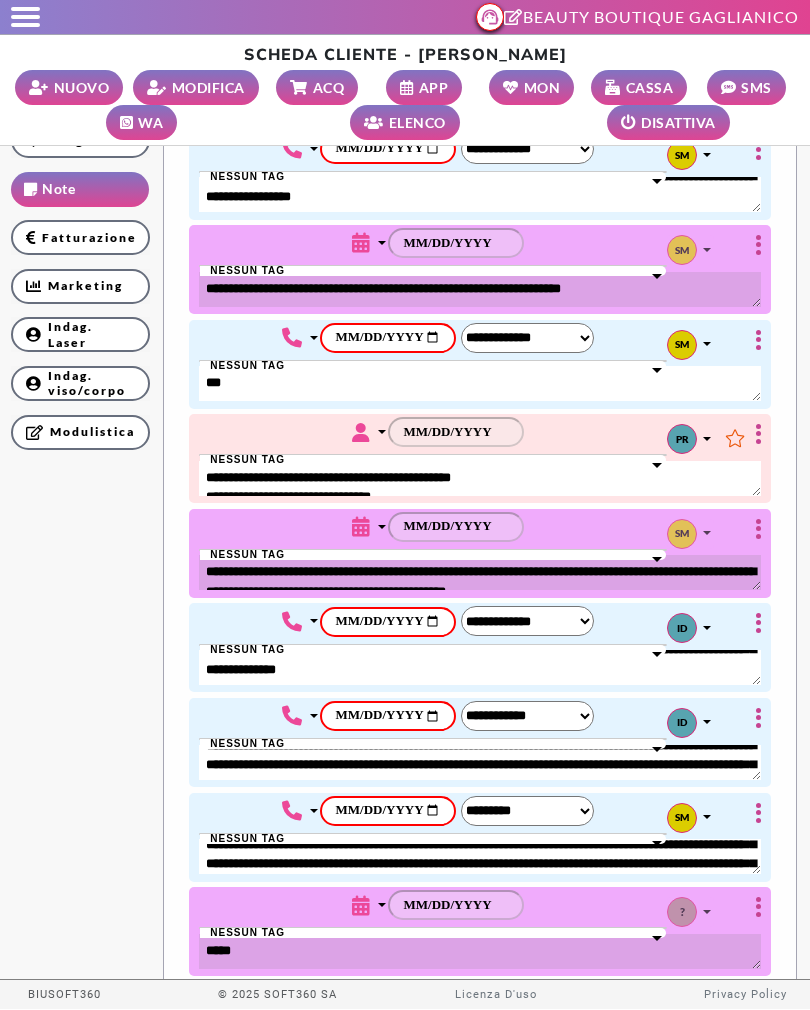 scroll, scrollTop: 169, scrollLeft: 0, axis: vertical 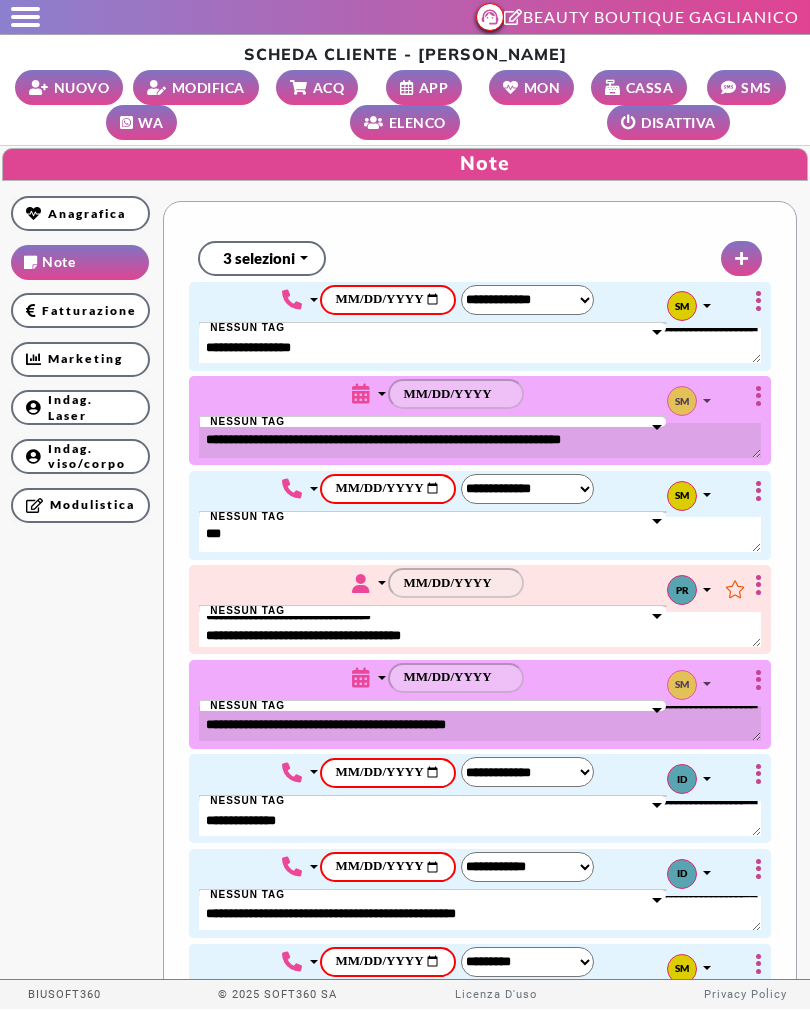 click at bounding box center (20, 17) 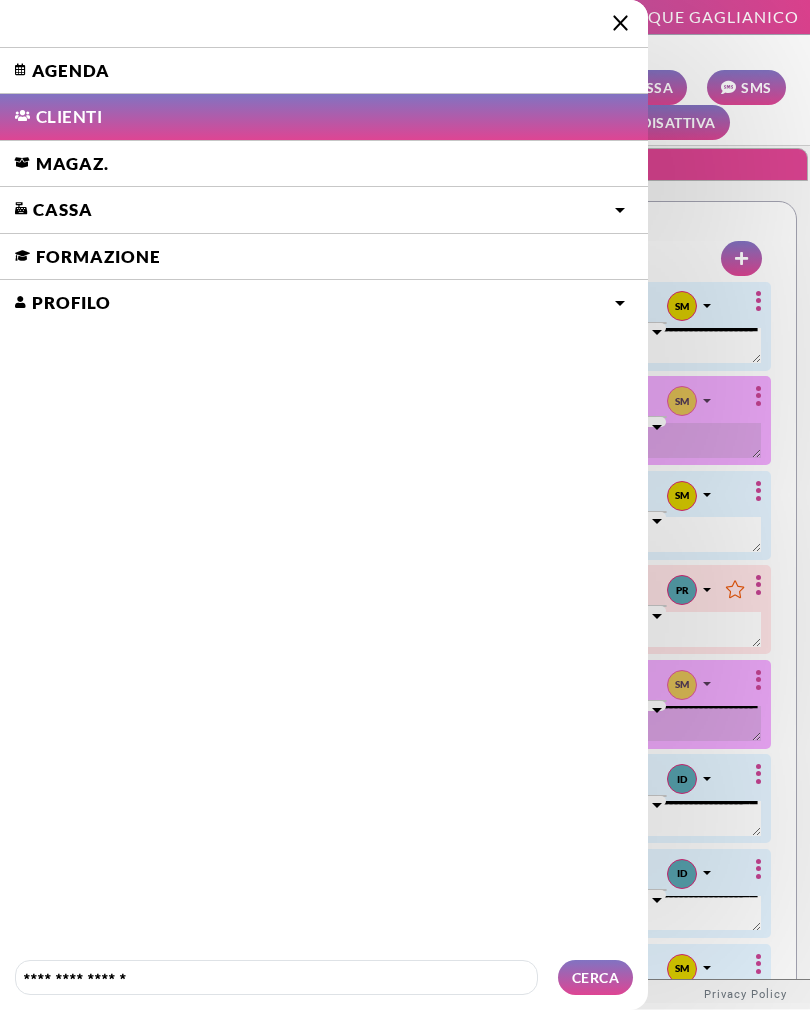 click on "Clienti" at bounding box center (324, 117) 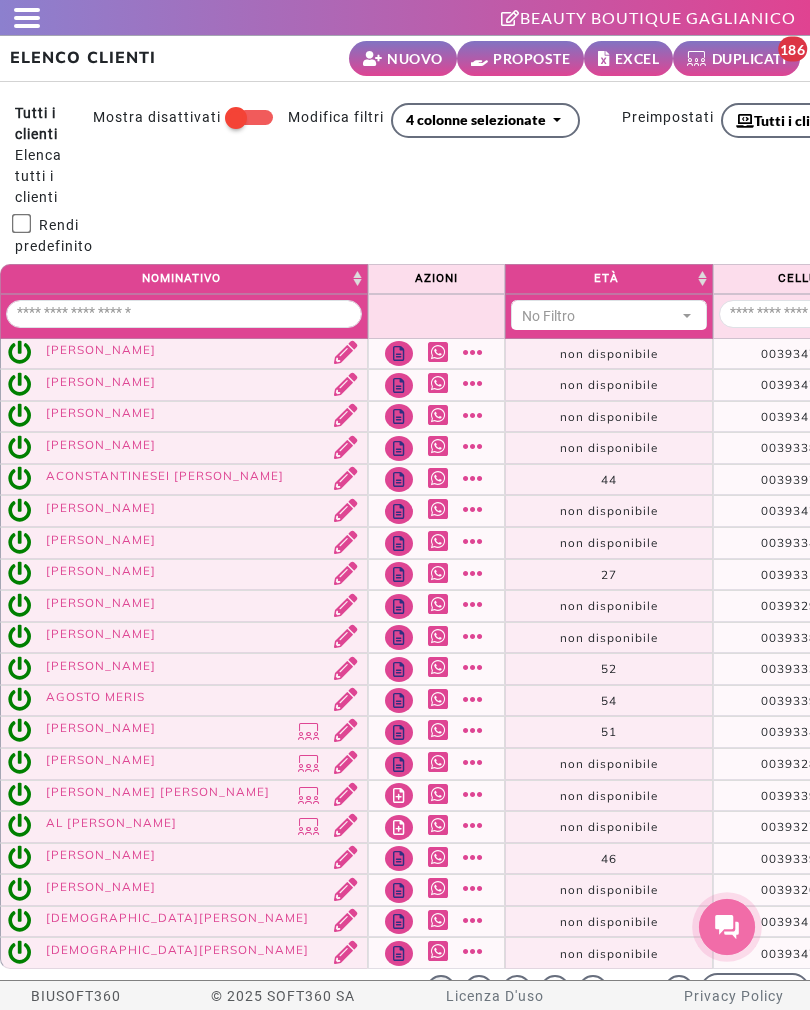 select 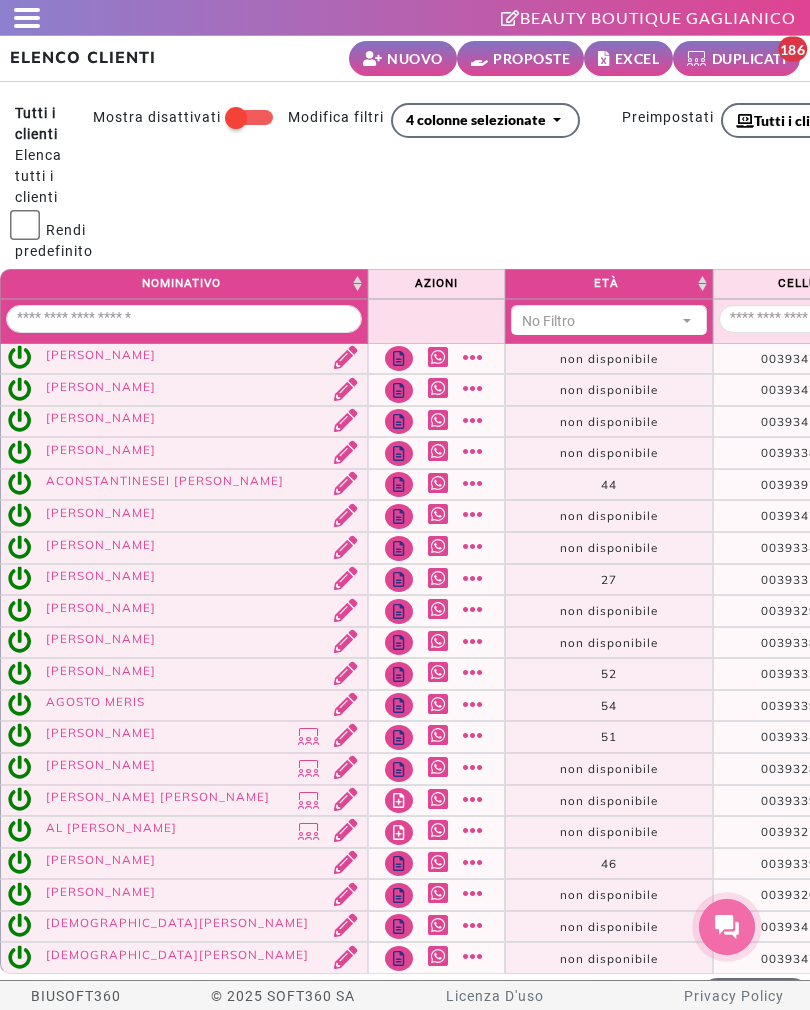 scroll, scrollTop: 0, scrollLeft: 0, axis: both 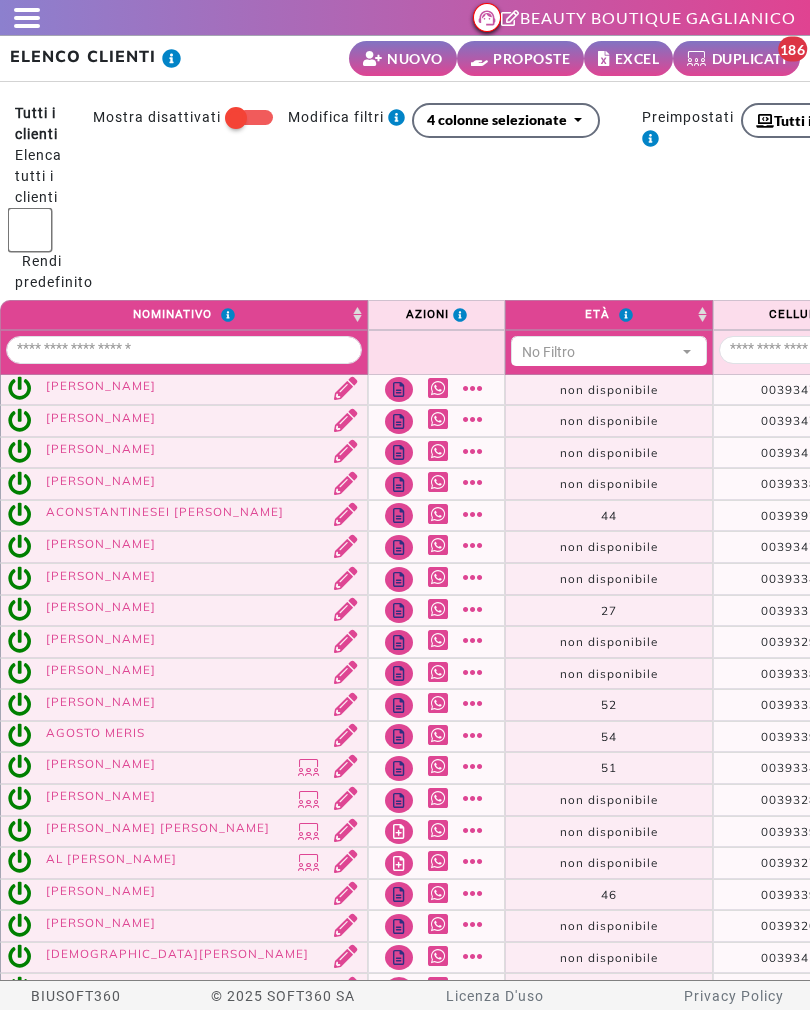 click on "PROPOSTE" at bounding box center [531, 58] 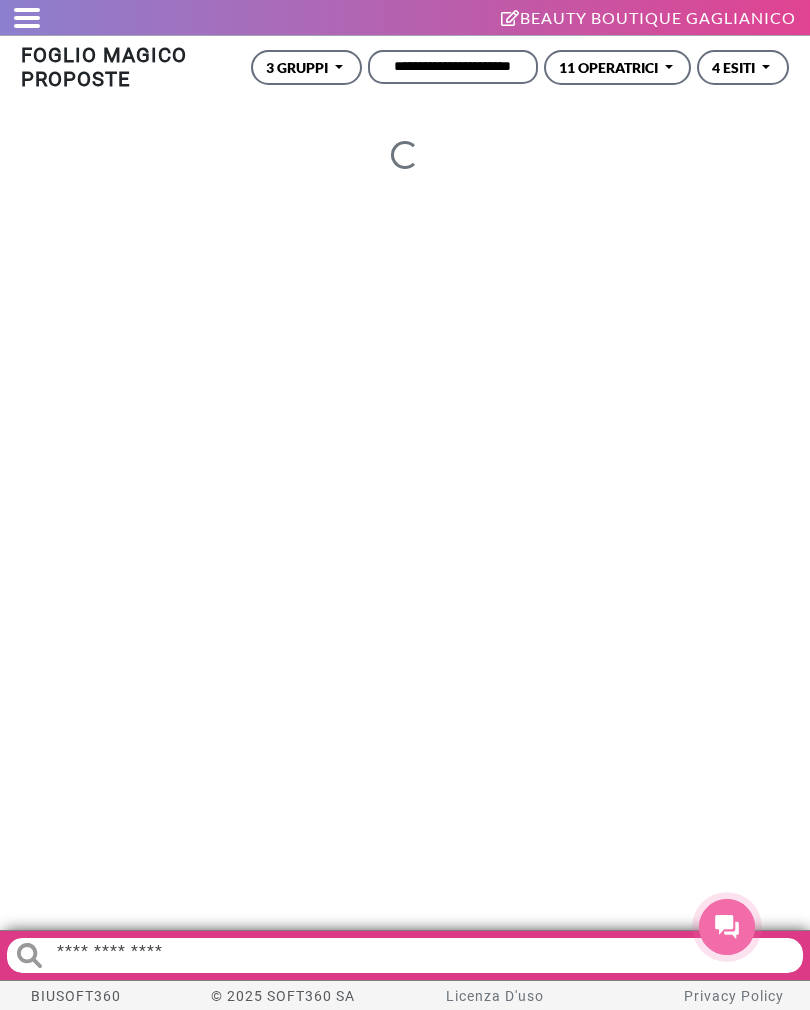 scroll, scrollTop: 0, scrollLeft: 0, axis: both 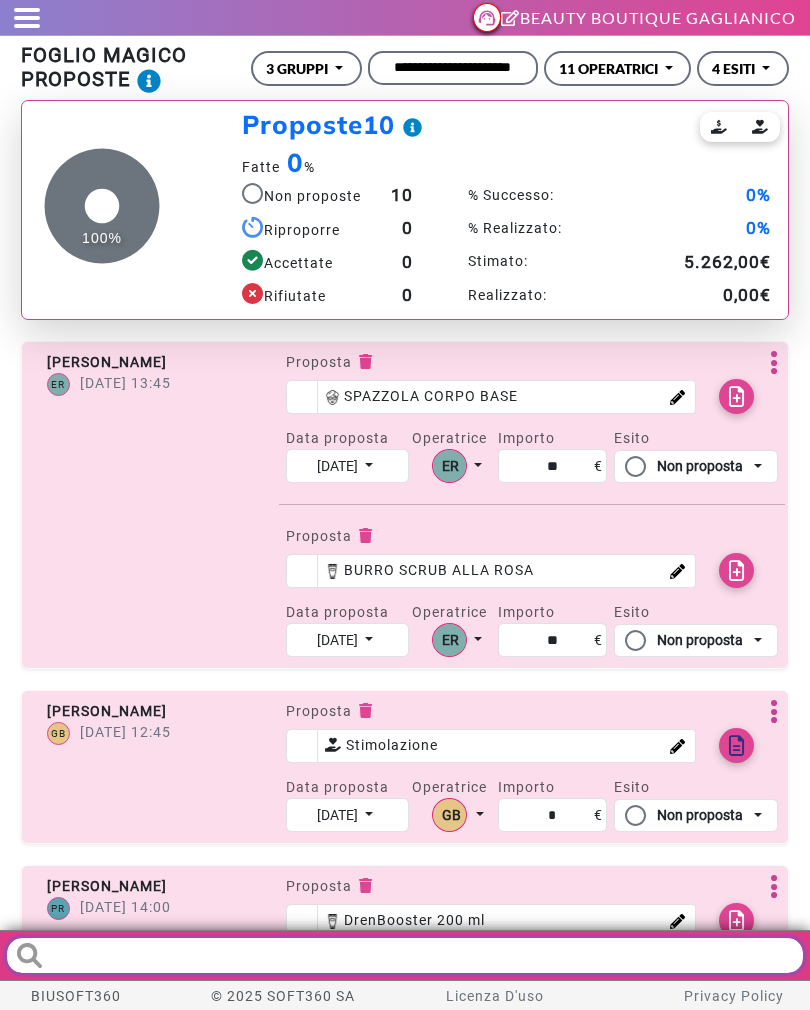 click at bounding box center [405, 955] 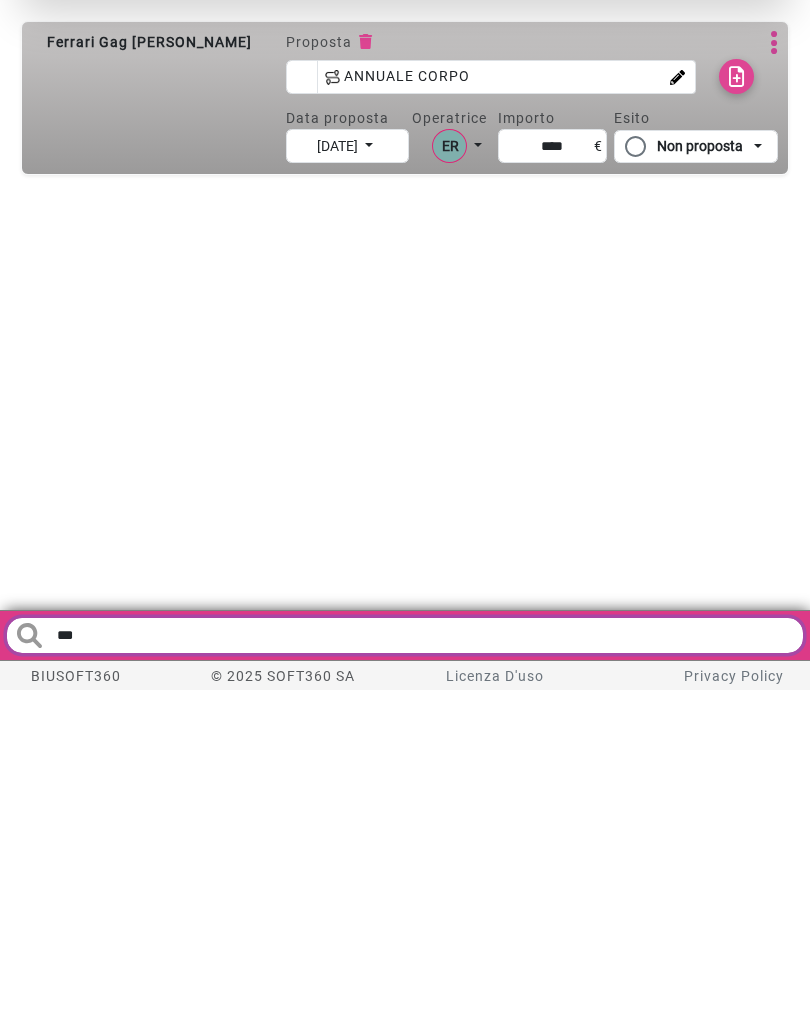 scroll, scrollTop: 0, scrollLeft: 0, axis: both 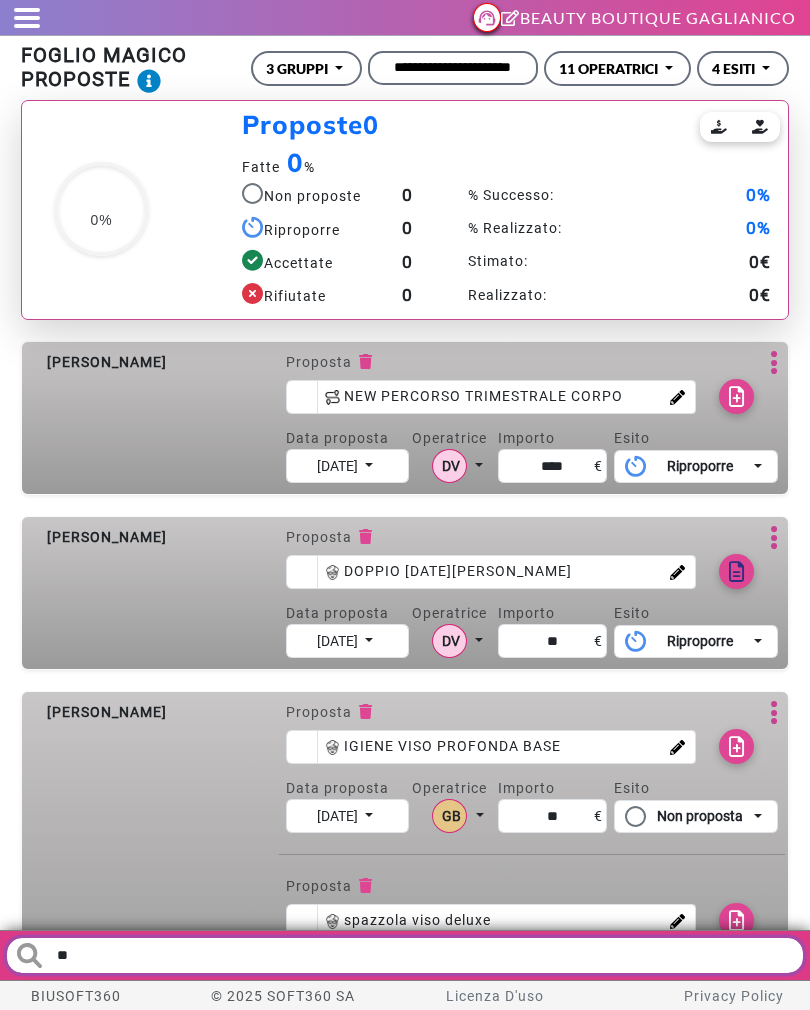 type on "*" 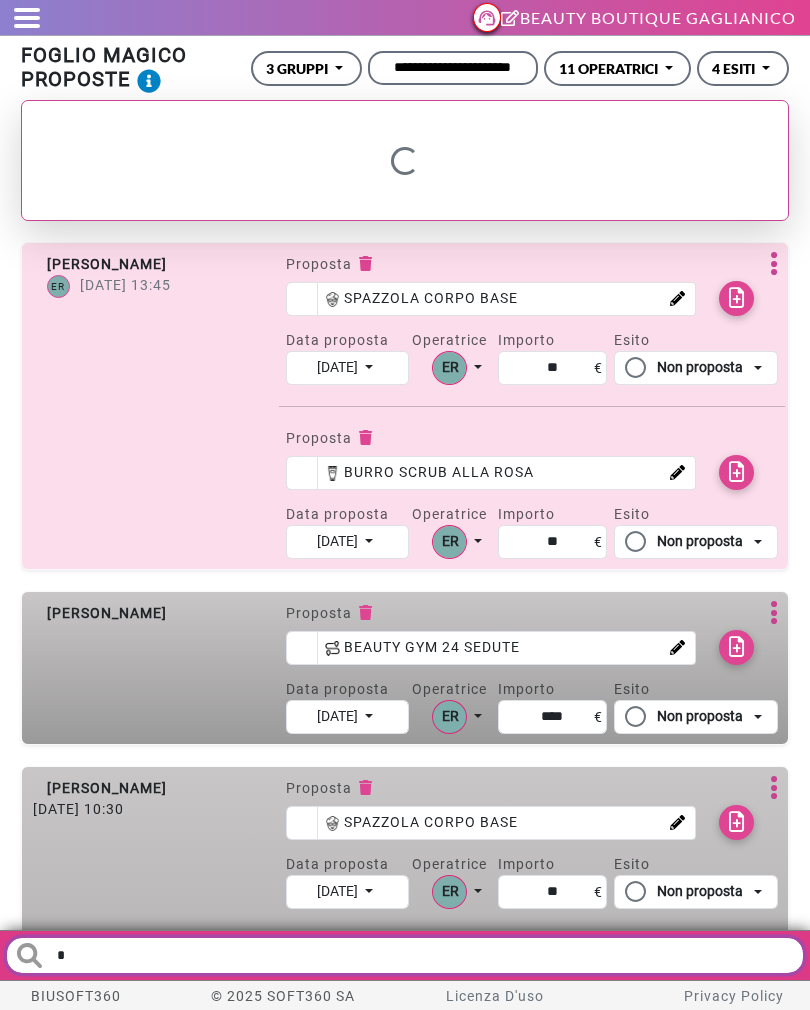 type 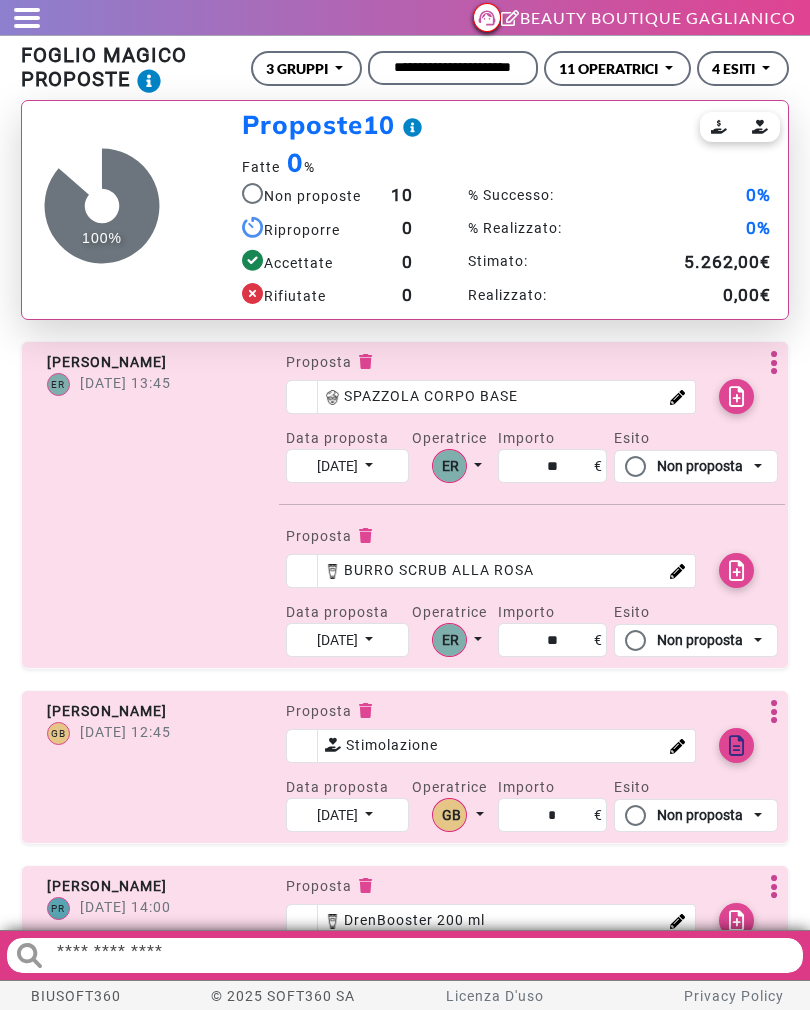 click on "**********" at bounding box center (453, 68) 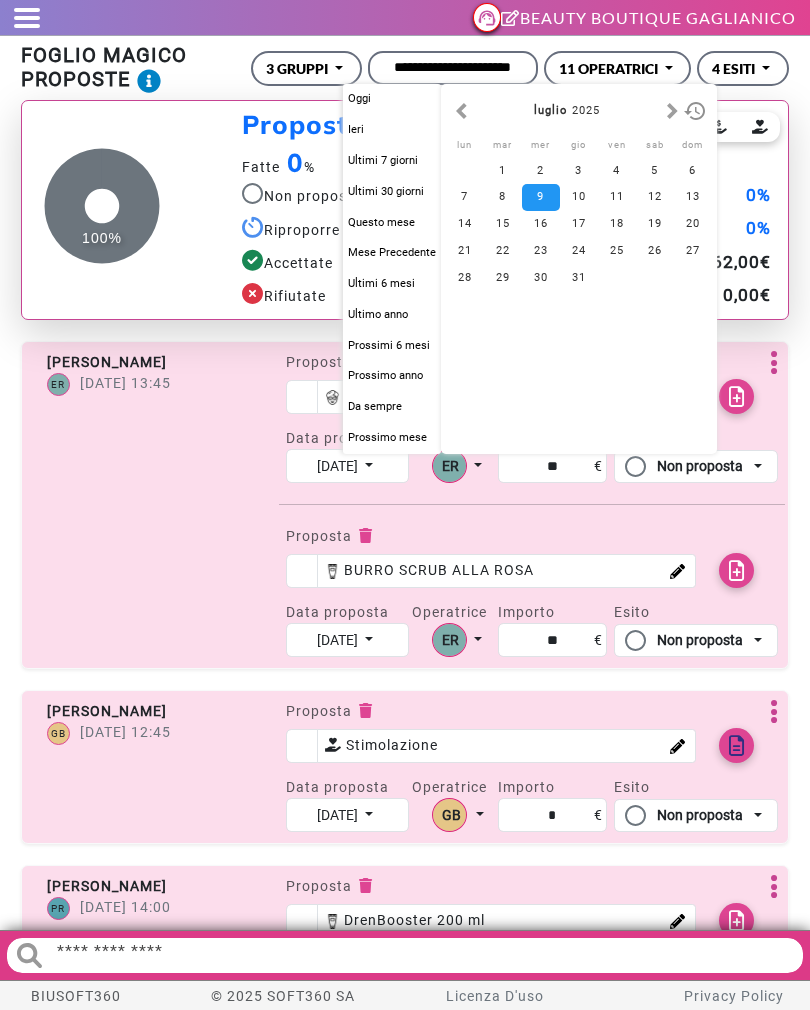click on "FOGLIO MAGICO PROPOSTE" at bounding box center [117, 68] 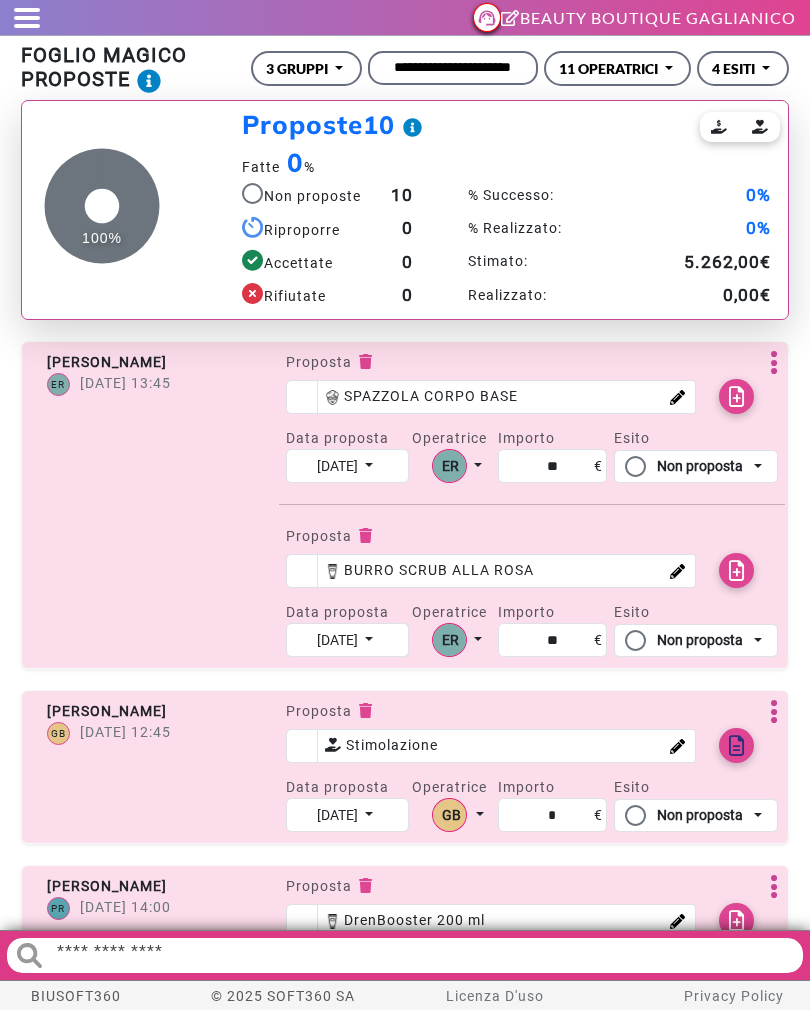 click at bounding box center (27, 26) 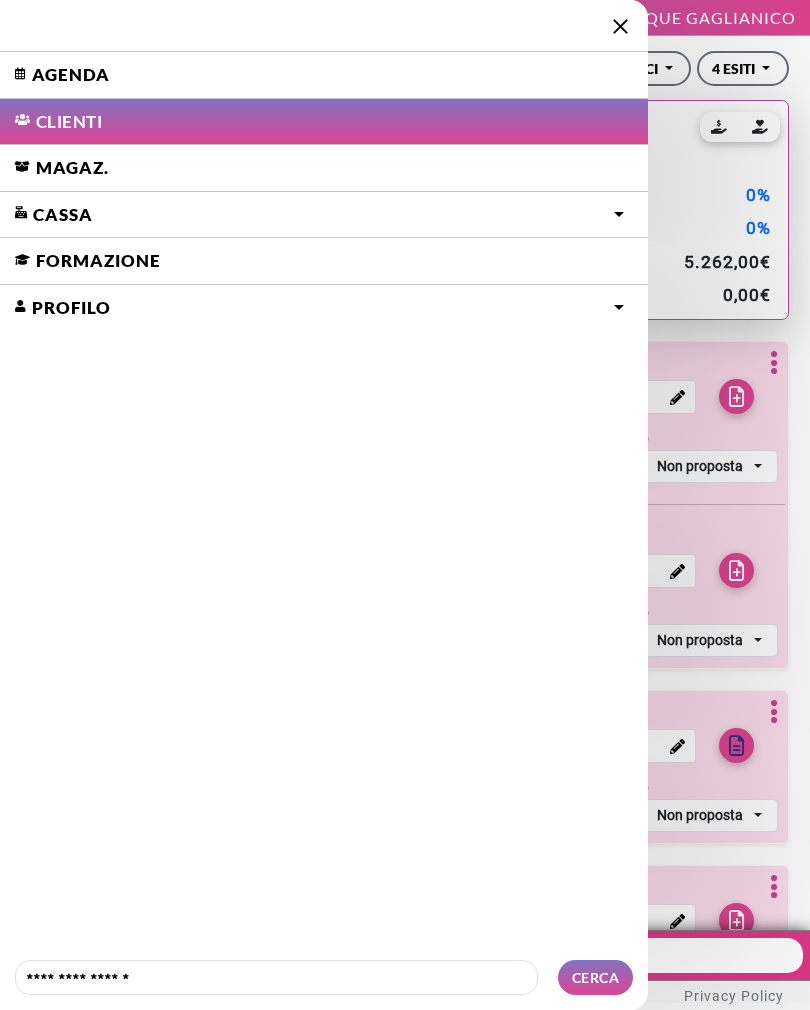 click on "Agenda" at bounding box center [324, 75] 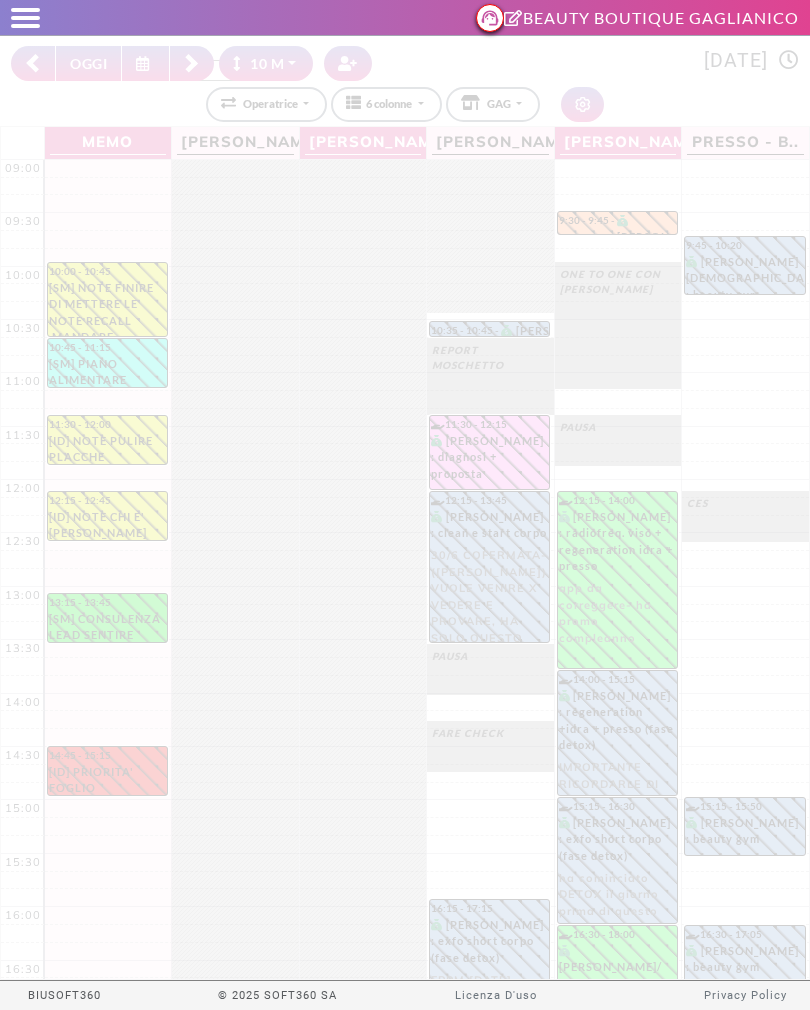 select on "********" 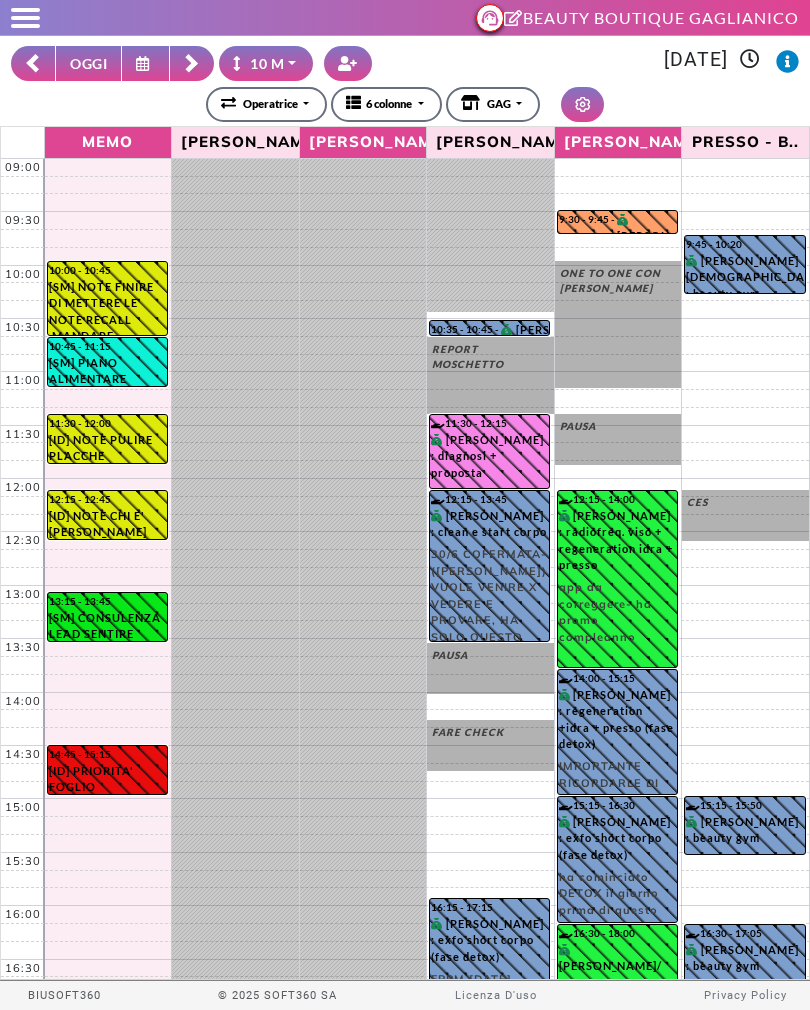 scroll, scrollTop: 0, scrollLeft: 0, axis: both 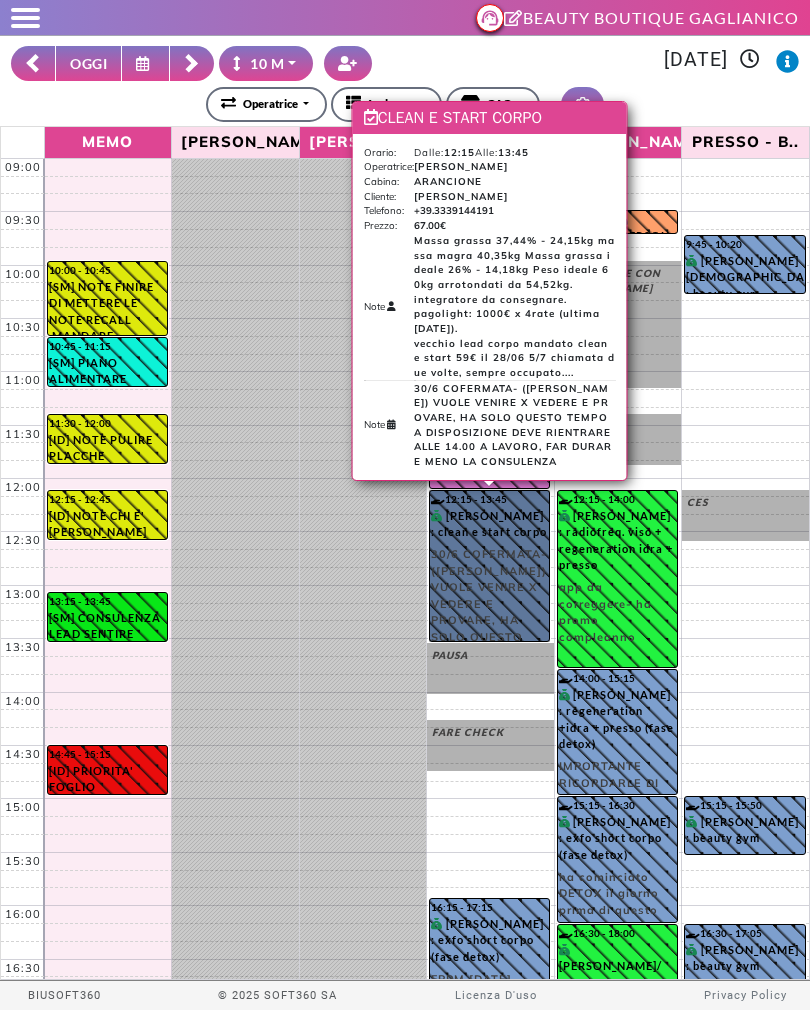 click on "12:15 - 13:45 [PERSON_NAME] : clean e start corpo  30/6 COFERMATA- ([PERSON_NAME]) VUOLE VENIRE X VEDERE E PROVARE, HA SOLO QUESTO TEMPO A DISPOSIZIONE  DEVE RIENTRARE ALLE 14.00 A LAVORO, FAR DURARE MENO LA CONSULENZA" at bounding box center (489, 566) 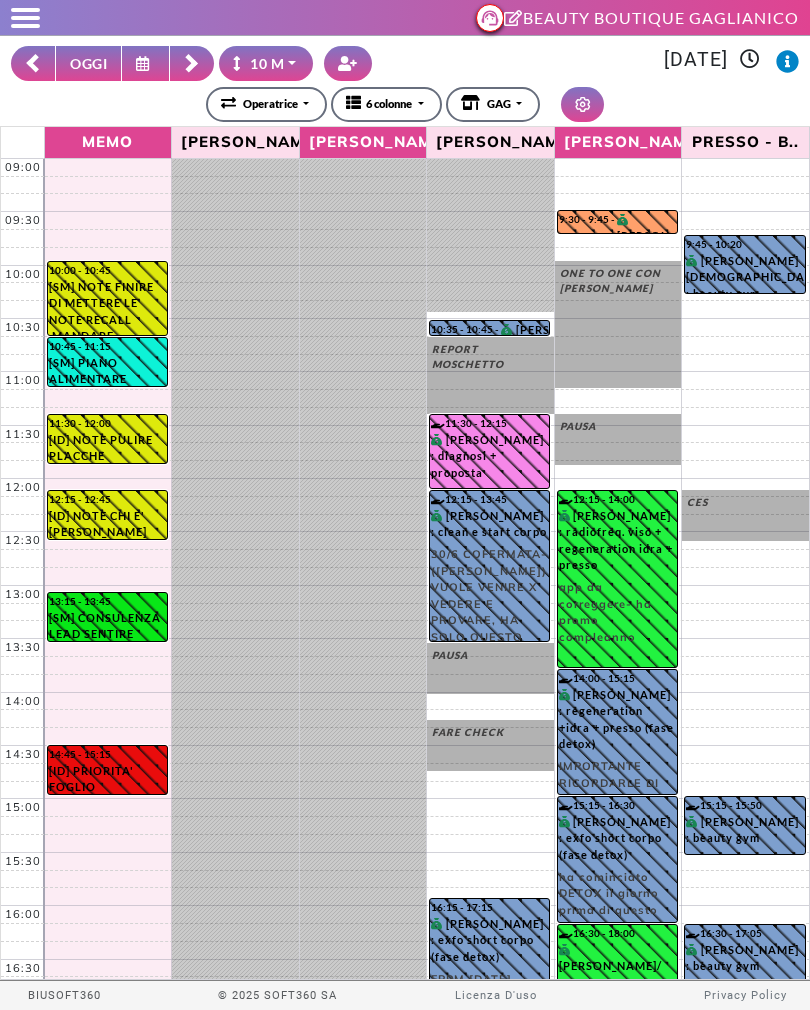click on "**********" at bounding box center [405, 81] 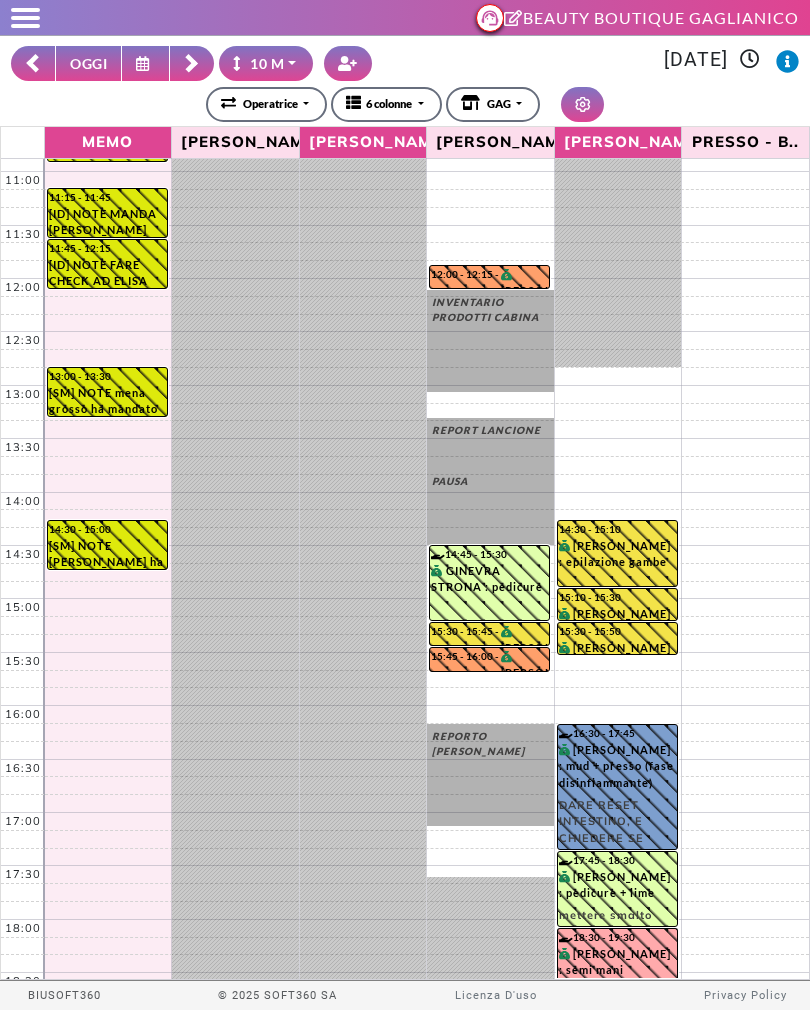 scroll, scrollTop: 199, scrollLeft: 0, axis: vertical 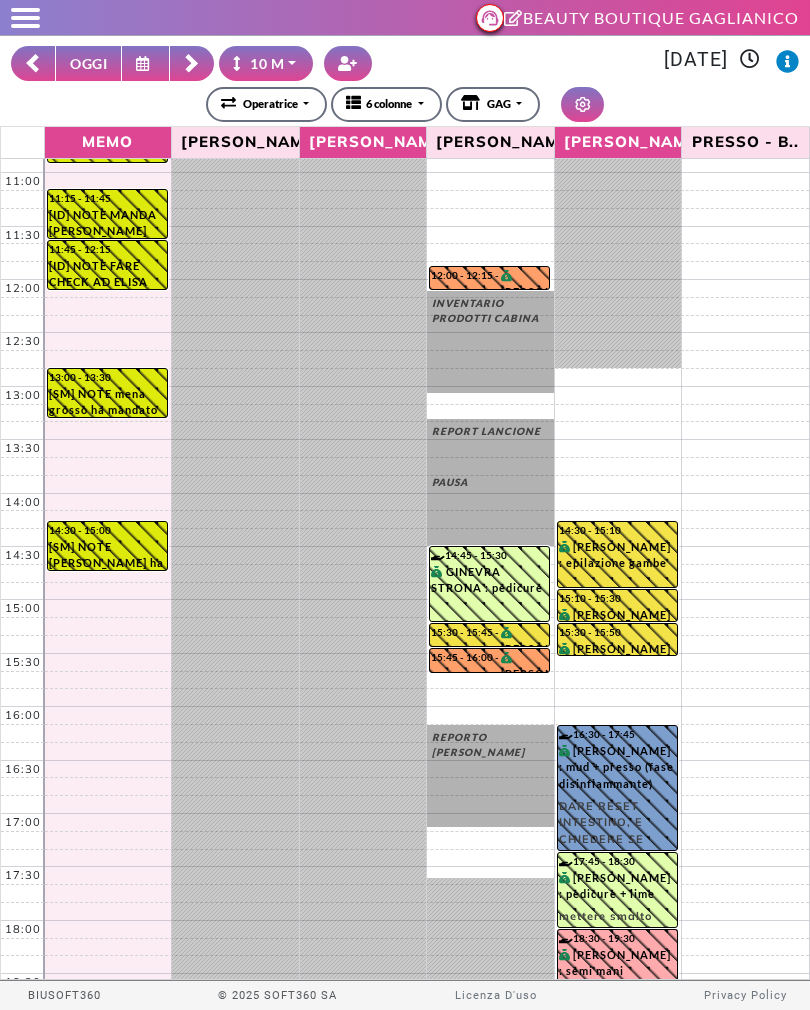 click 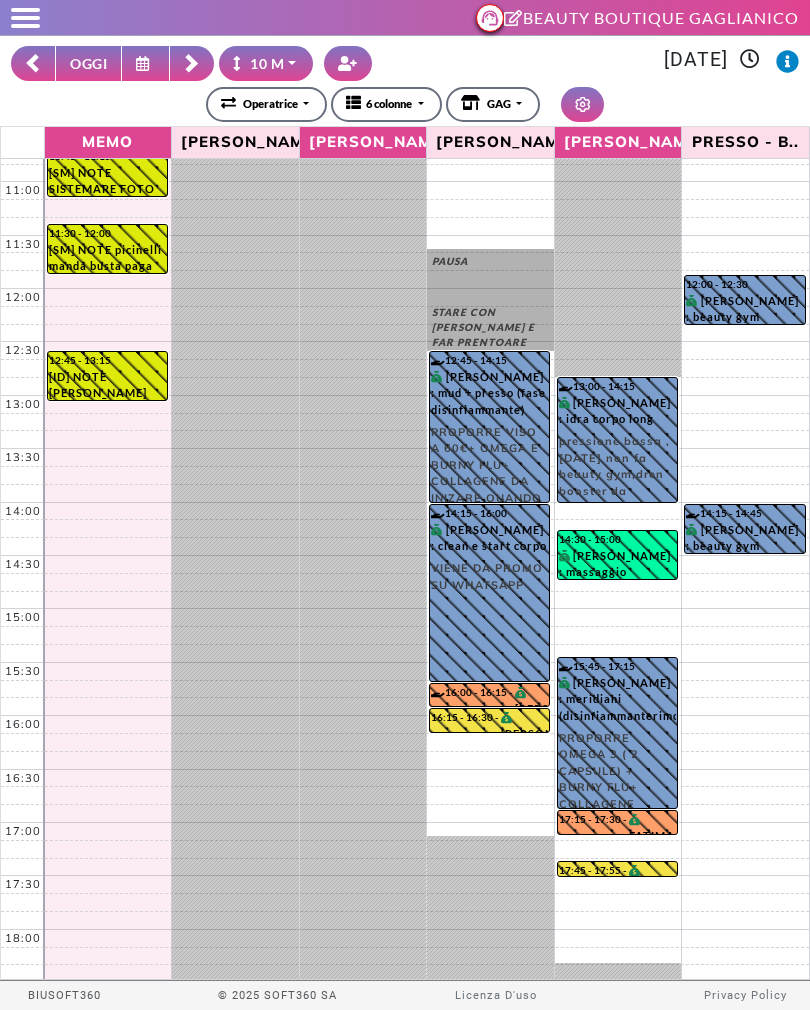 scroll, scrollTop: 194, scrollLeft: 0, axis: vertical 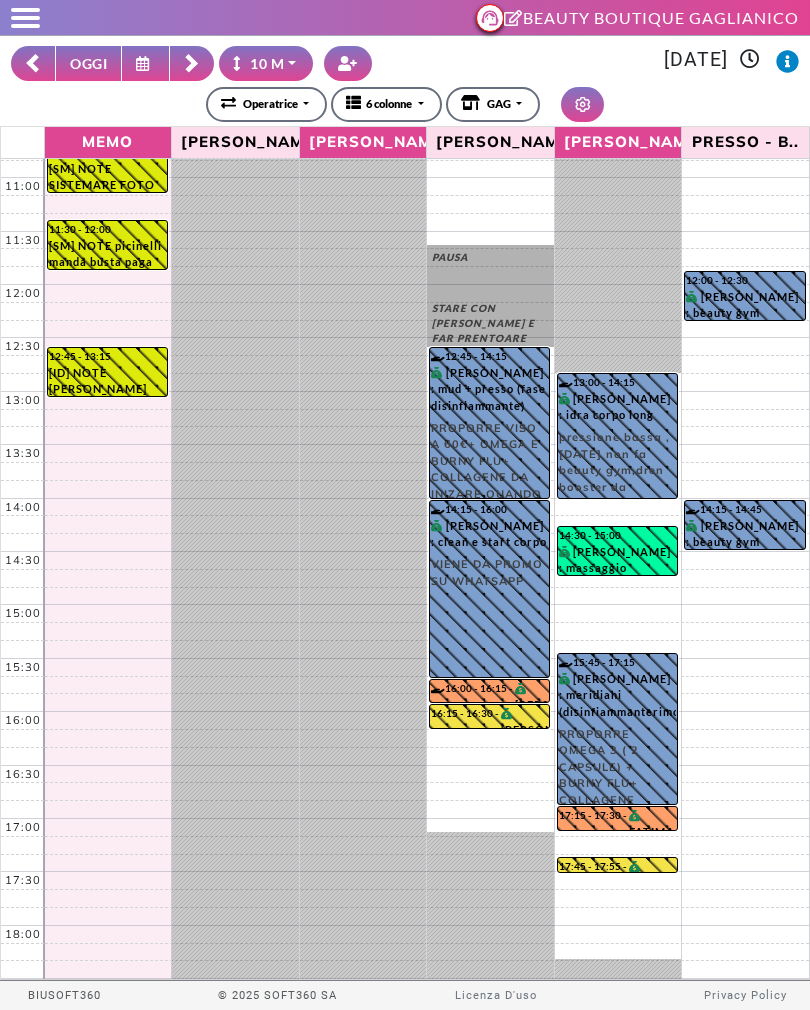 click on "OGGI" at bounding box center (88, 63) 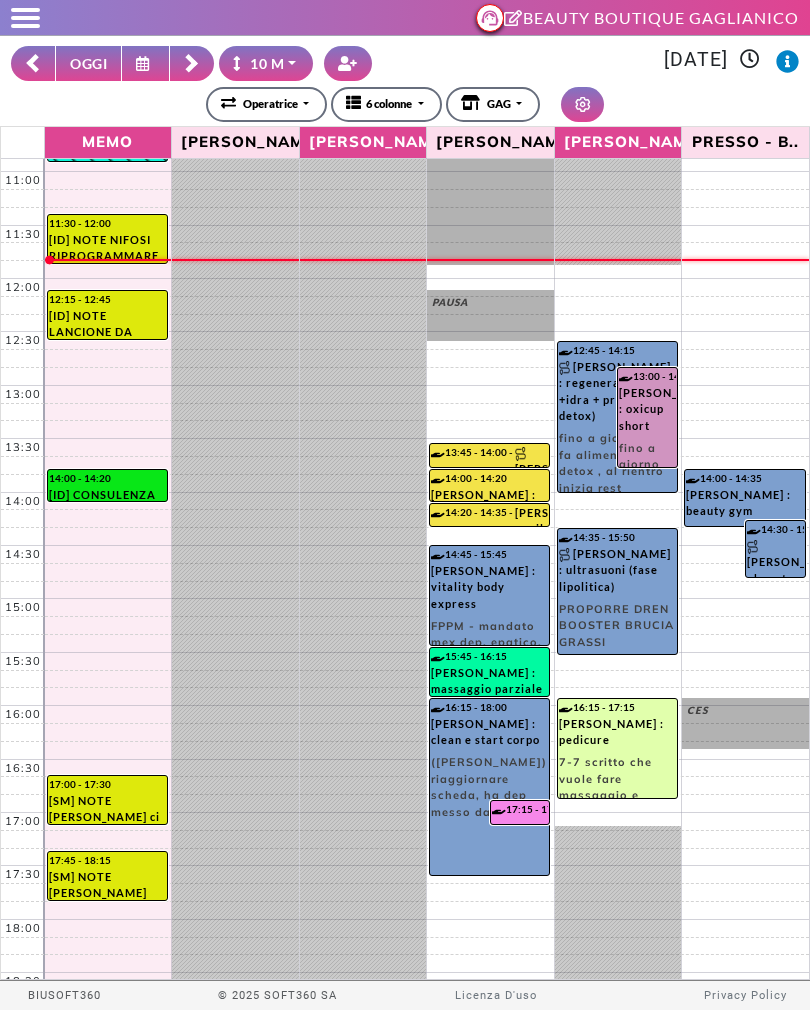 scroll, scrollTop: 199, scrollLeft: 0, axis: vertical 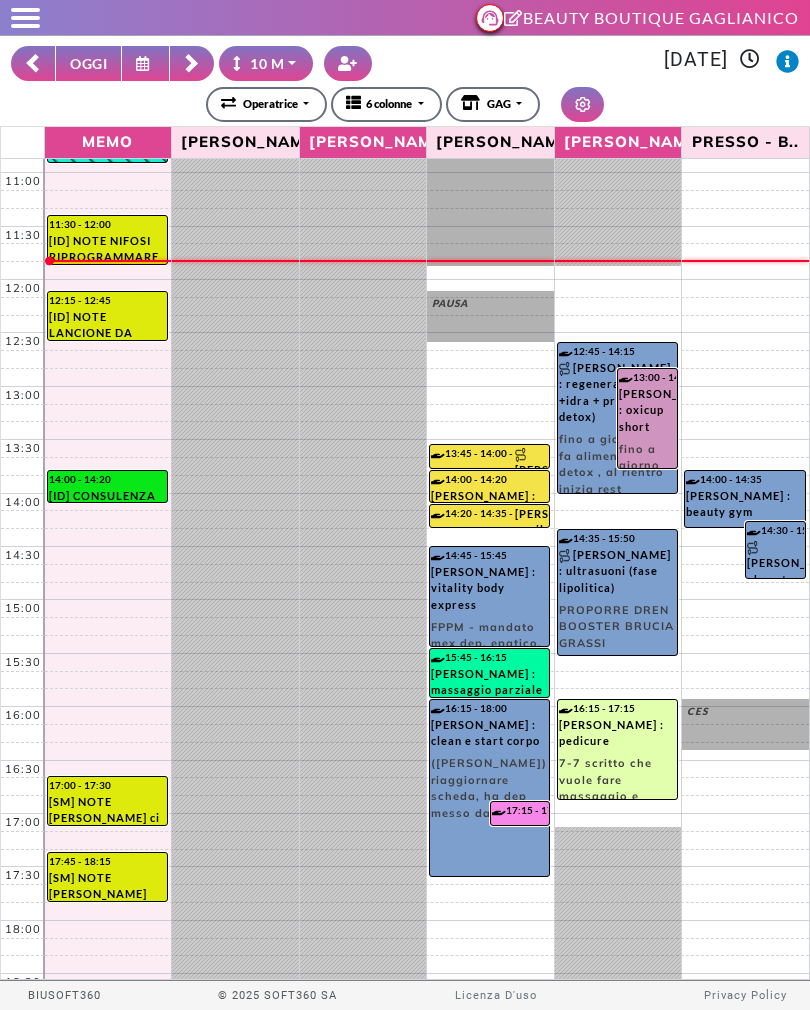 click 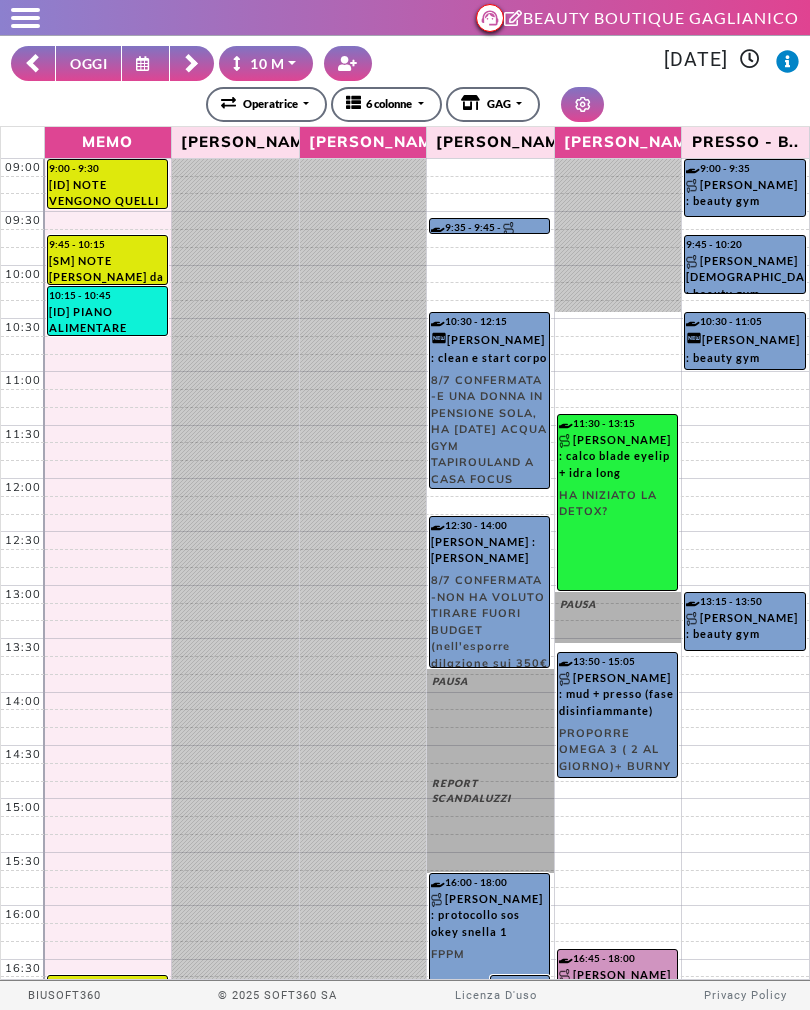scroll, scrollTop: 0, scrollLeft: 0, axis: both 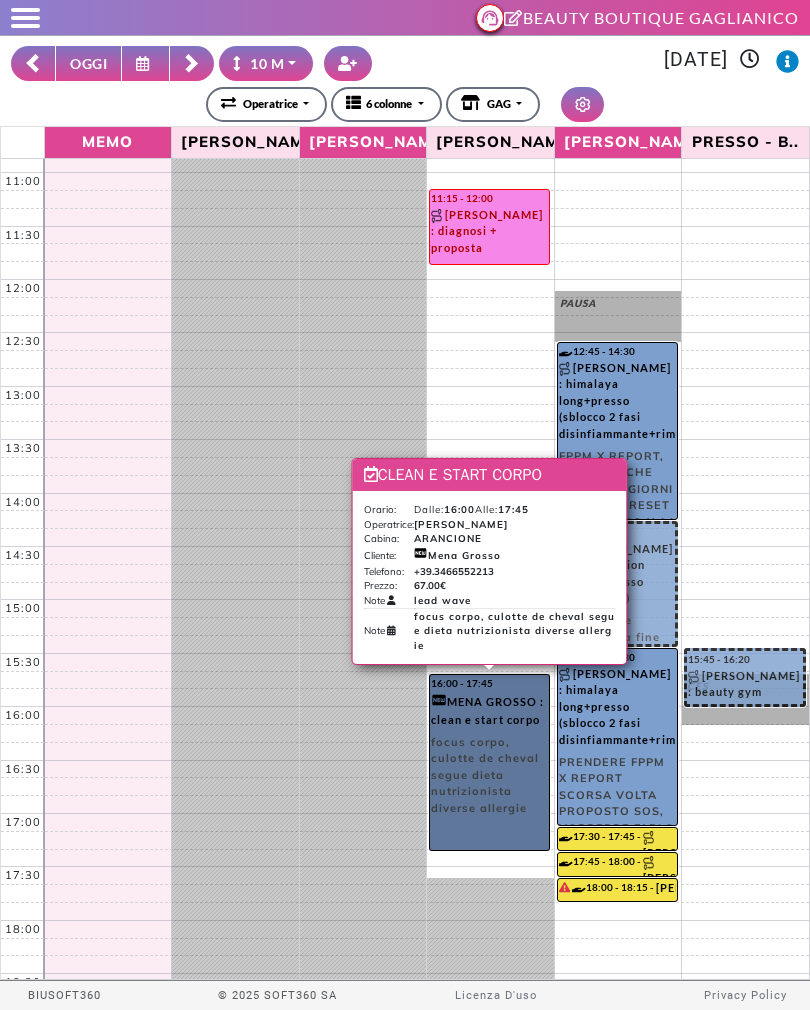 click on "16:00 - 17:45
MENA GROSSO : clean e start corpo  focus corpo, culotte de cheval segue dieta nutrizionista diverse allergie" at bounding box center [489, 762] 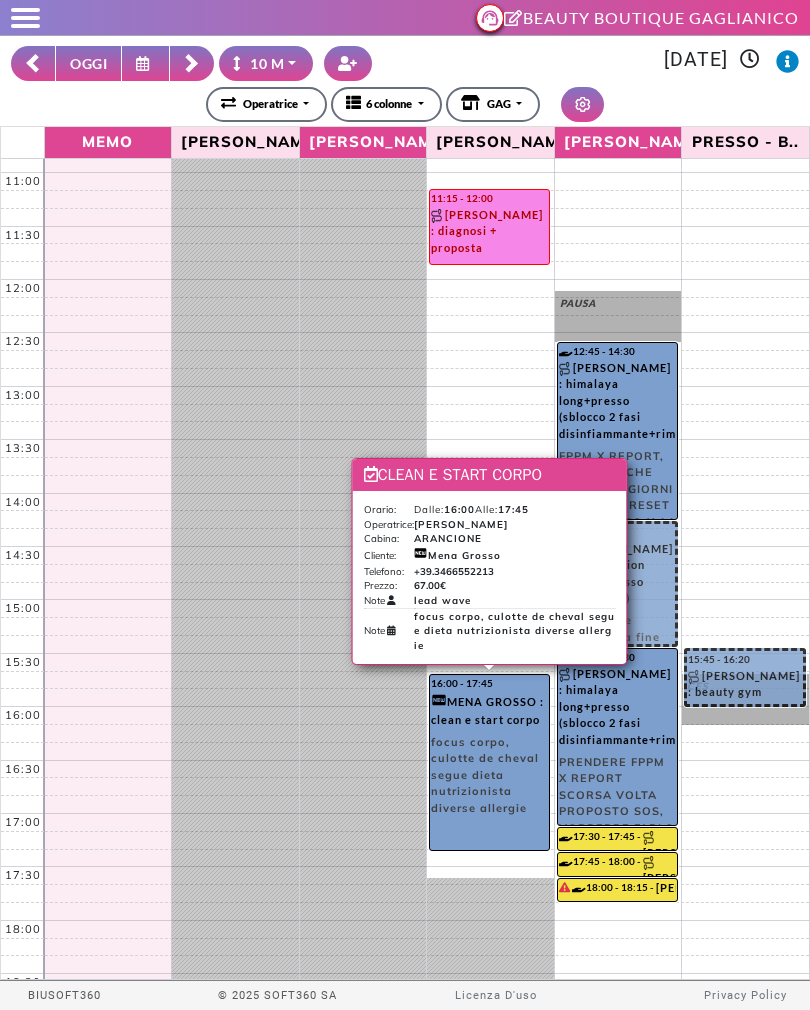 click on "**********" at bounding box center (405, 104) 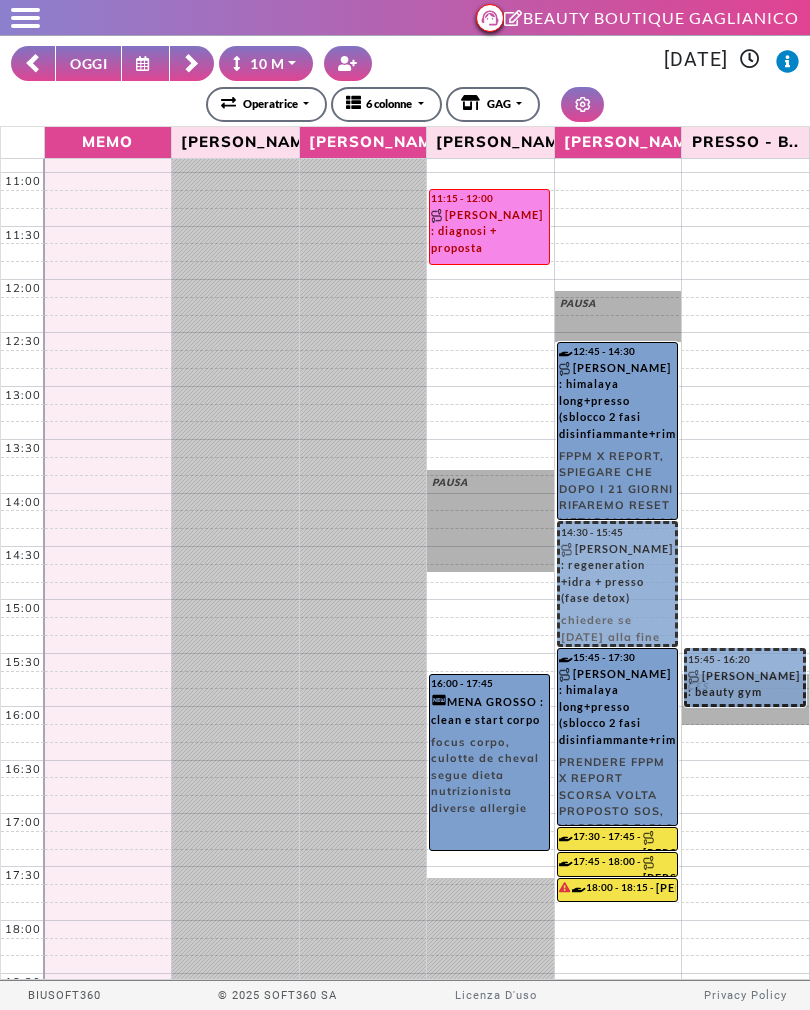 click at bounding box center [192, 63] 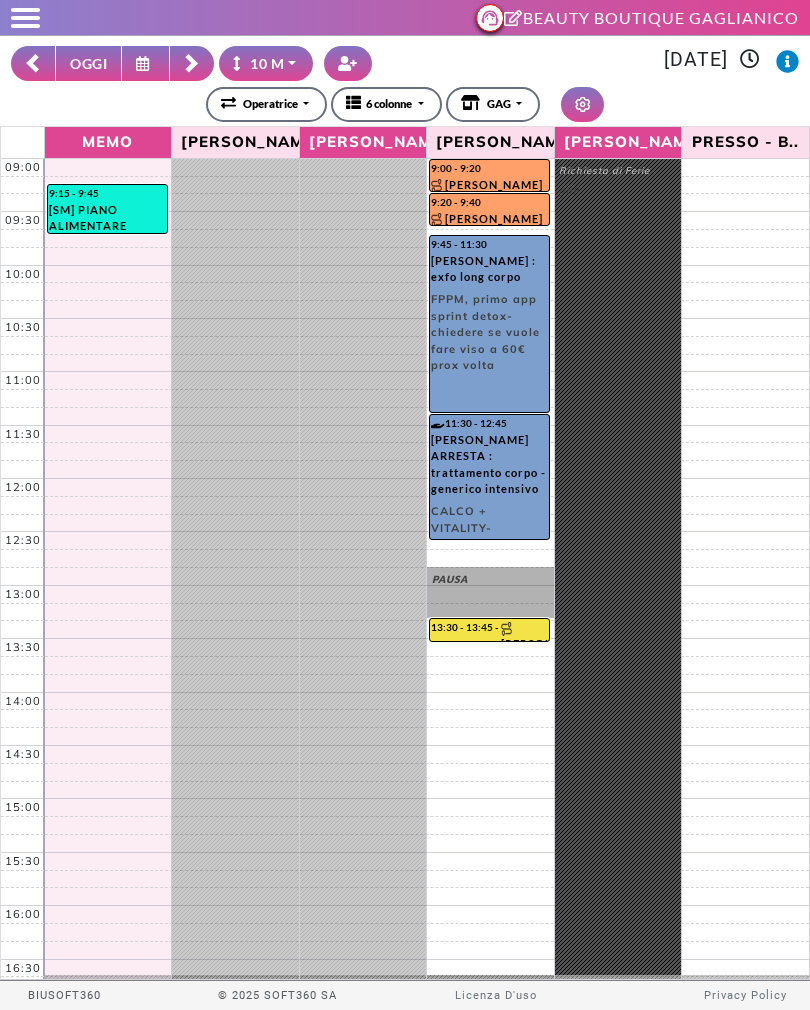 scroll, scrollTop: 0, scrollLeft: 0, axis: both 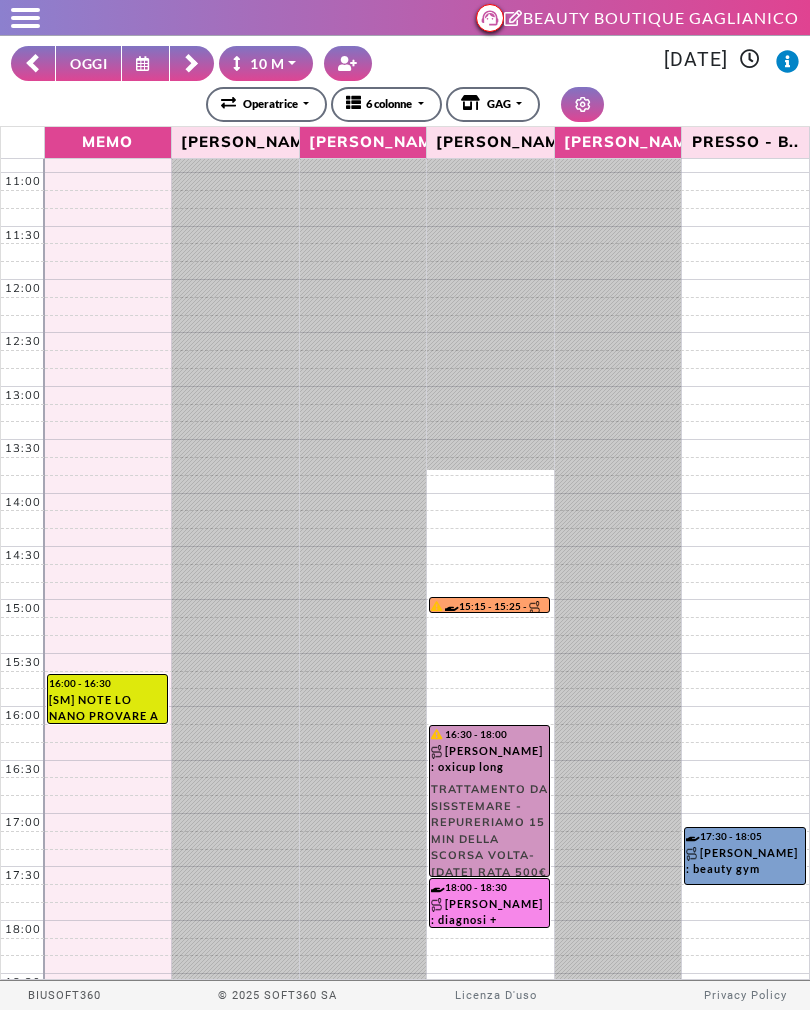 click 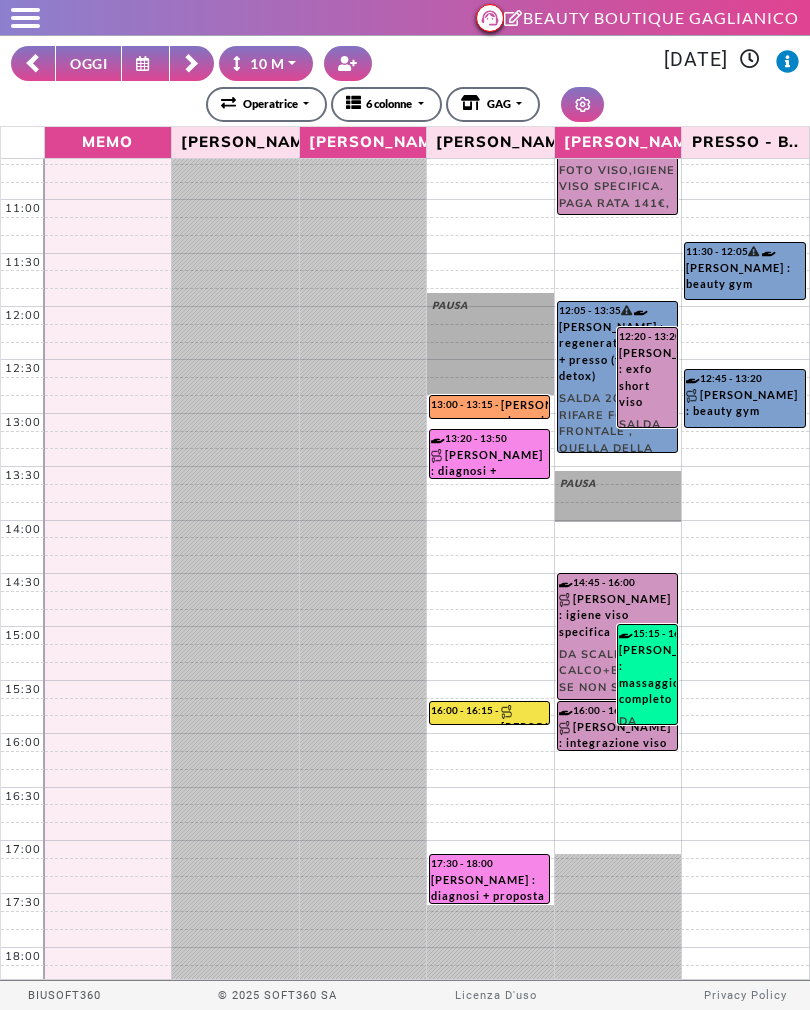 scroll, scrollTop: 174, scrollLeft: 0, axis: vertical 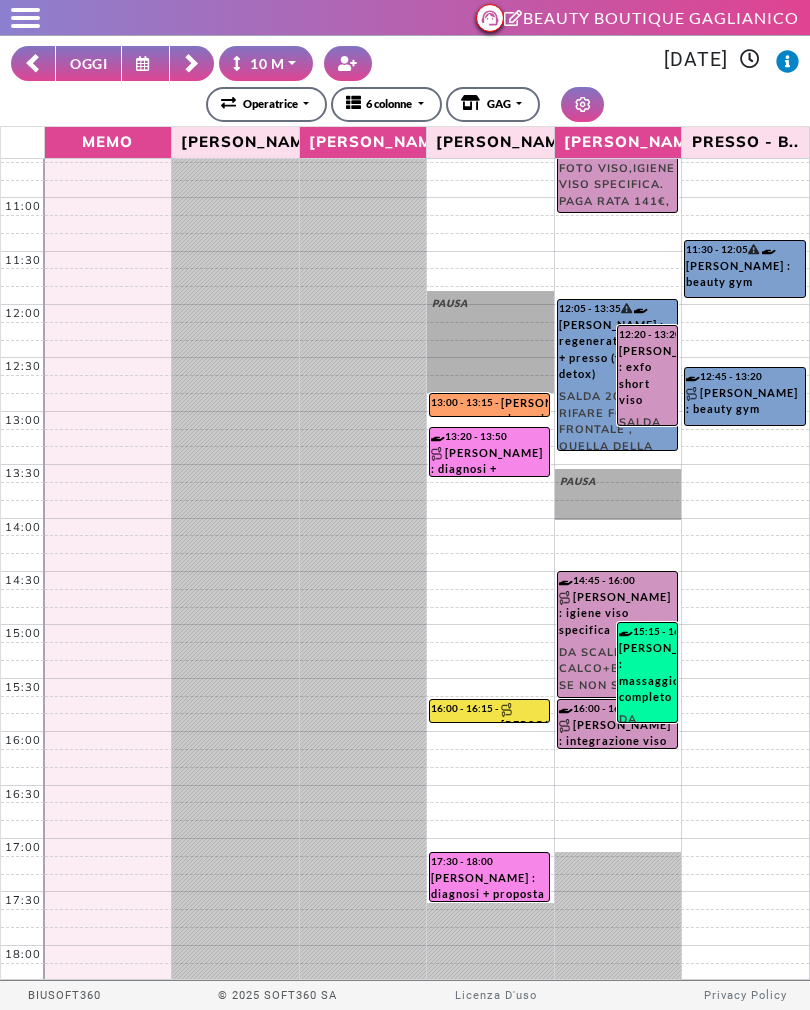 click 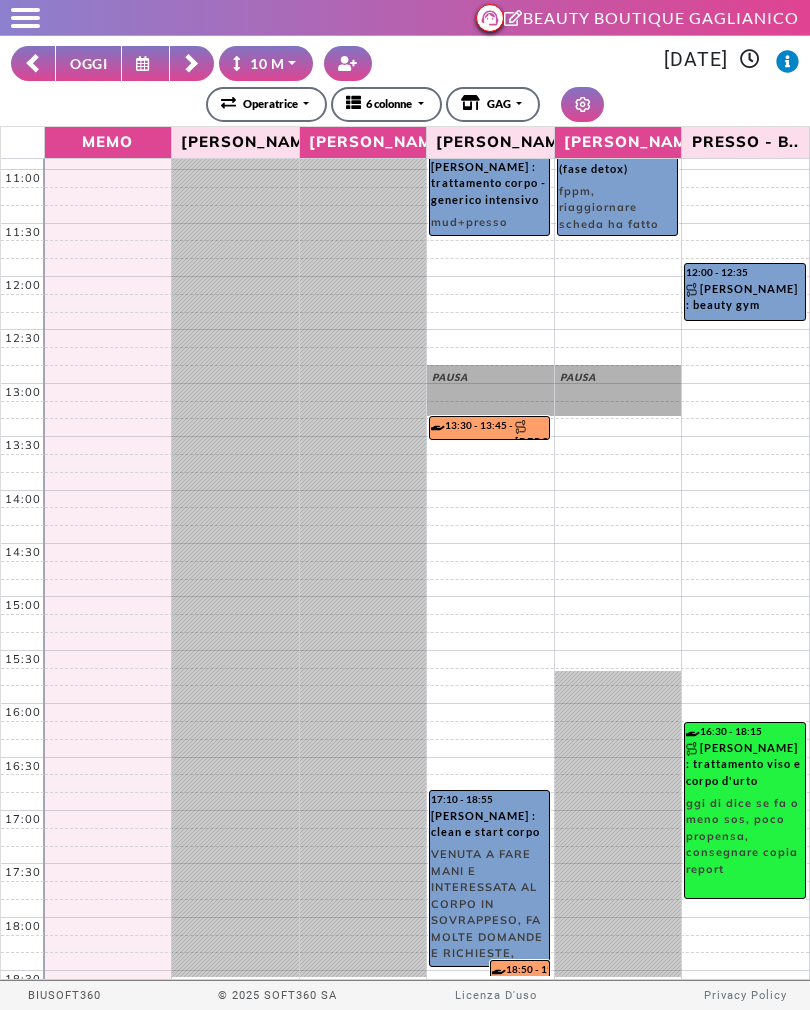 scroll, scrollTop: 199, scrollLeft: 0, axis: vertical 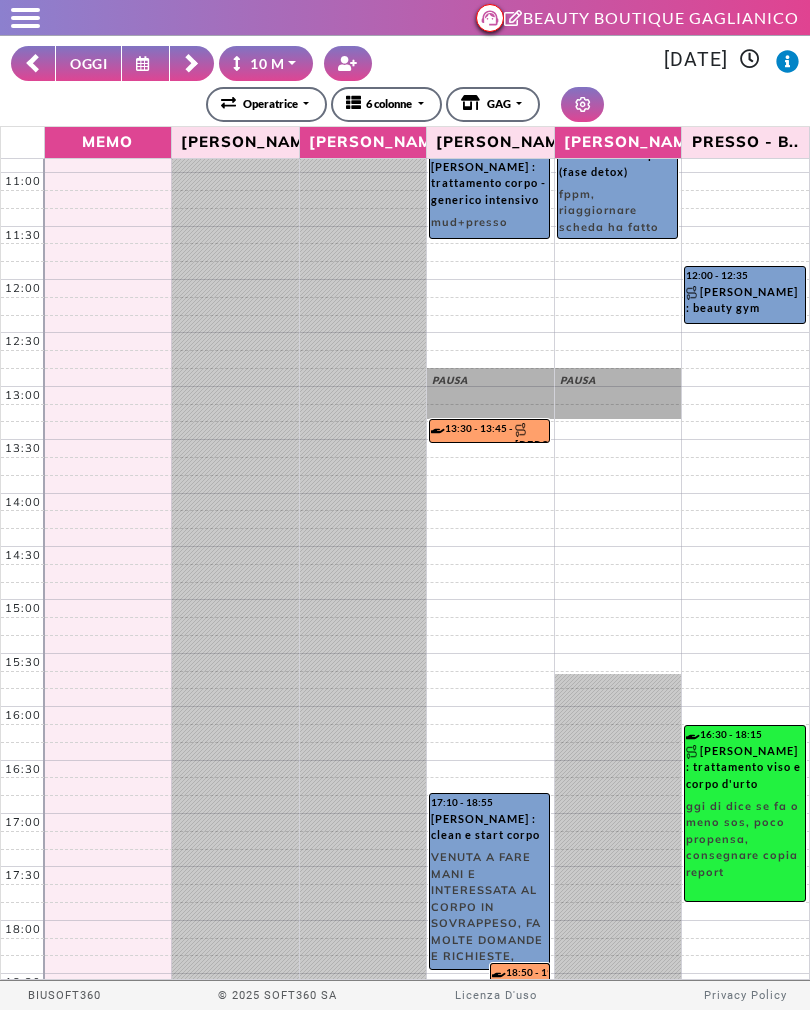 click 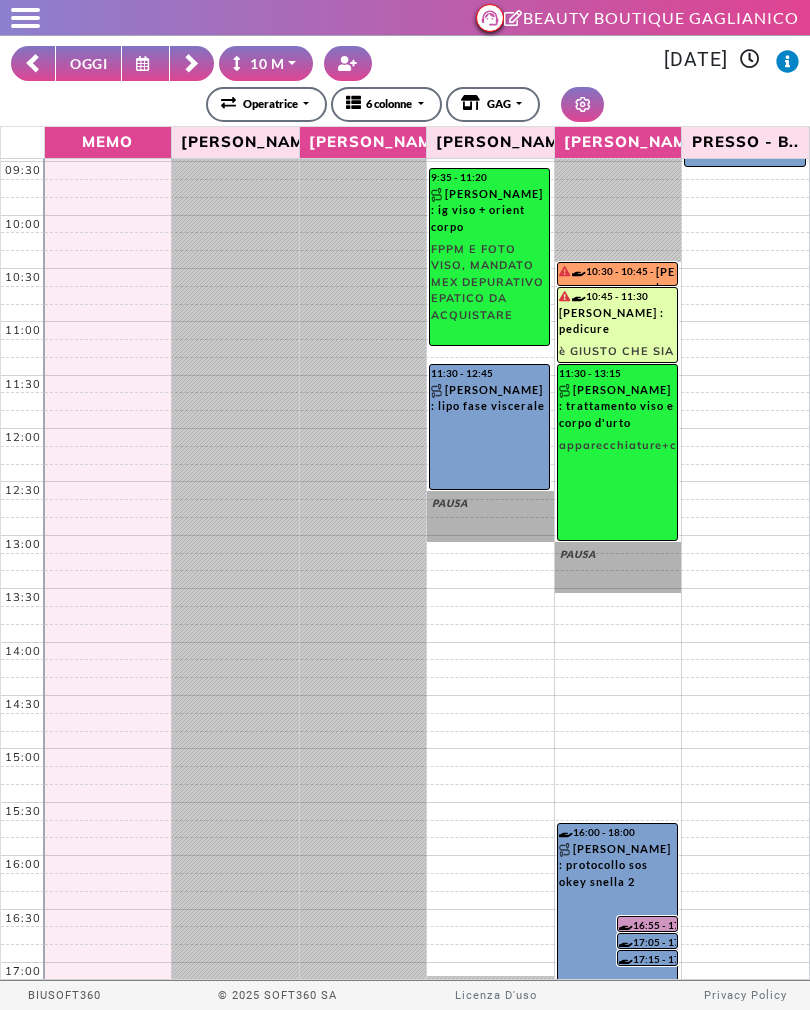scroll, scrollTop: 32, scrollLeft: 0, axis: vertical 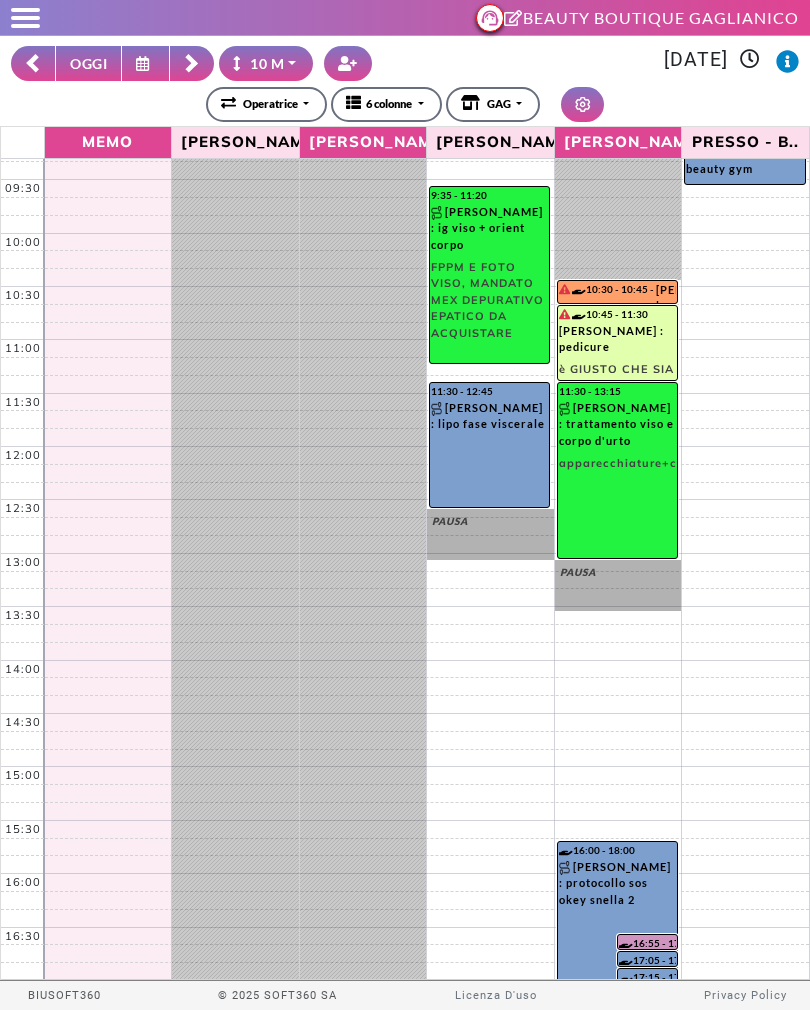 click at bounding box center [192, 63] 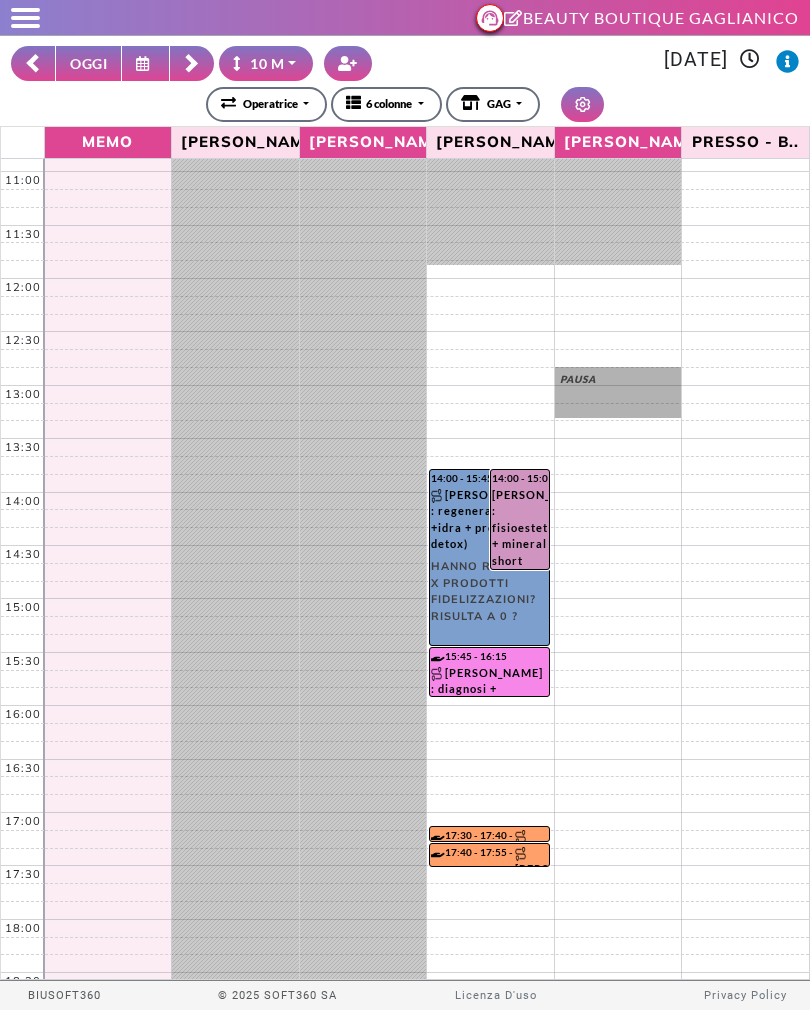 scroll, scrollTop: 199, scrollLeft: 0, axis: vertical 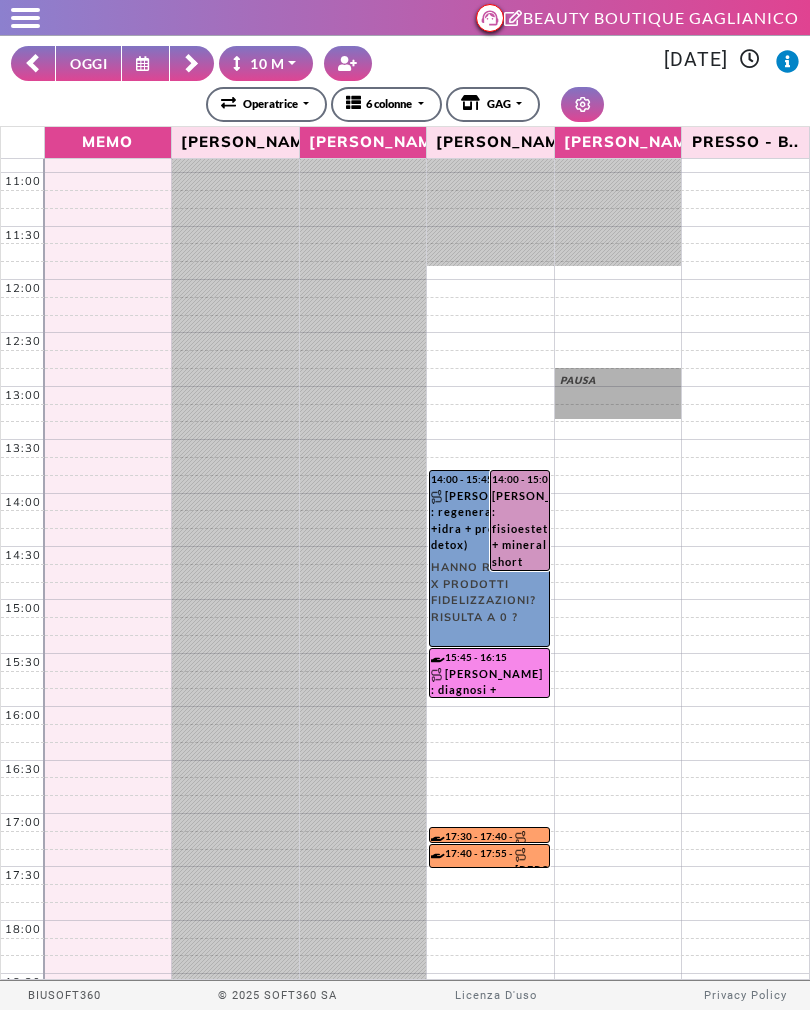 click 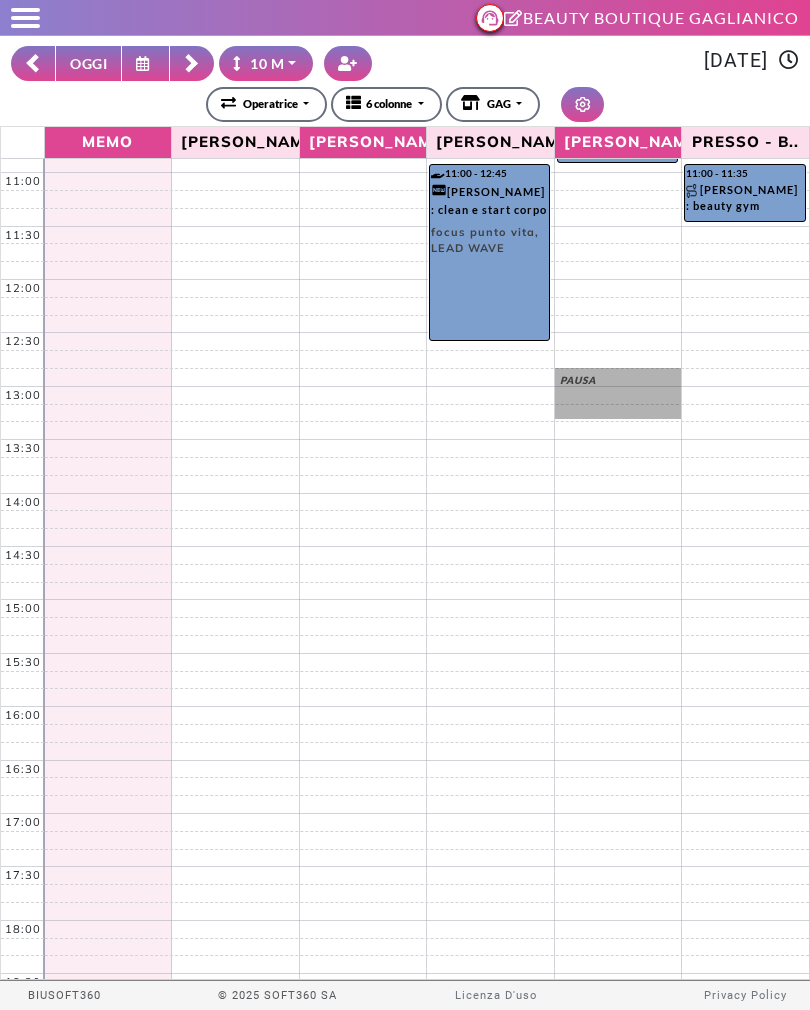 scroll, scrollTop: 0, scrollLeft: 0, axis: both 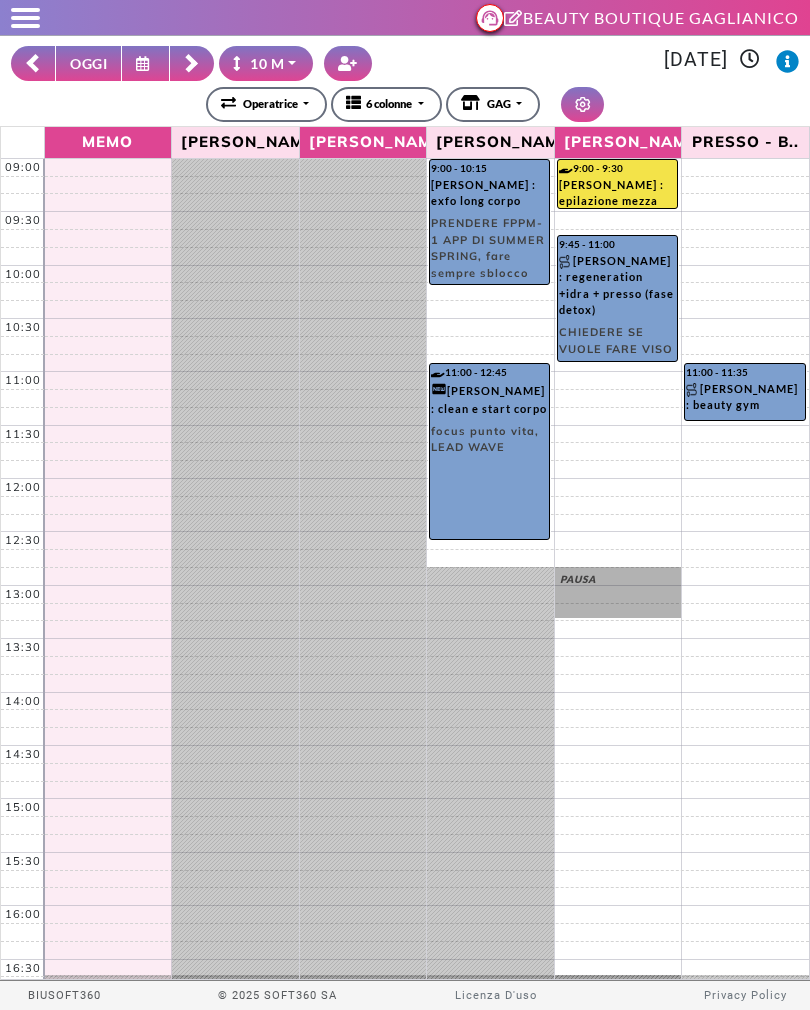 click 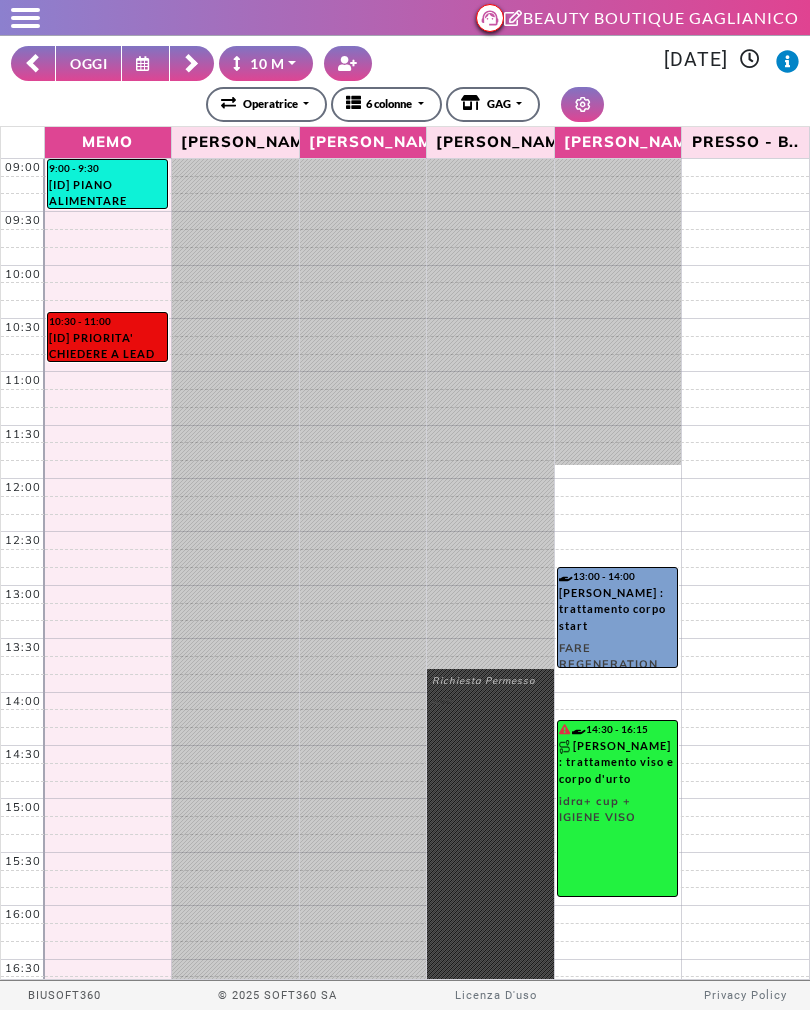 click at bounding box center (192, 63) 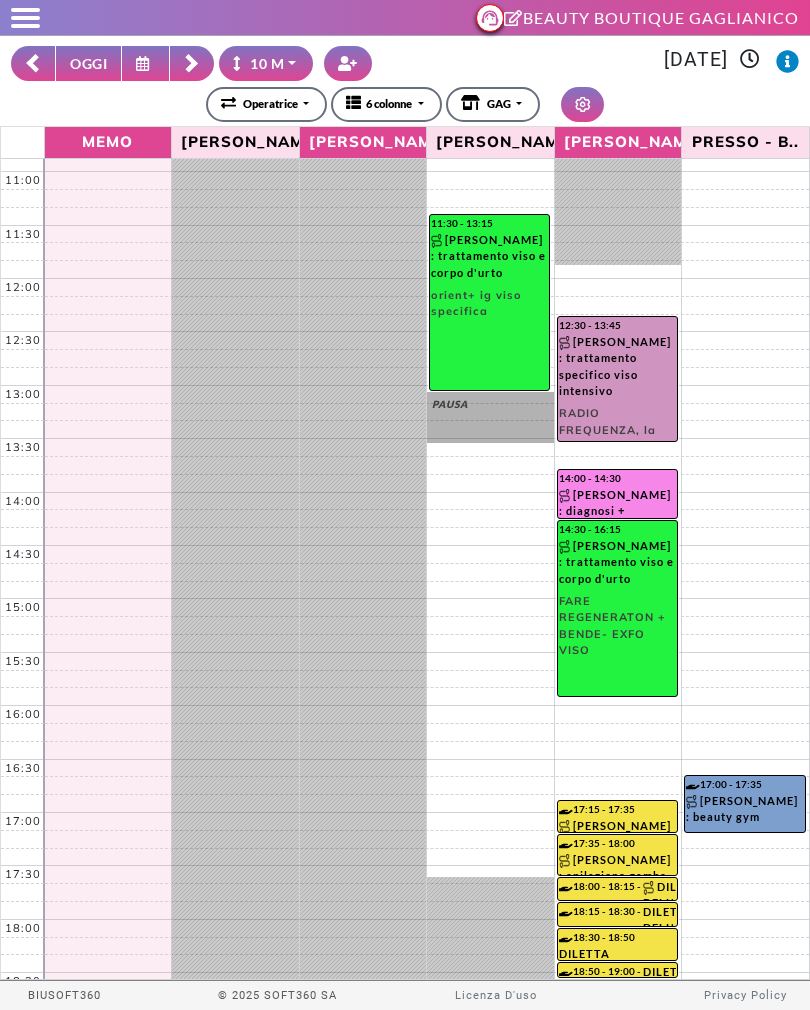 scroll, scrollTop: 199, scrollLeft: 0, axis: vertical 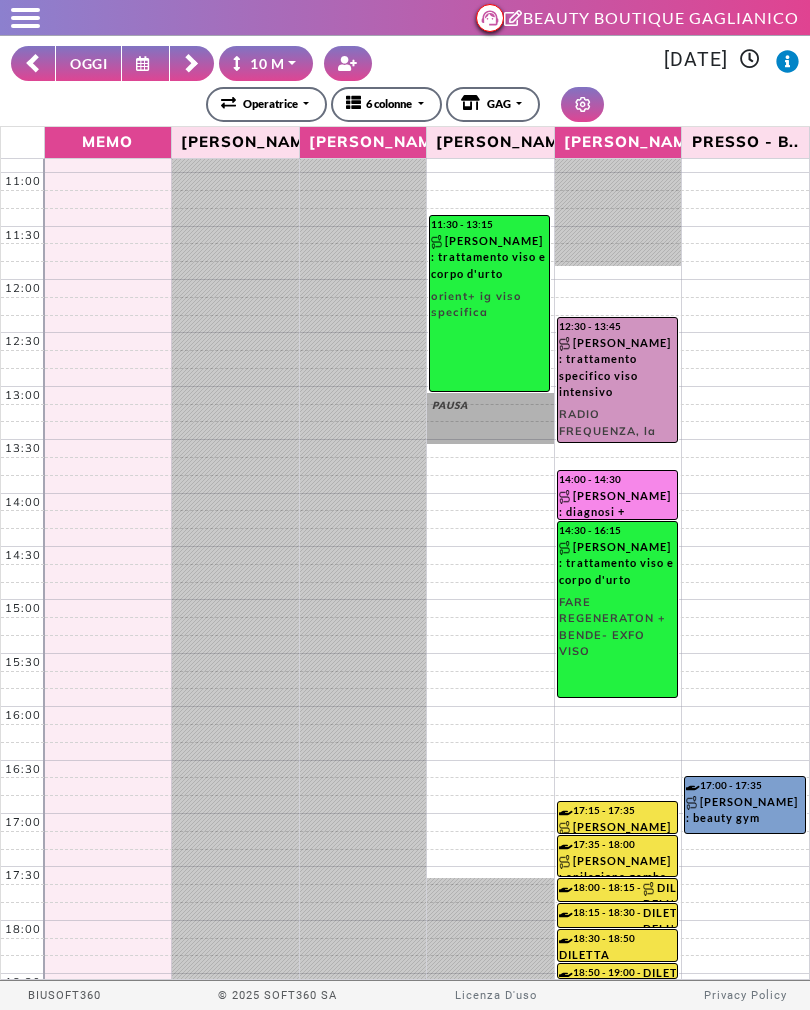 click 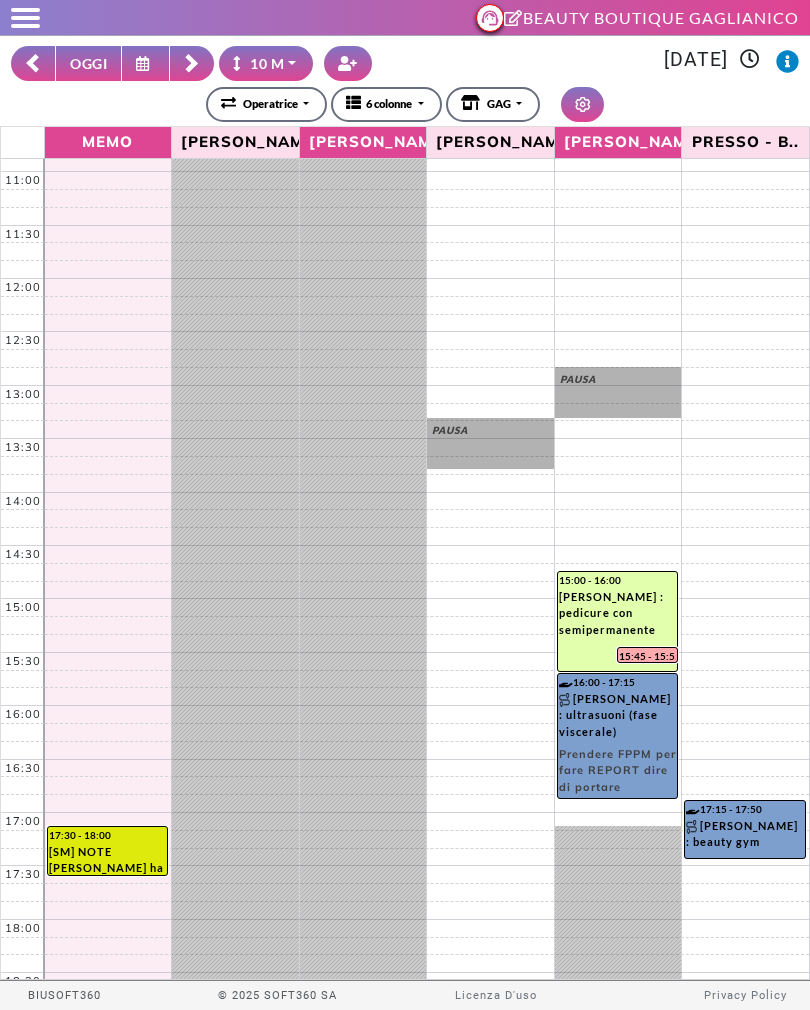 scroll, scrollTop: 199, scrollLeft: 0, axis: vertical 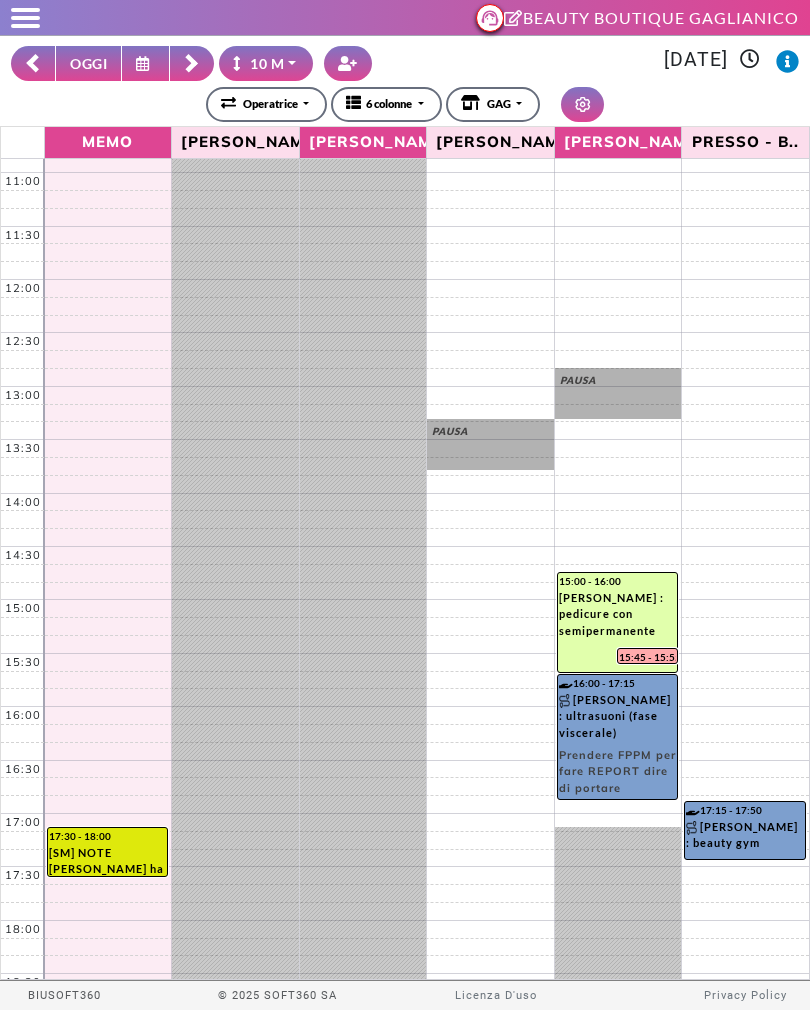 click 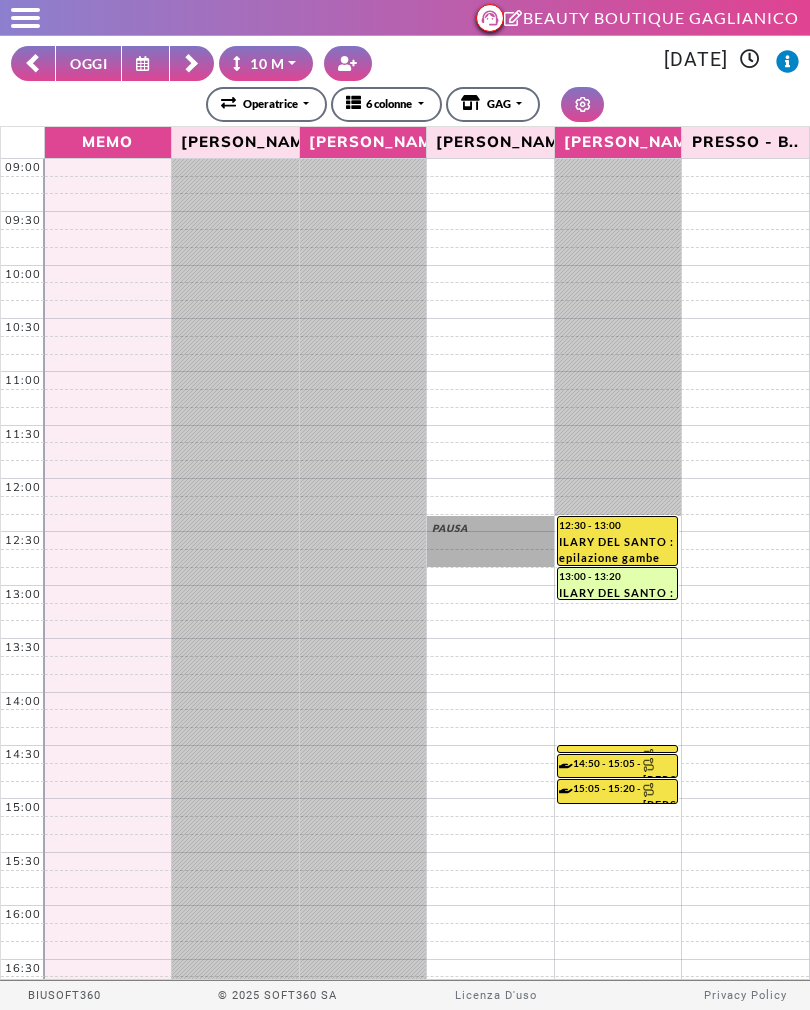 scroll, scrollTop: 0, scrollLeft: 0, axis: both 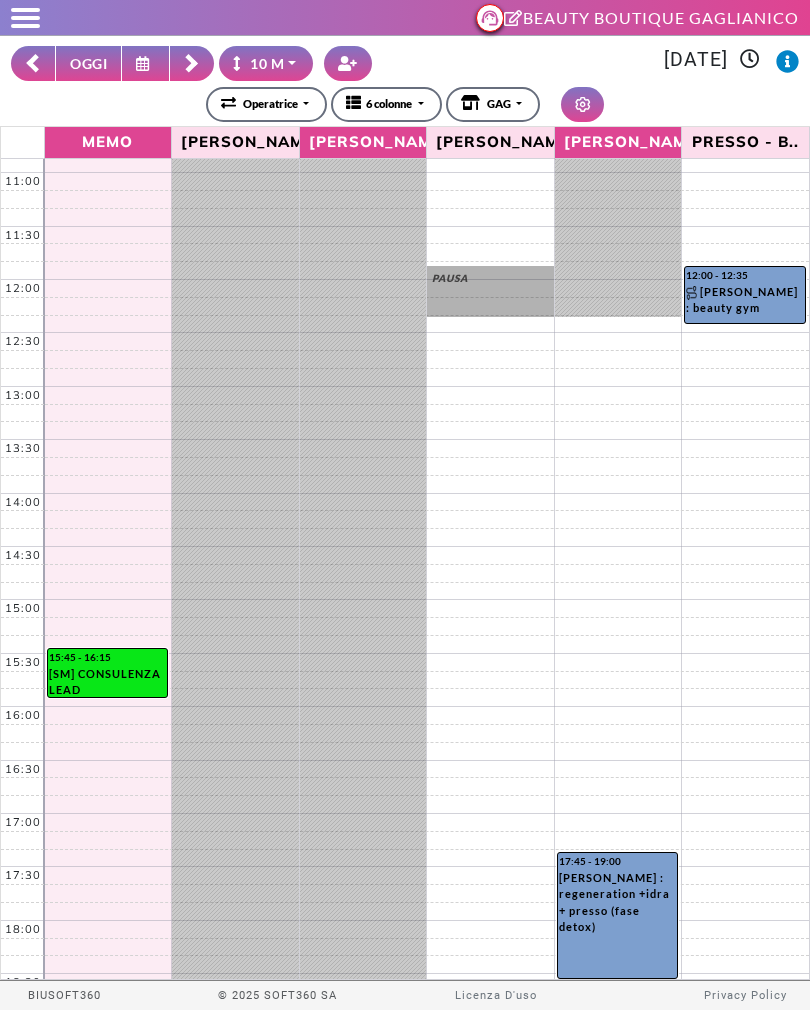 click 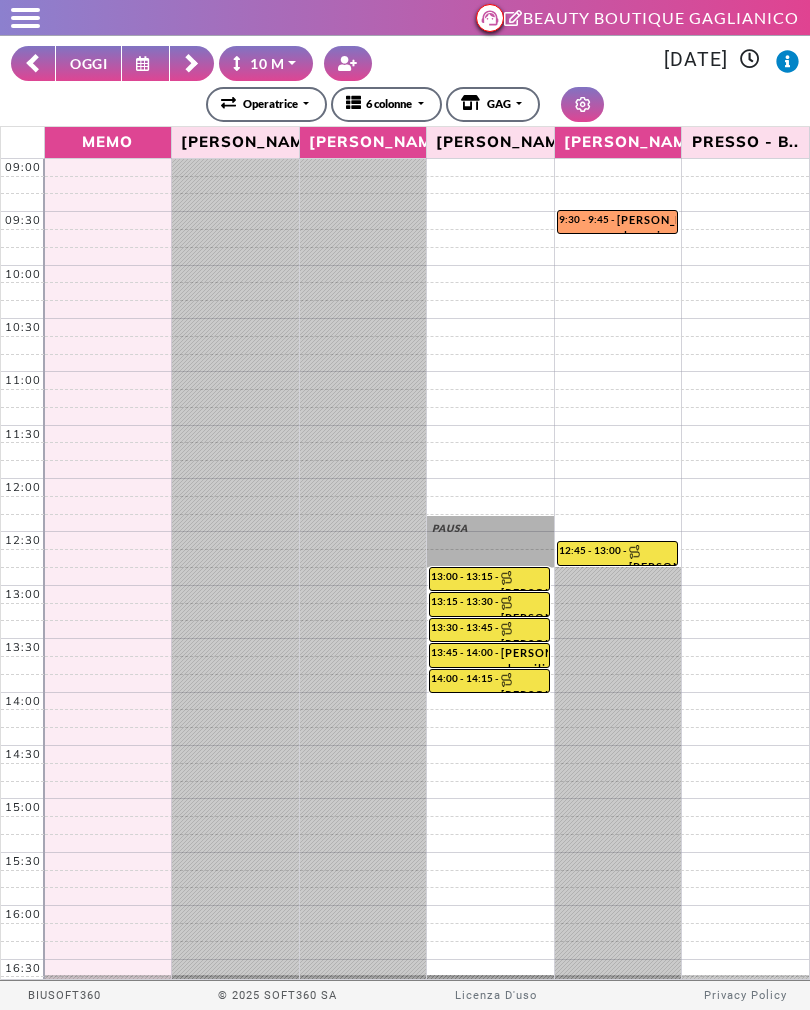 scroll, scrollTop: 0, scrollLeft: 0, axis: both 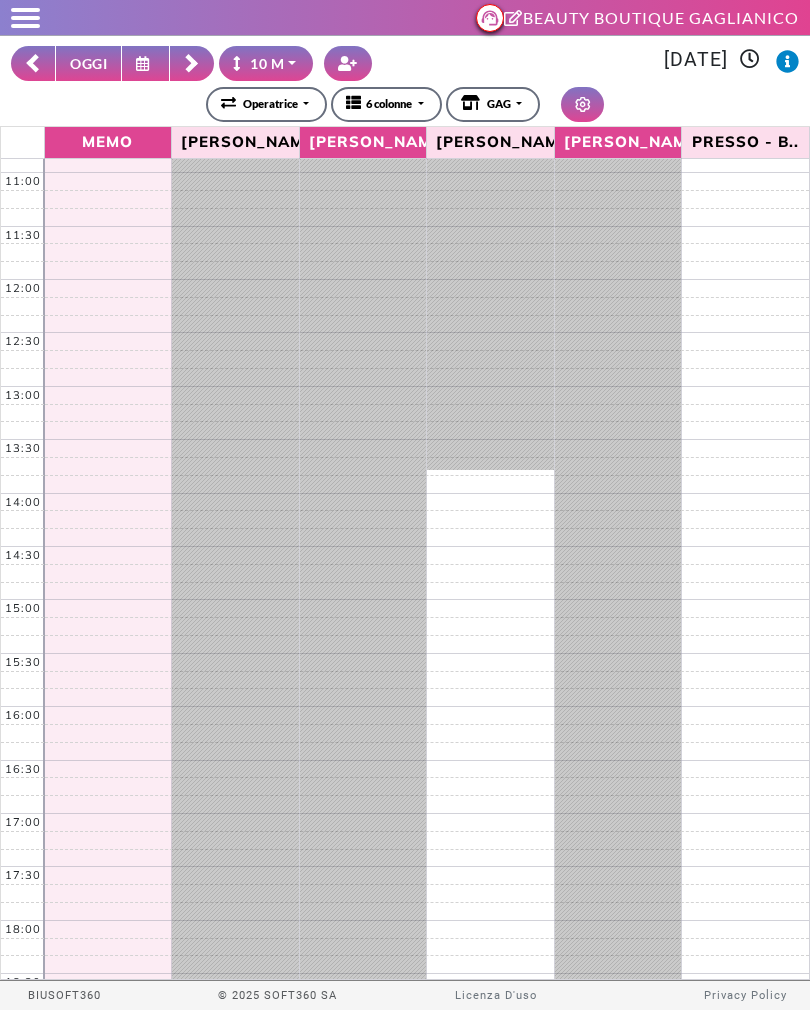 click 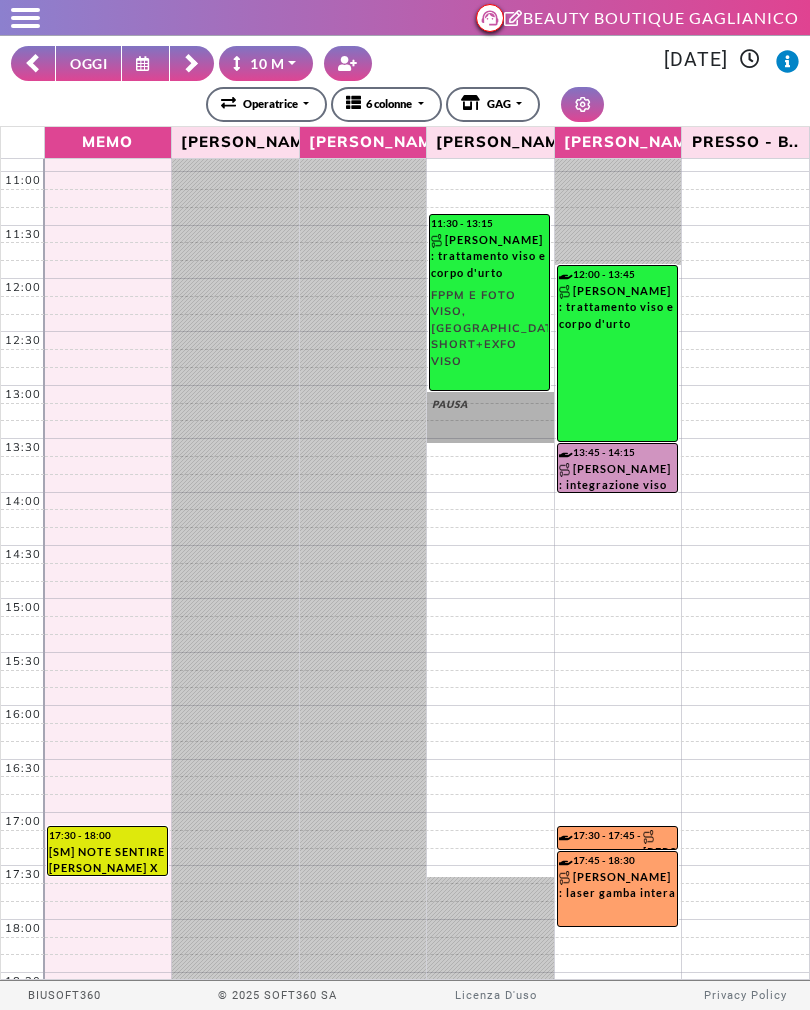 scroll, scrollTop: 199, scrollLeft: 0, axis: vertical 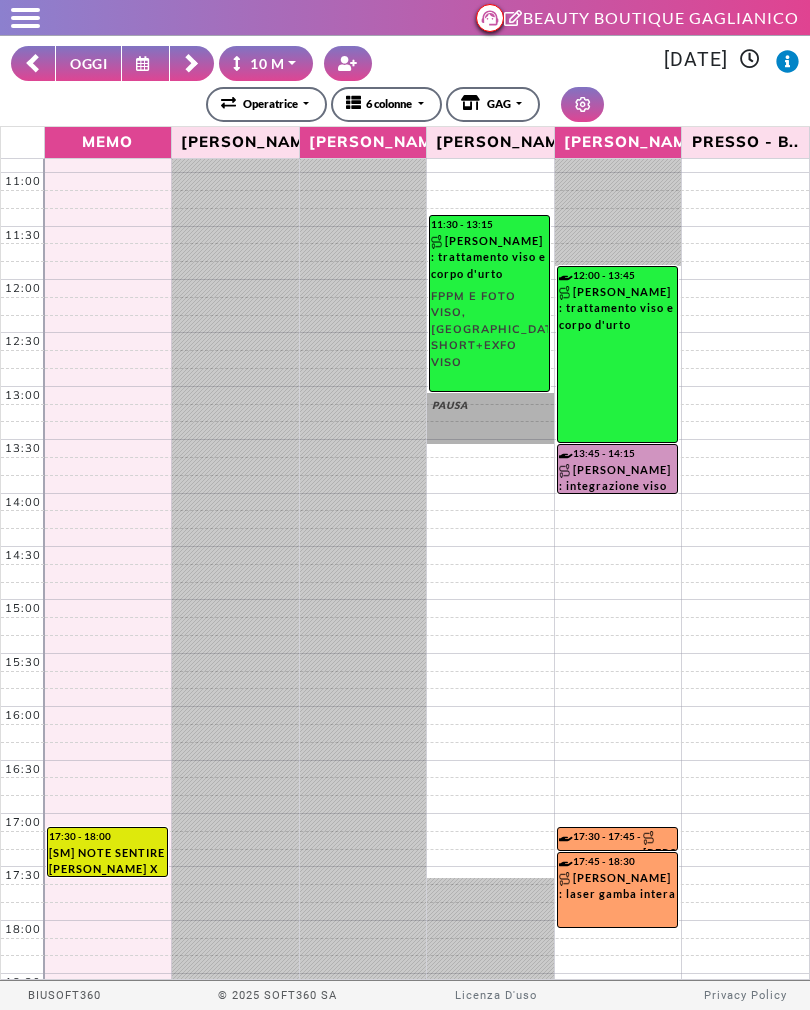 click 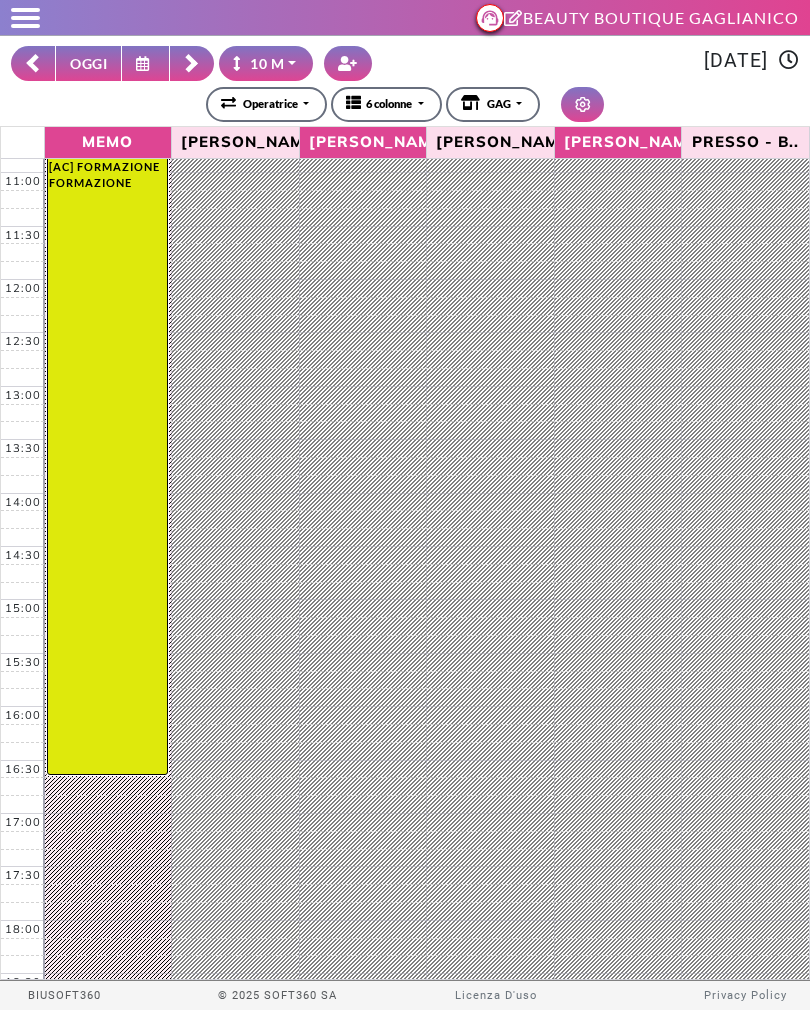 scroll, scrollTop: 0, scrollLeft: 0, axis: both 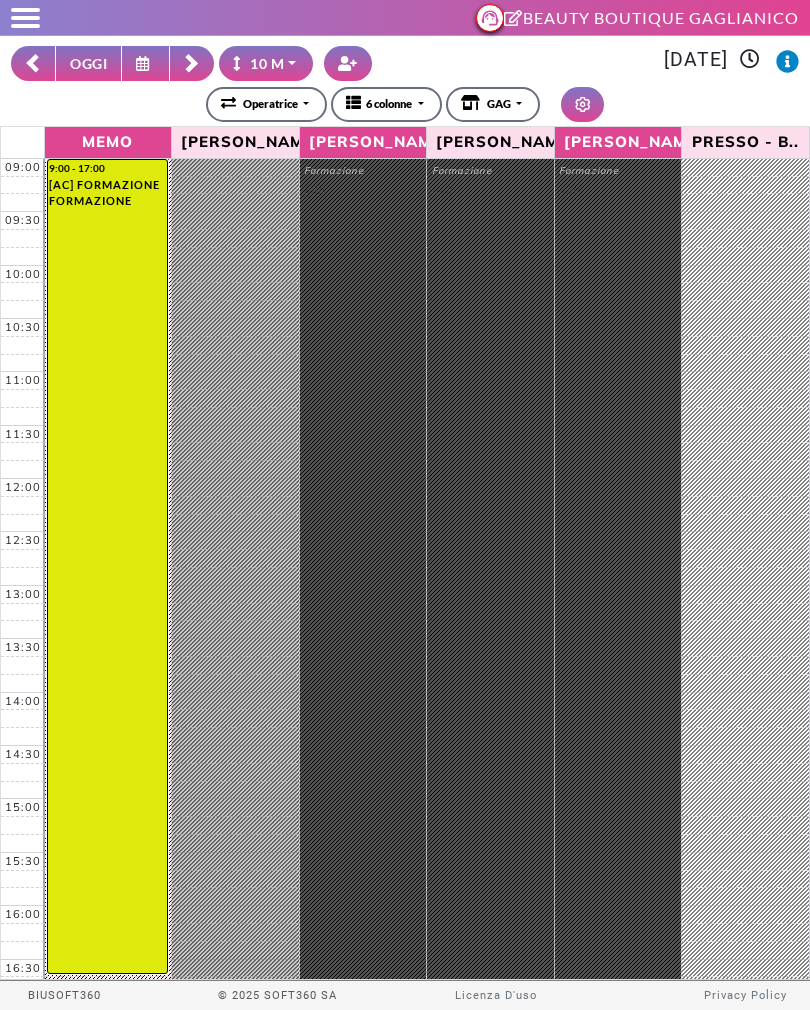 click 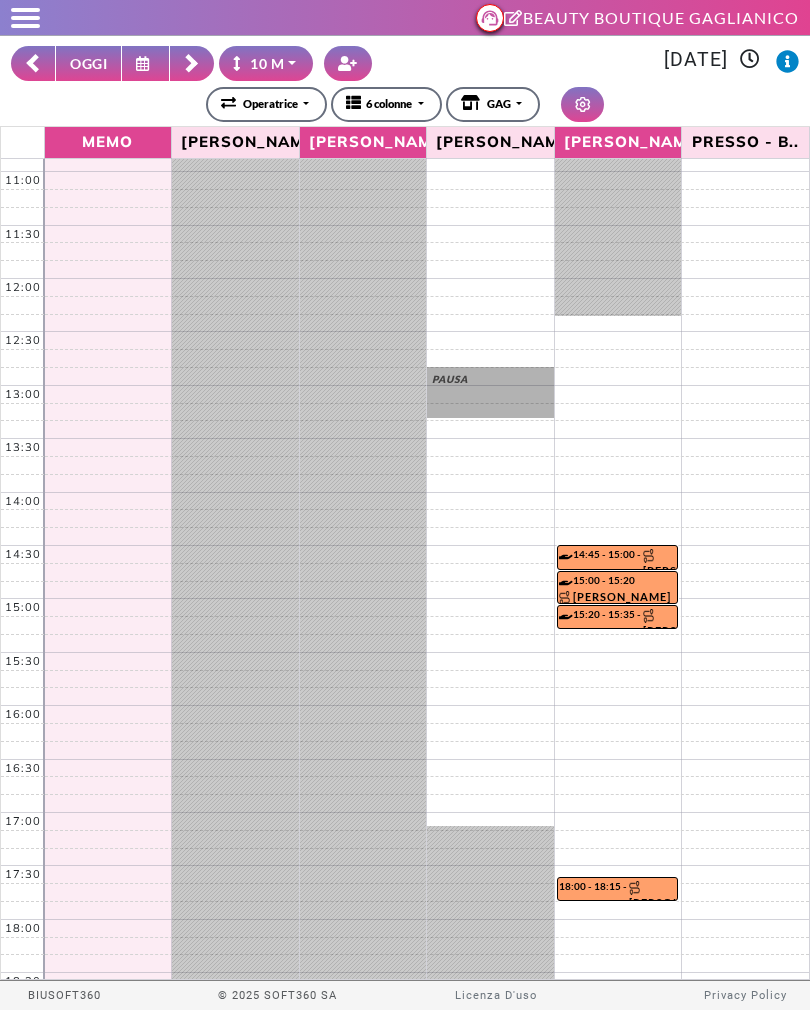 scroll, scrollTop: 199, scrollLeft: 0, axis: vertical 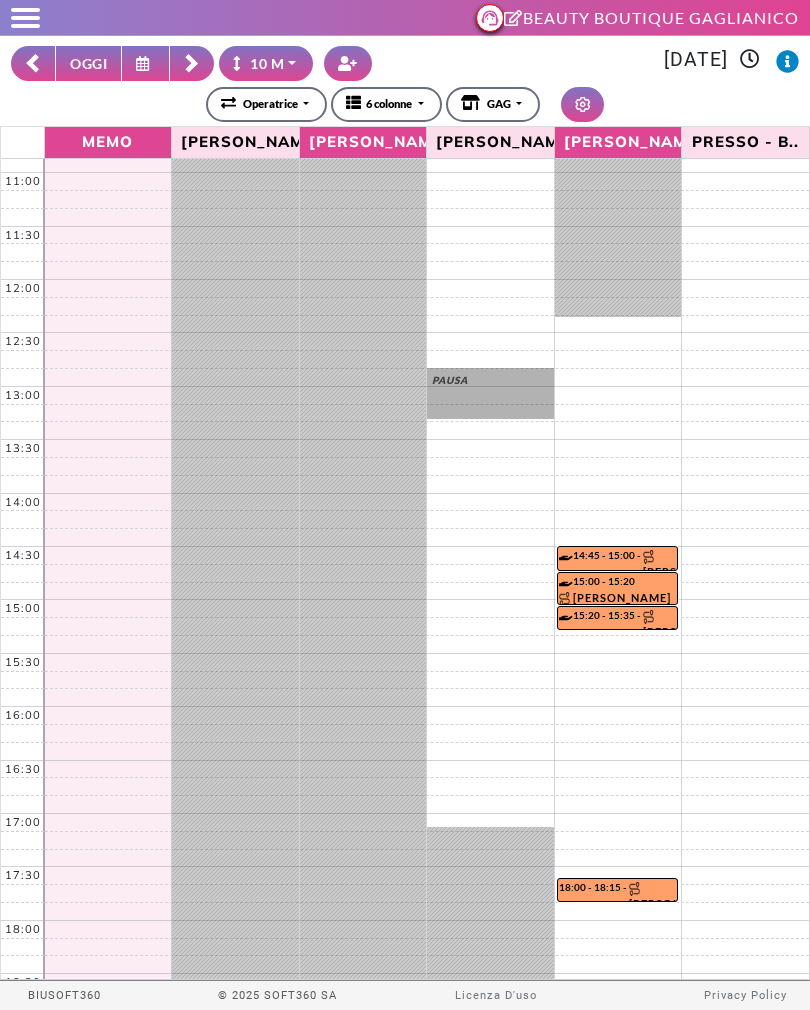 click 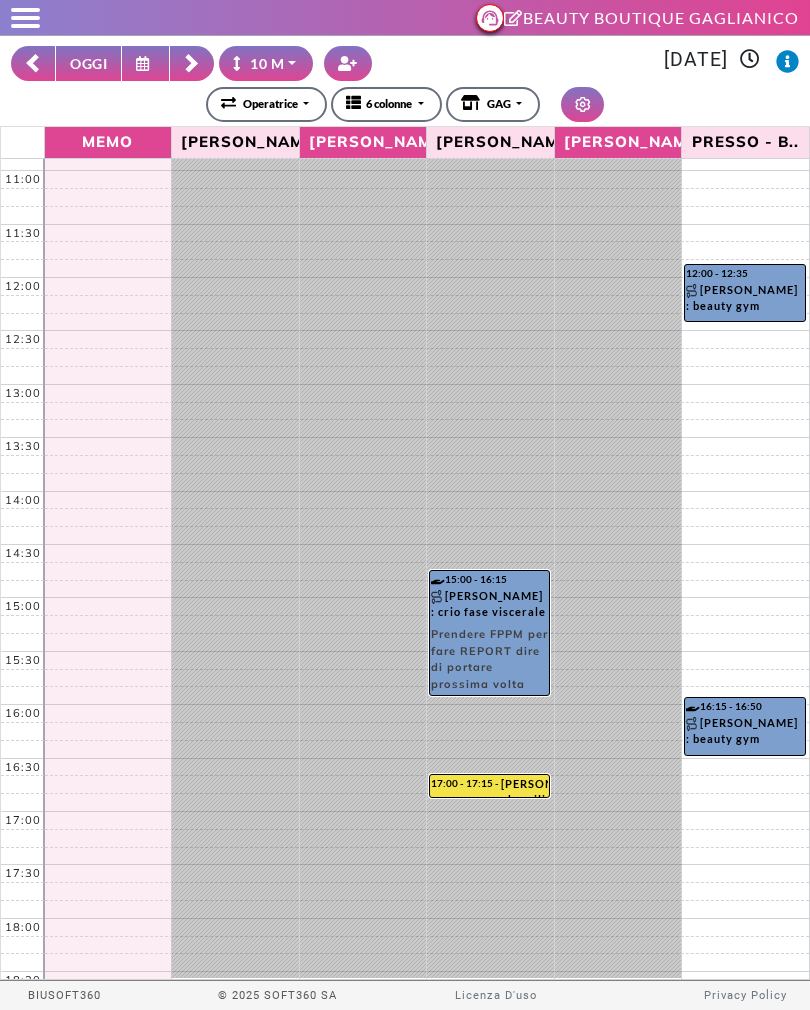 scroll, scrollTop: 199, scrollLeft: 0, axis: vertical 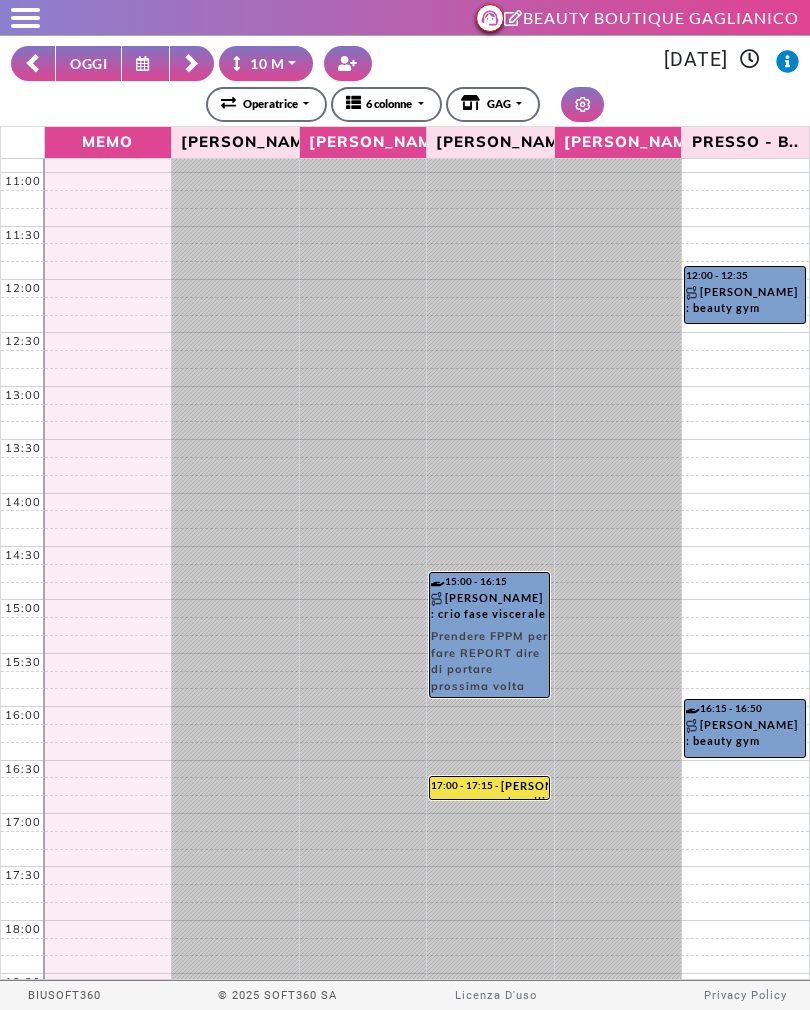click 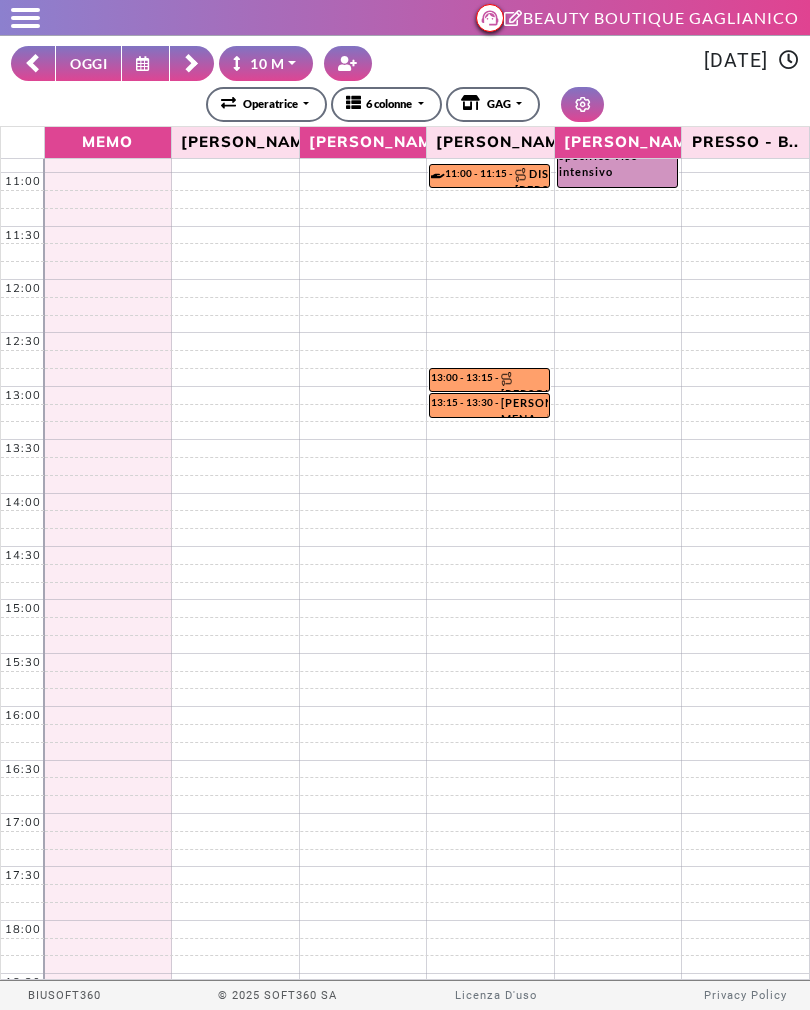 scroll, scrollTop: 0, scrollLeft: 0, axis: both 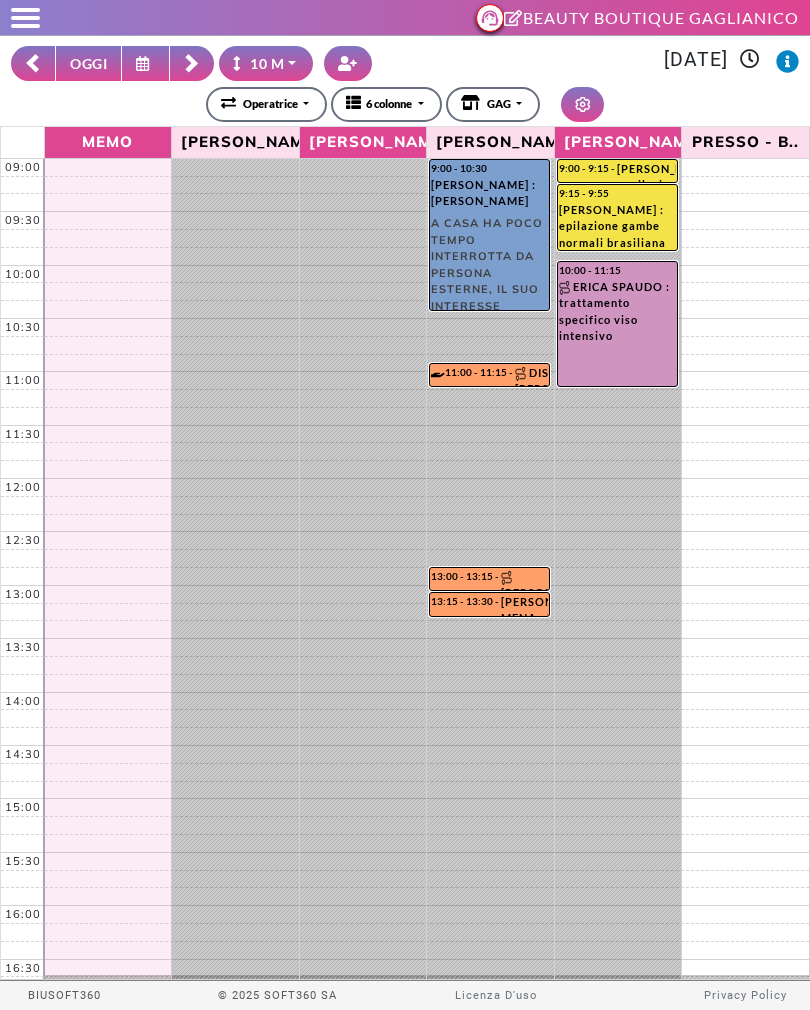click at bounding box center [145, 63] 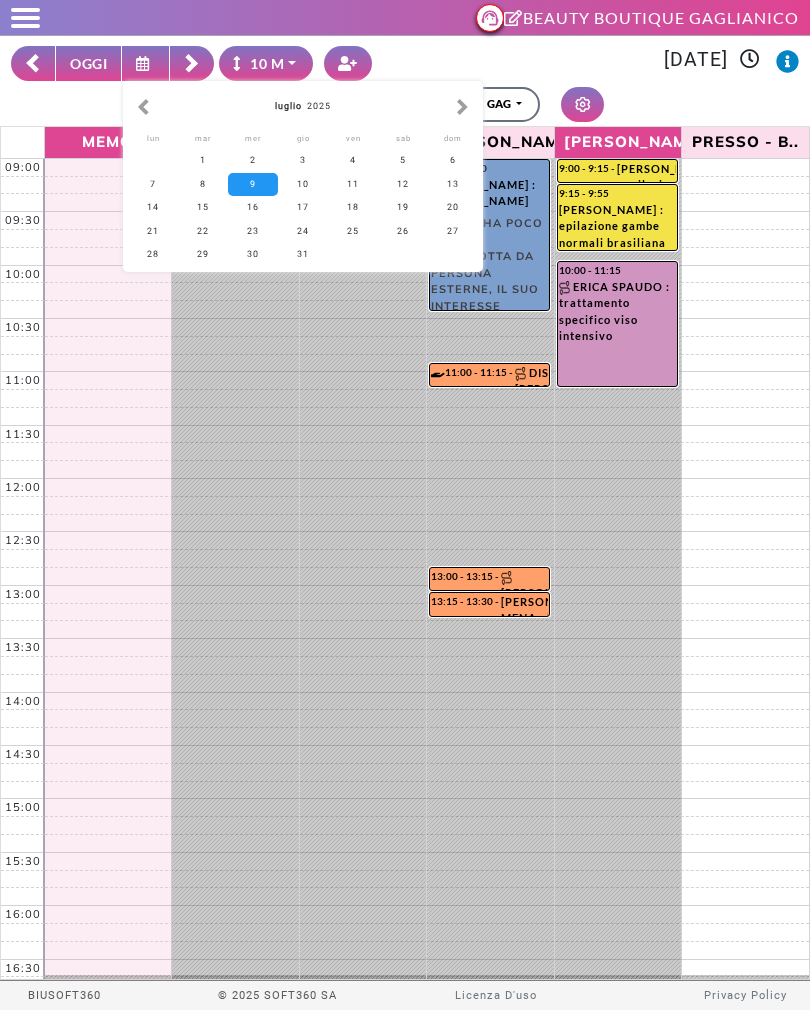 click at bounding box center (462, 107) 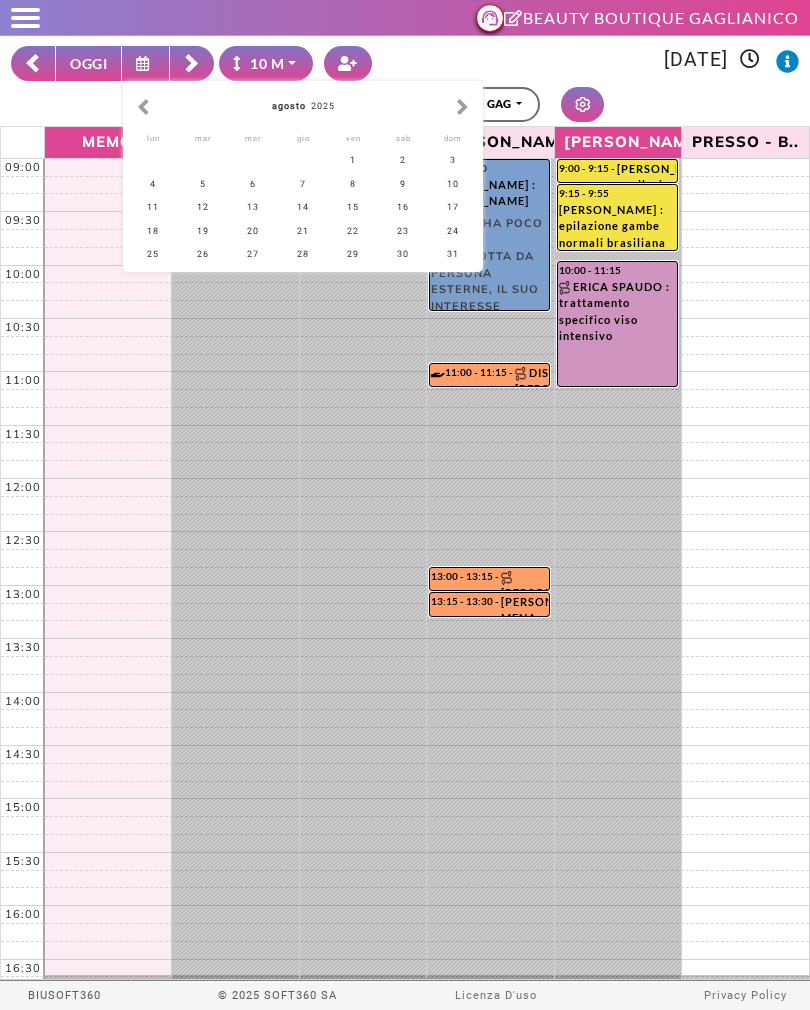 click on "15" at bounding box center [353, 207] 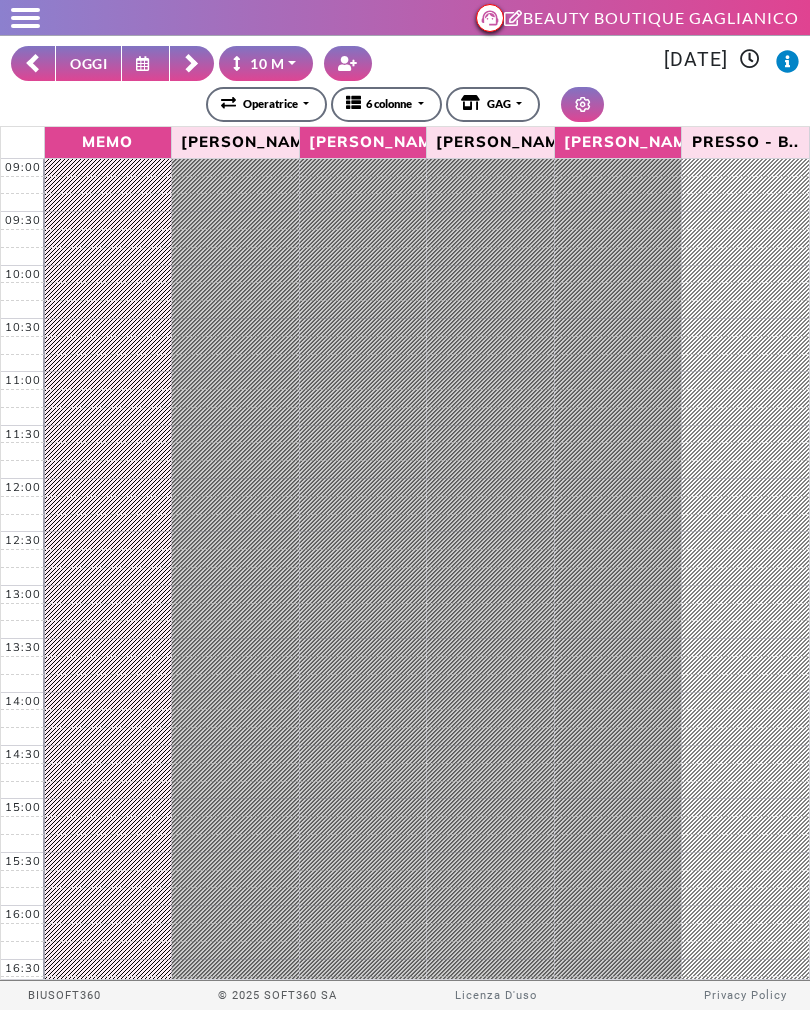 click 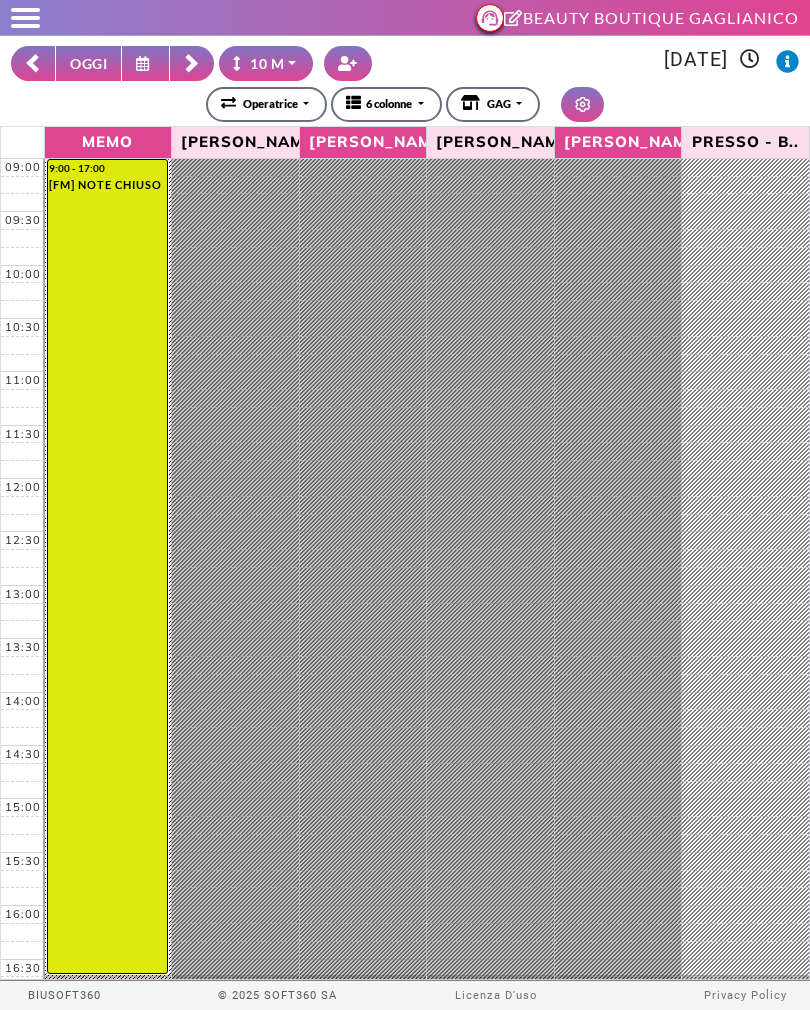 click 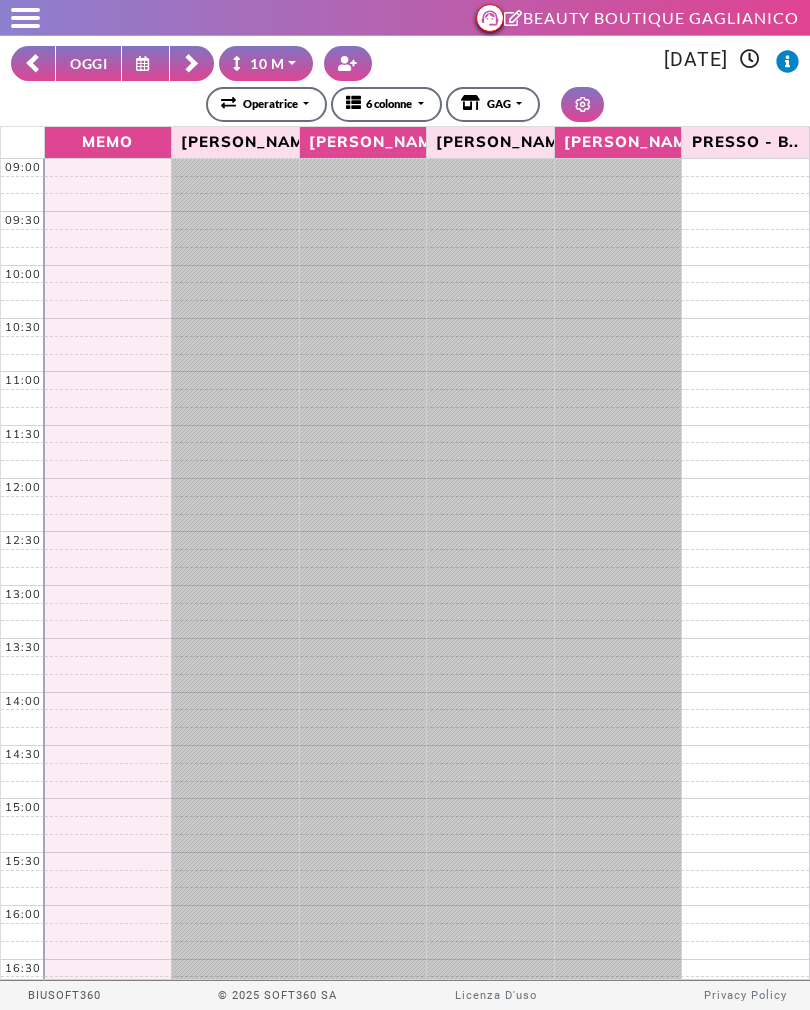 click on "OGGI" at bounding box center [88, 63] 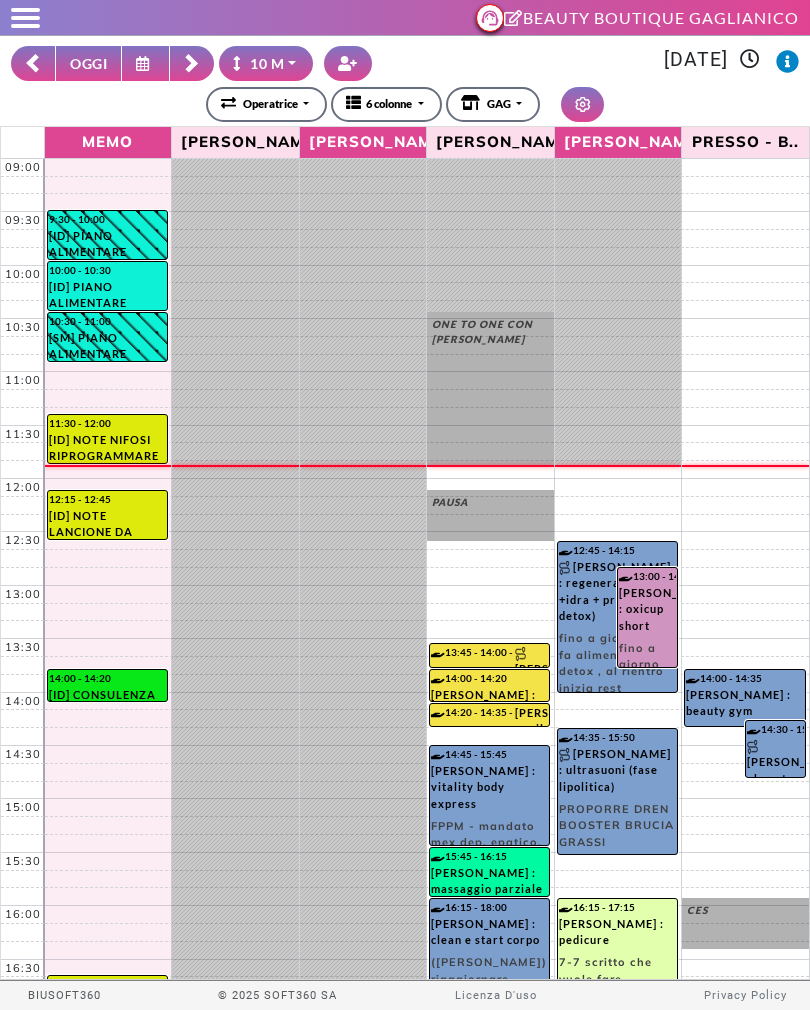 click 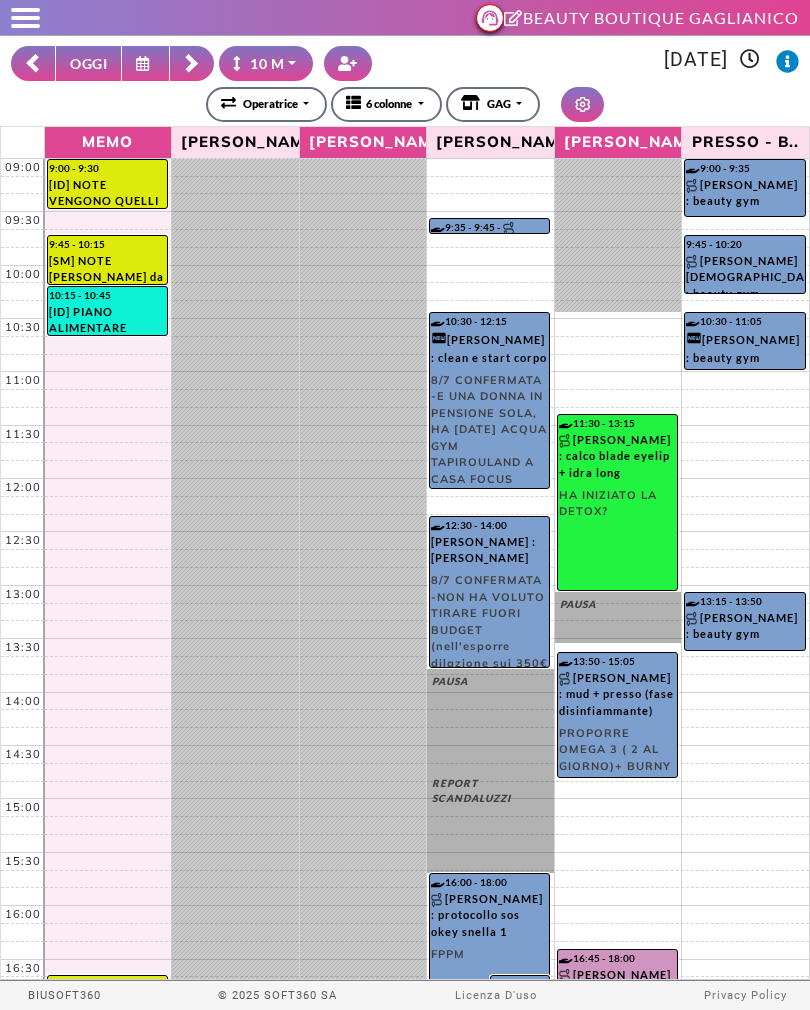 click on "OGGI" at bounding box center (88, 63) 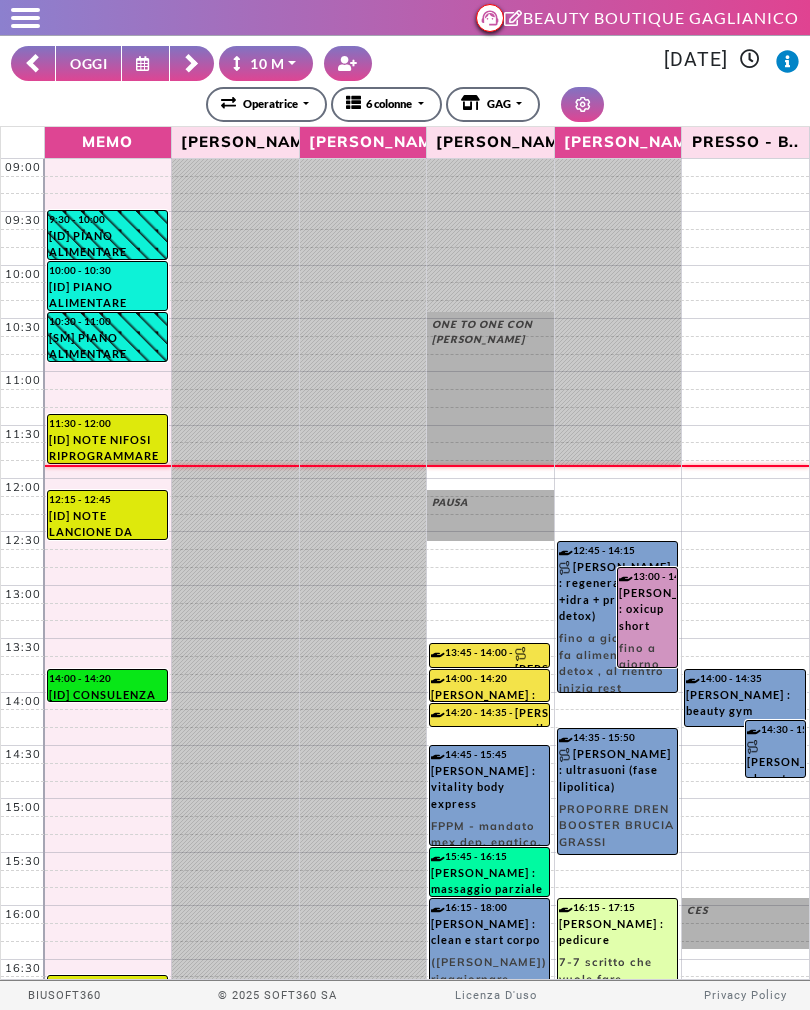 click 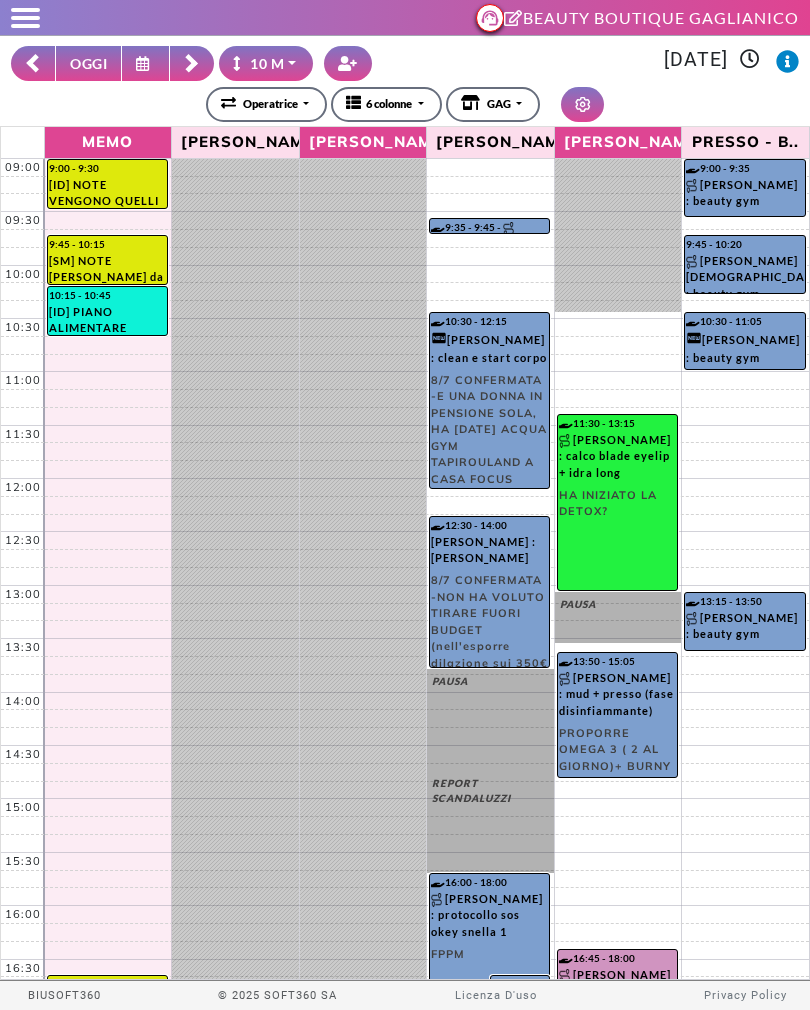 scroll, scrollTop: 0, scrollLeft: 0, axis: both 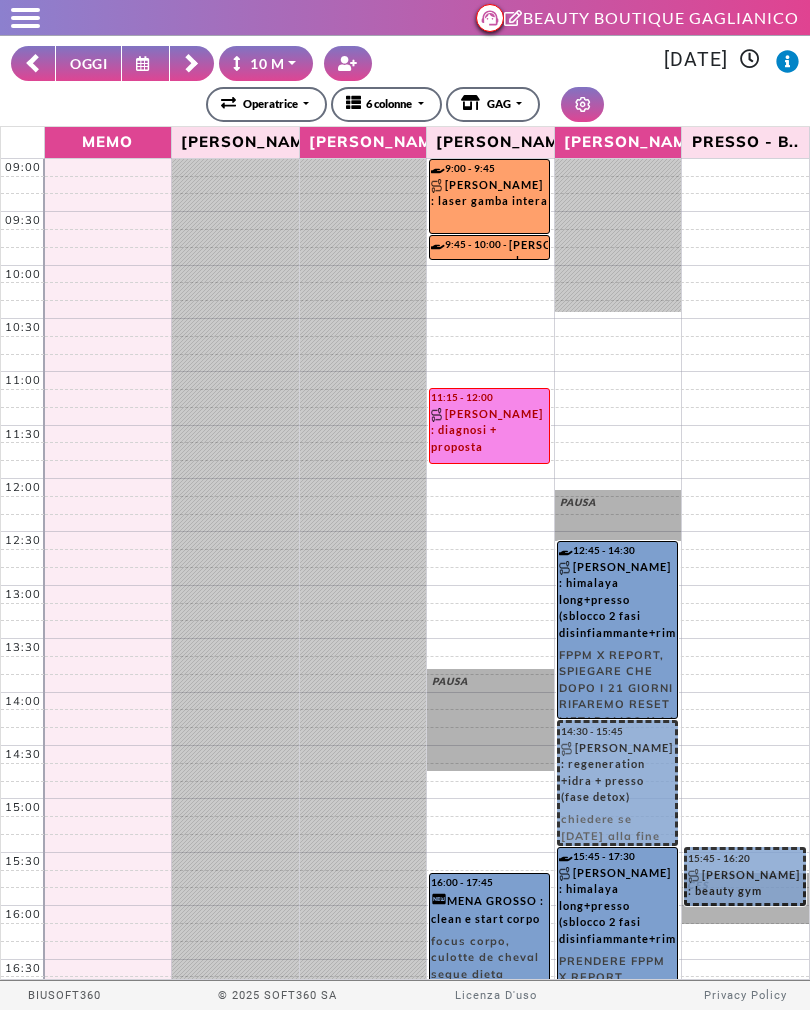 click 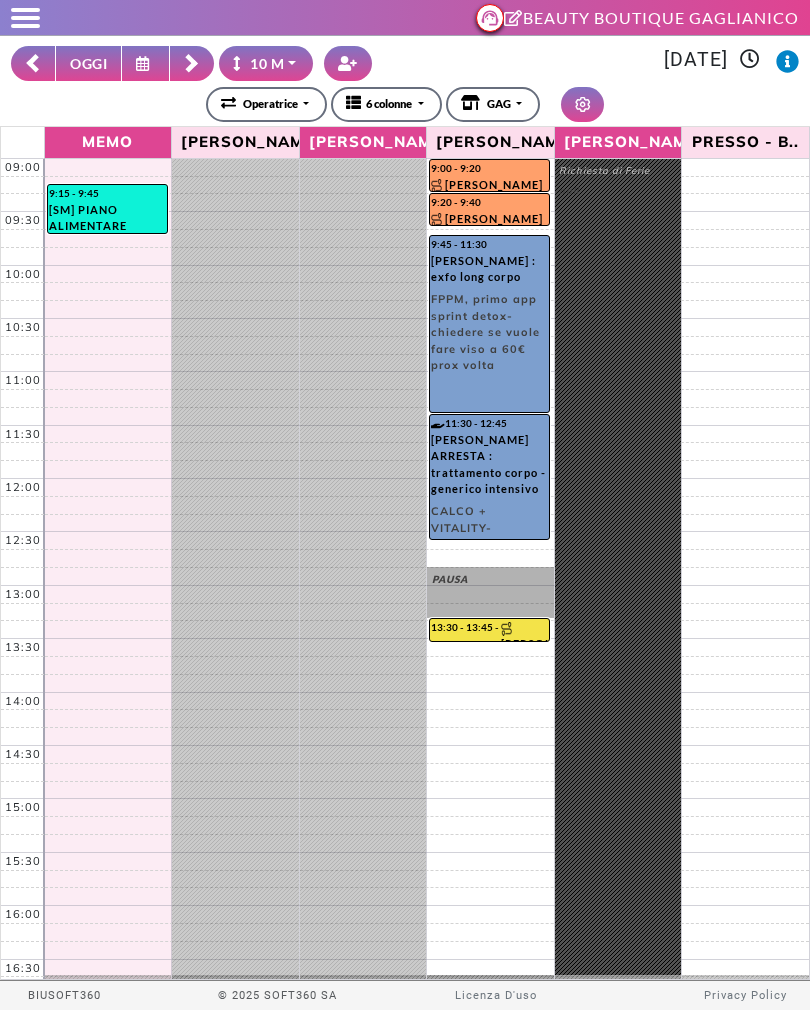 click 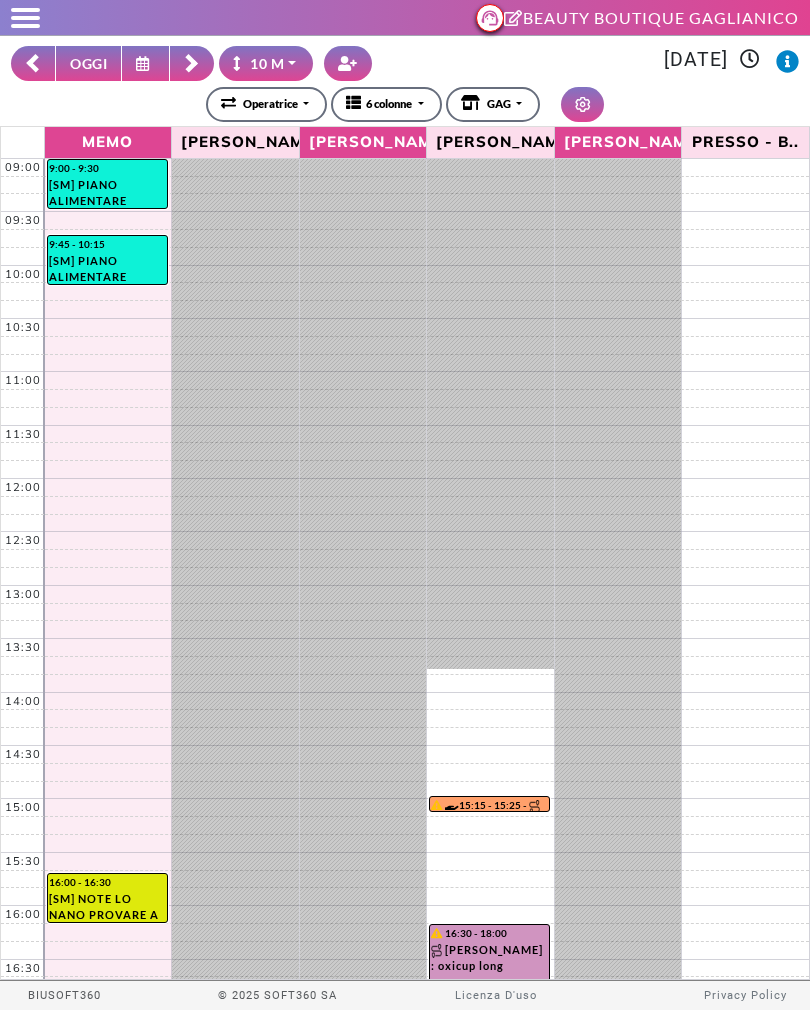 click 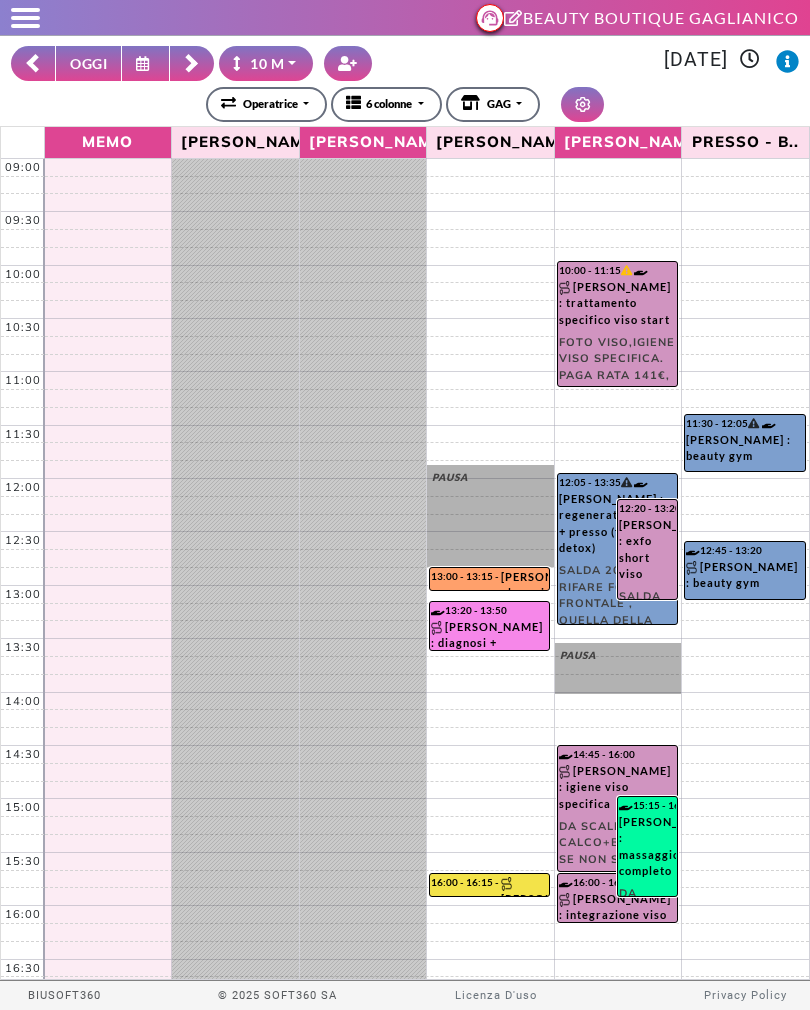 scroll, scrollTop: 0, scrollLeft: 0, axis: both 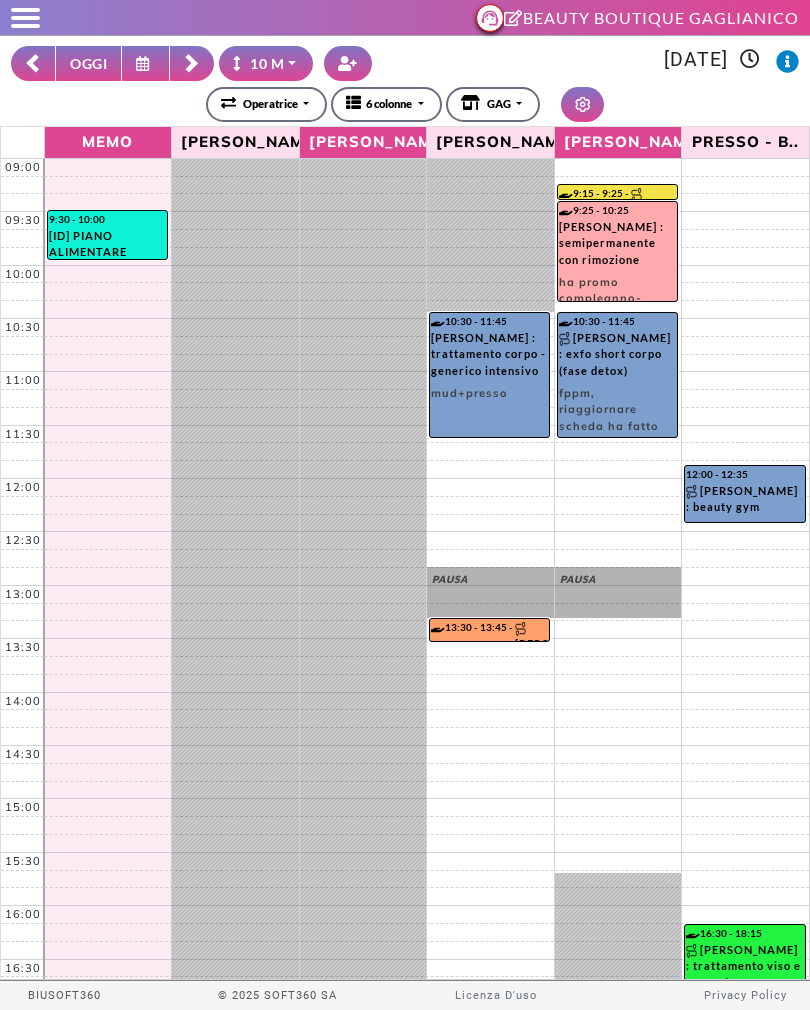 click 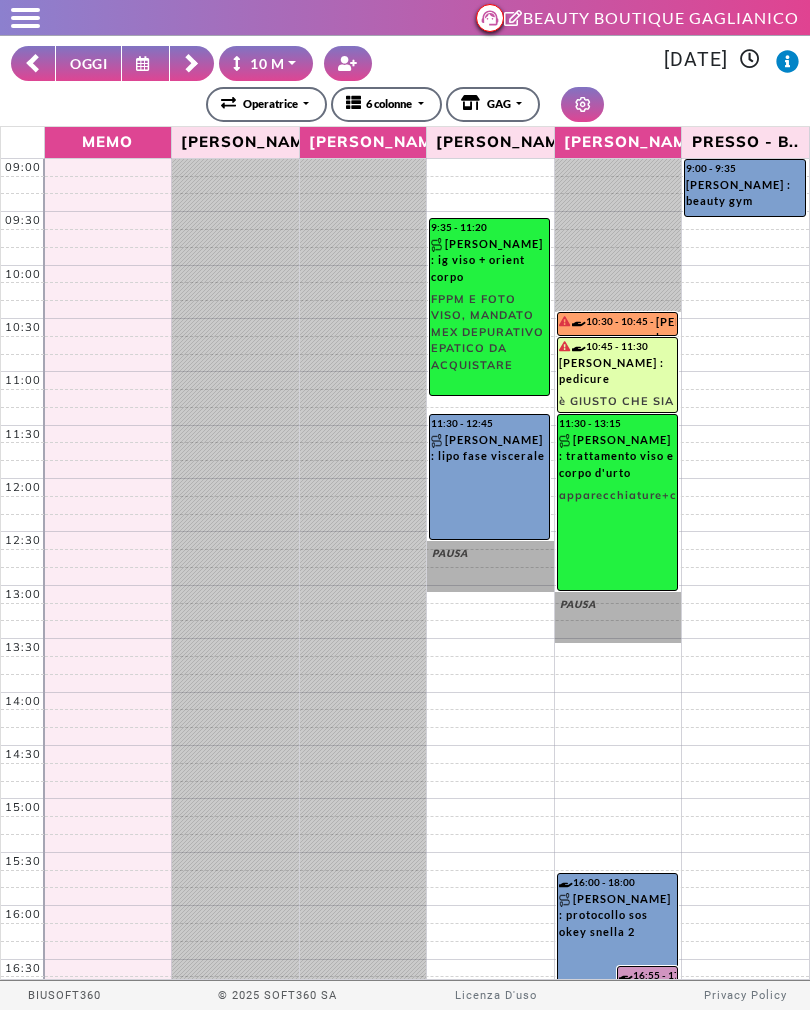 click 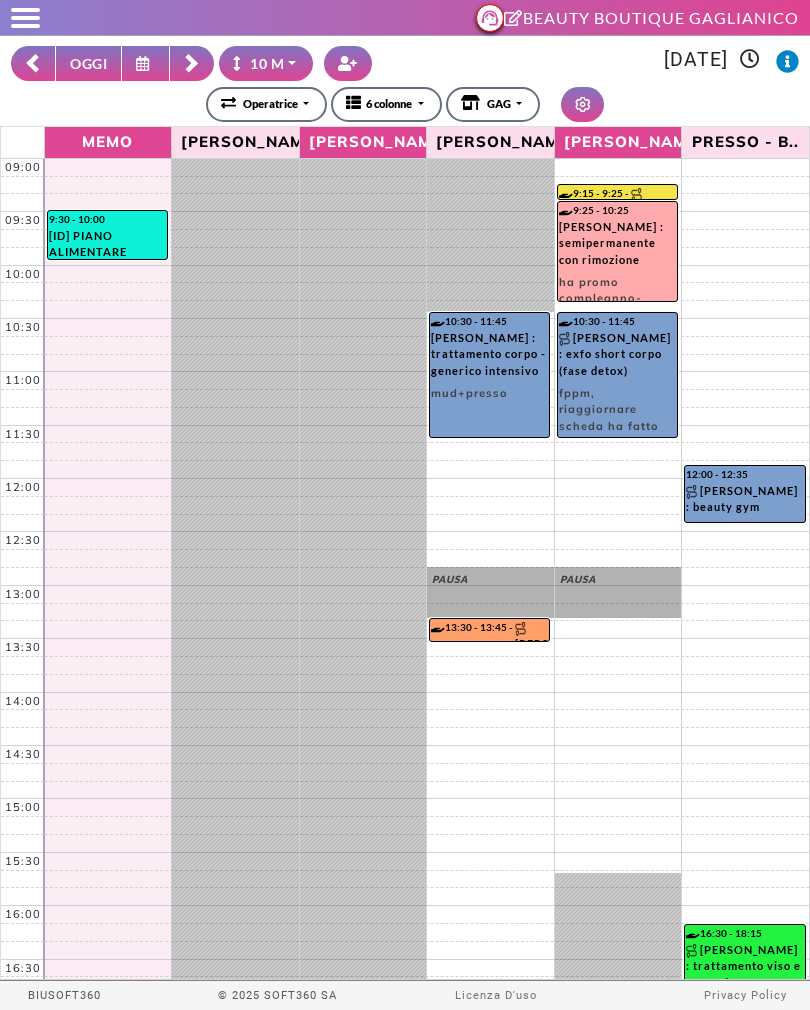 click 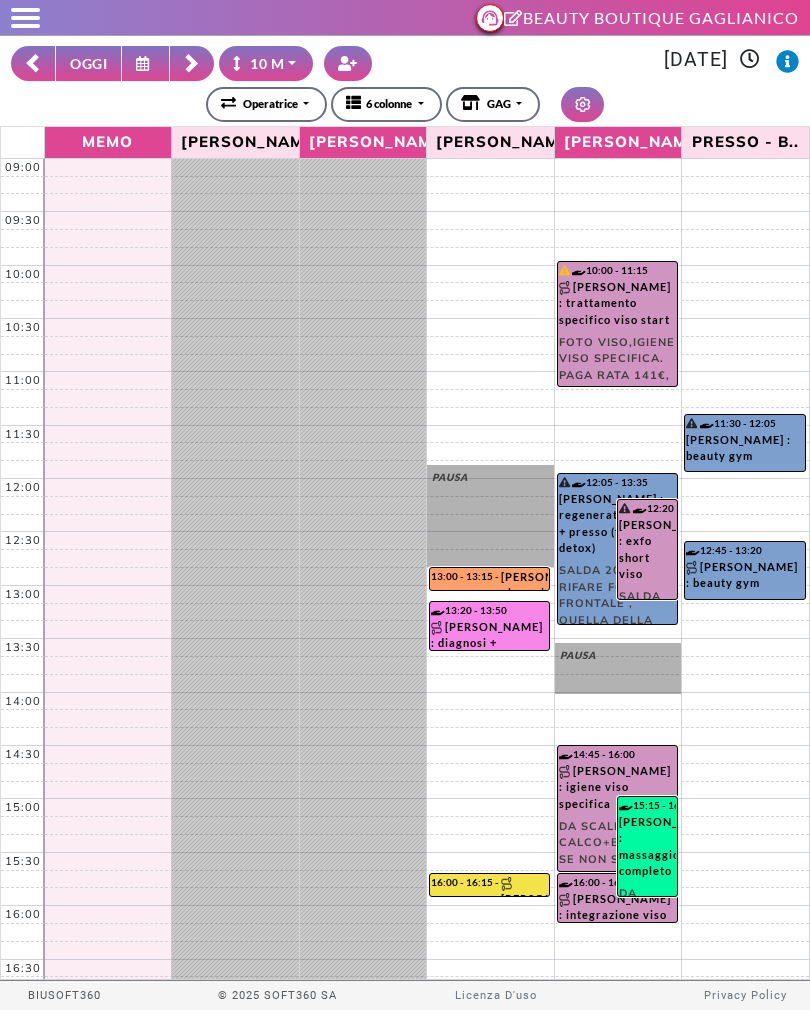 click on "OGGI" at bounding box center [88, 63] 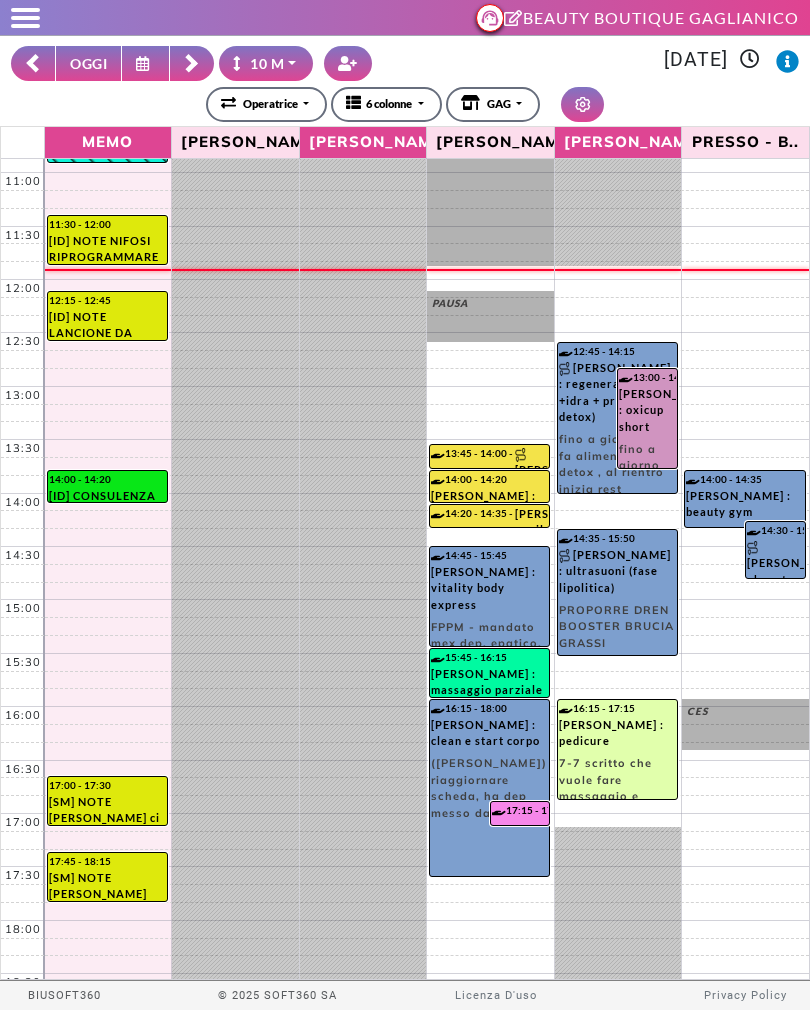scroll, scrollTop: 199, scrollLeft: 0, axis: vertical 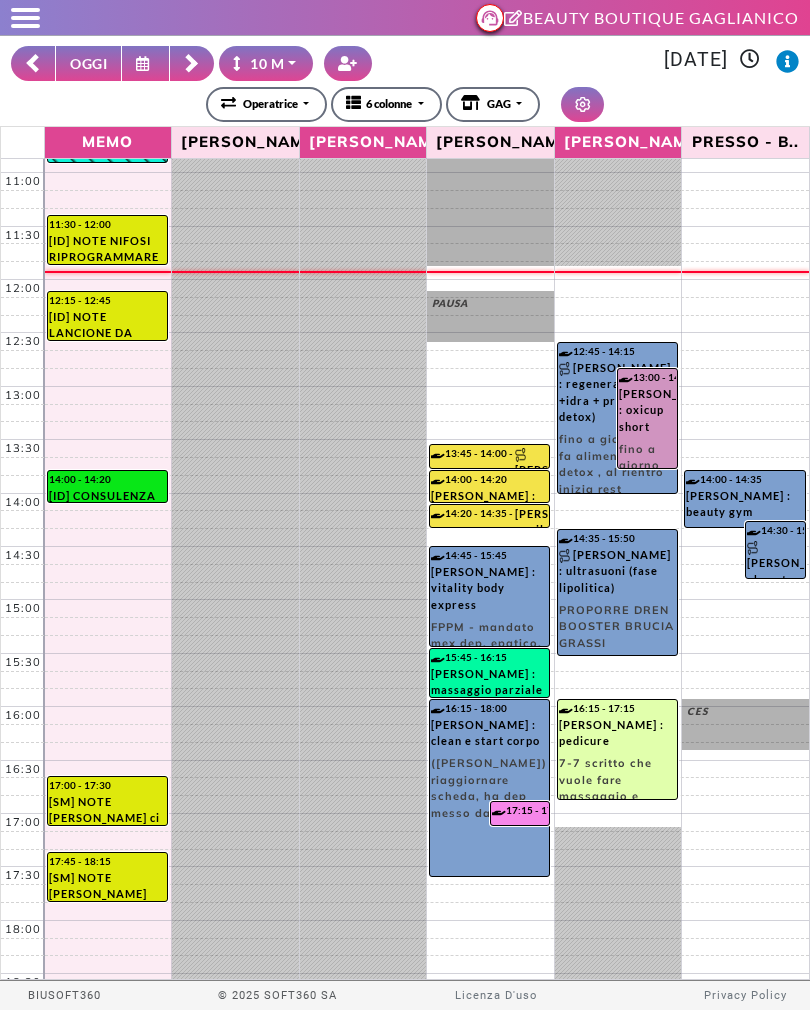 click 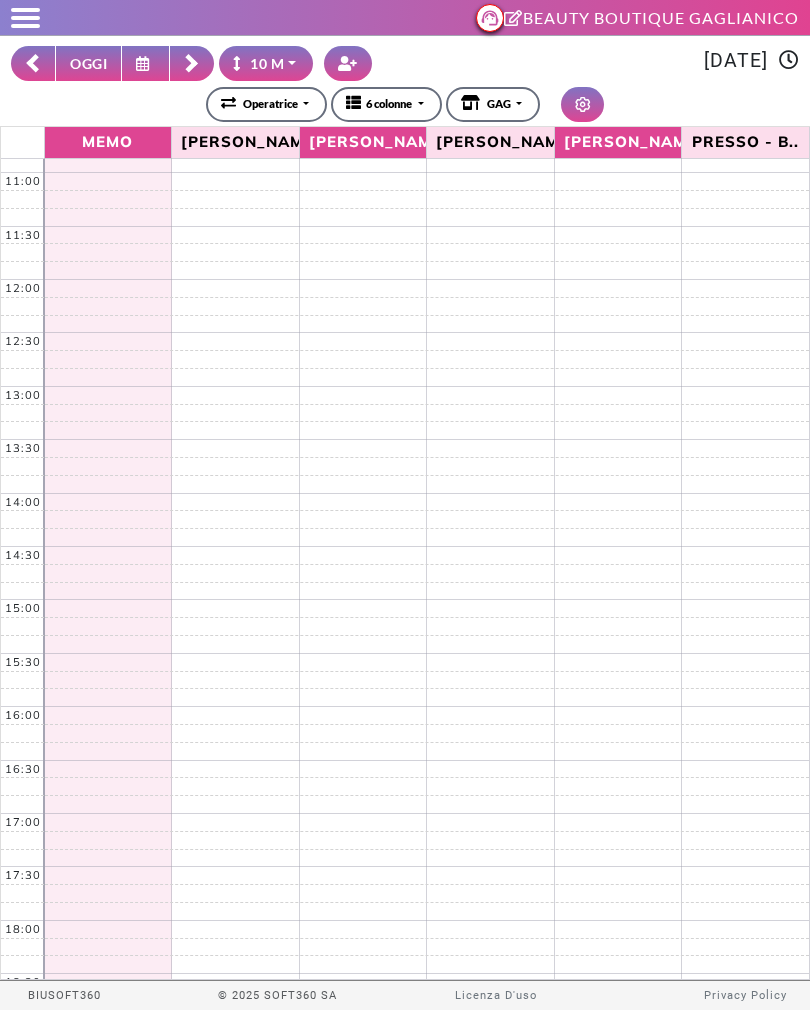 scroll, scrollTop: 0, scrollLeft: 0, axis: both 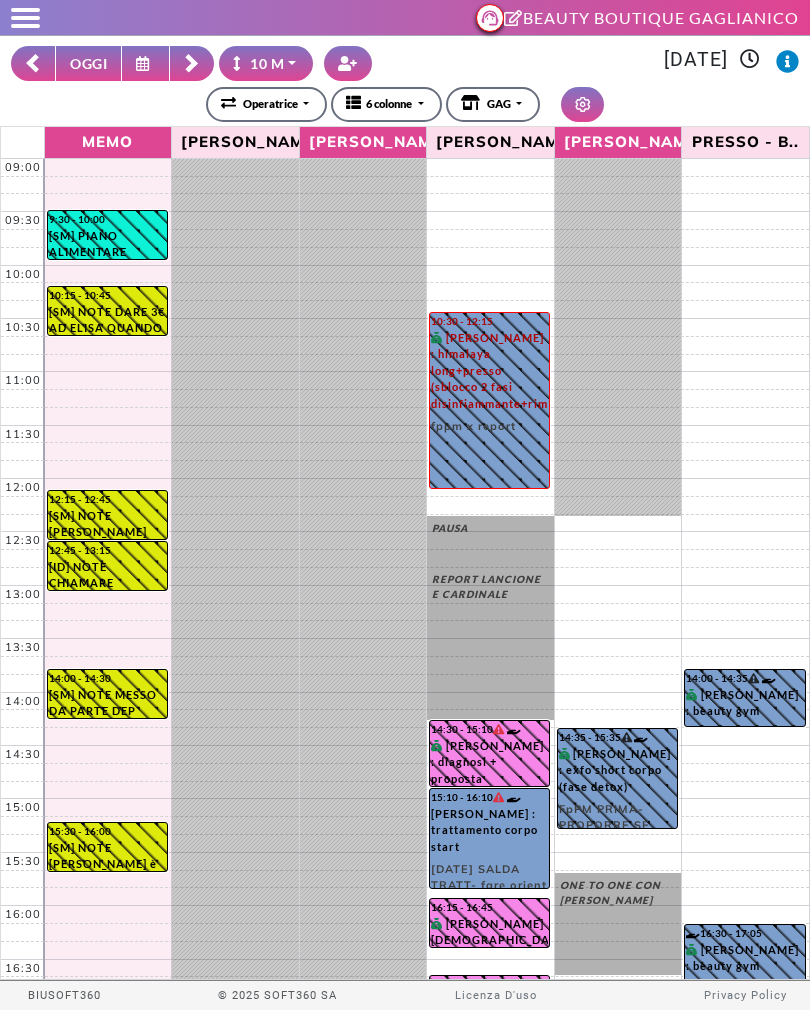 click 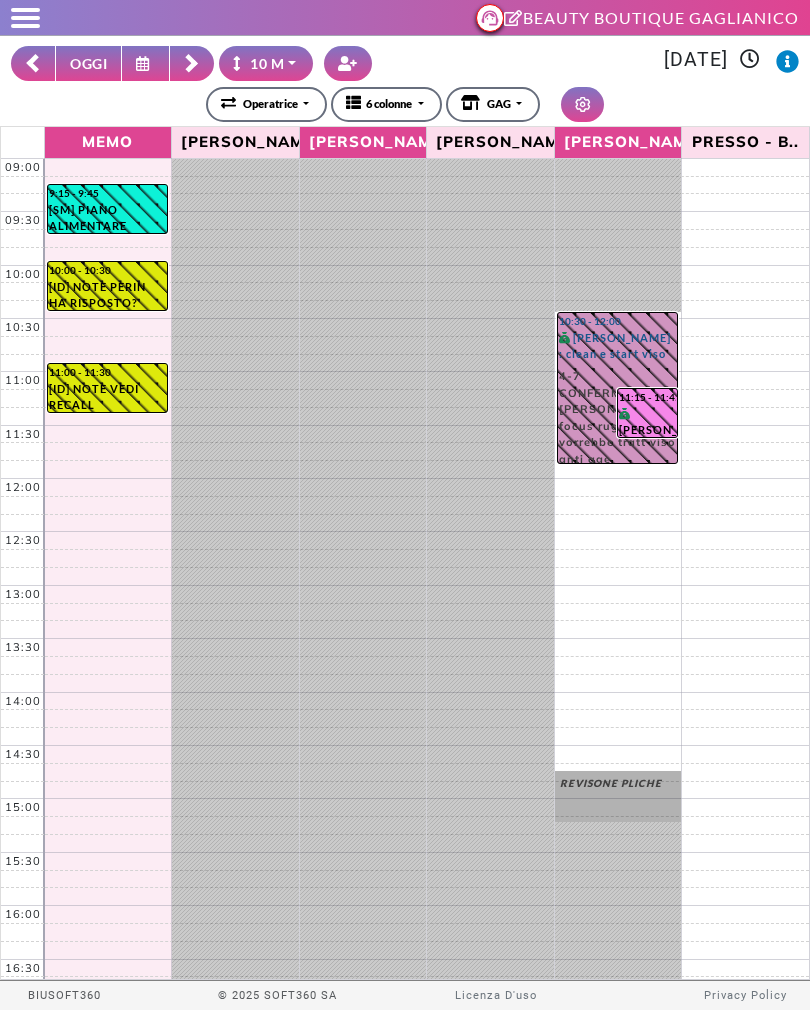 click 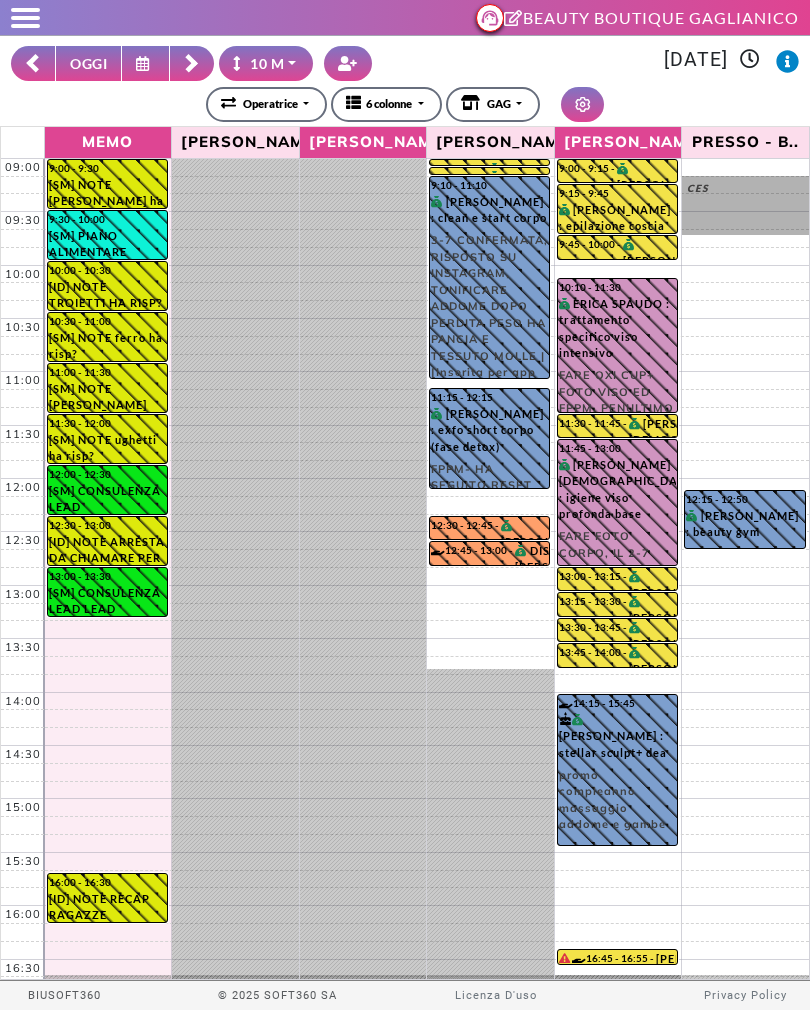 click 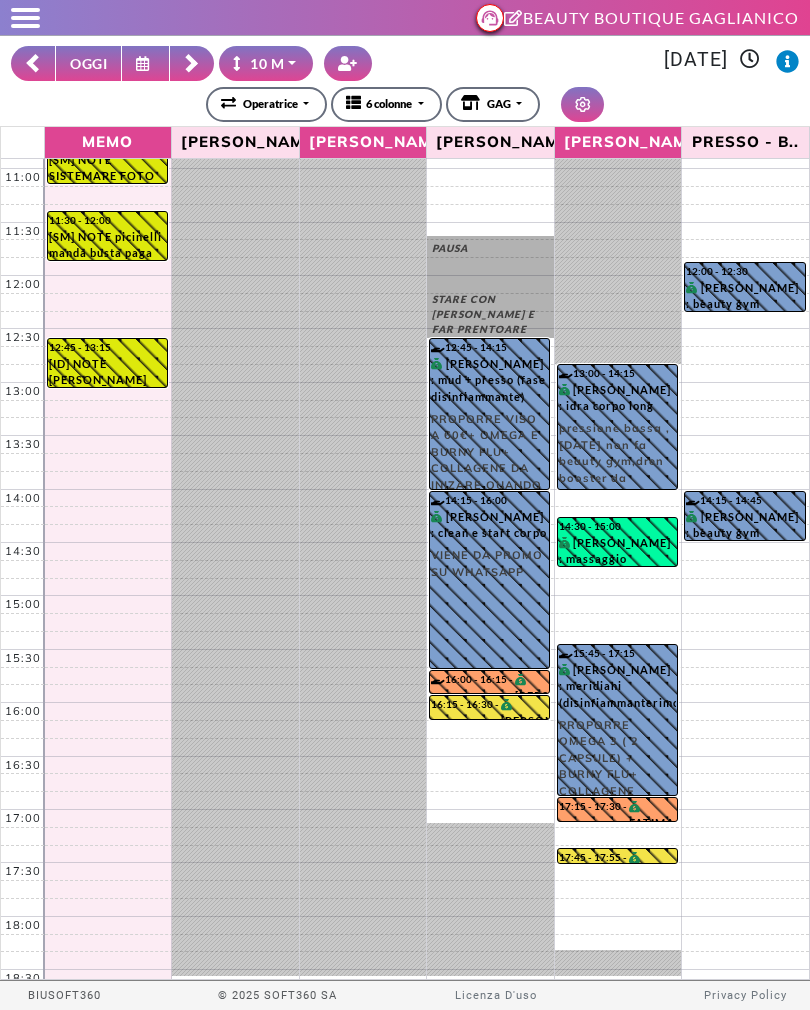 scroll, scrollTop: 219, scrollLeft: 0, axis: vertical 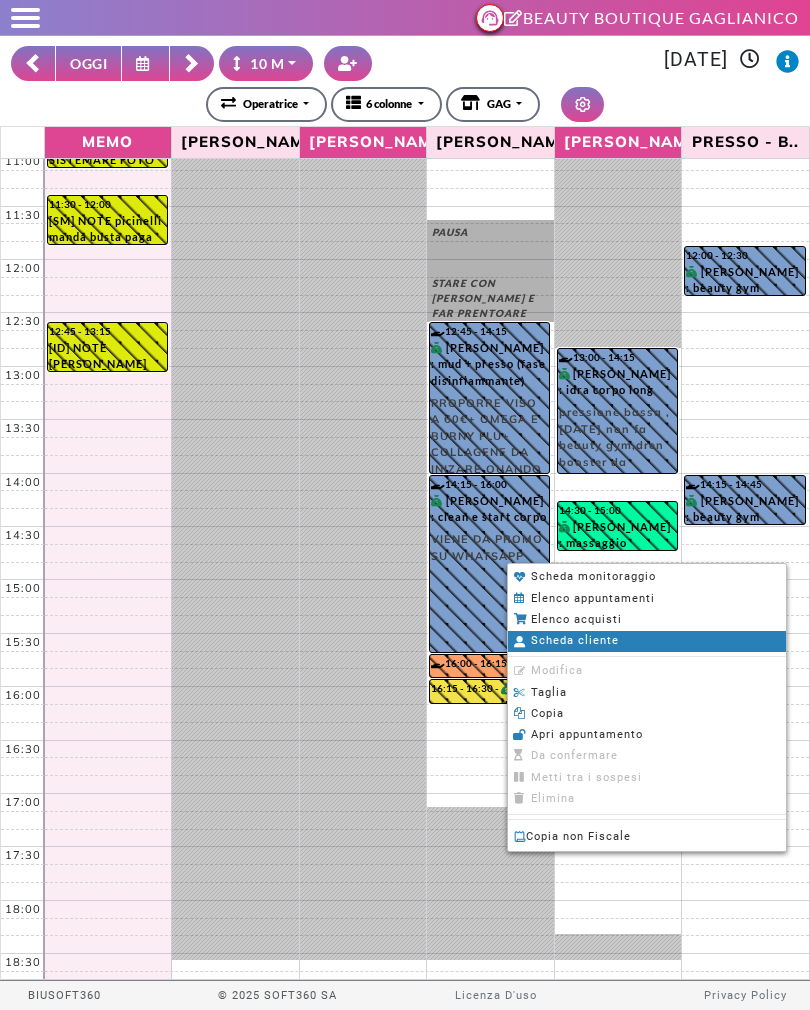click on "Scheda cliente" at bounding box center (575, 640) 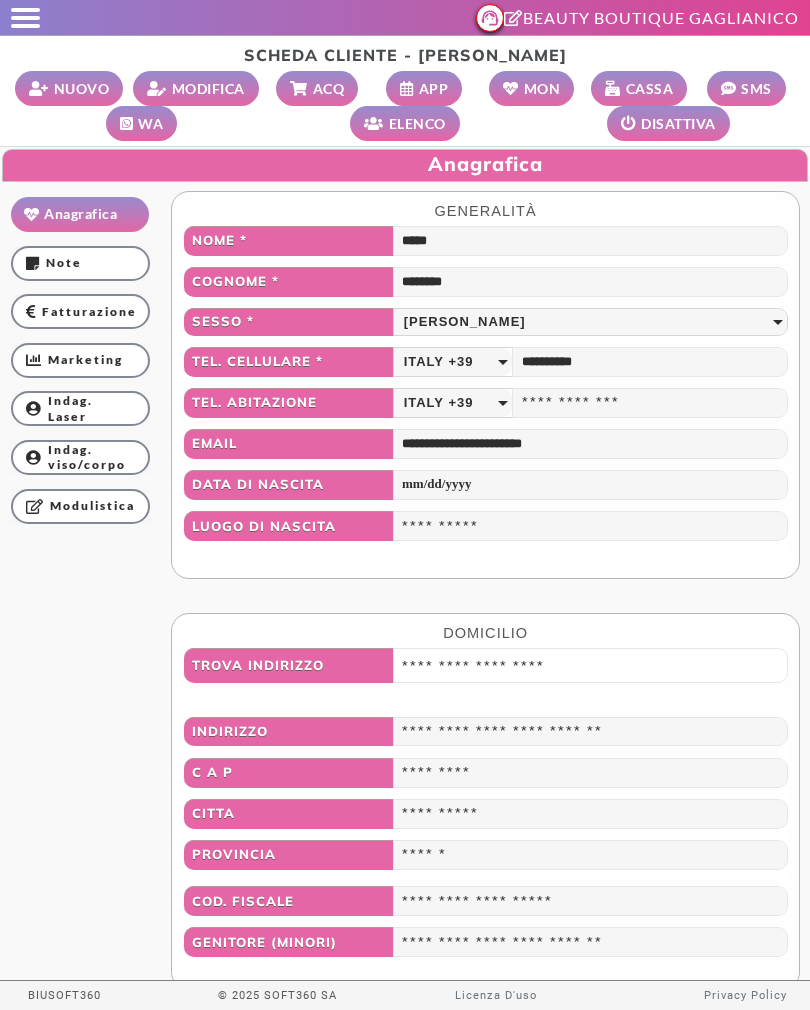 scroll, scrollTop: 1, scrollLeft: 0, axis: vertical 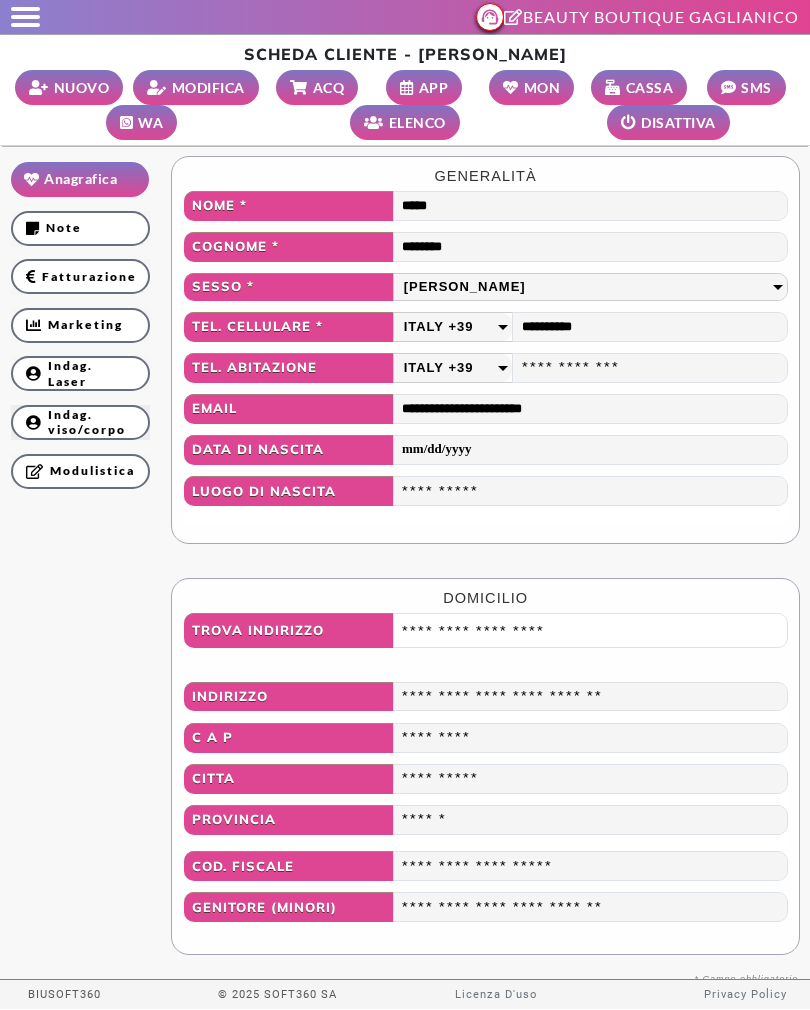 click on "Indag.
viso/corpo" at bounding box center (80, 422) 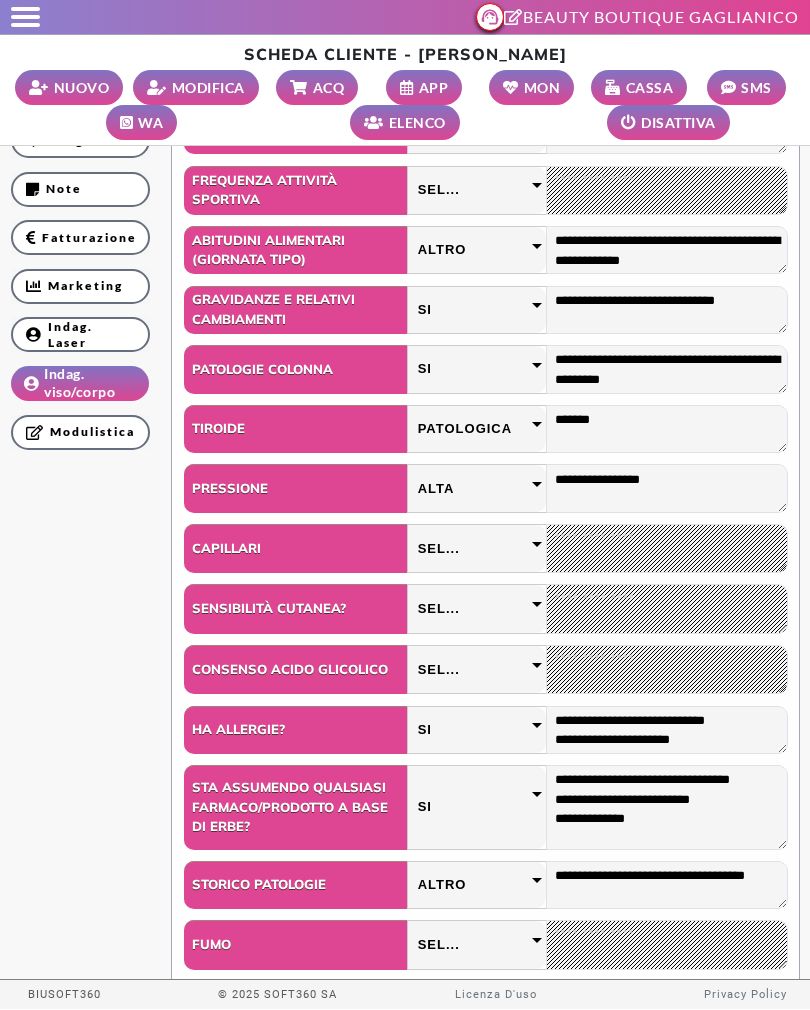 scroll, scrollTop: 223, scrollLeft: 0, axis: vertical 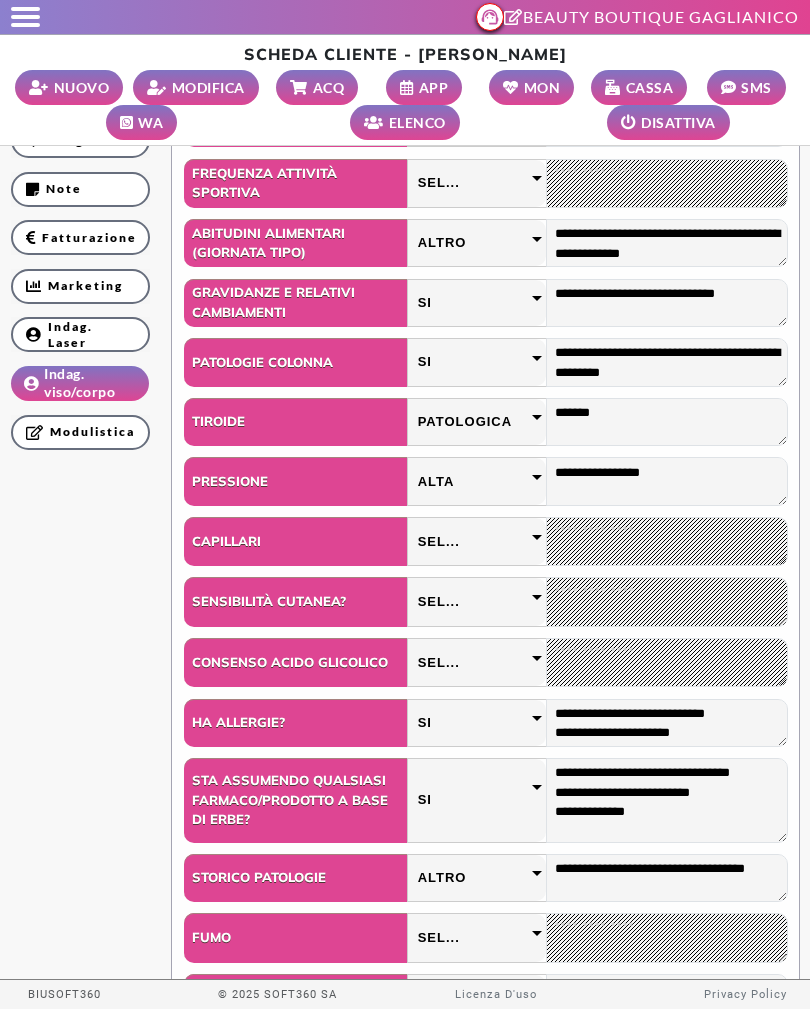 click at bounding box center [25, 9] 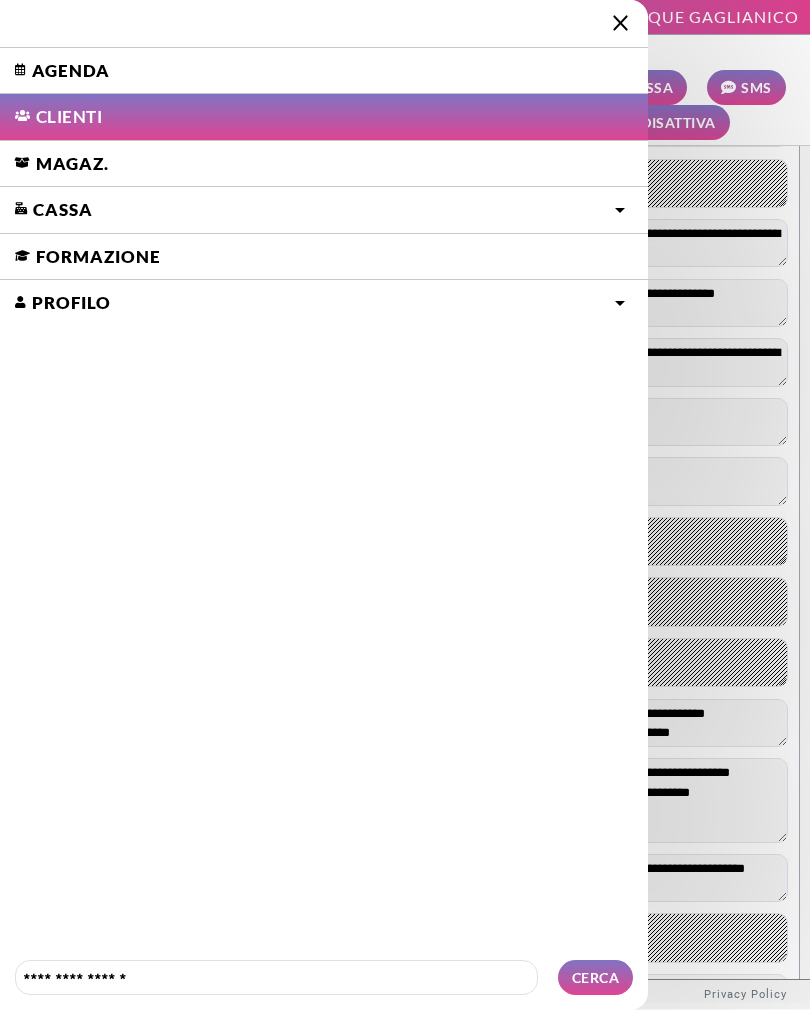click on "Agenda" at bounding box center (324, 71) 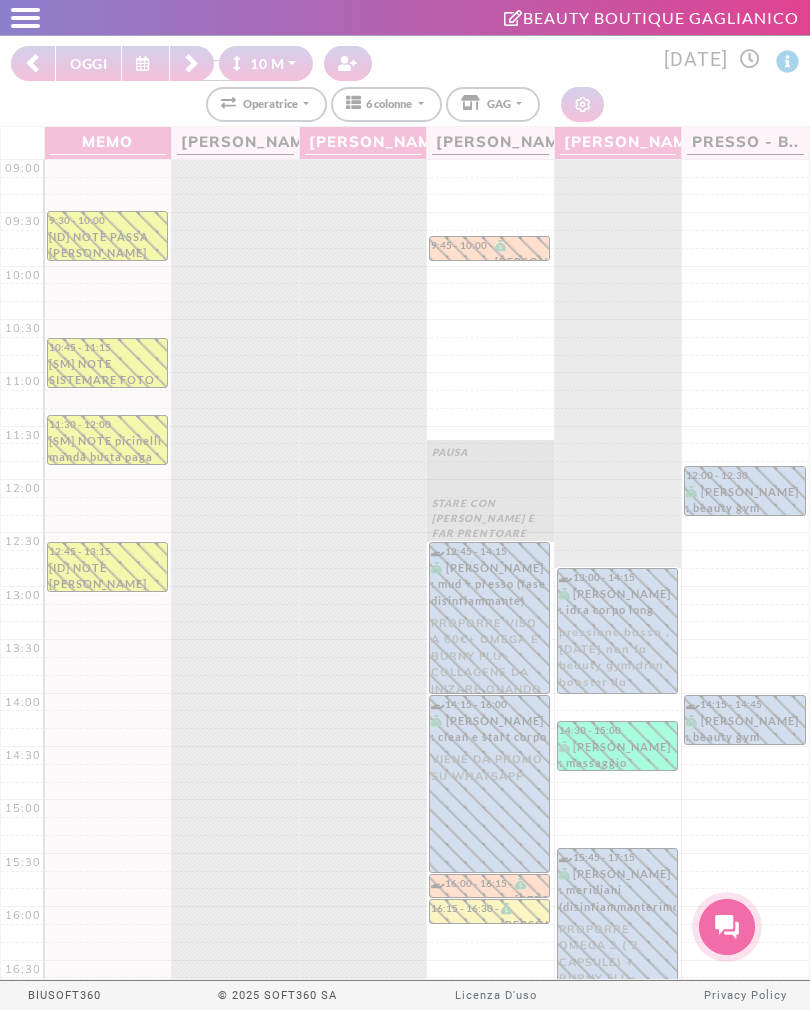 select on "********" 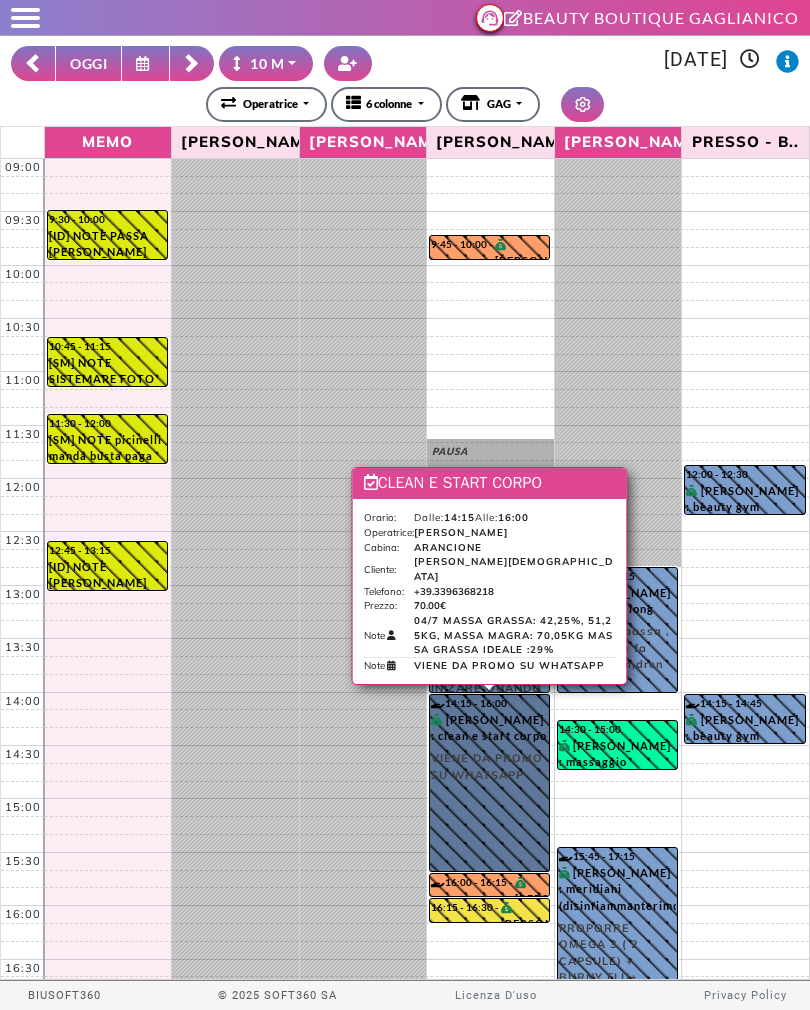 click on "14:15 - 16:00 [PERSON_NAME] : clean e start corpo  VIENE DA PROMO SU WHATSAPP" at bounding box center (489, 783) 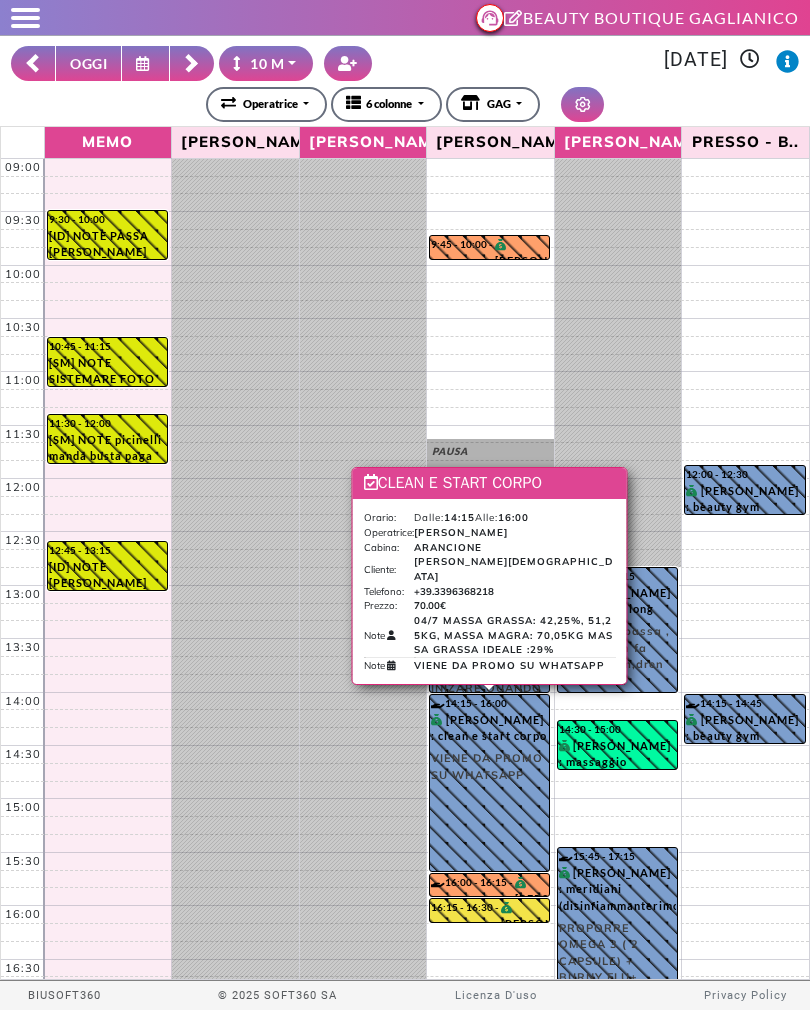 click on "**********" at bounding box center [405, 104] 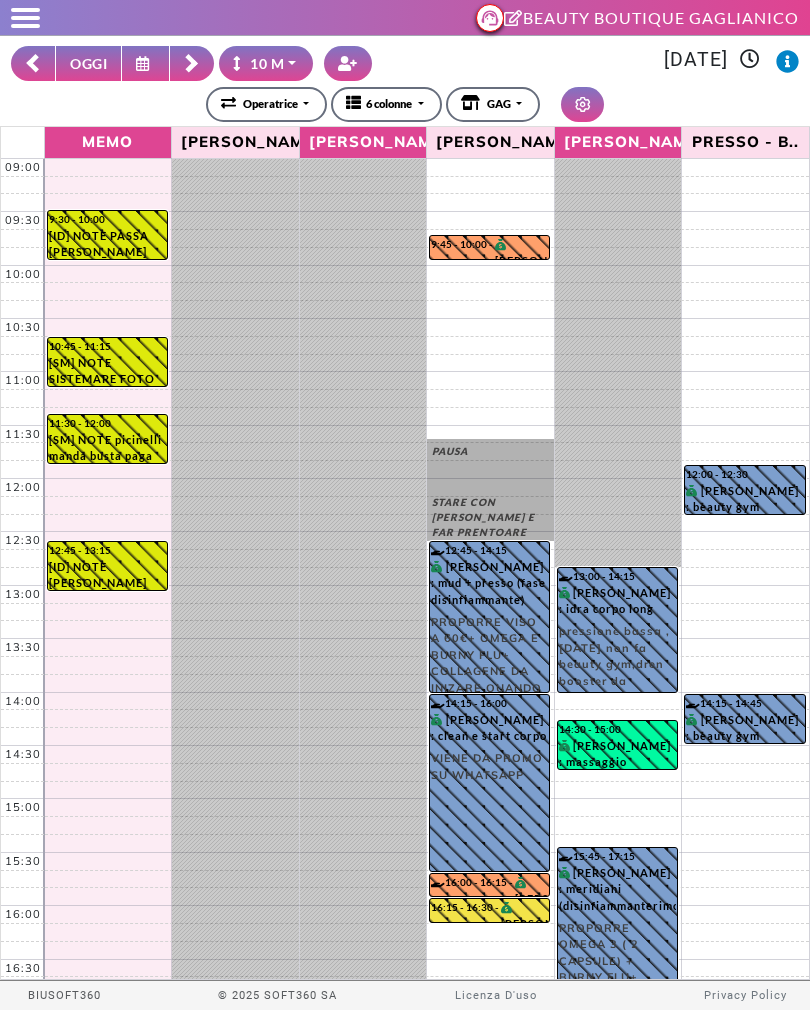 click at bounding box center [33, 63] 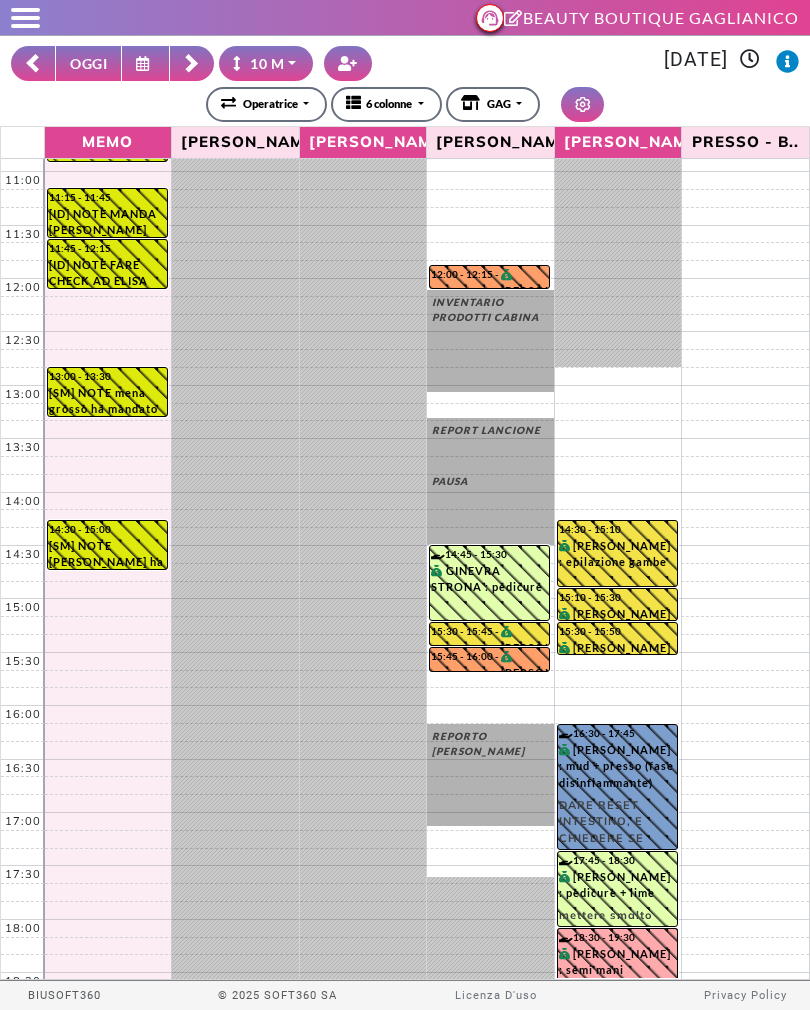 scroll, scrollTop: 199, scrollLeft: 0, axis: vertical 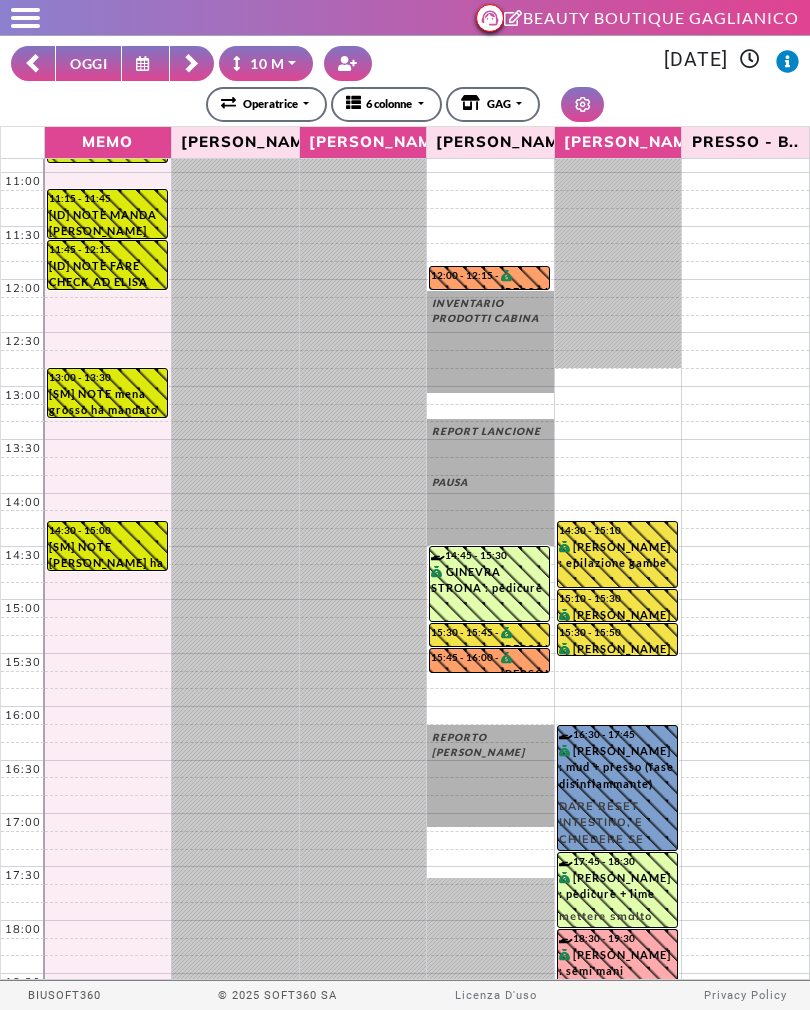 click on "OGGI" at bounding box center (88, 63) 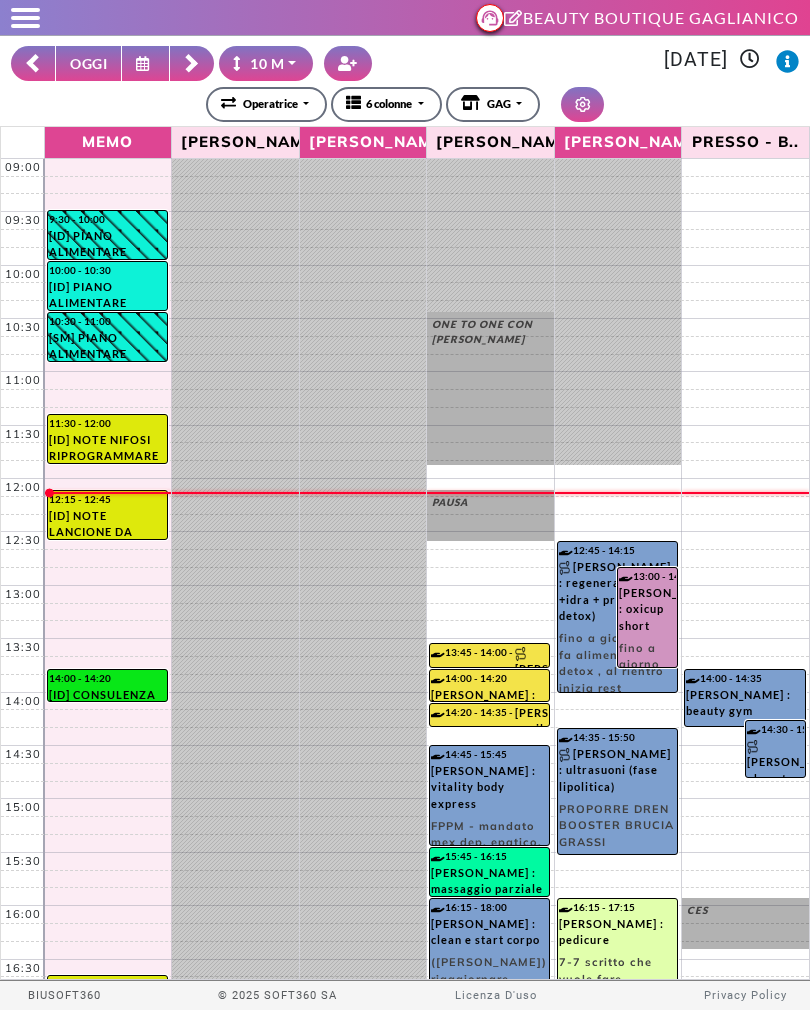 click 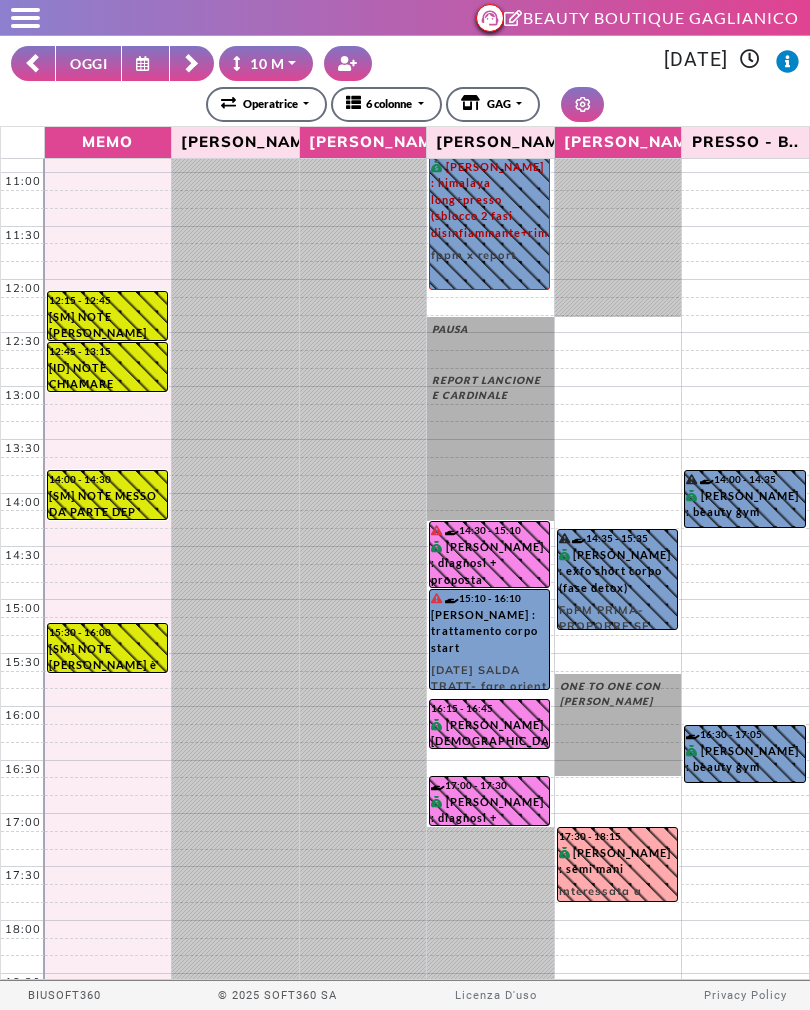 scroll, scrollTop: 199, scrollLeft: 0, axis: vertical 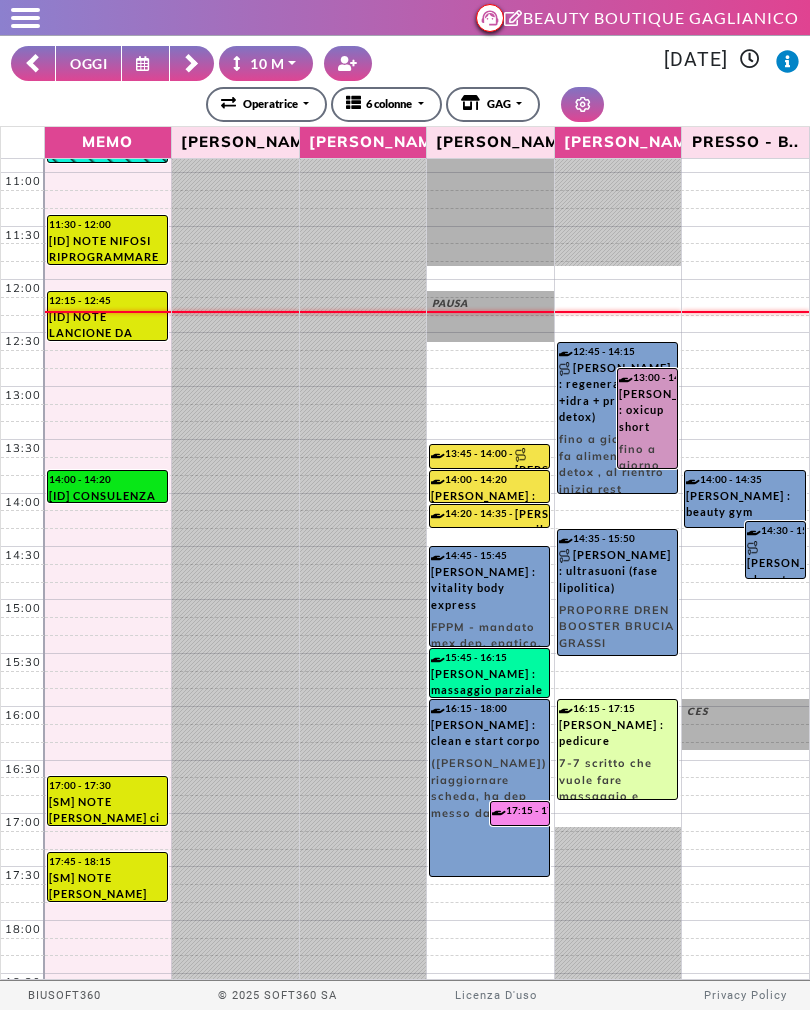 click 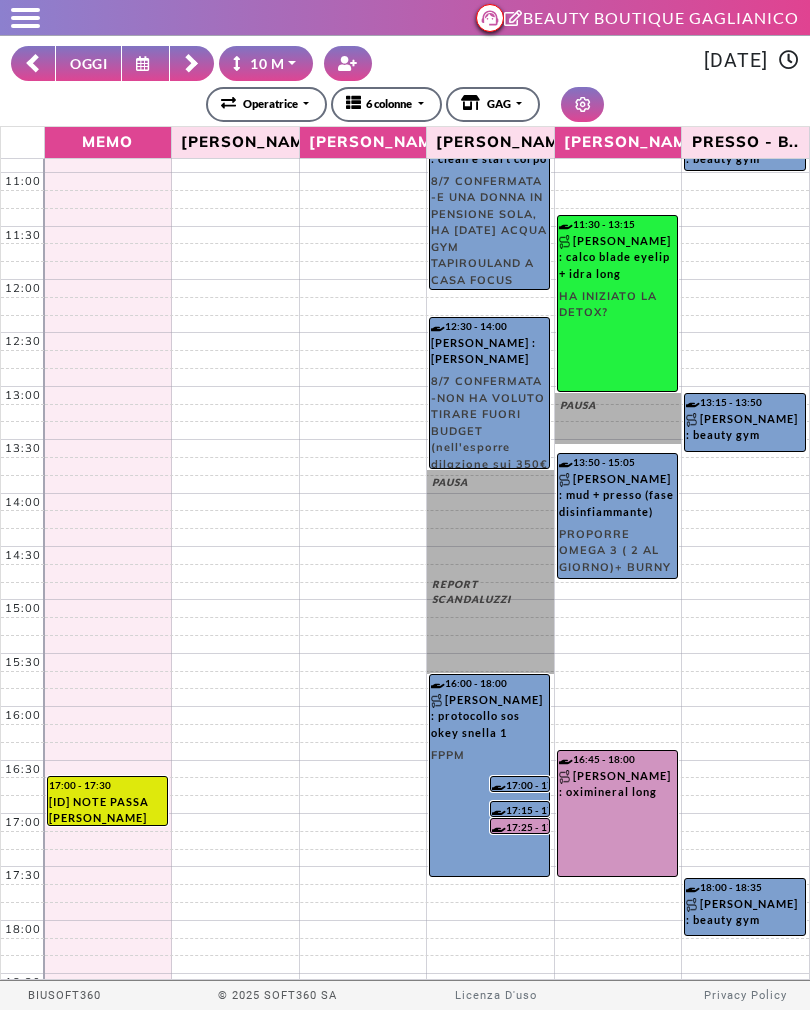 scroll, scrollTop: 0, scrollLeft: 0, axis: both 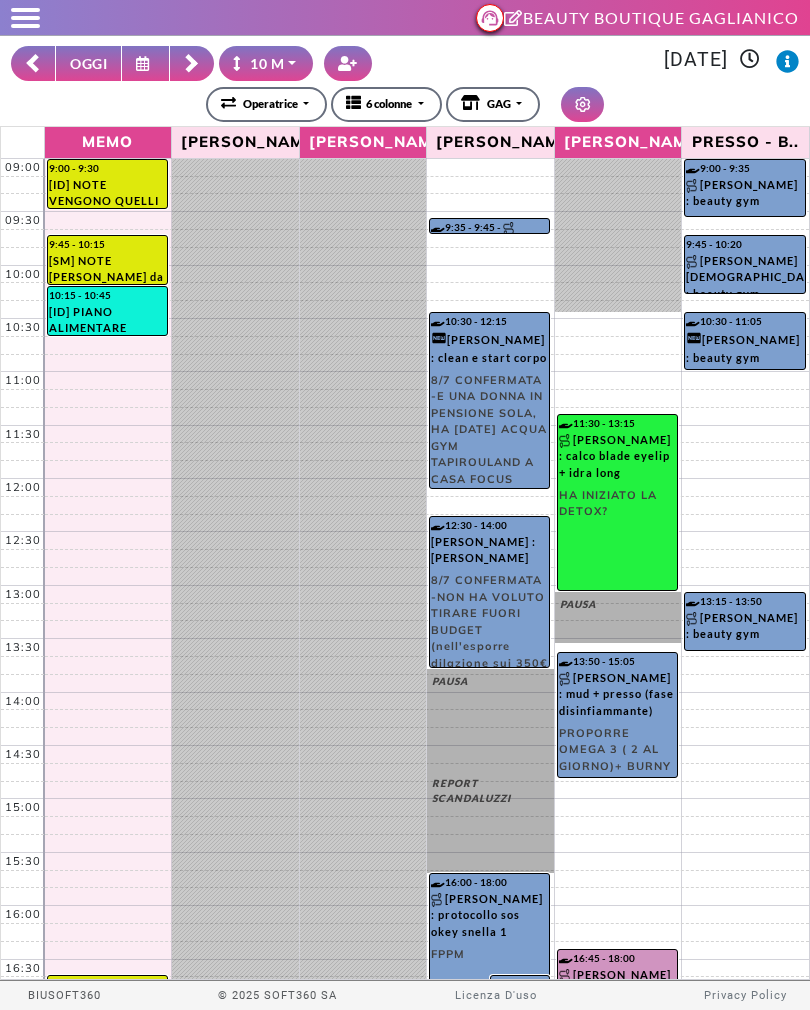 click 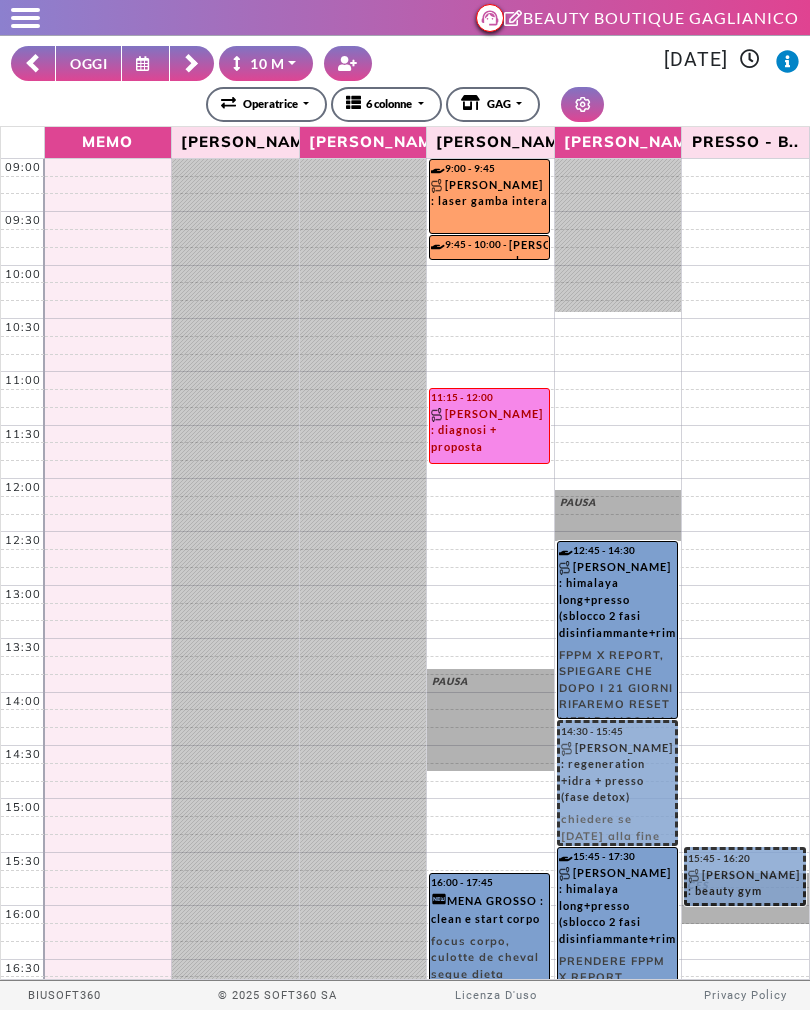 click 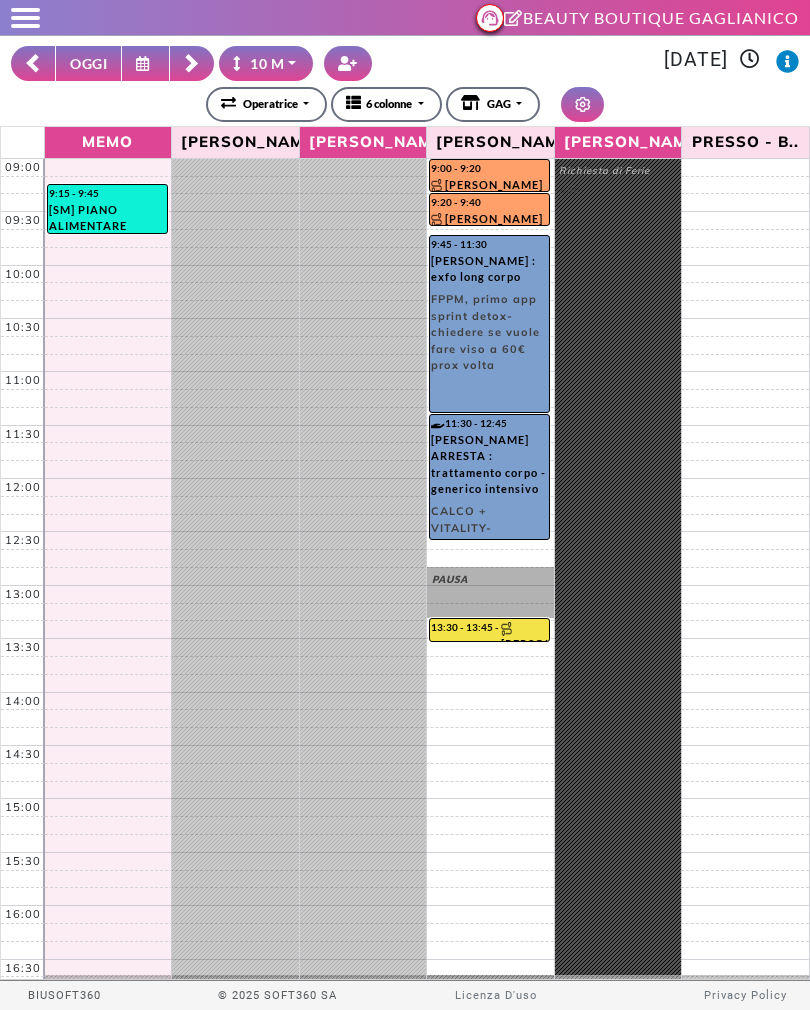 click 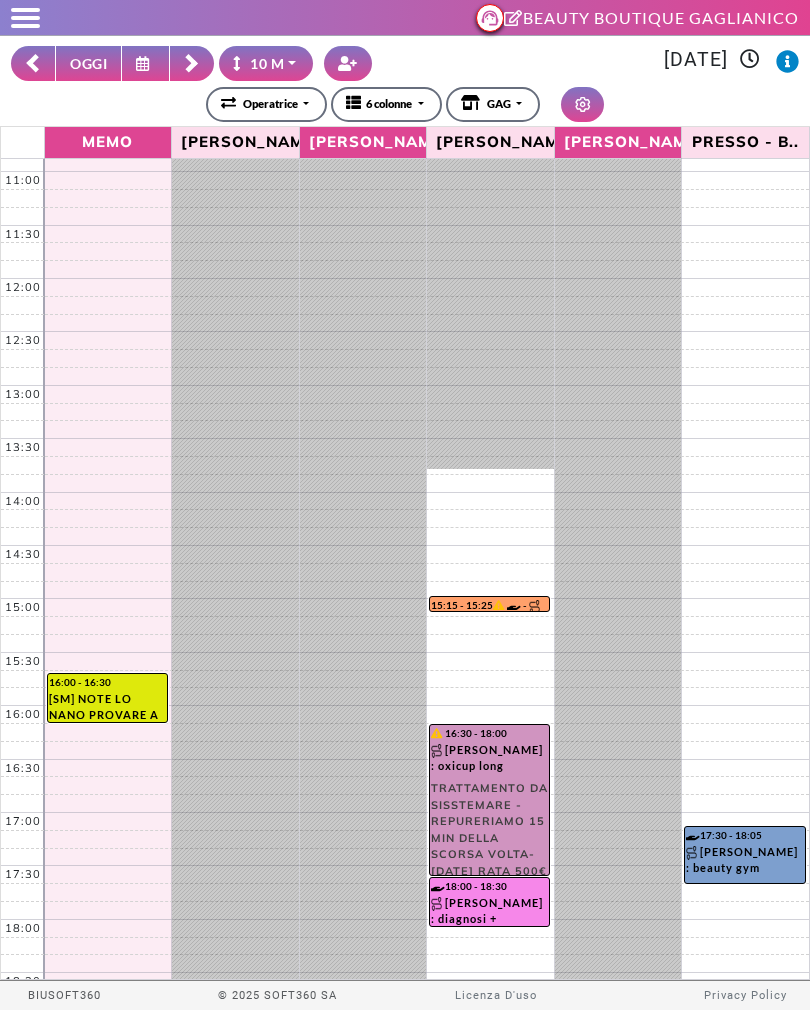 scroll, scrollTop: 199, scrollLeft: 0, axis: vertical 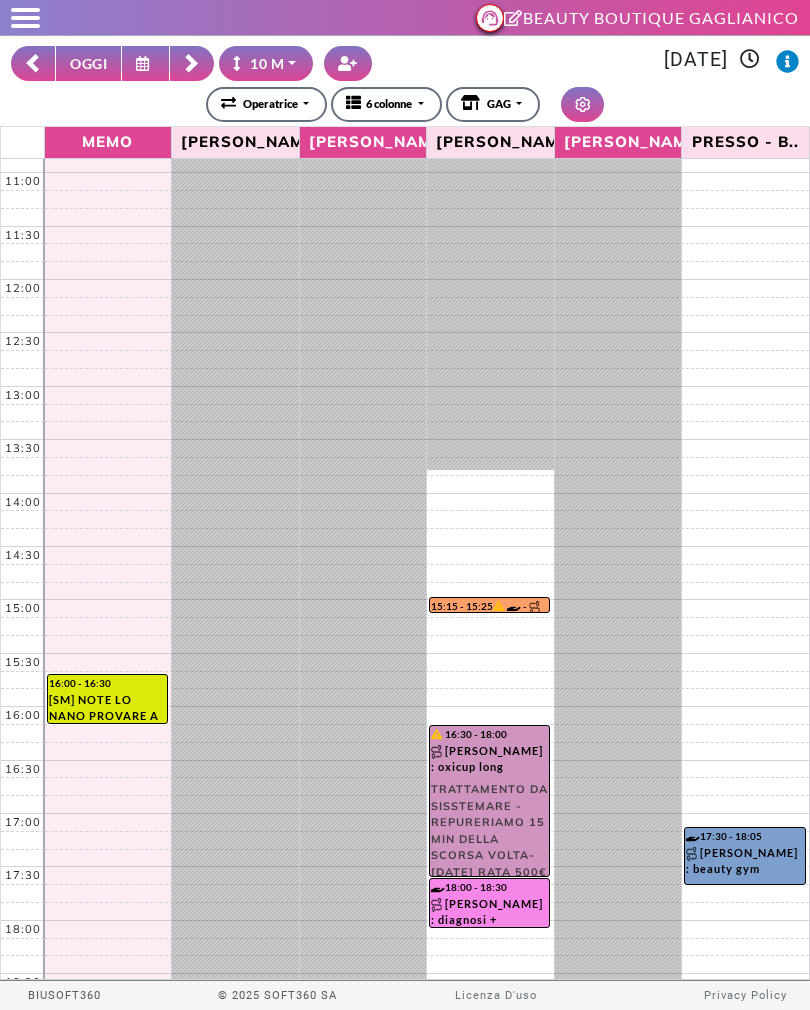 click 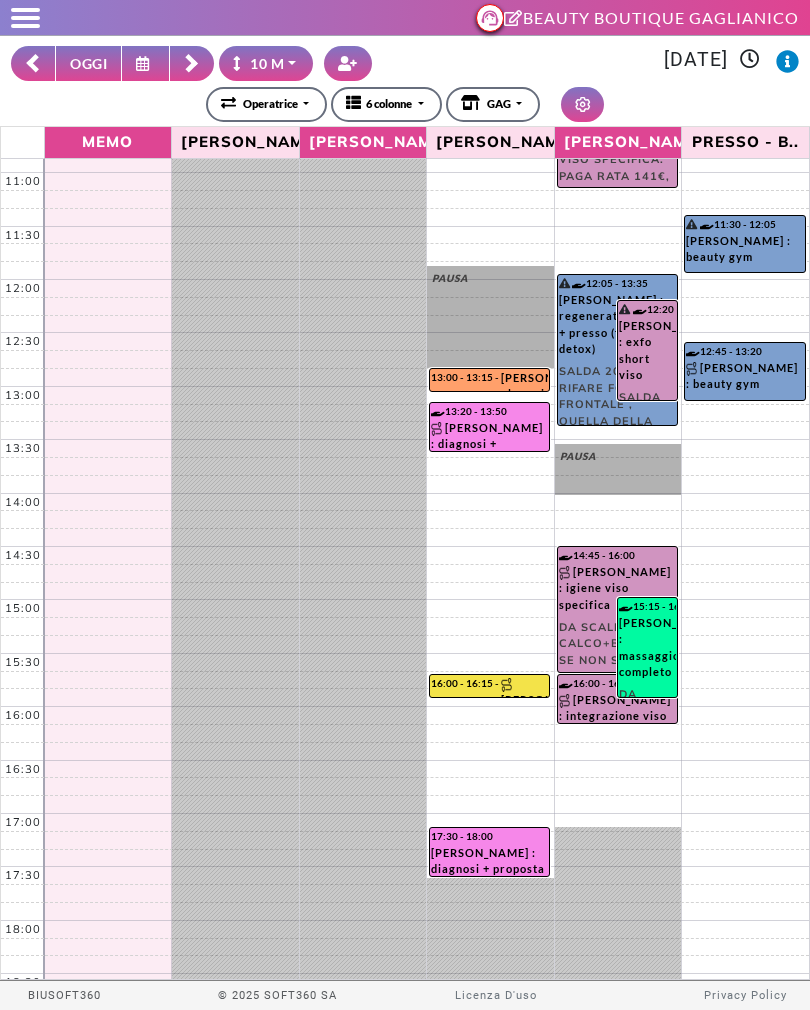 scroll, scrollTop: 199, scrollLeft: 0, axis: vertical 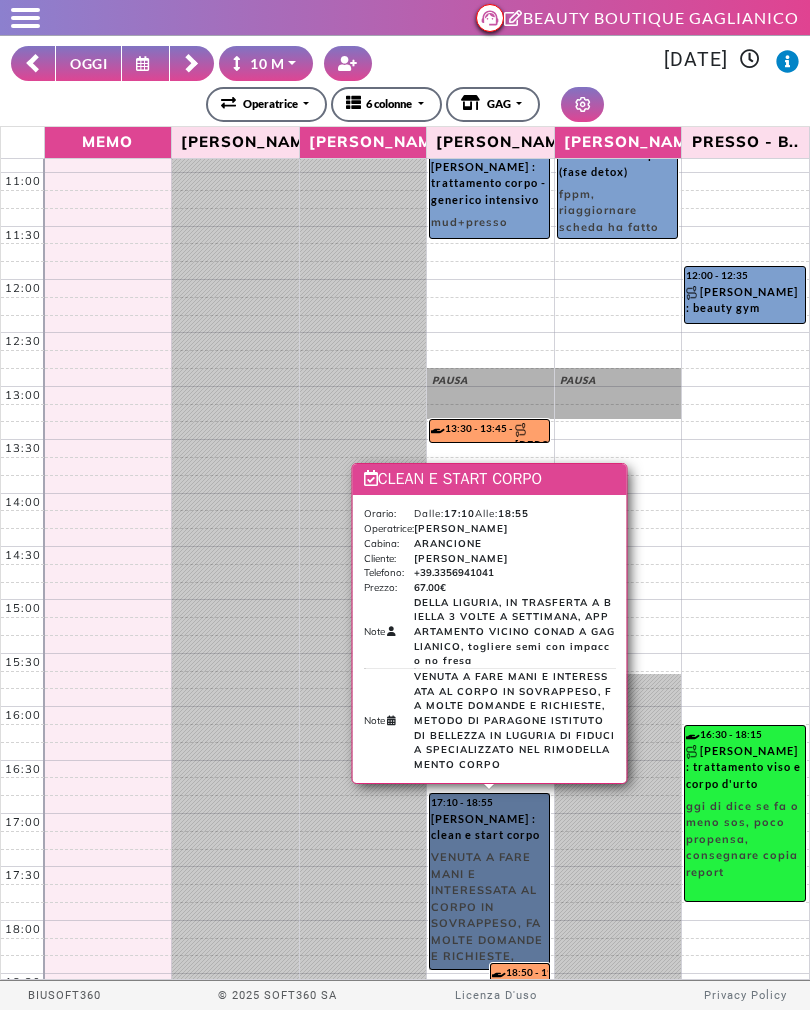 click on "17:10 - 18:55 [PERSON_NAME] : clean e start corpo  VENUTA A FARE MANI E INTERESSATA AL CORPO IN SOVRAPPESO, FA MOLTE DOMANDE E RICHIESTE, METODO DI PARAGONE ISTITUTO DI BELLEZZA IN LUGURIA DI FIDUCIA SPECIALIZZATO NEL RIMODELLAMENTO CORPO" at bounding box center [489, 881] 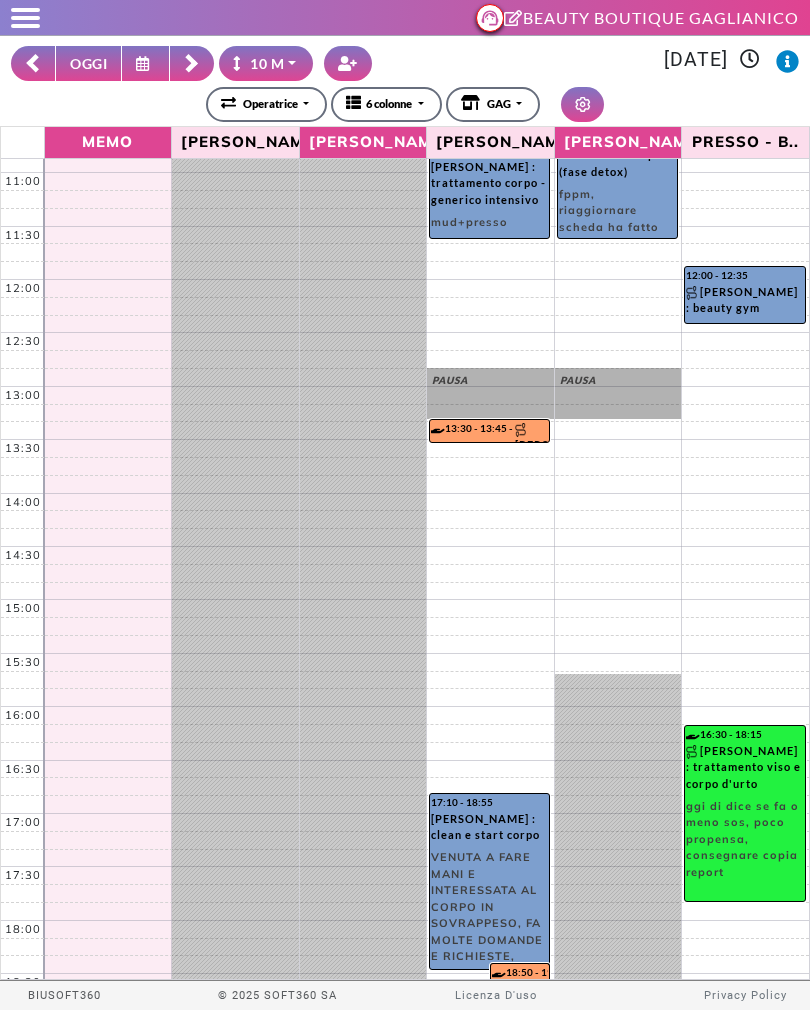 click on "**********" at bounding box center (405, 104) 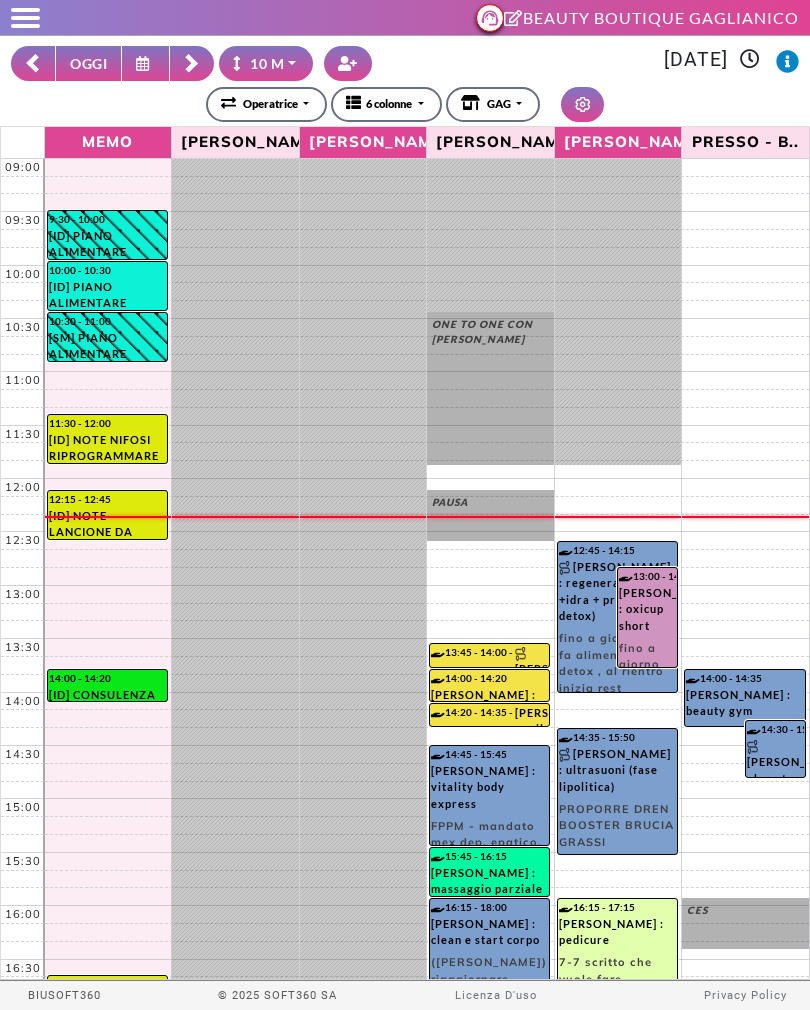 click at bounding box center (192, 63) 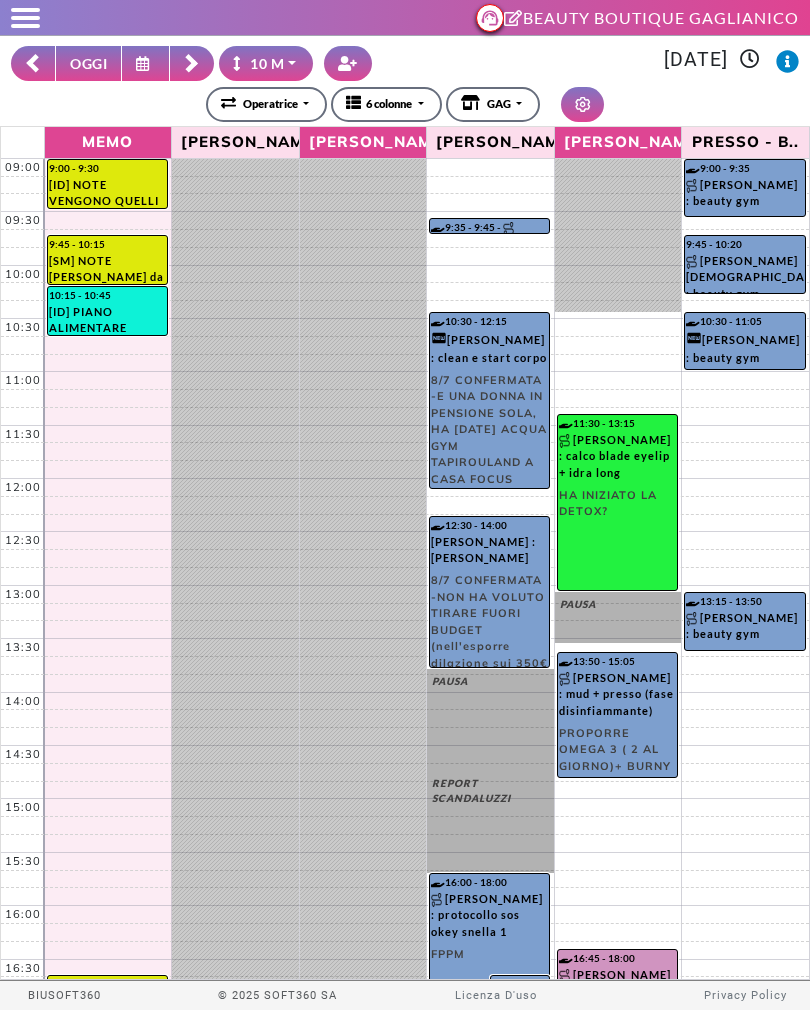 click 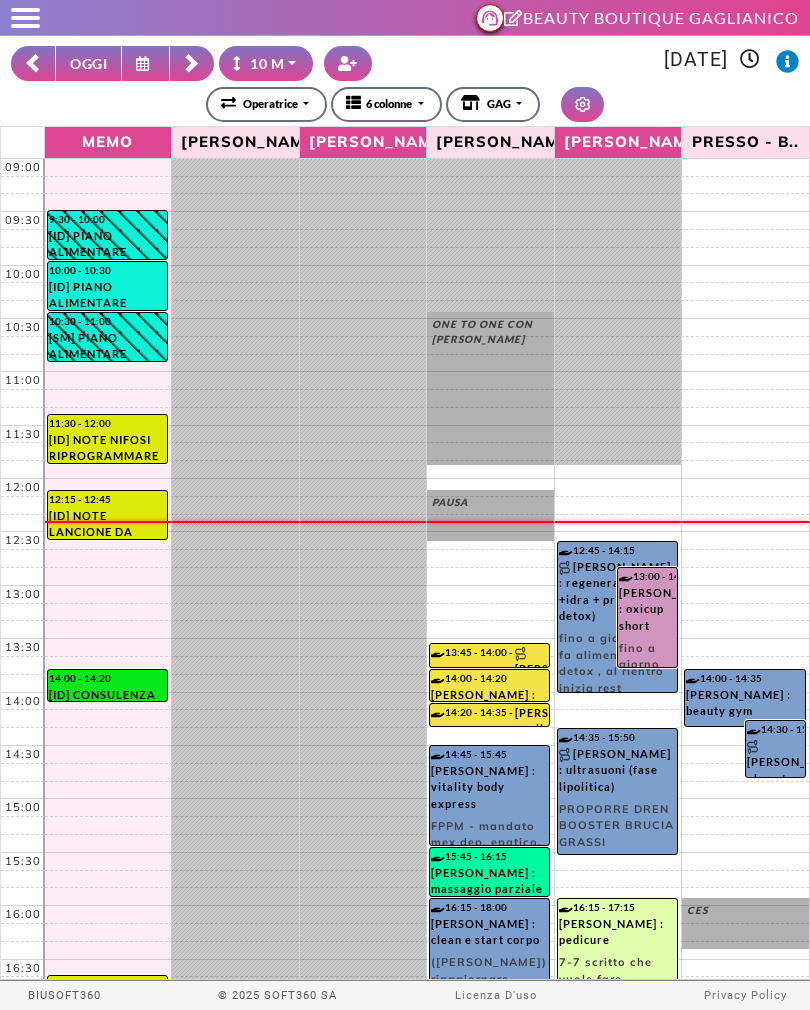 click at bounding box center (33, 63) 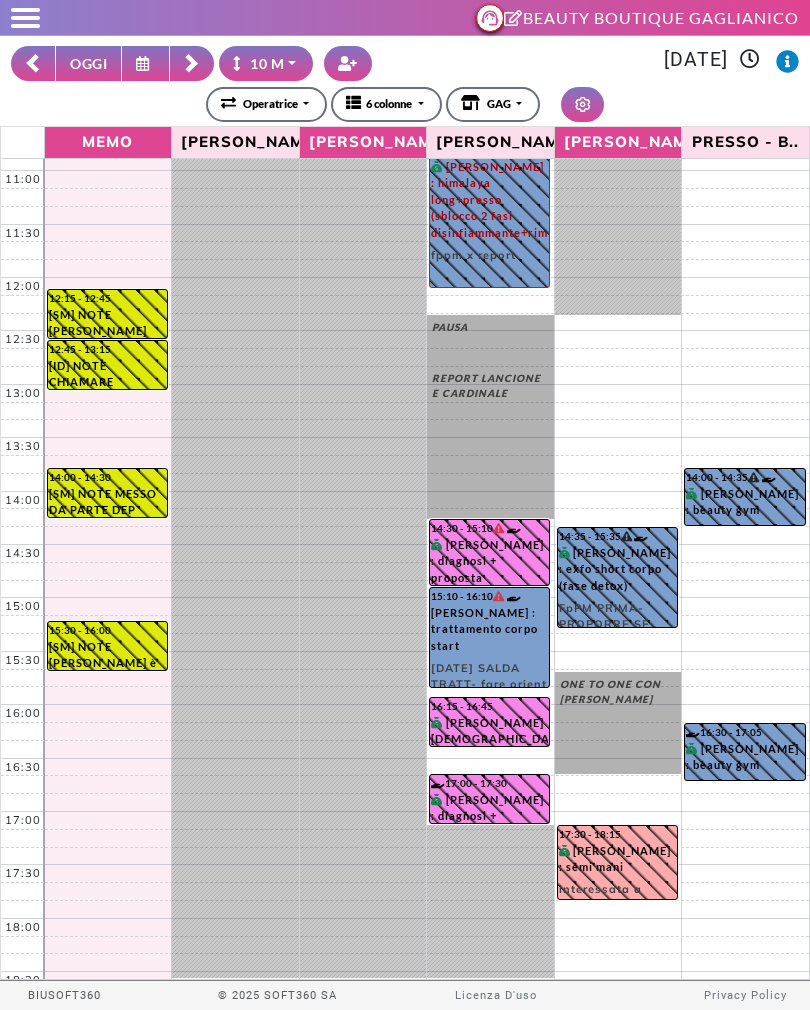 scroll, scrollTop: 200, scrollLeft: 0, axis: vertical 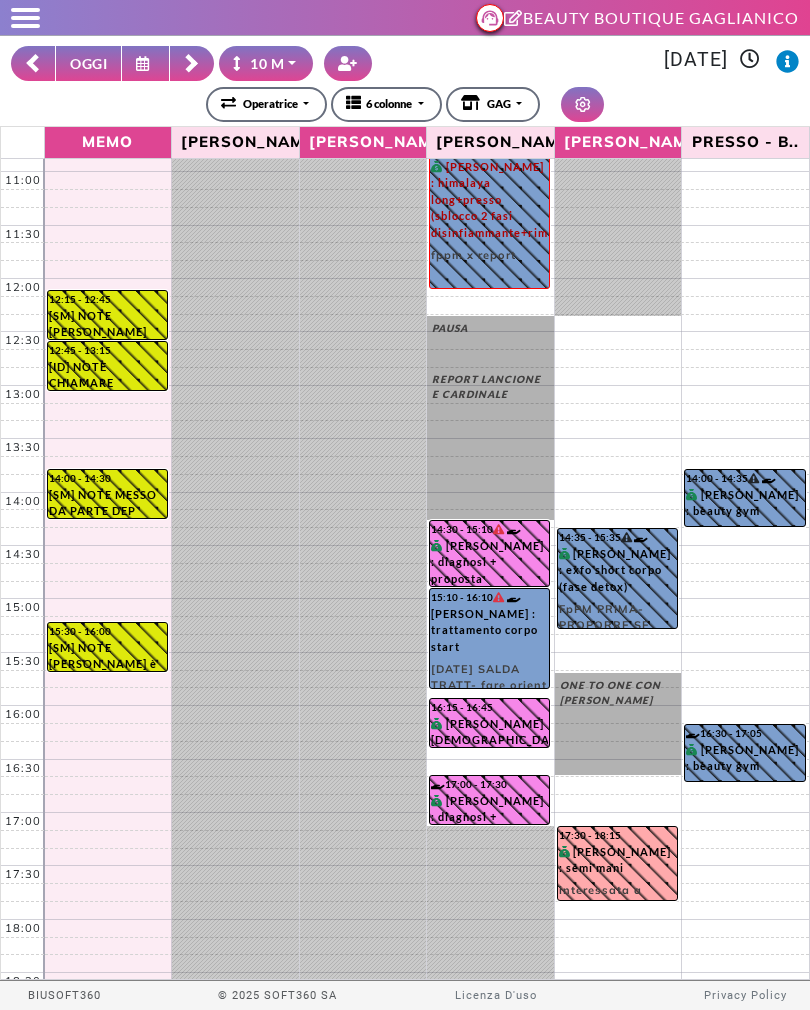click 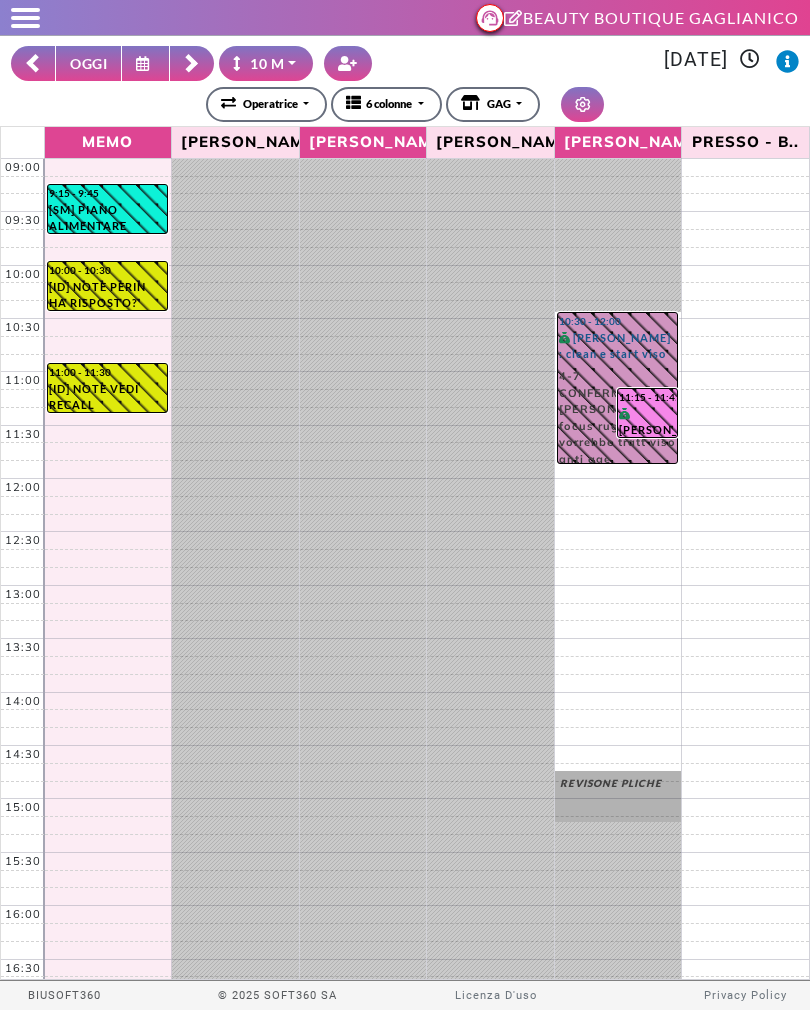 scroll, scrollTop: 21, scrollLeft: 0, axis: vertical 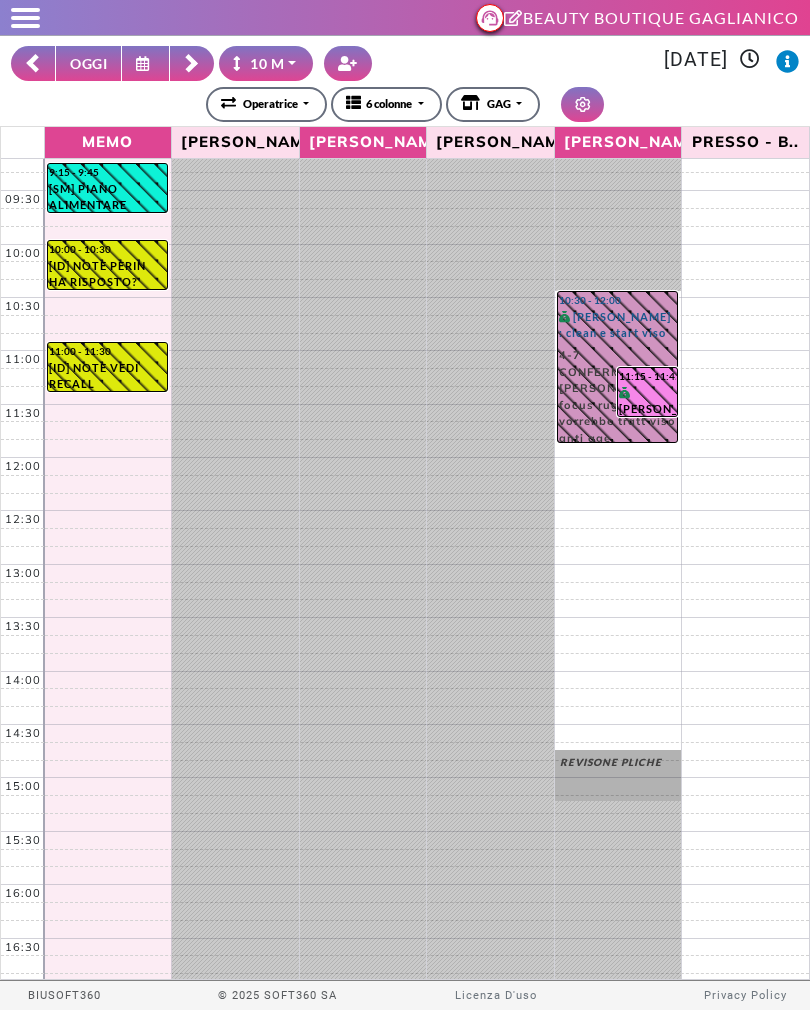click 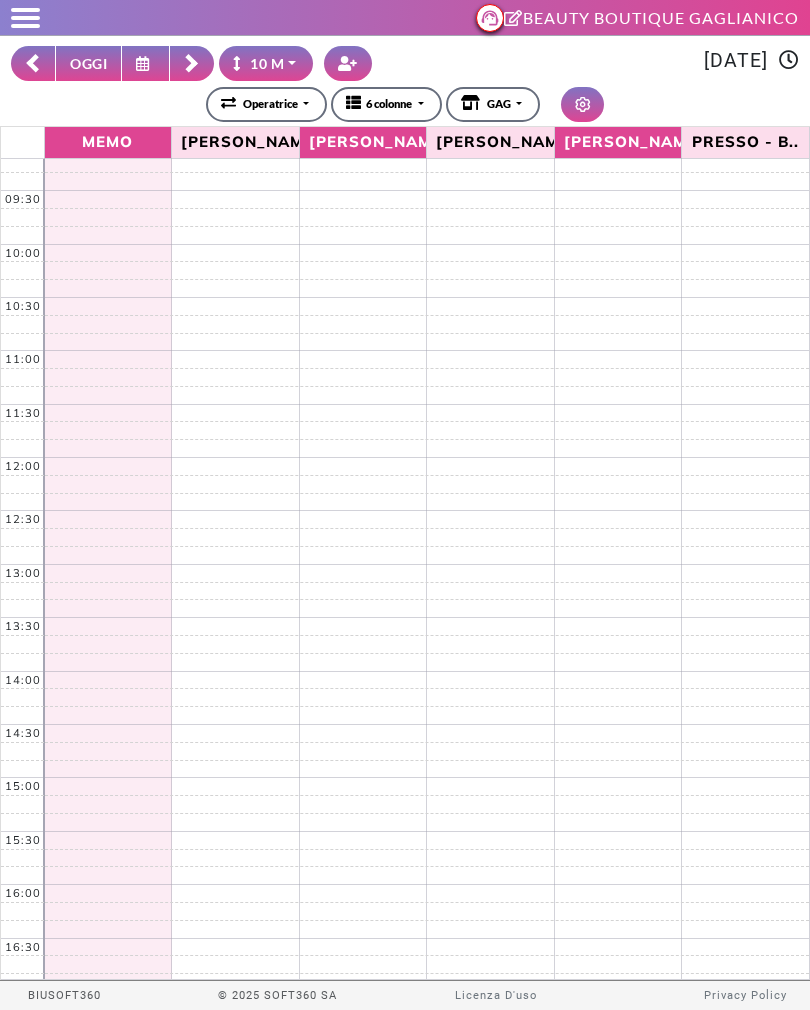 scroll, scrollTop: 0, scrollLeft: 0, axis: both 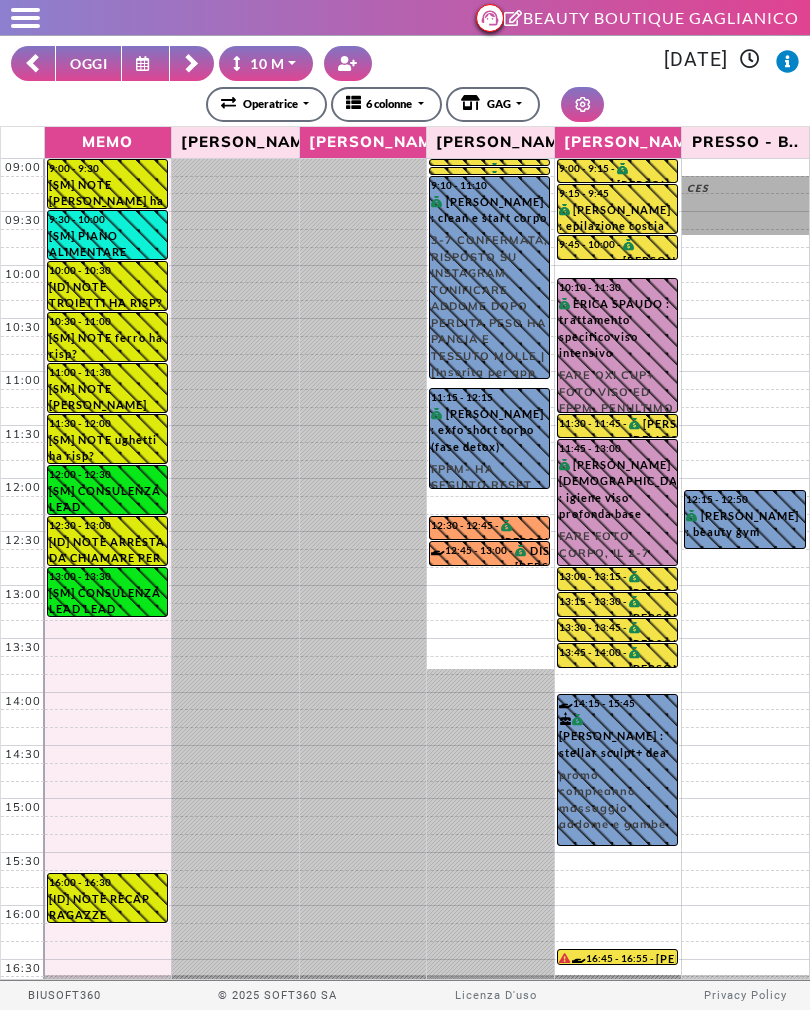 click 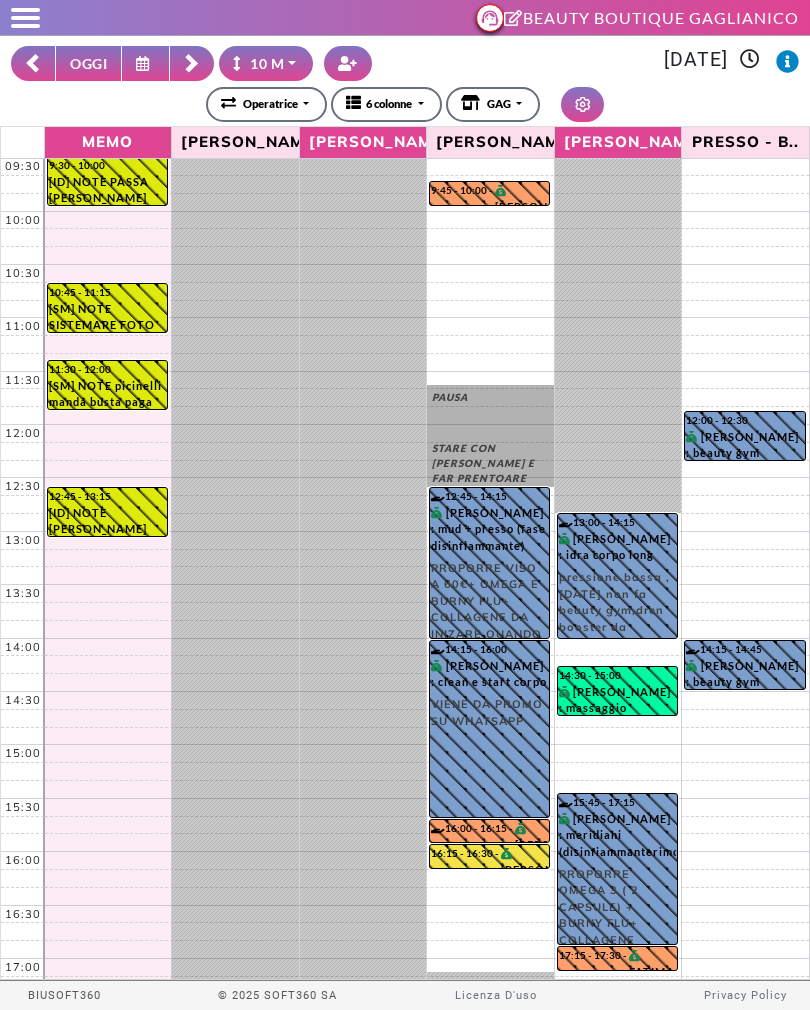 scroll, scrollTop: 67, scrollLeft: 0, axis: vertical 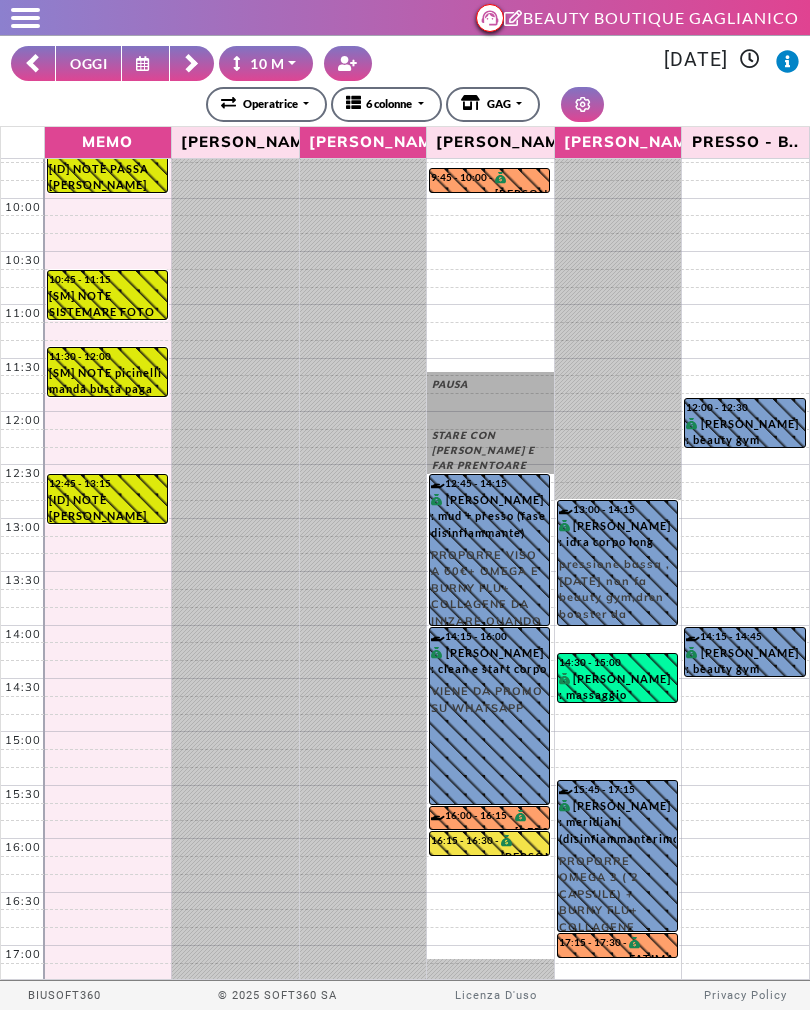 click 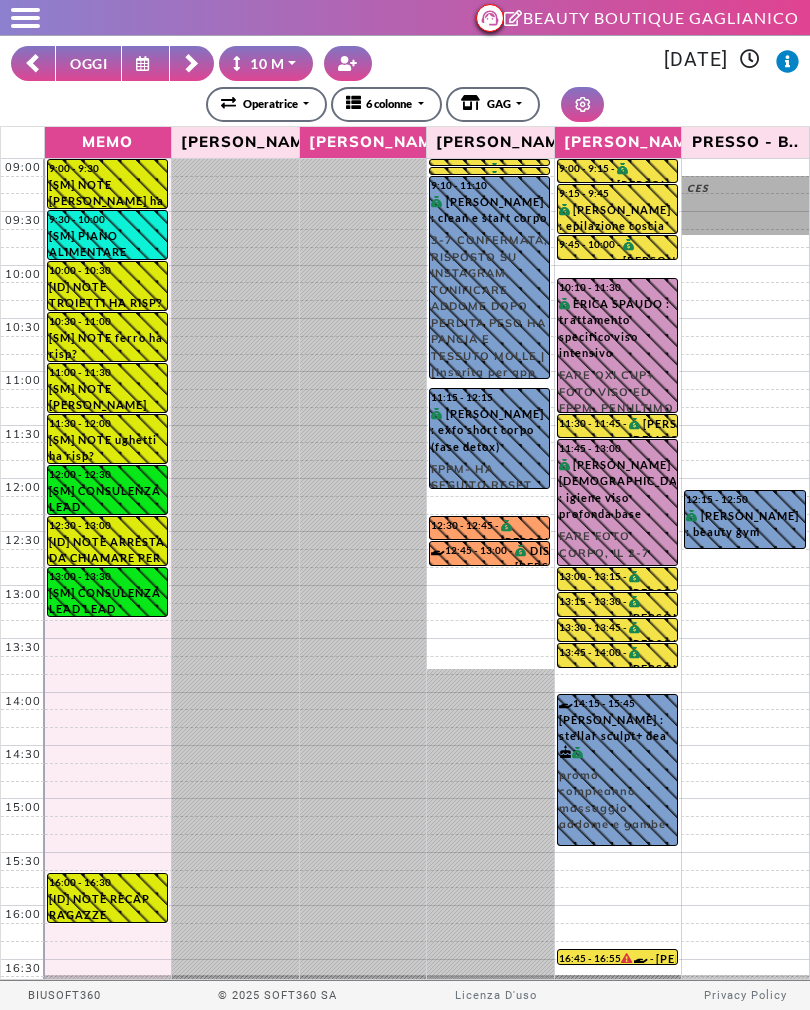 click at bounding box center (192, 63) 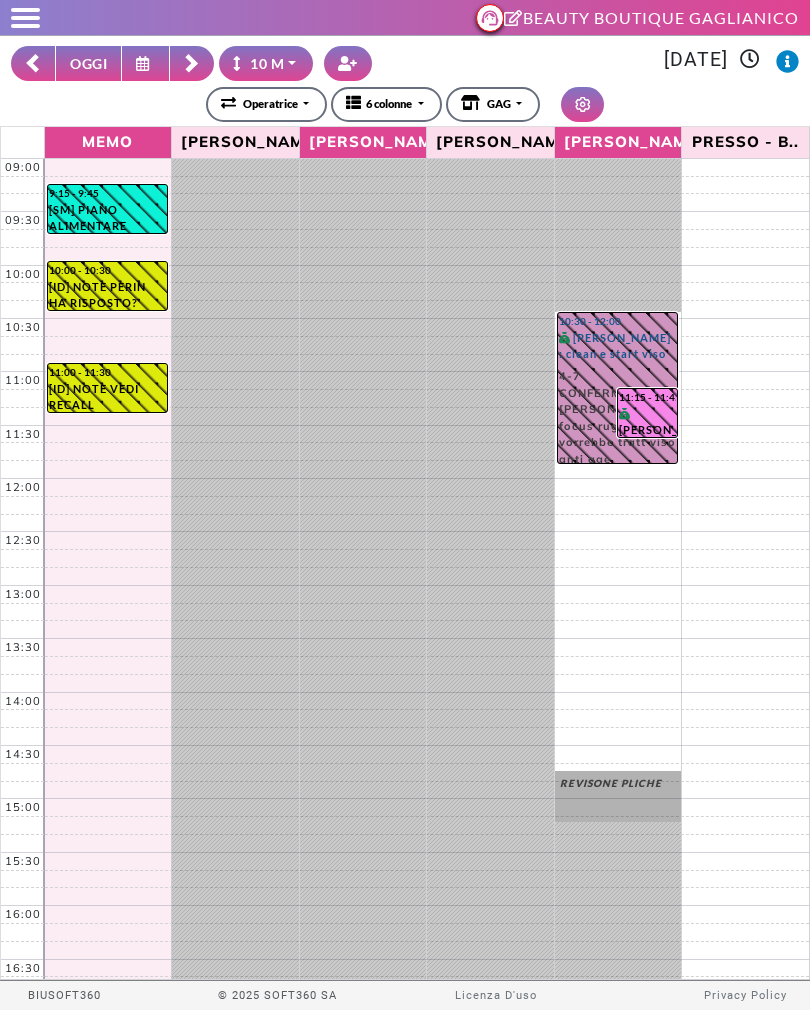click at bounding box center (192, 63) 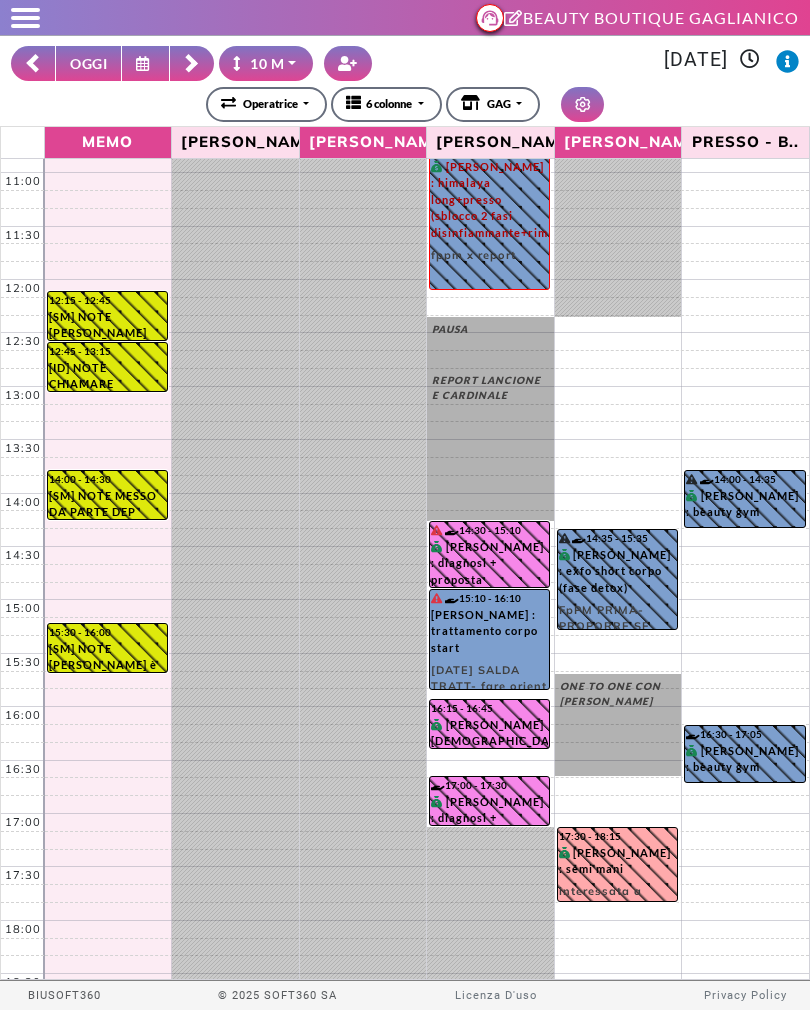scroll, scrollTop: 199, scrollLeft: 0, axis: vertical 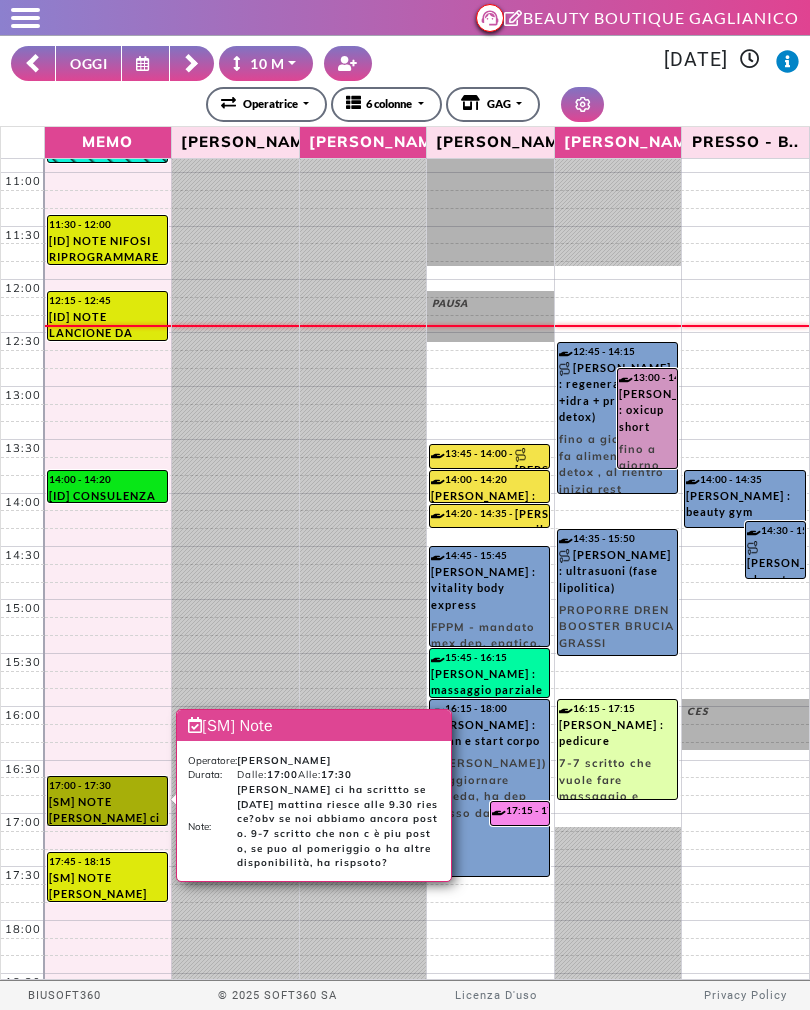 click on "17:00 - 17:30 [SM]
NOTE [PERSON_NAME] ci ha scrittto se [DATE] mattina riesce alle 9.30 riesce?obv se noi abbiamo ancora posto. 9-7 scritto che non c è piu posto, se puo al pomeriggio o ha altre disponibilità, ha rispsoto?" at bounding box center [107, 801] 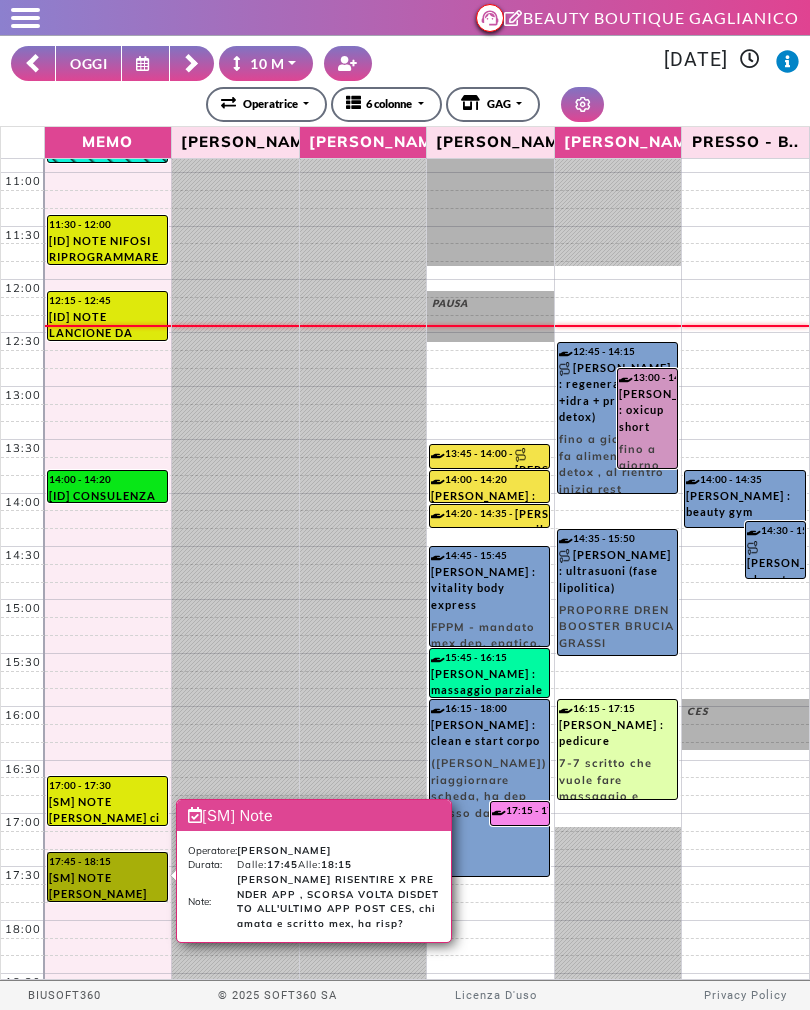 click on "17:45 - 18:15 [SM]
NOTE [PERSON_NAME] RISENTIRE X PRENDER APP , SCORSA VOLTA DISDETTO ALL'ULTIMO APP POST CES, chiamata e scritto mex, ha risp?" at bounding box center (107, 877) 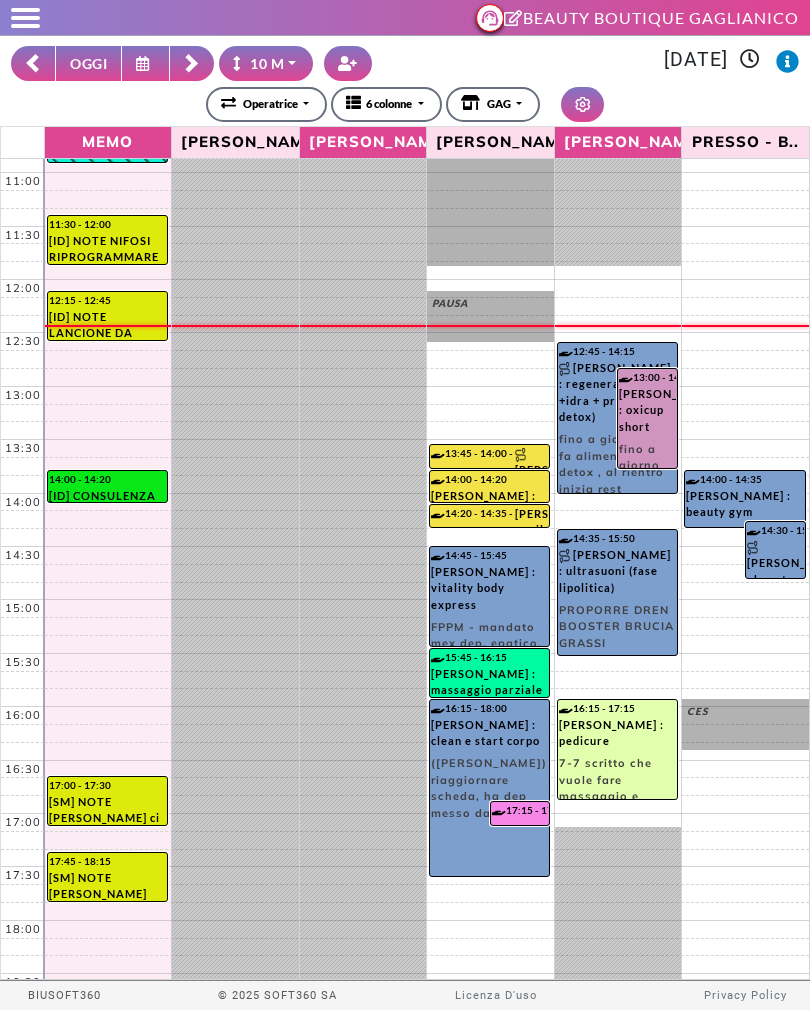 click on "**********" at bounding box center [405, 63] 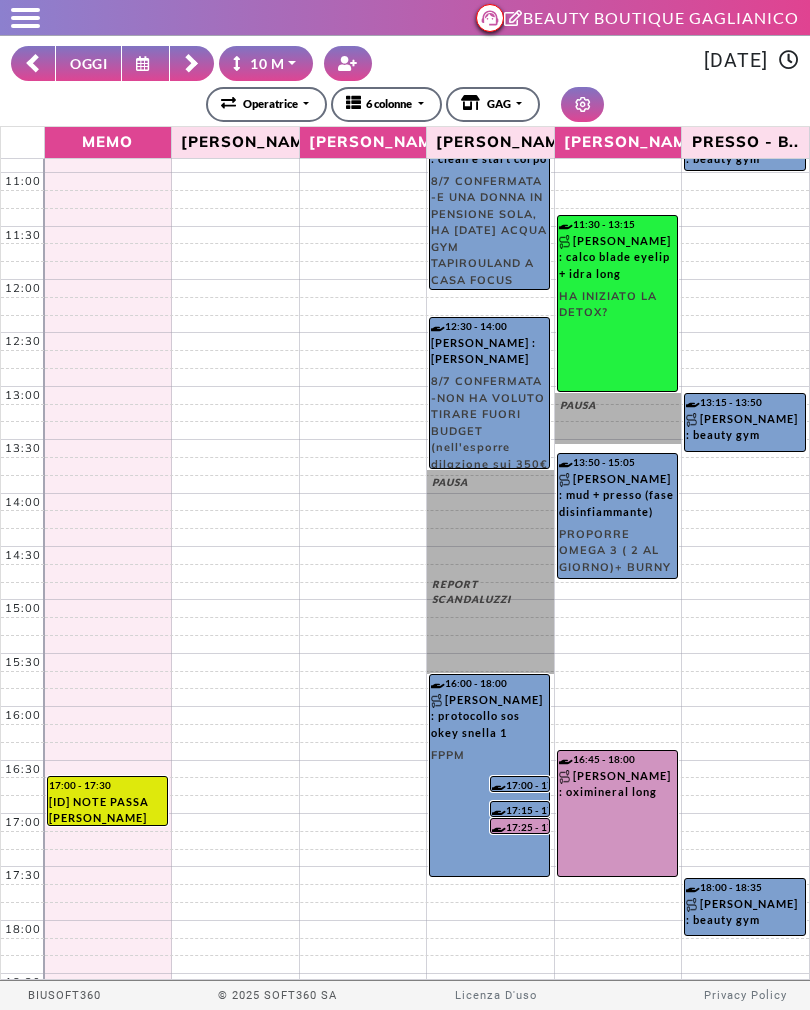 scroll, scrollTop: 0, scrollLeft: 0, axis: both 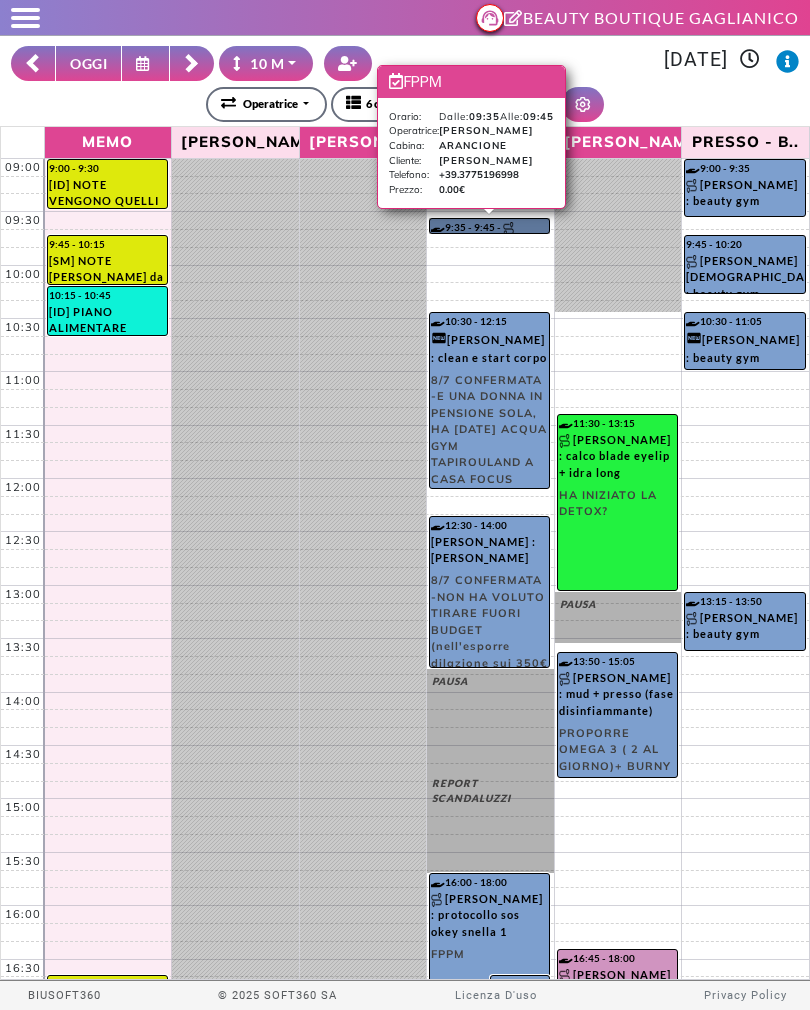 click on "9:35 - 9:45 [PERSON_NAME] : fppm" at bounding box center (489, 226) 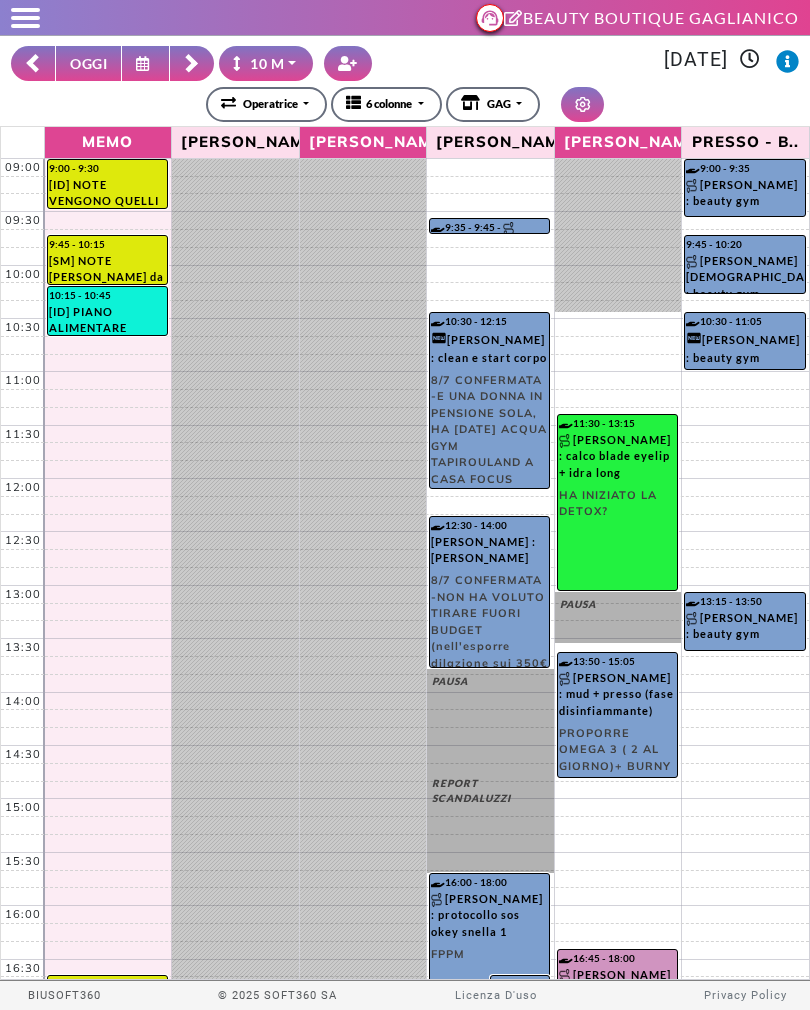 click on "**********" at bounding box center [405, 104] 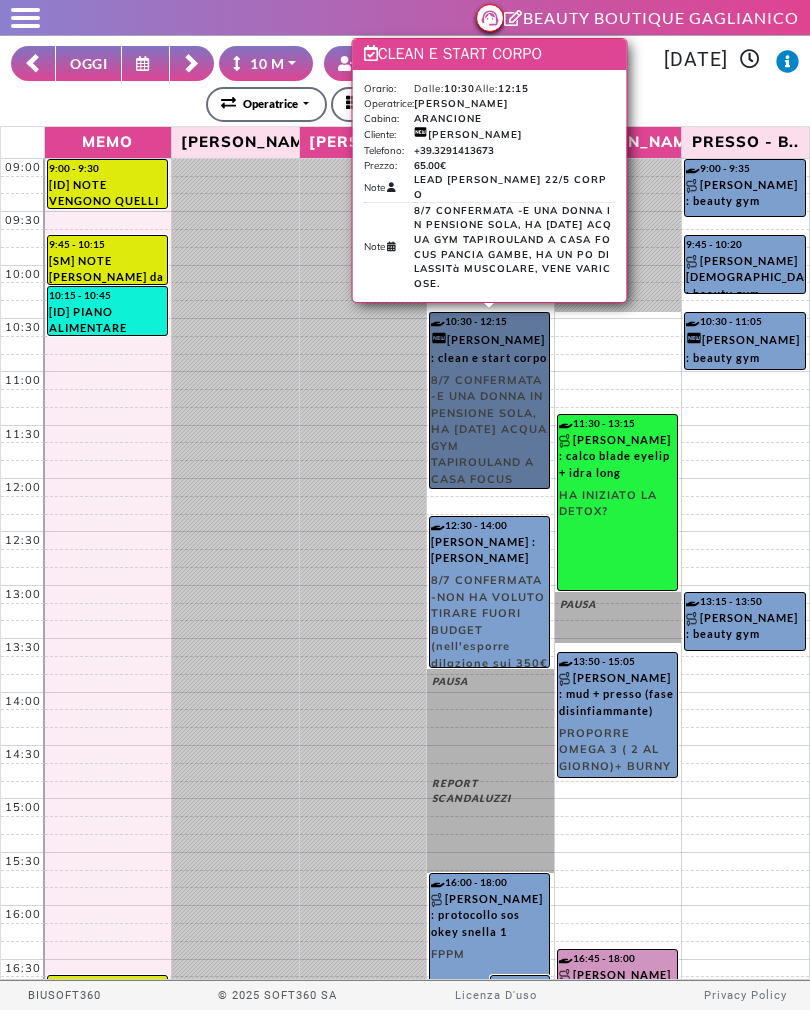 click on "10:30 - 12:15
[PERSON_NAME] : clean e start corpo  8/7 CONFERMATA -E UNA DONNA IN PENSIONE SOLA, HA [DATE] ACQUA GYM TAPIROULAND A CASA
FOCUS PANCIA GAMBE, HA UN PO DI LASSITà MUSCOLARE, VENE VARICOSE." at bounding box center [489, 400] 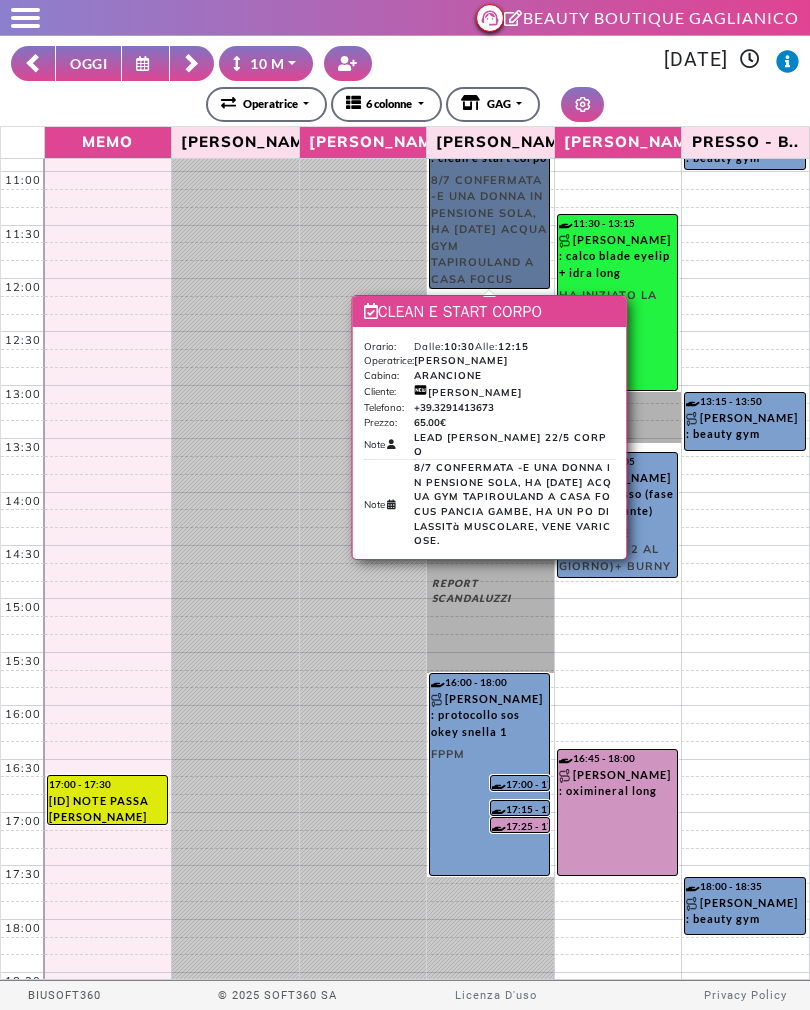 scroll, scrollTop: 199, scrollLeft: 0, axis: vertical 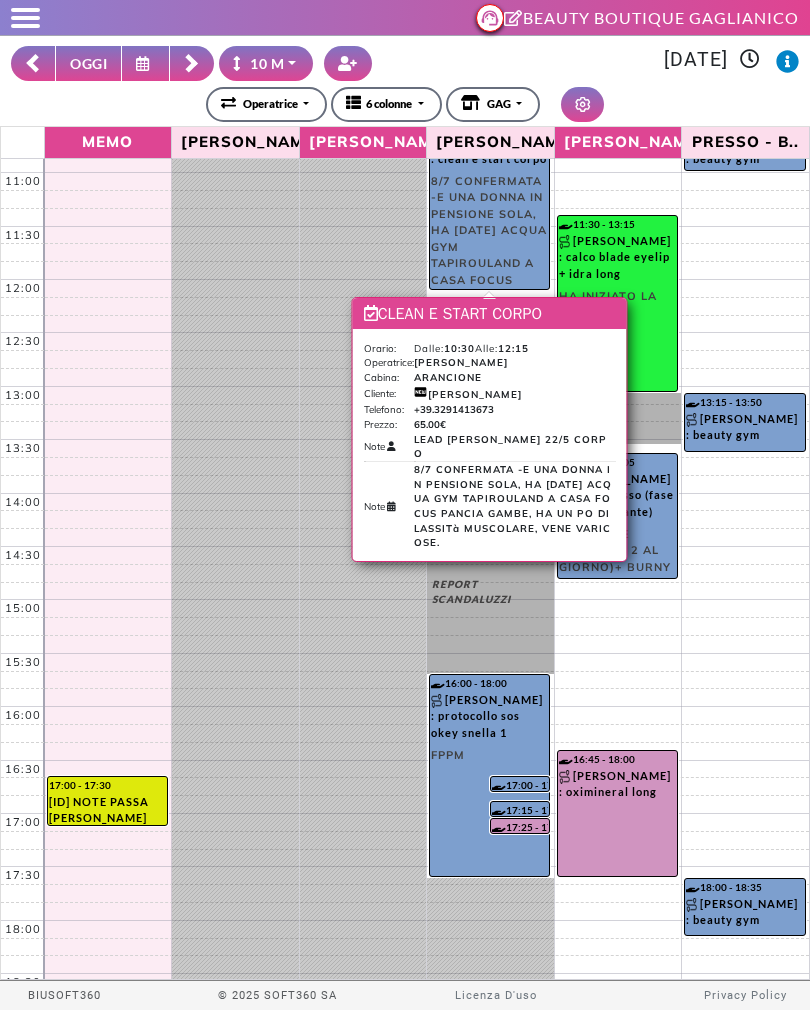 click on "**********" at bounding box center (405, 104) 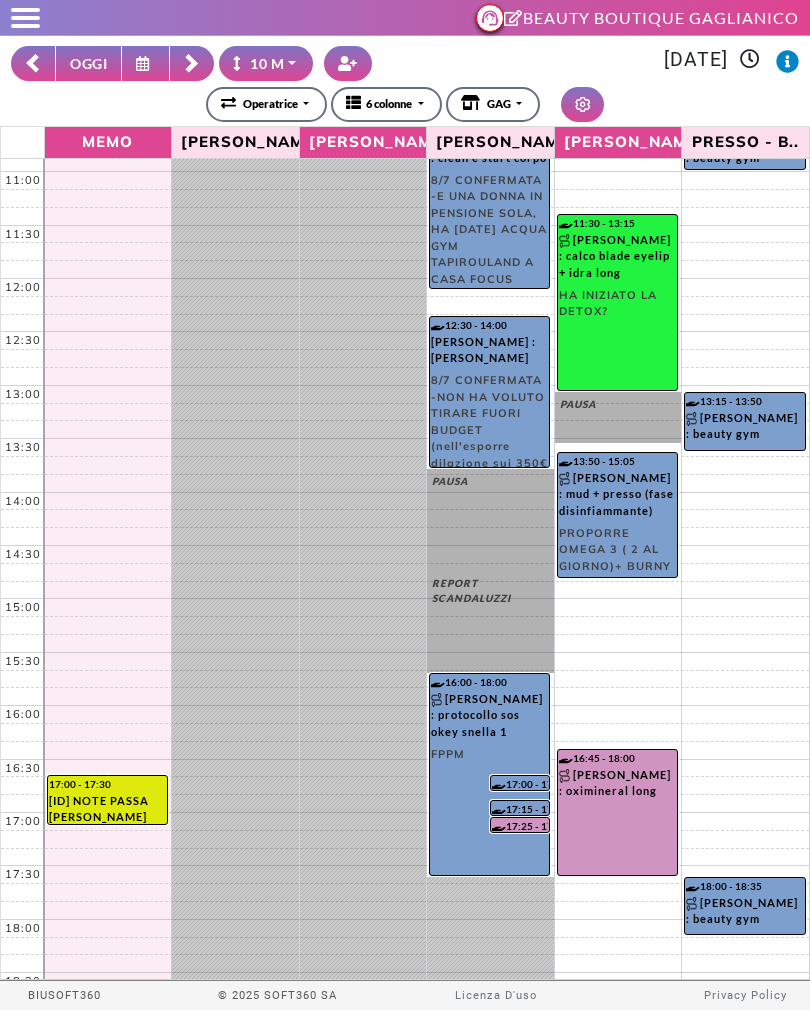 scroll, scrollTop: 199, scrollLeft: 0, axis: vertical 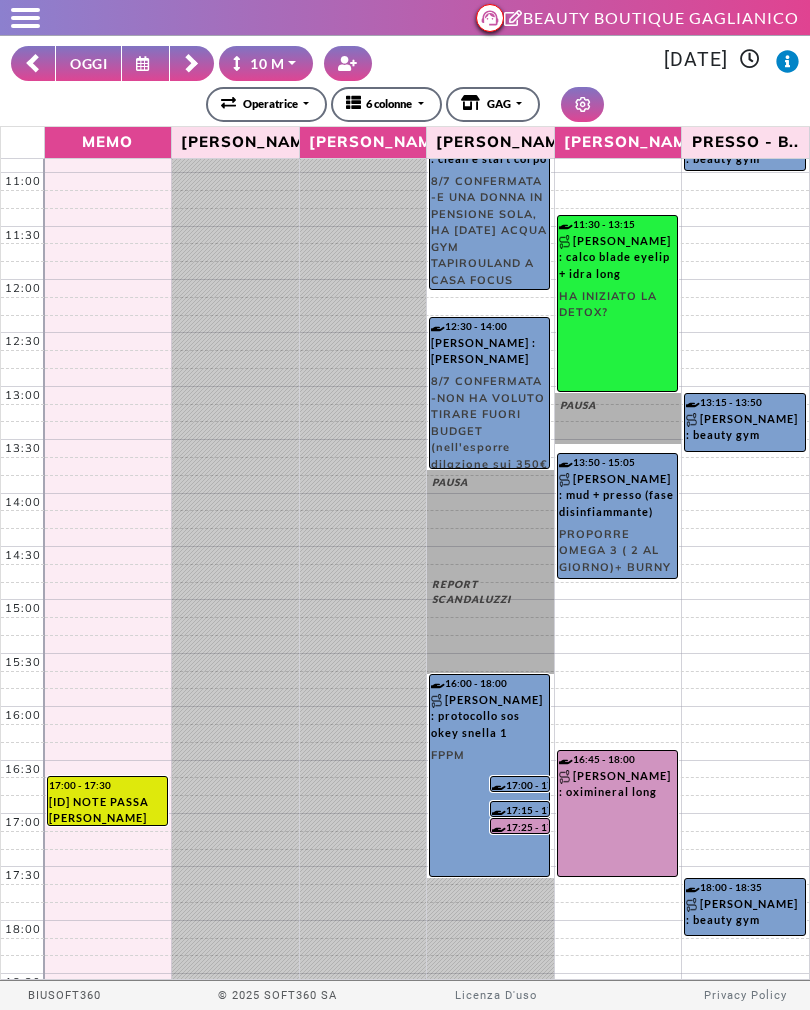 click at bounding box center (192, 63) 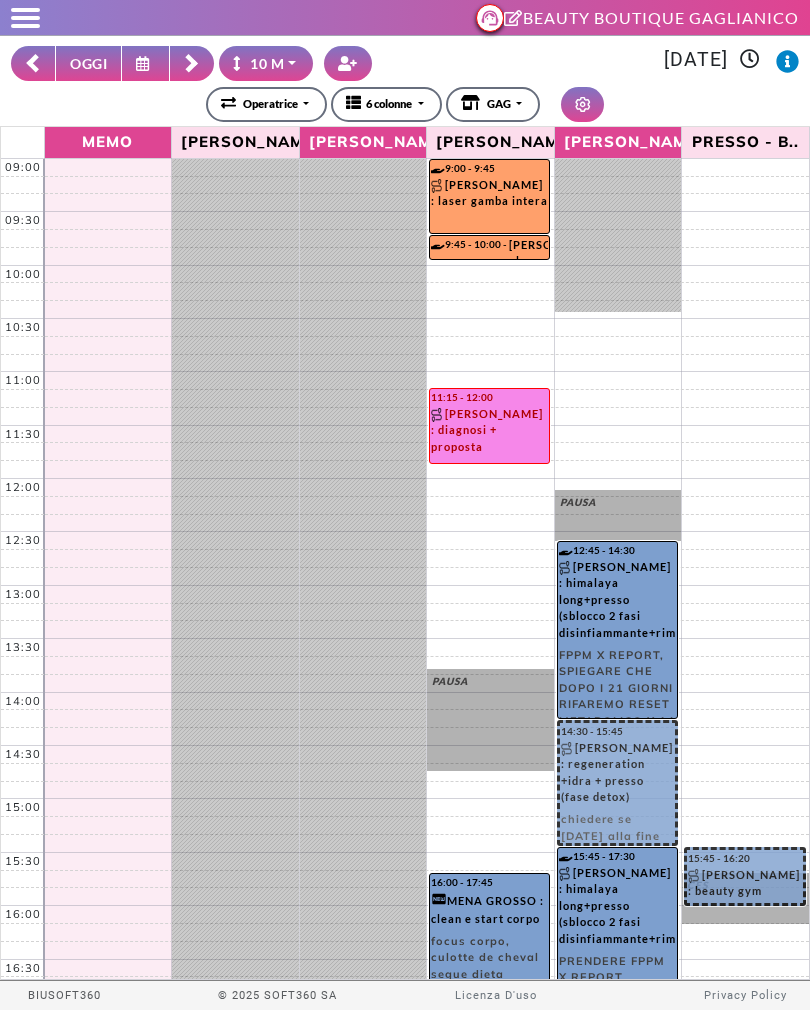 scroll, scrollTop: 0, scrollLeft: 0, axis: both 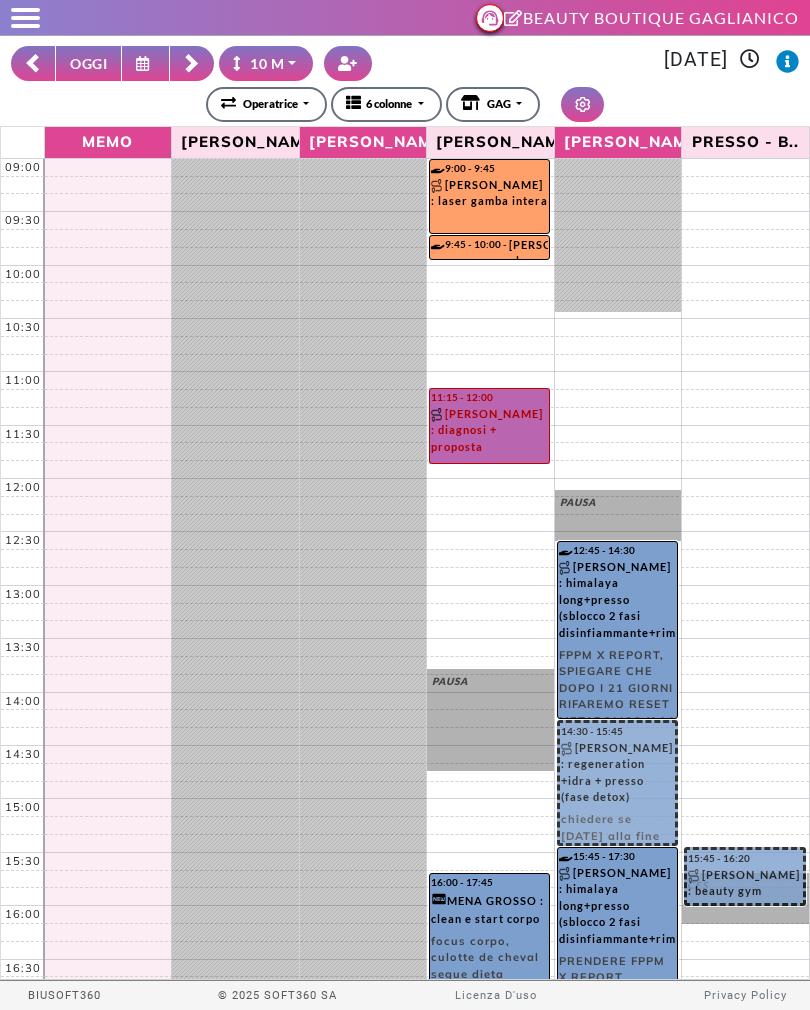 click on "11:15 - 12:00 [PERSON_NAME] : diagnosi + proposta  Dare 2 FRIEND’s CARD  - RICHIEST. RECENSIONE
Se la cliente è pronta proporre
UPSELL 7 VISO 627€ (vedi scheda upsell_ se ha già preso detersione sostituire con siero/ contorno occhi)
oppure
INTEGRAZIONE 7 CORPO 526€
oppure
integratori specifici, refill prodotti" at bounding box center [489, 426] 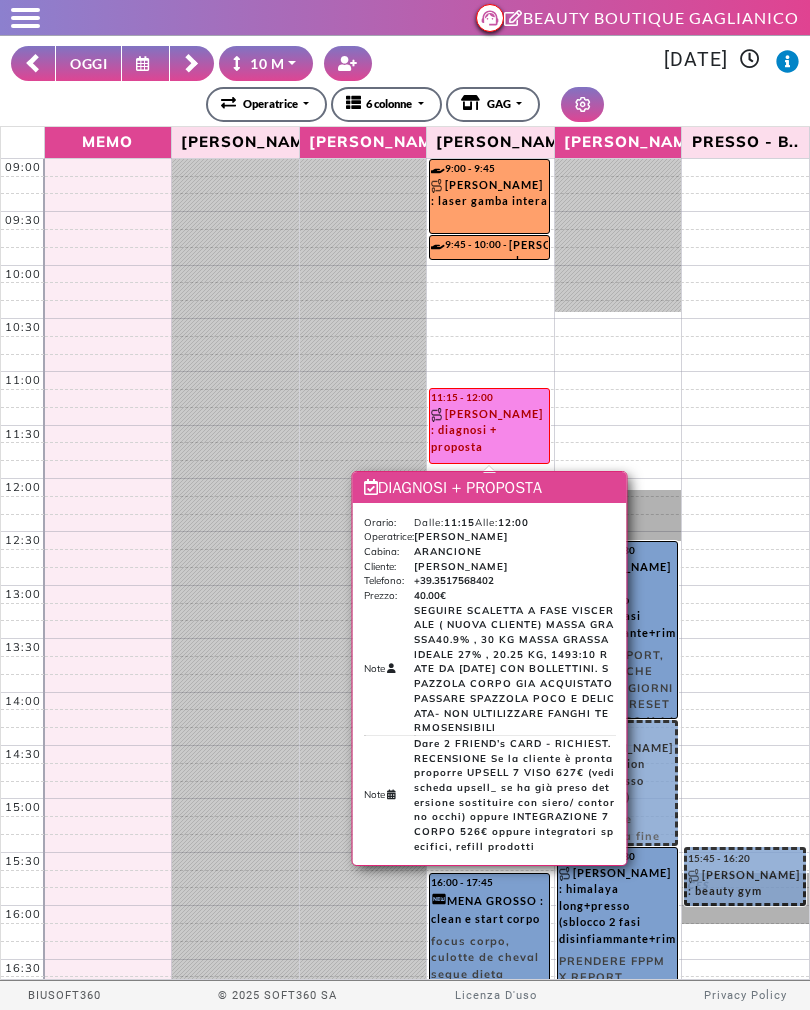 click on "**********" at bounding box center (405, 104) 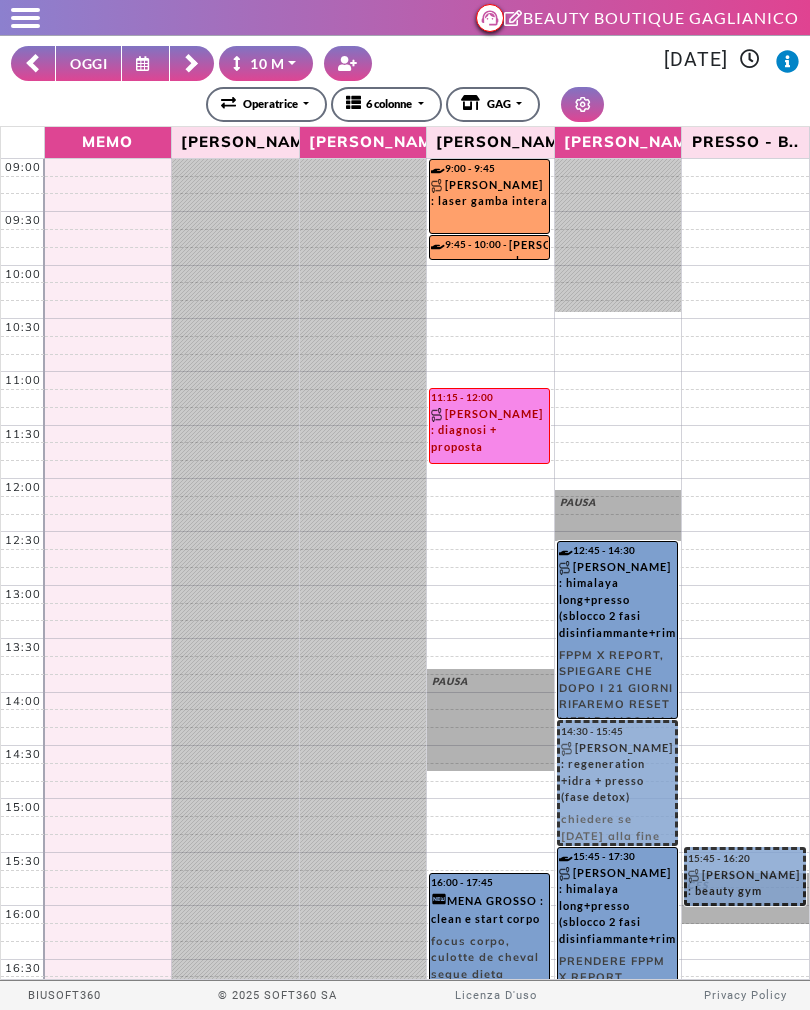 click 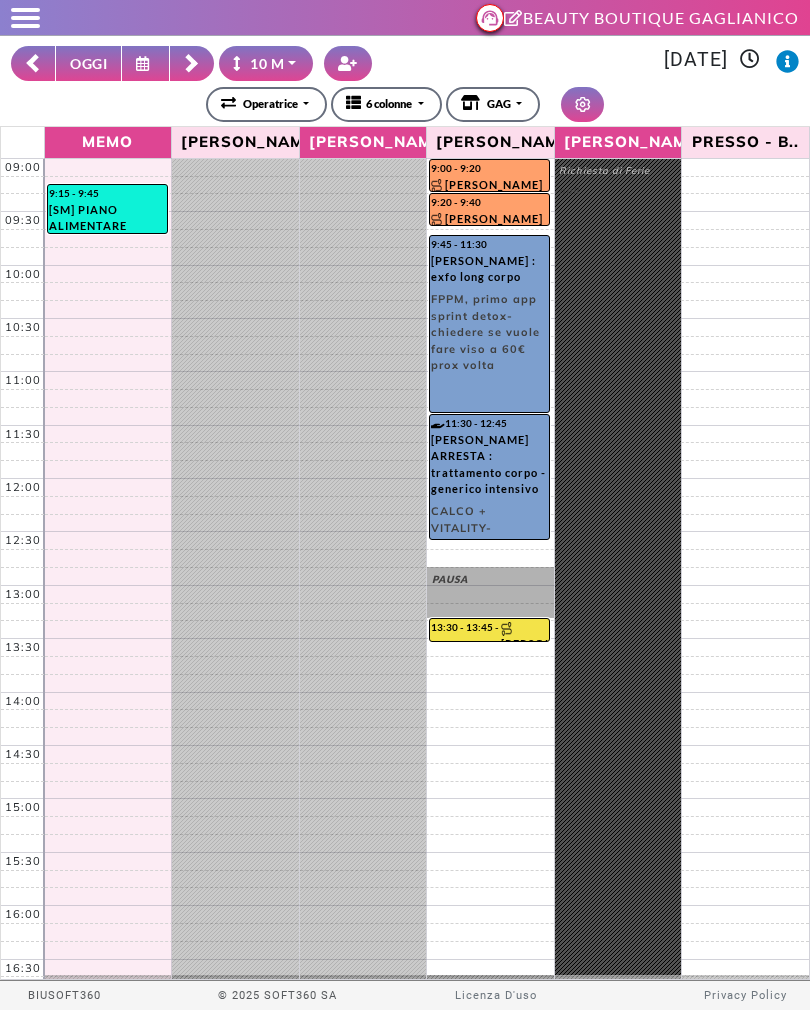 click on "PAUSA" at bounding box center [490, 592] 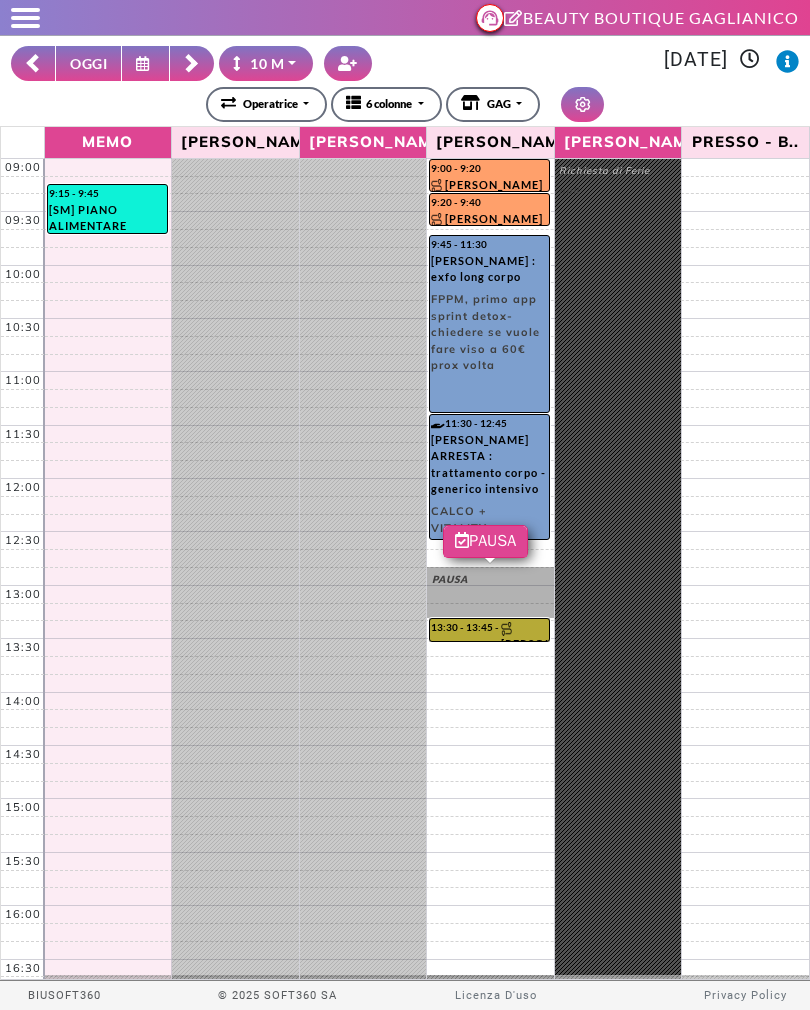 click on "13:30 - 13:45 [PERSON_NAME] : brasiliana inguine totale" at bounding box center [489, 630] 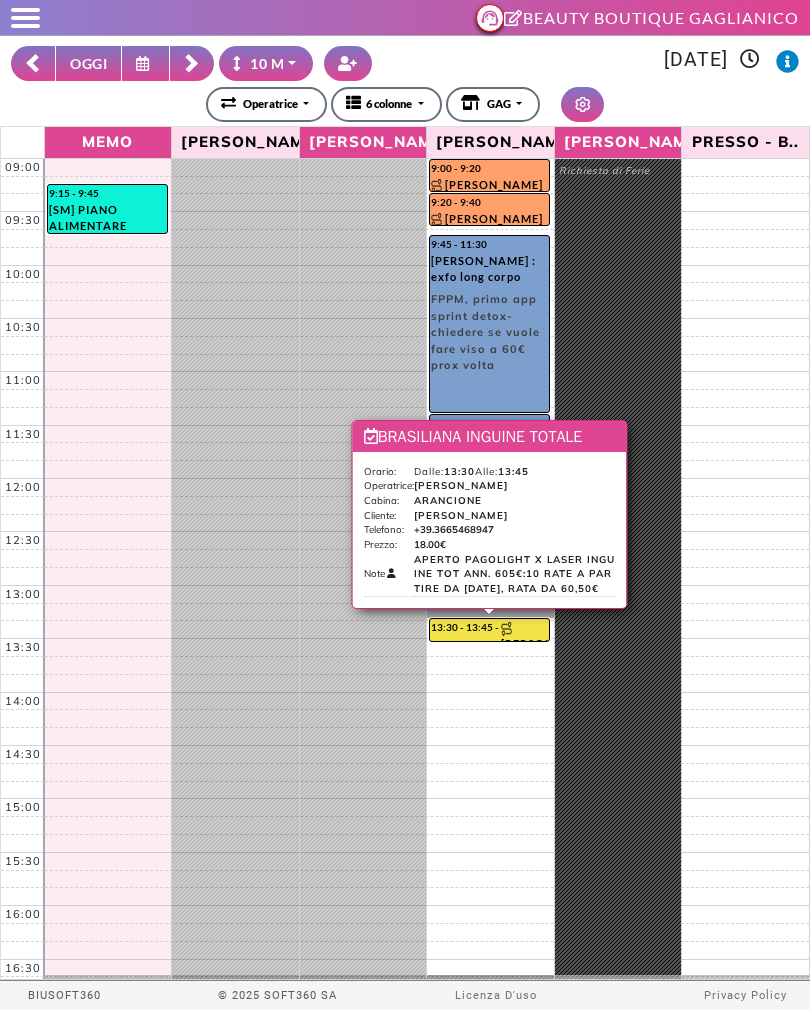 click on "**********" at bounding box center [405, 84] 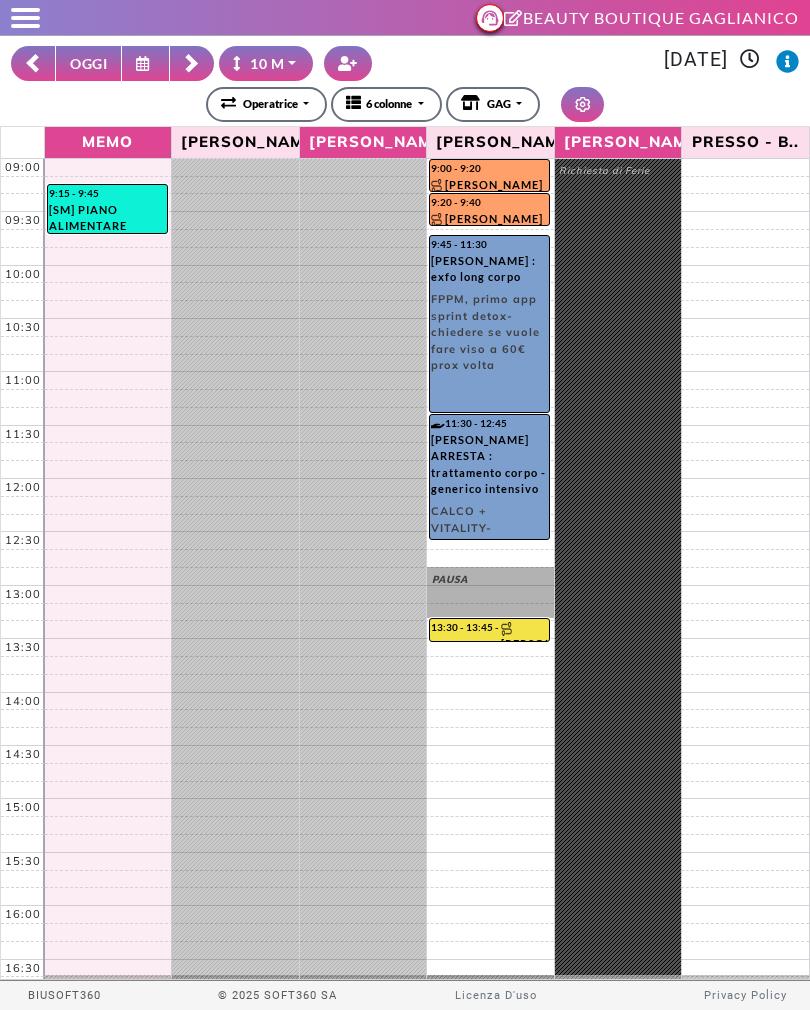 click on "OGGI" at bounding box center (88, 63) 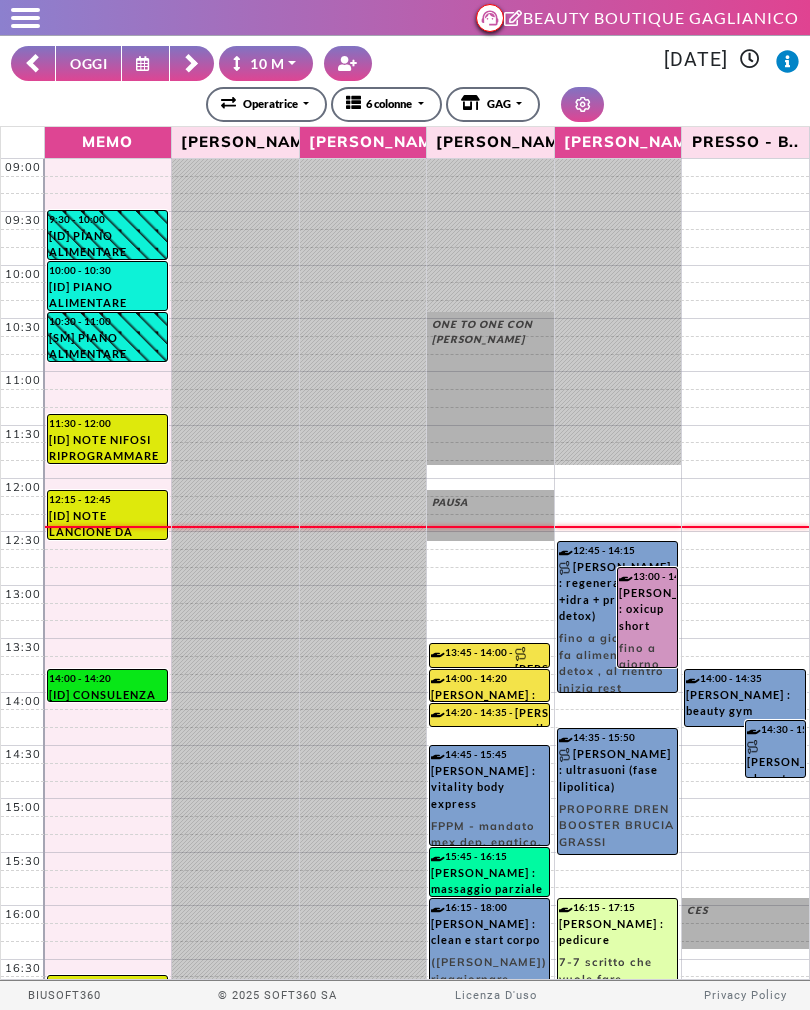 click 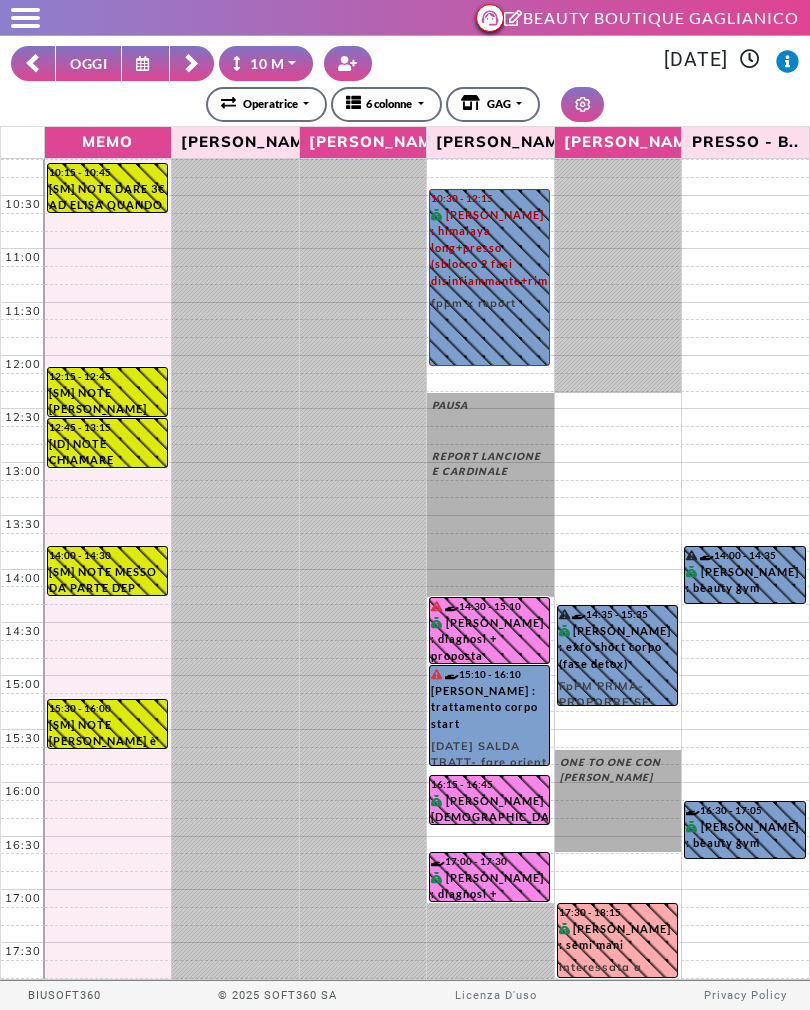 scroll, scrollTop: 138, scrollLeft: 0, axis: vertical 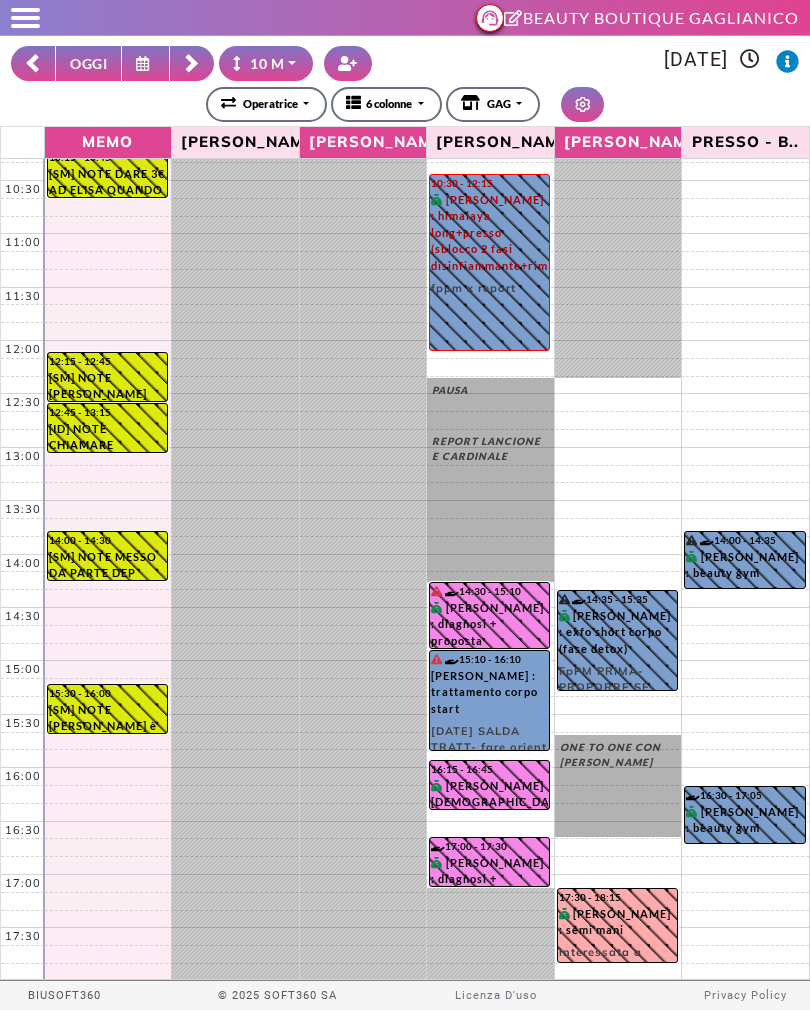 click at bounding box center [33, 63] 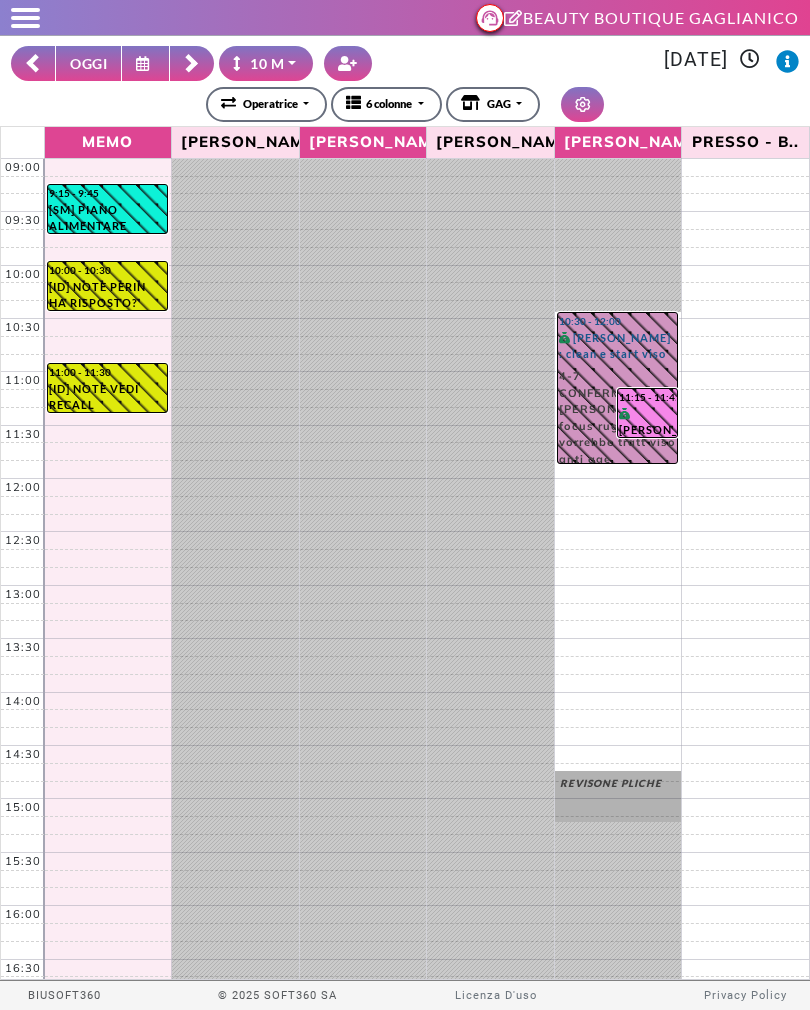 click 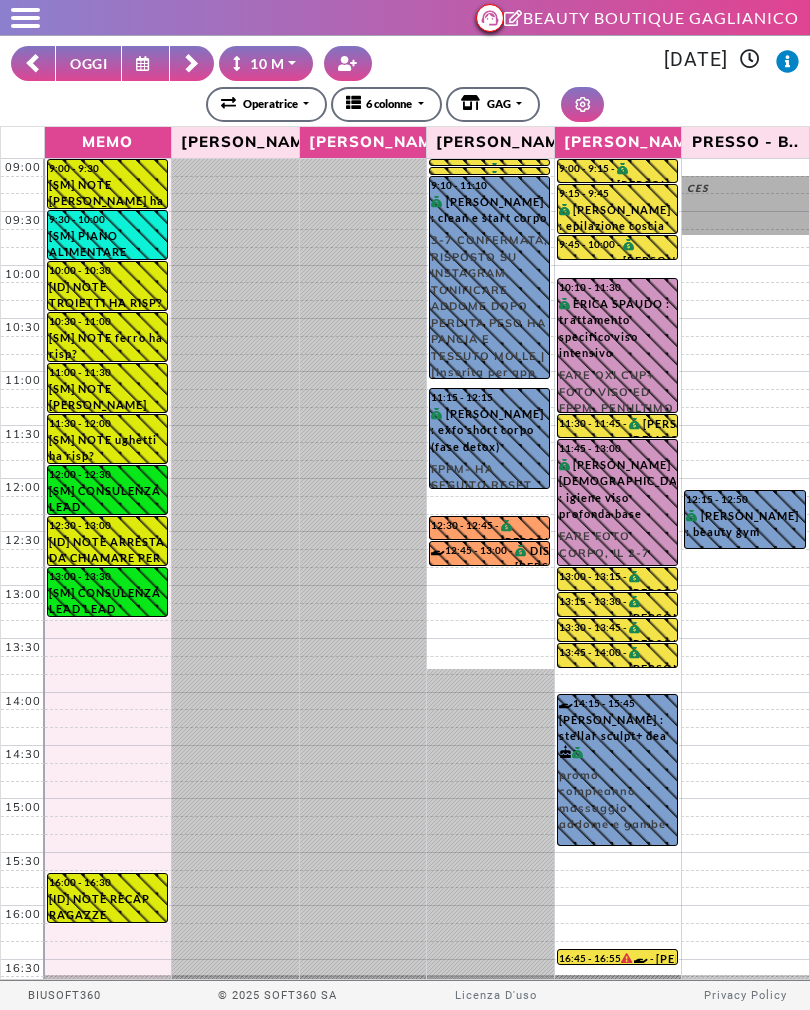 click 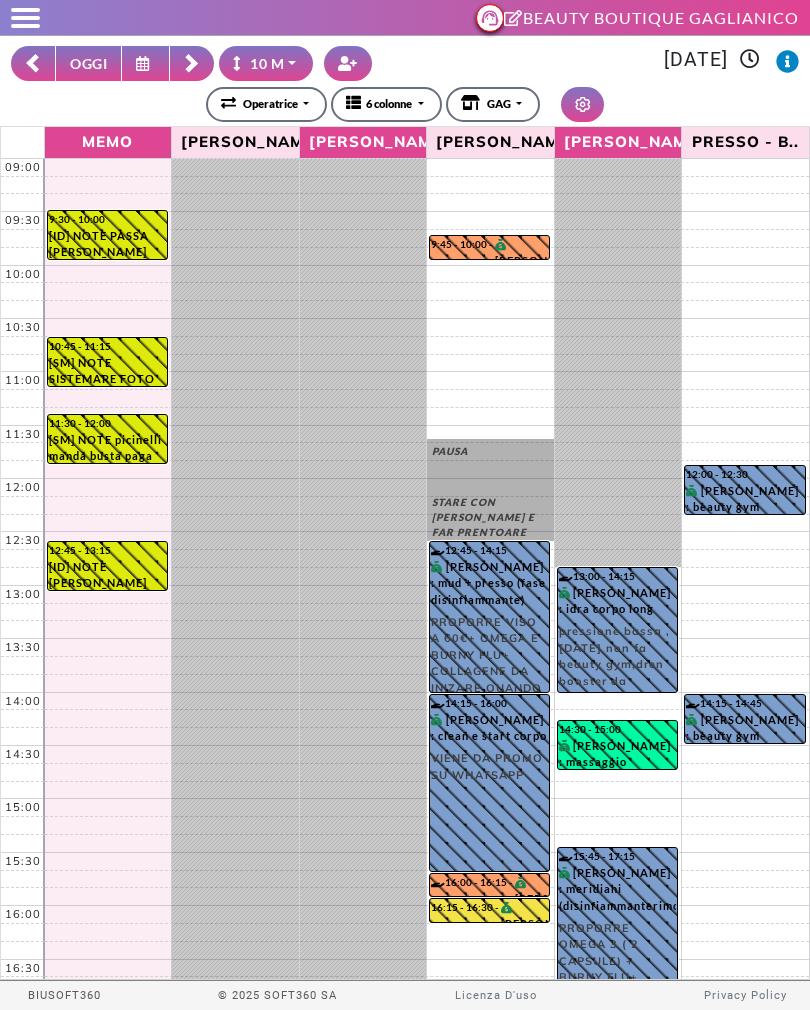 click 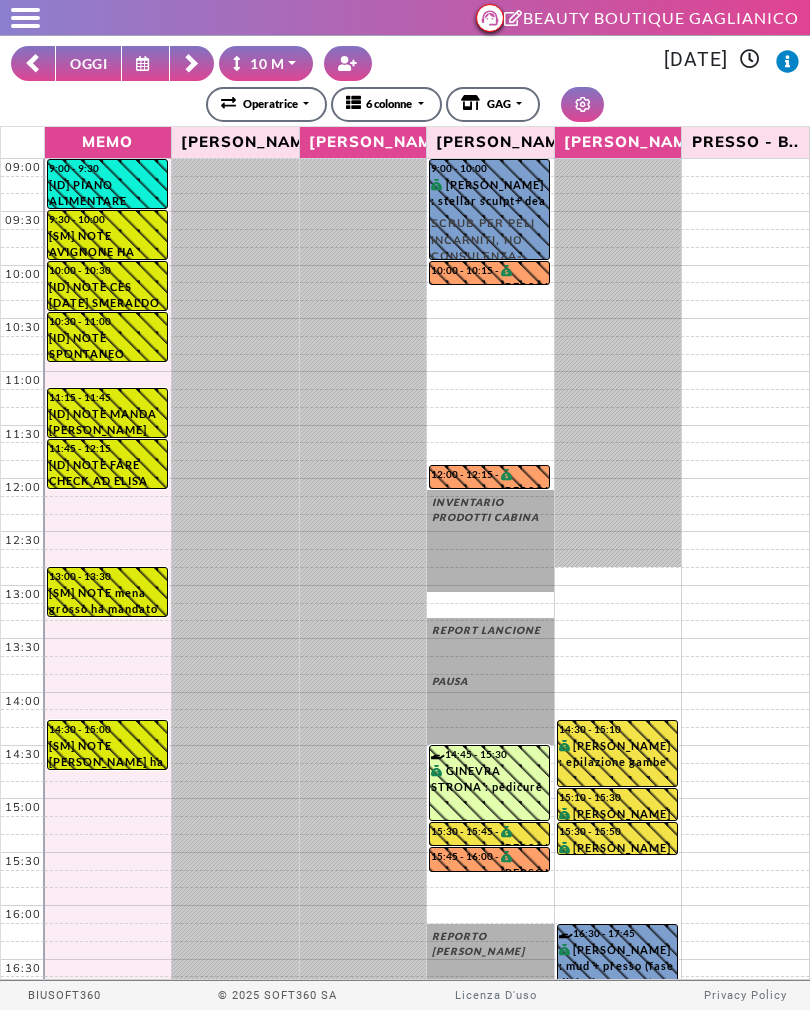 click on "OGGI" at bounding box center [88, 63] 